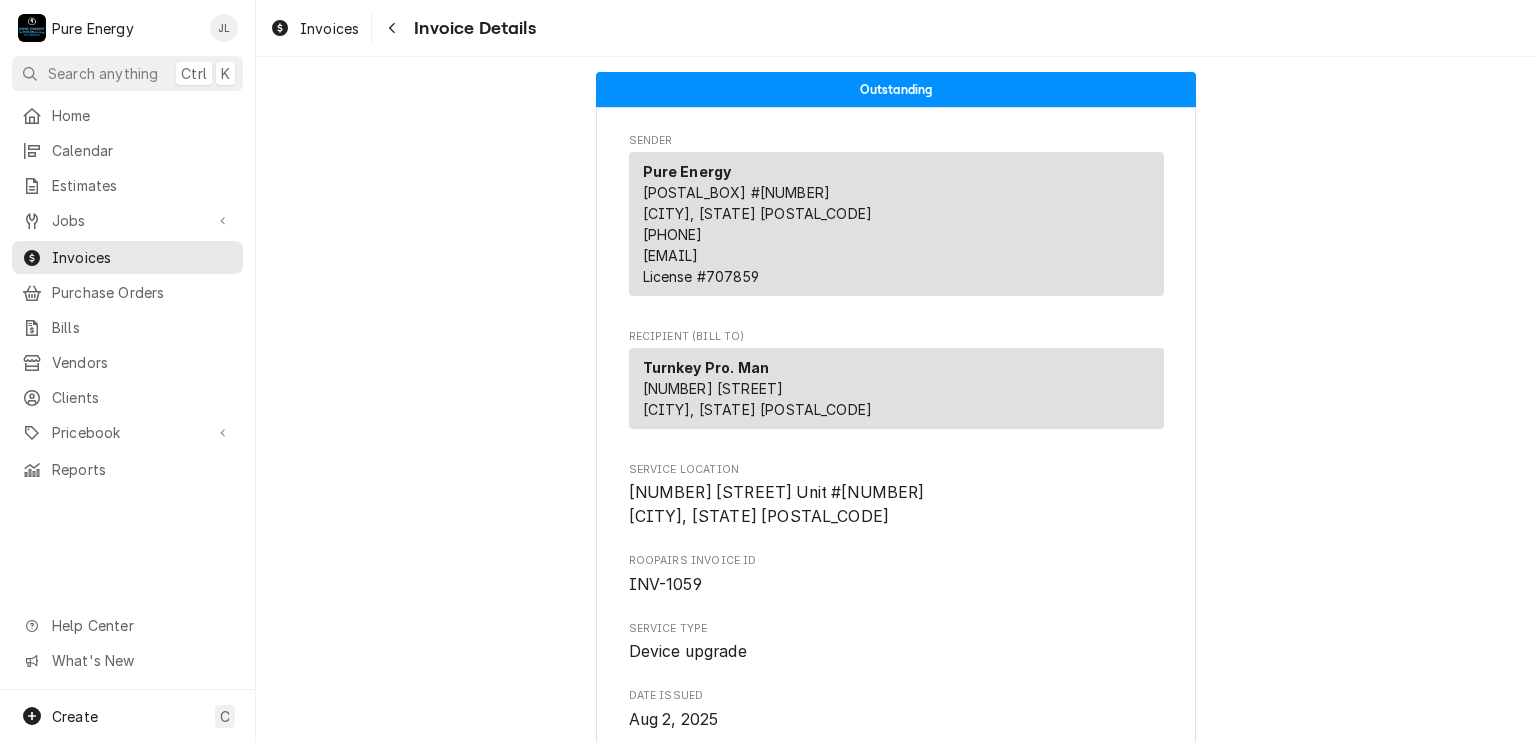 scroll, scrollTop: 0, scrollLeft: 0, axis: both 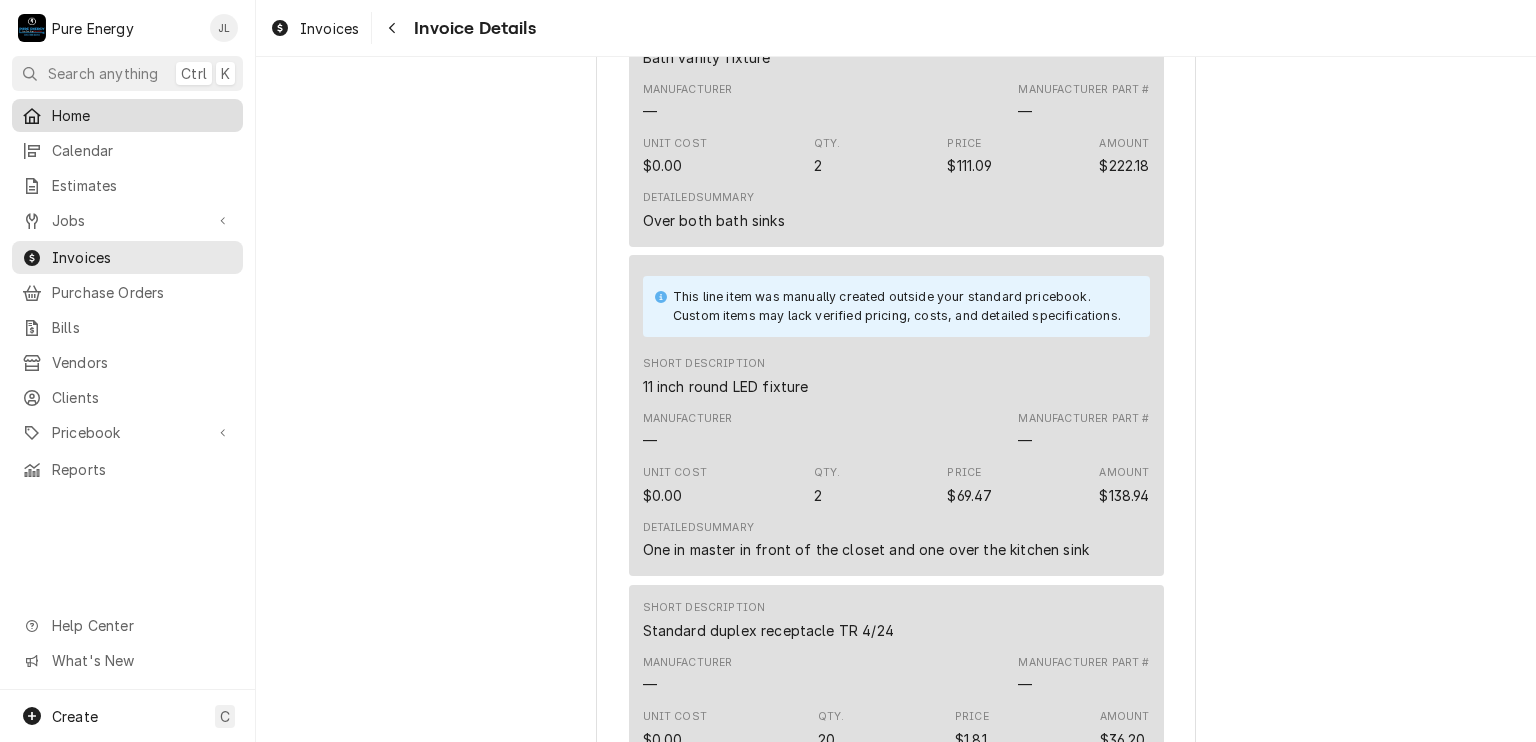 click on "Home" at bounding box center [142, 115] 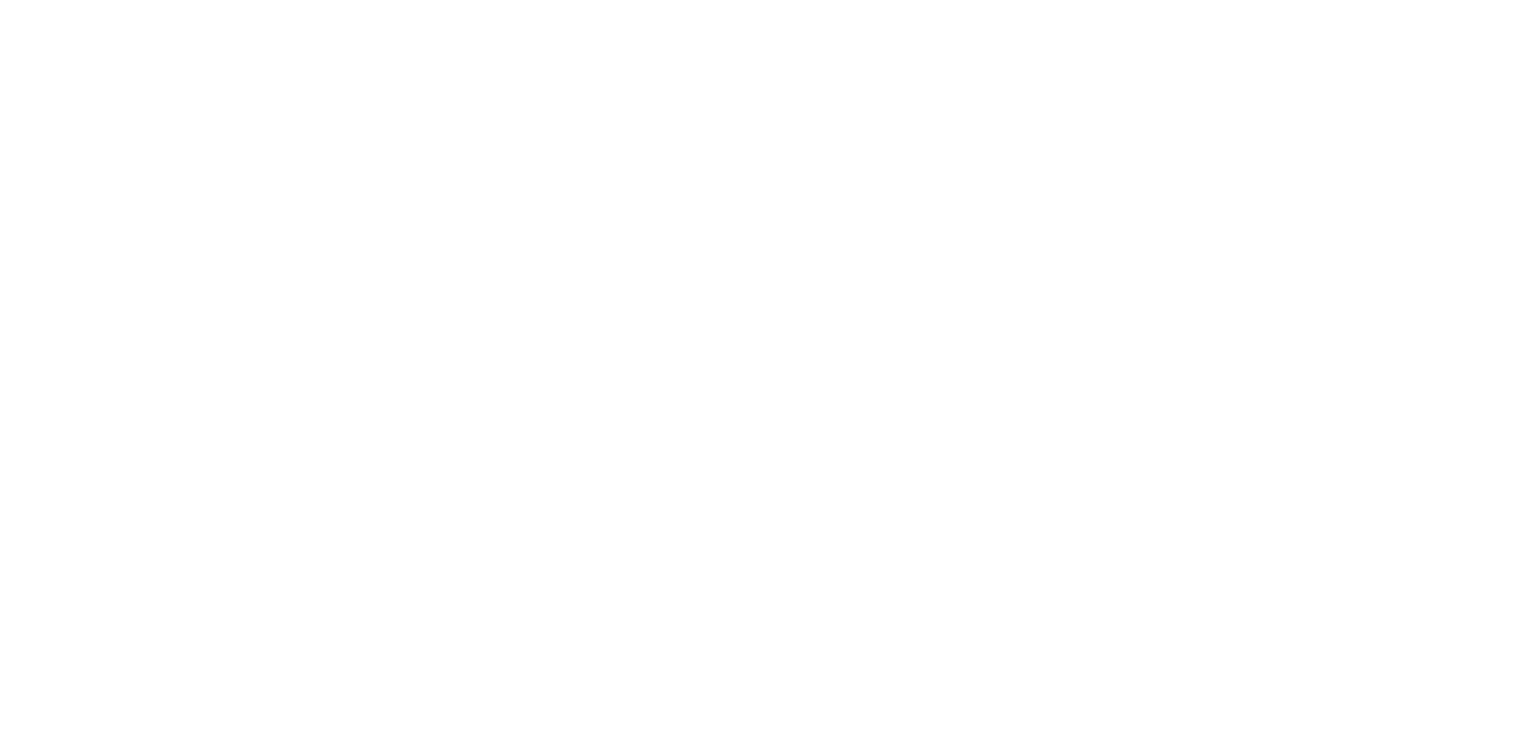 scroll, scrollTop: 0, scrollLeft: 0, axis: both 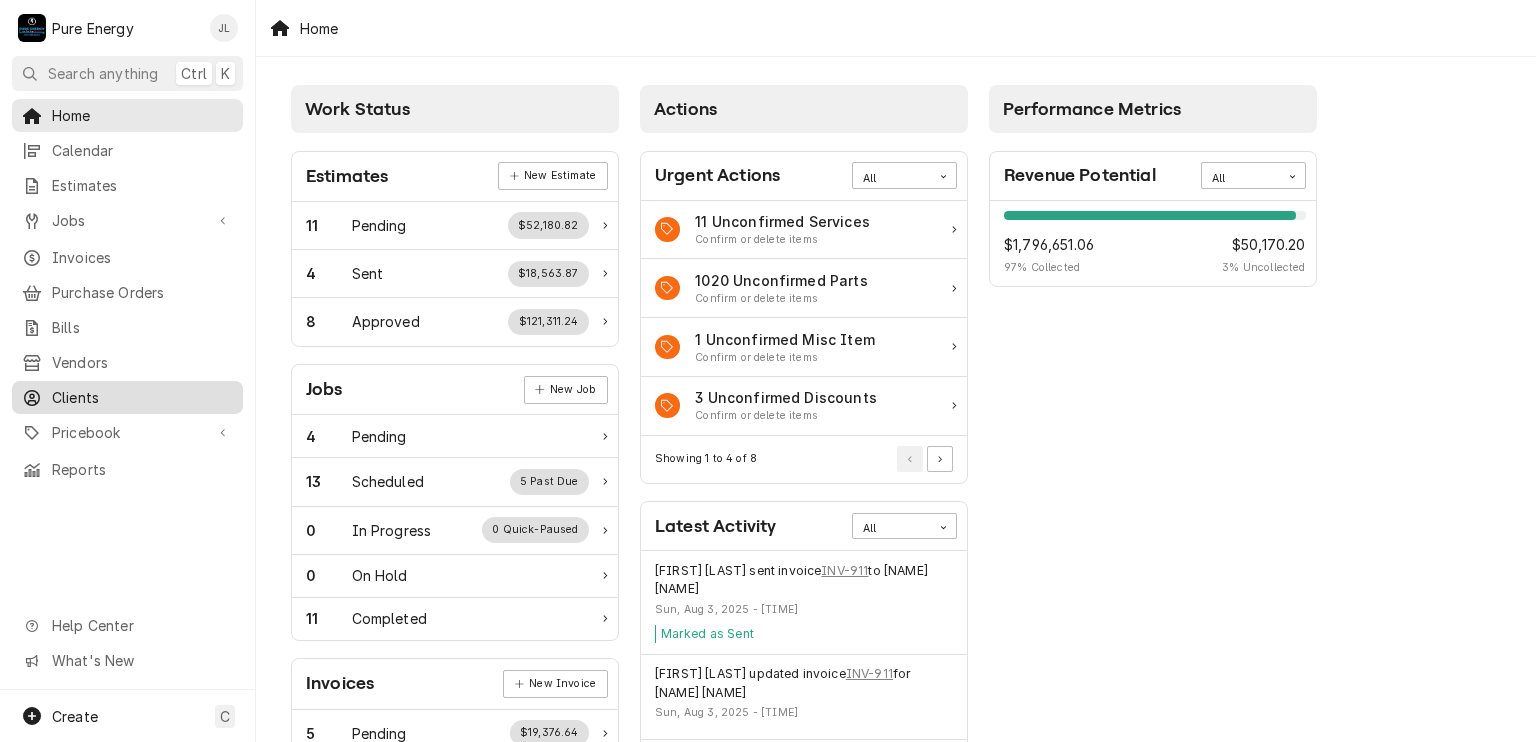 click on "Clients" at bounding box center [142, 397] 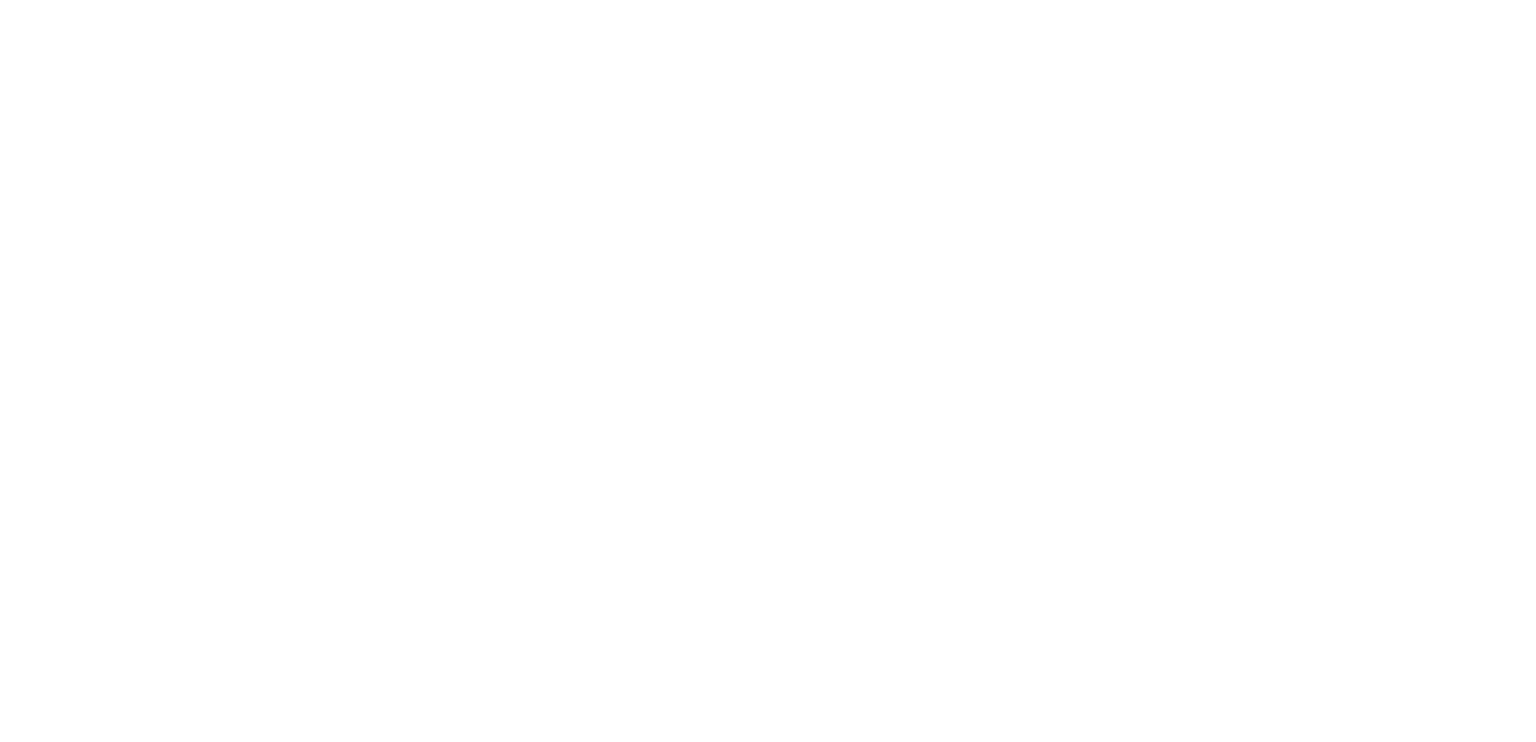 scroll, scrollTop: 0, scrollLeft: 0, axis: both 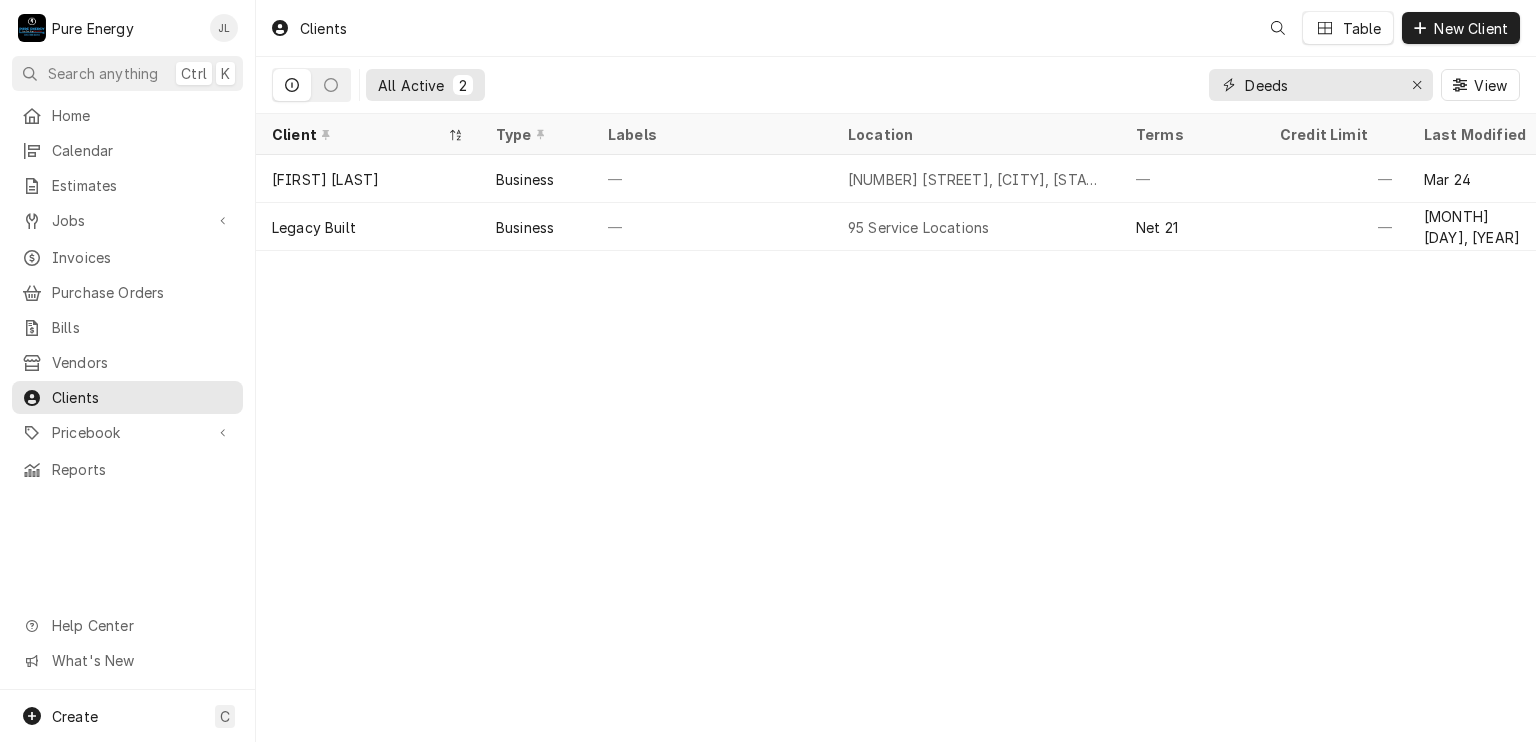 click on "Deeds" at bounding box center [1320, 85] 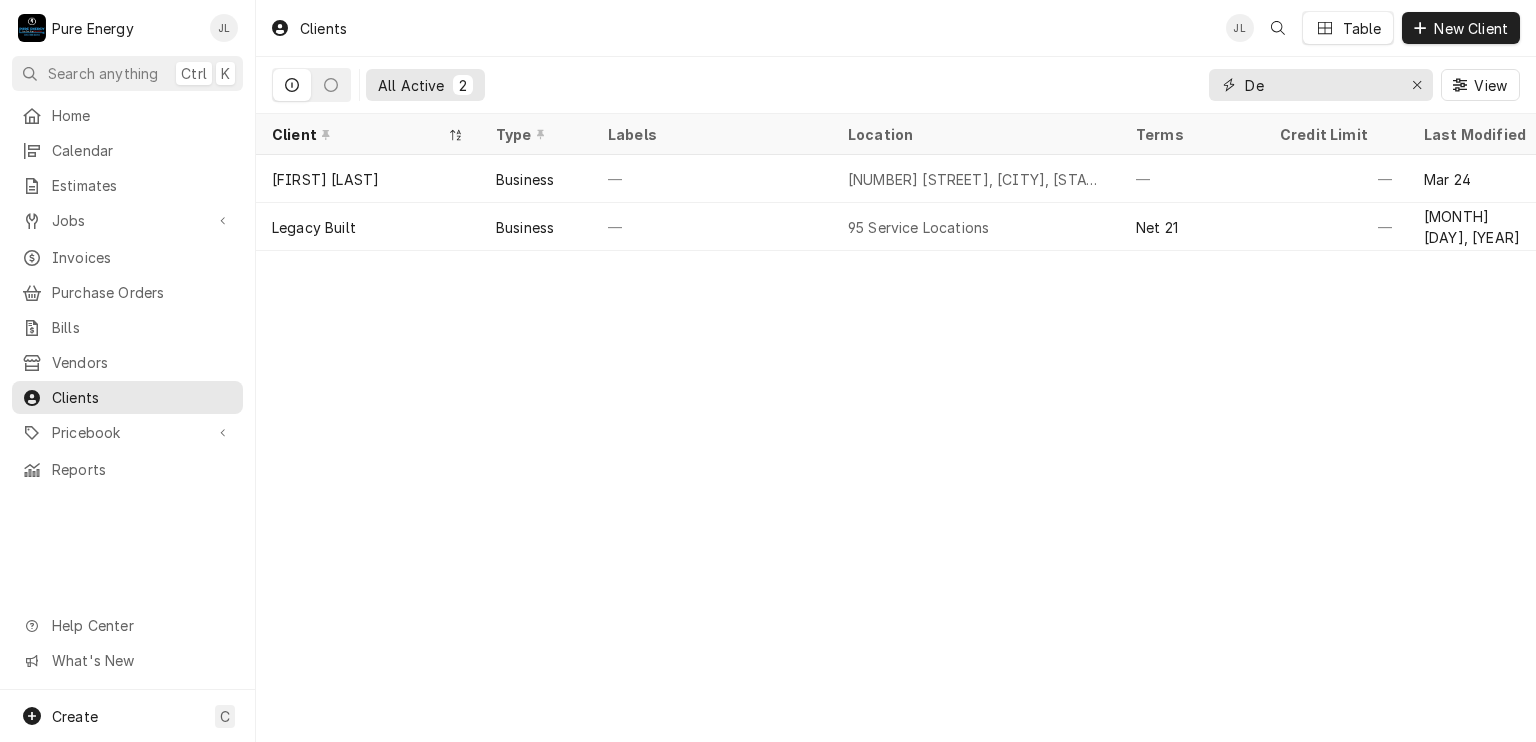 type on "D" 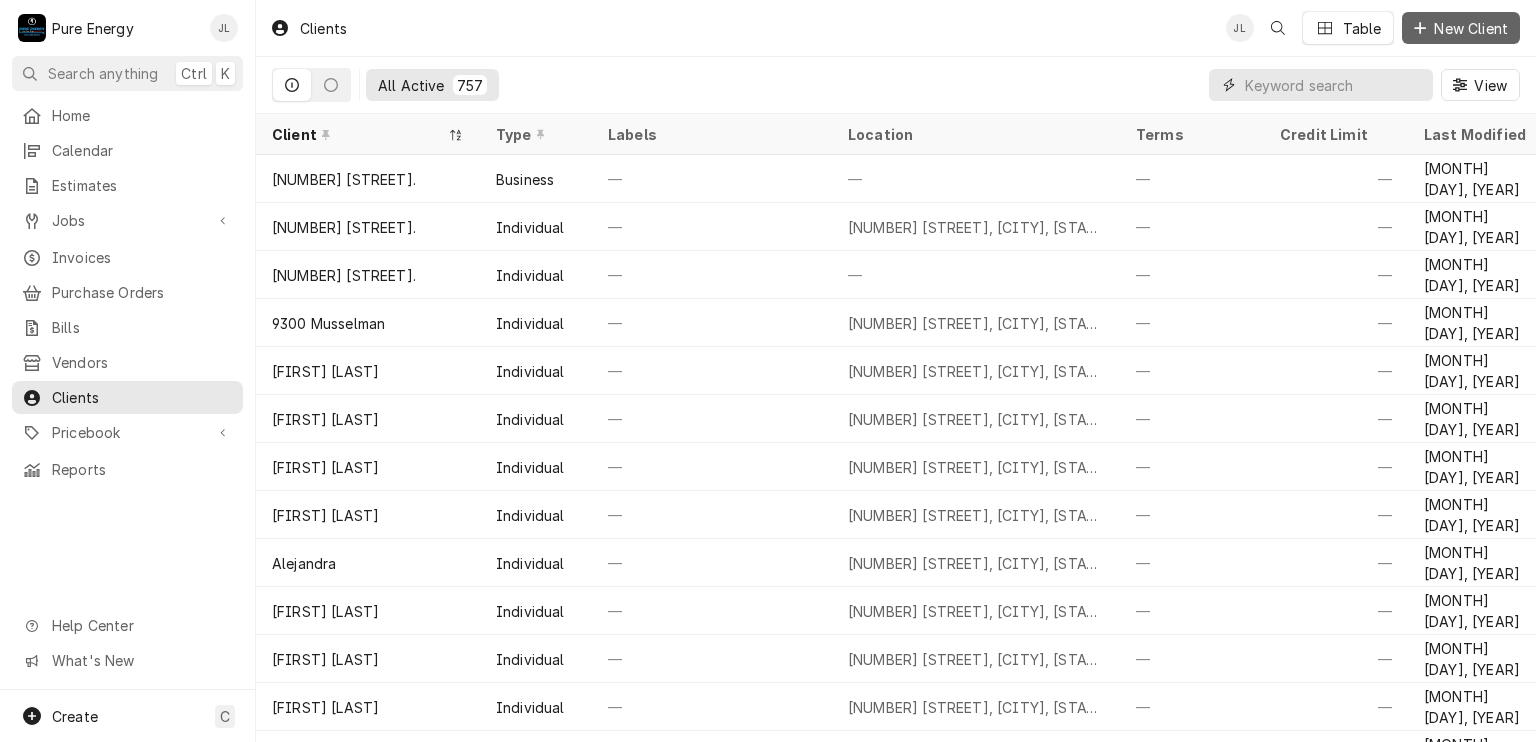 type 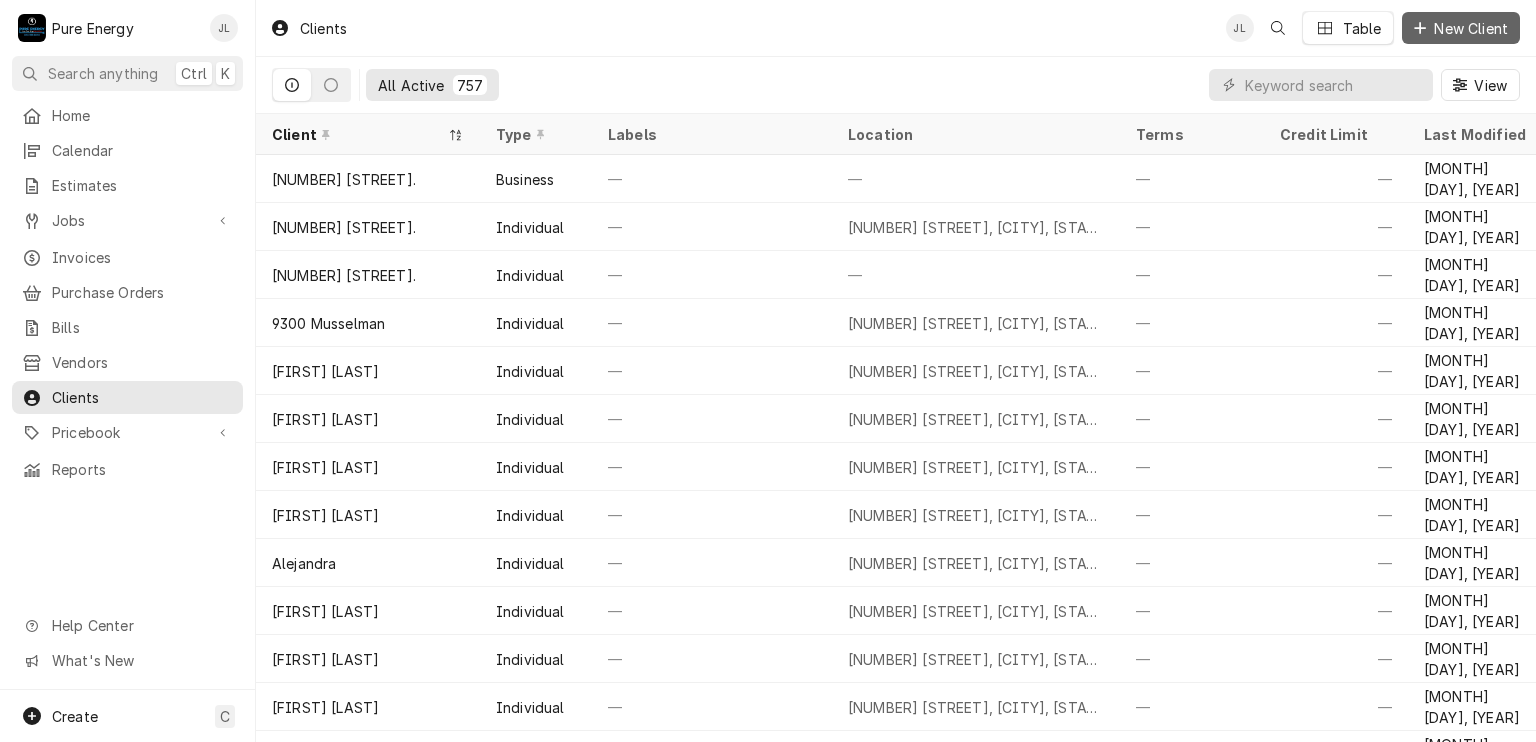 click on "New Client" at bounding box center (1471, 28) 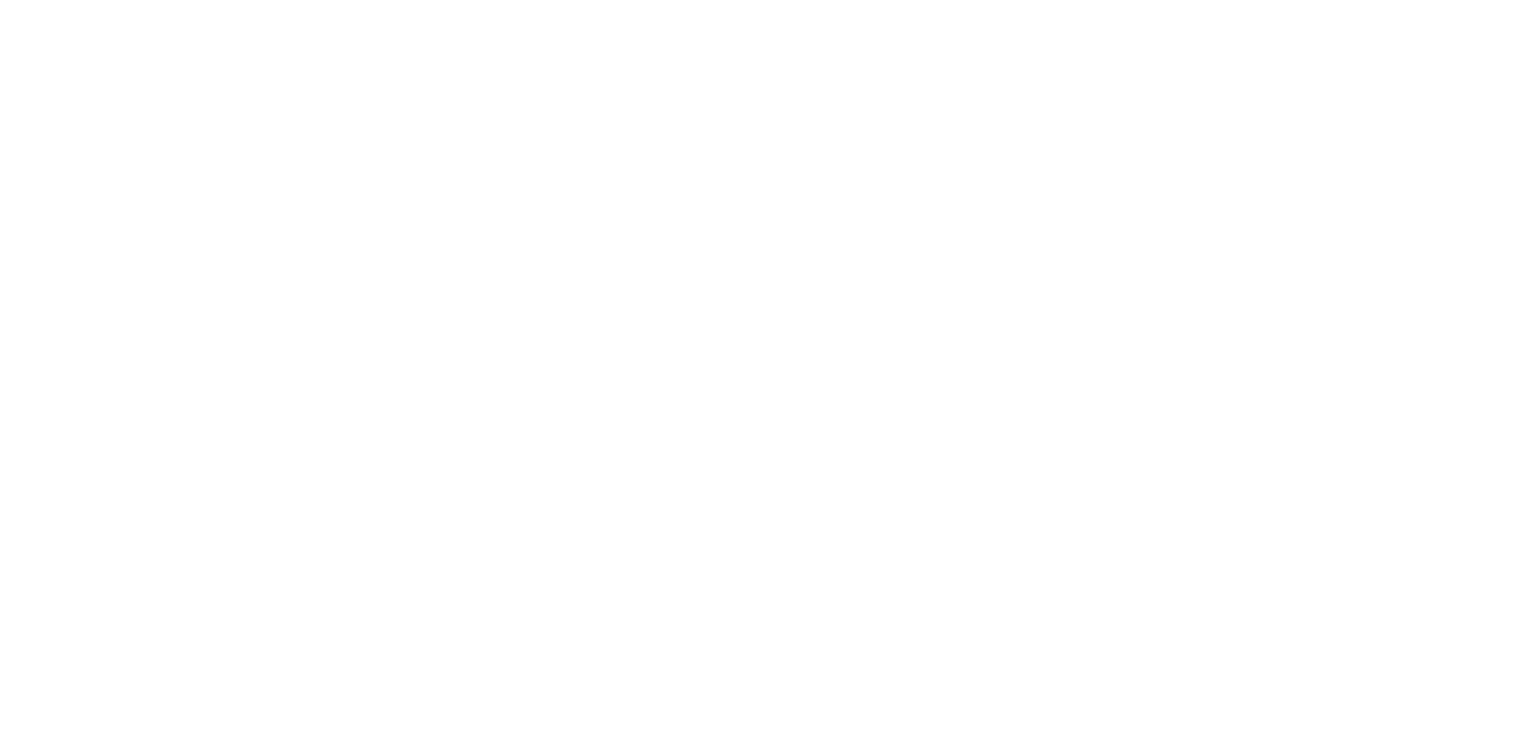 scroll, scrollTop: 0, scrollLeft: 0, axis: both 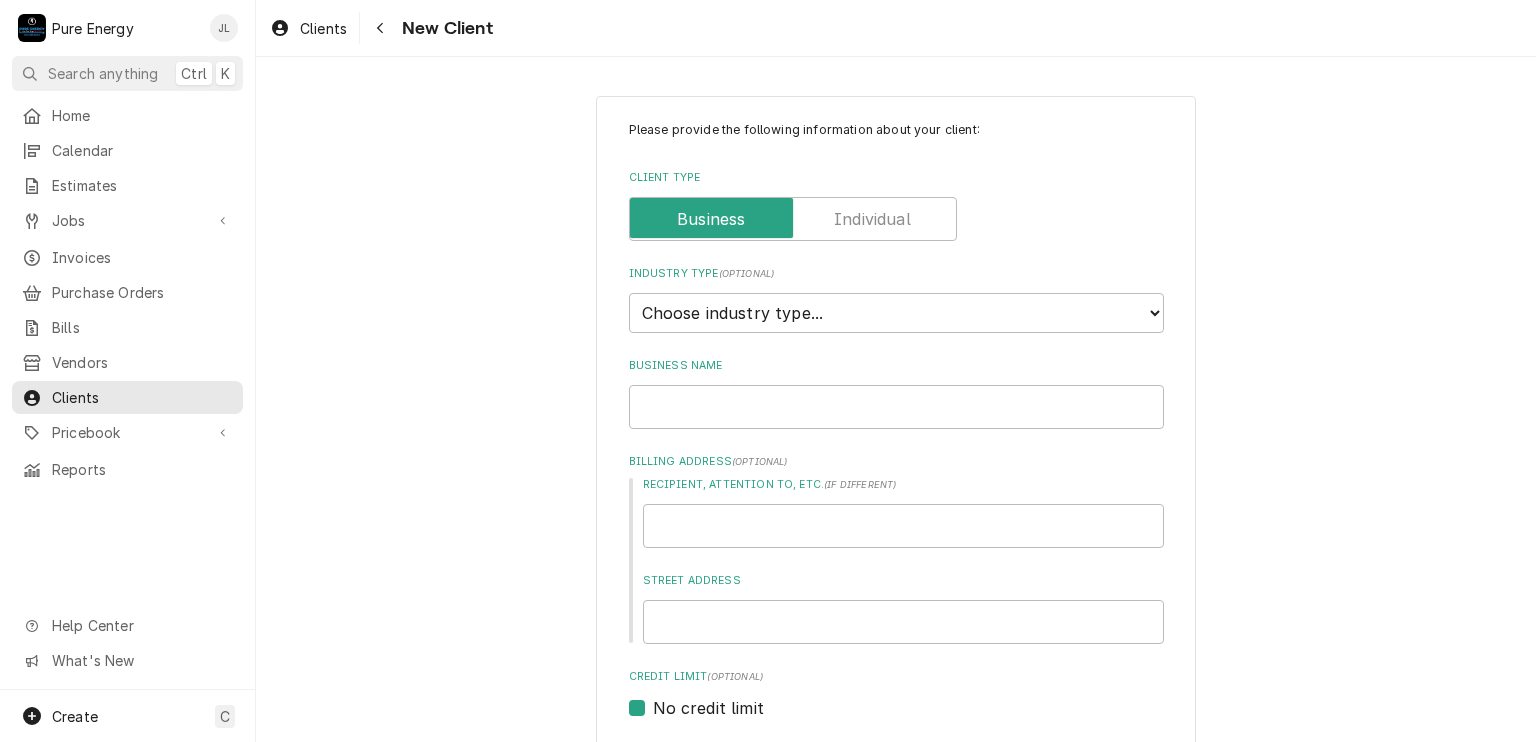 type on "x" 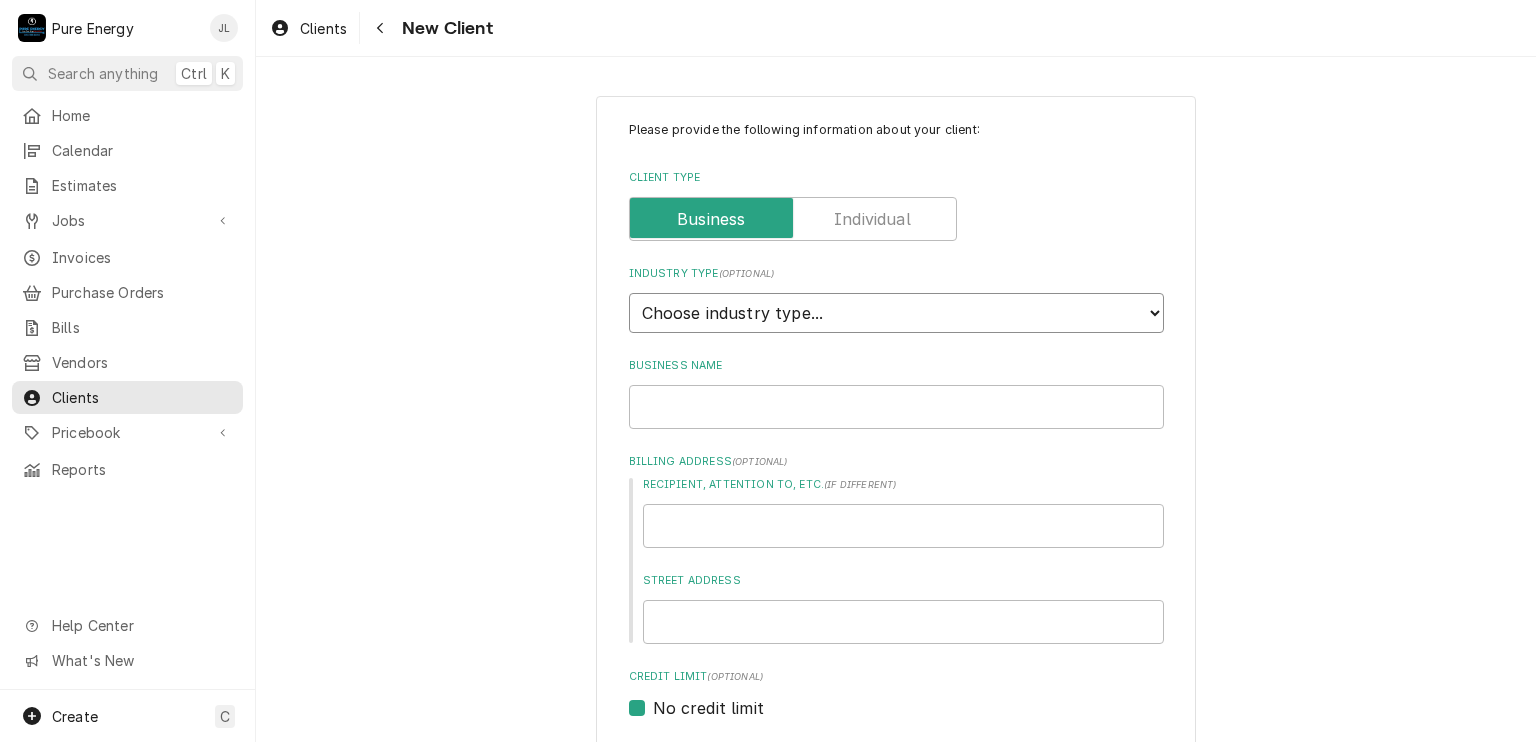 click on "Choose industry type... Residential Commercial Industrial Government" at bounding box center (896, 313) 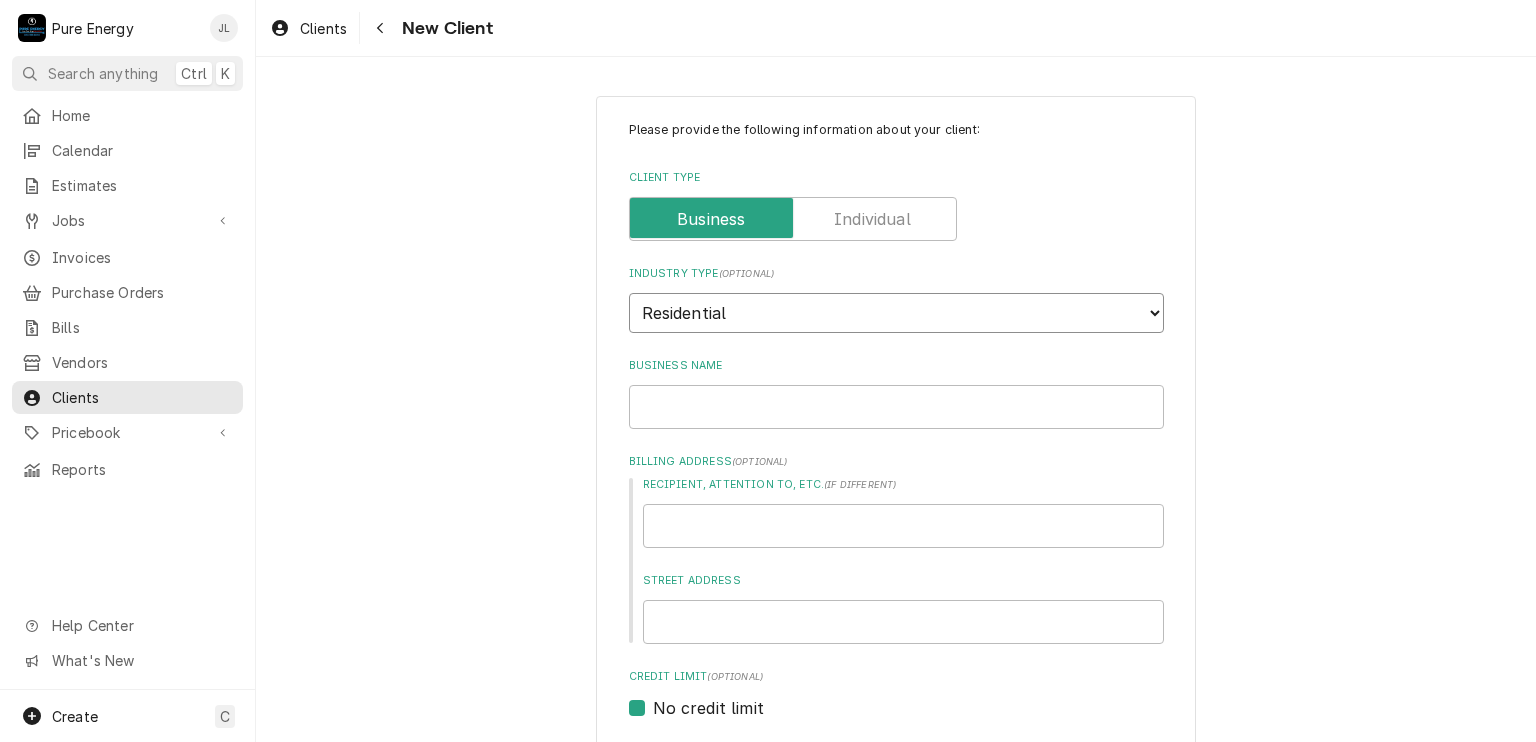 click on "Choose industry type... Residential Commercial Industrial Government" at bounding box center (896, 313) 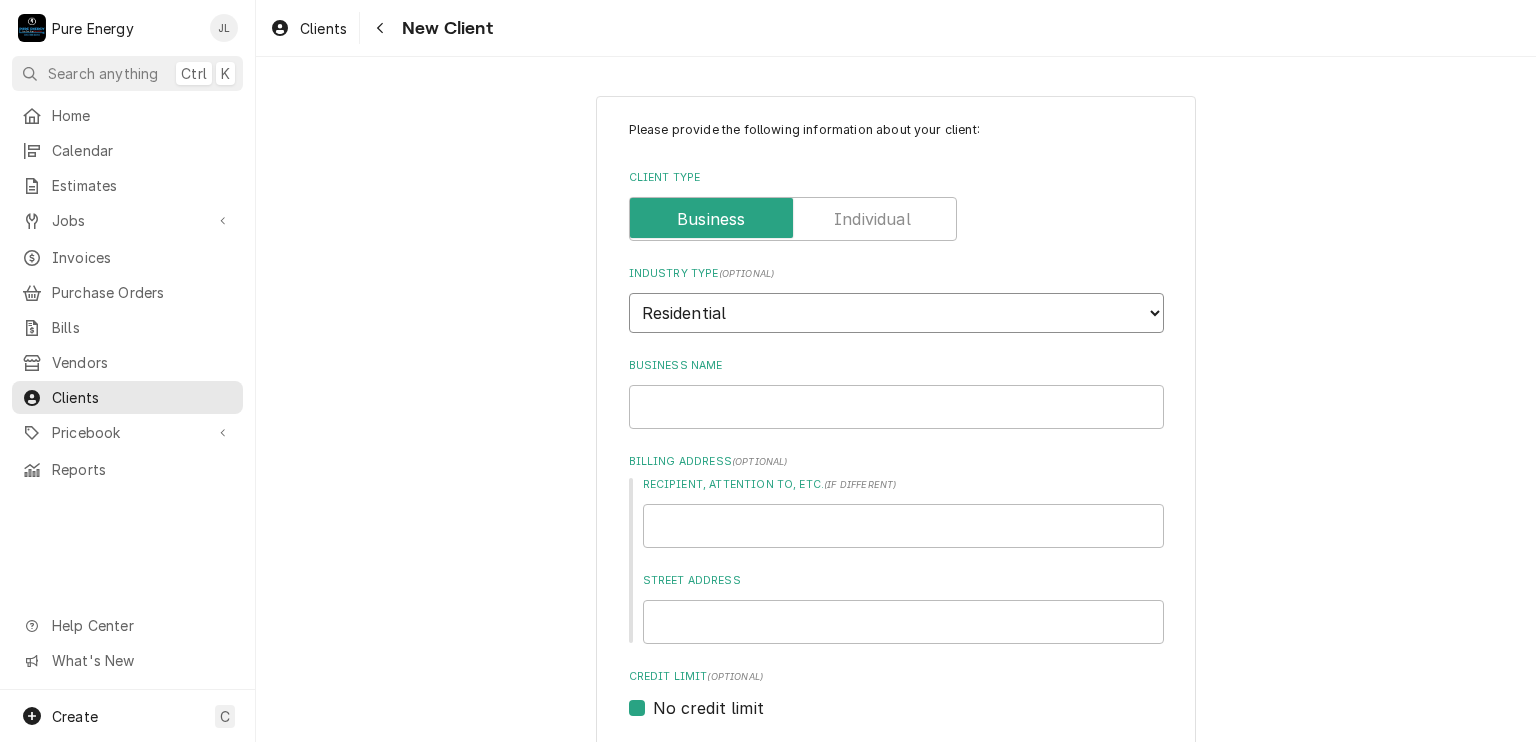type on "x" 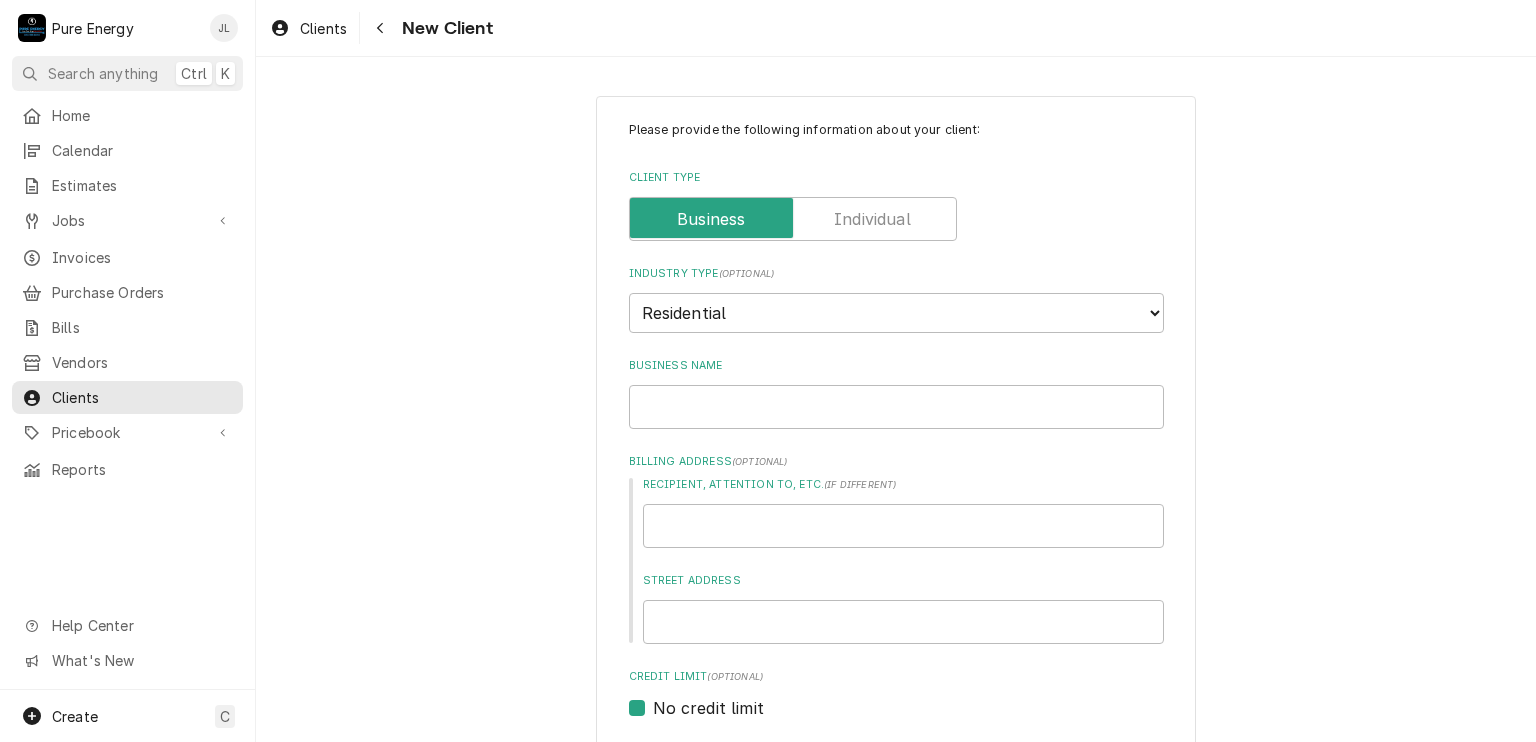 click at bounding box center [793, 219] 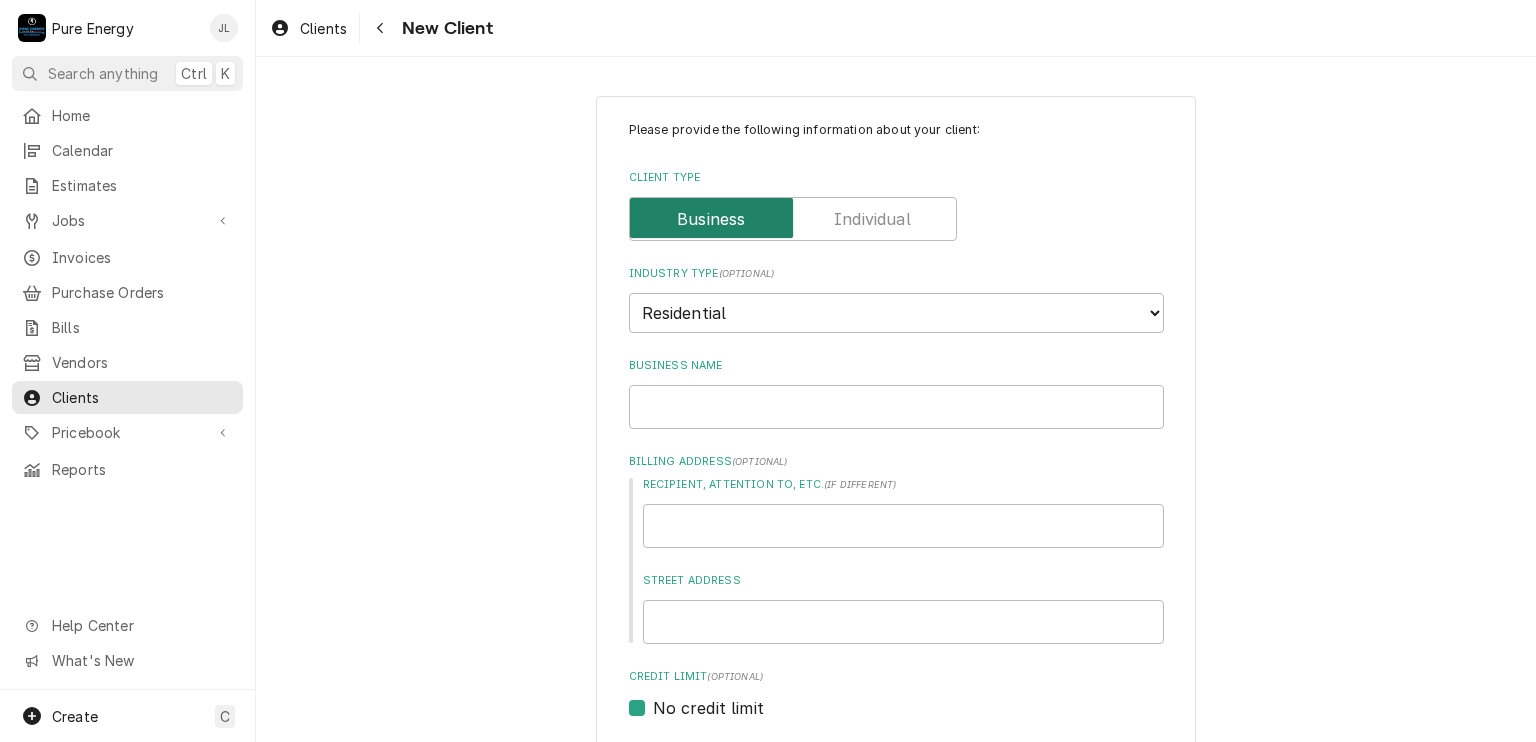 click at bounding box center (793, 219) 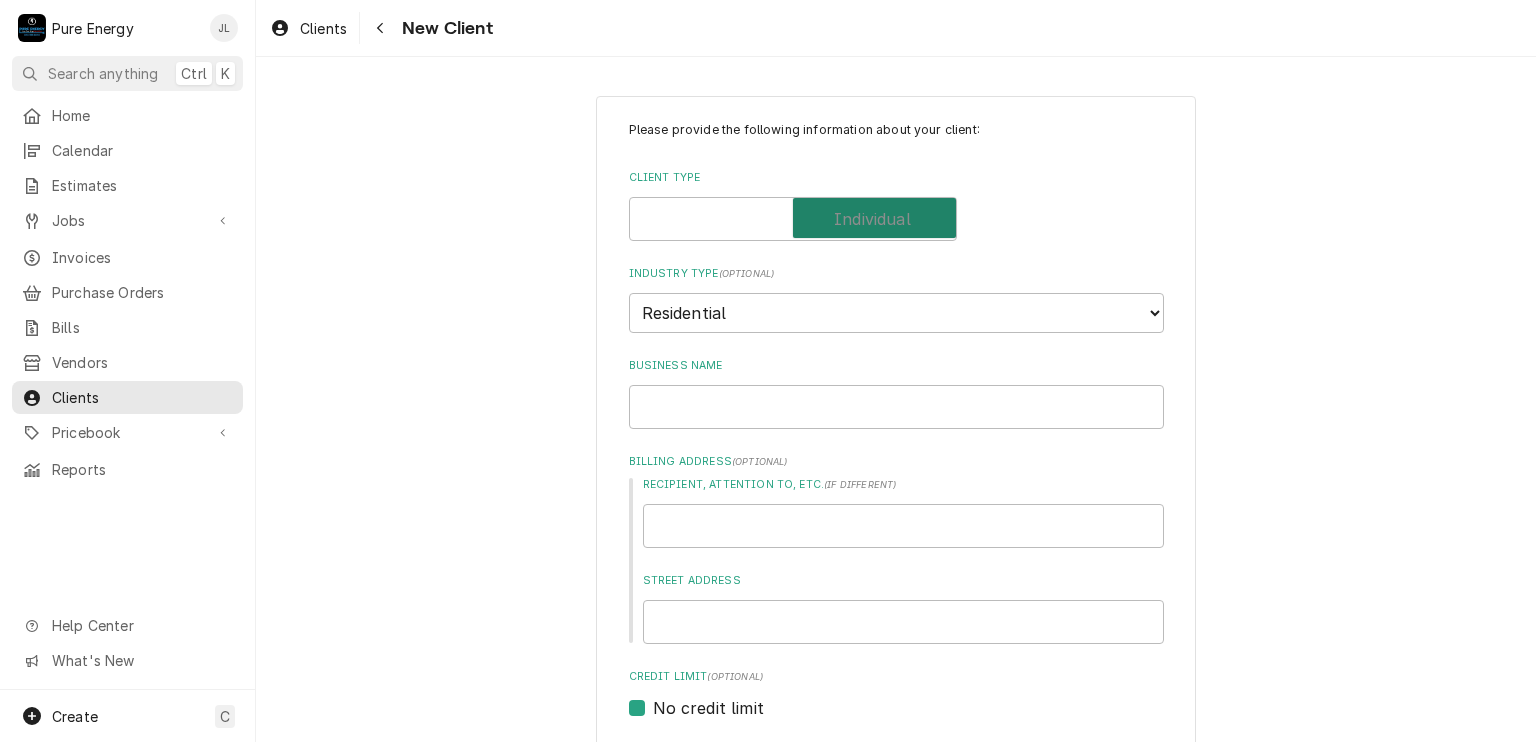 checkbox on "true" 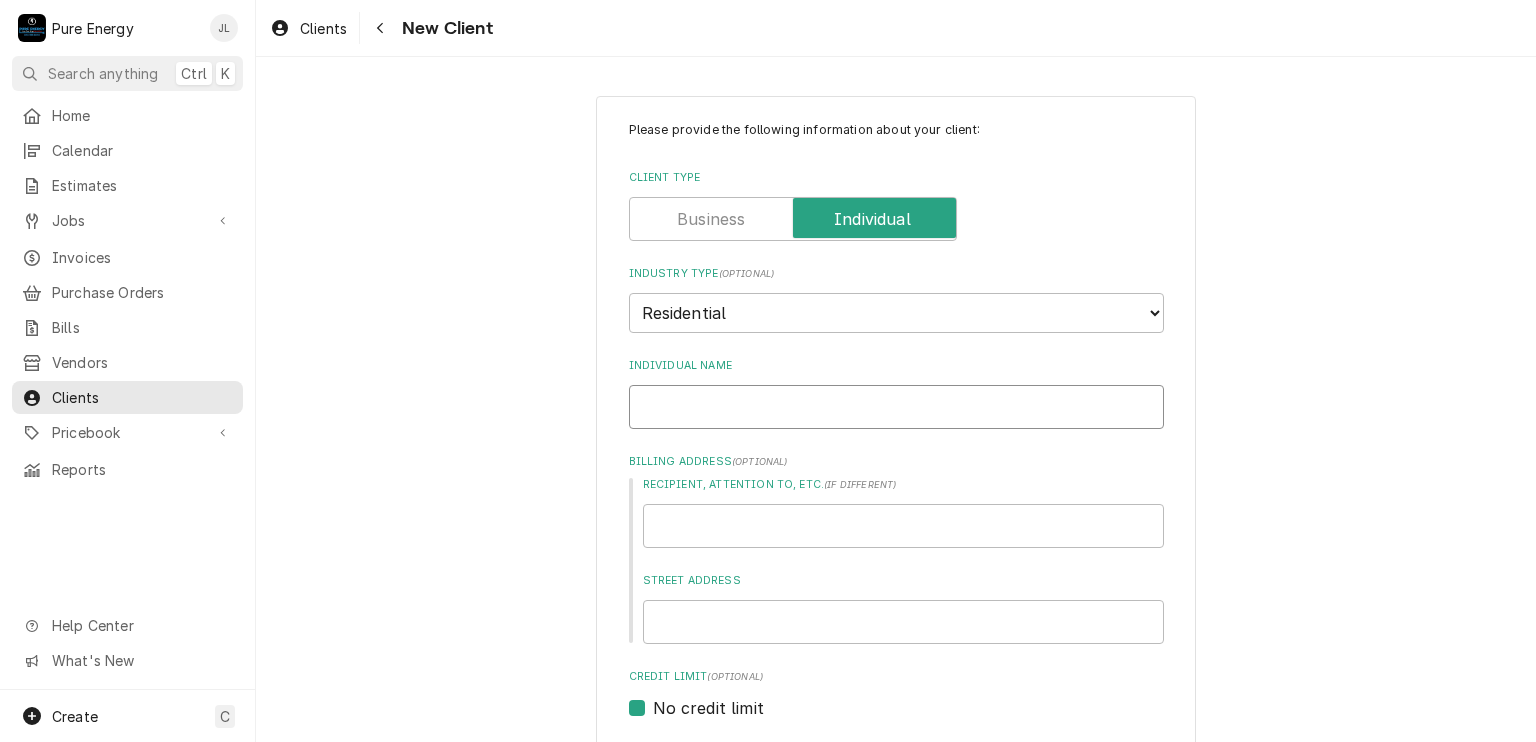 click on "Individual Name" at bounding box center [896, 407] 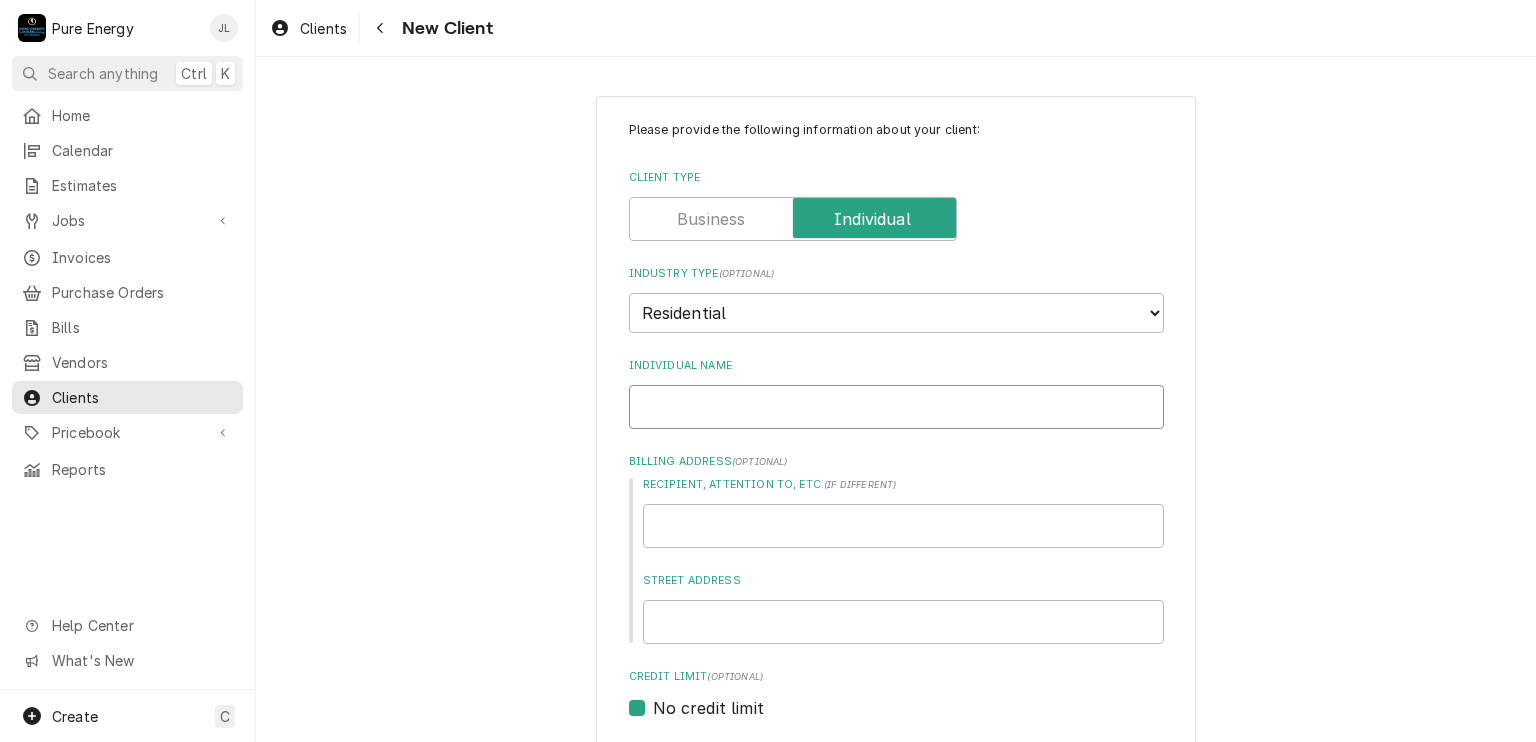 type on "x" 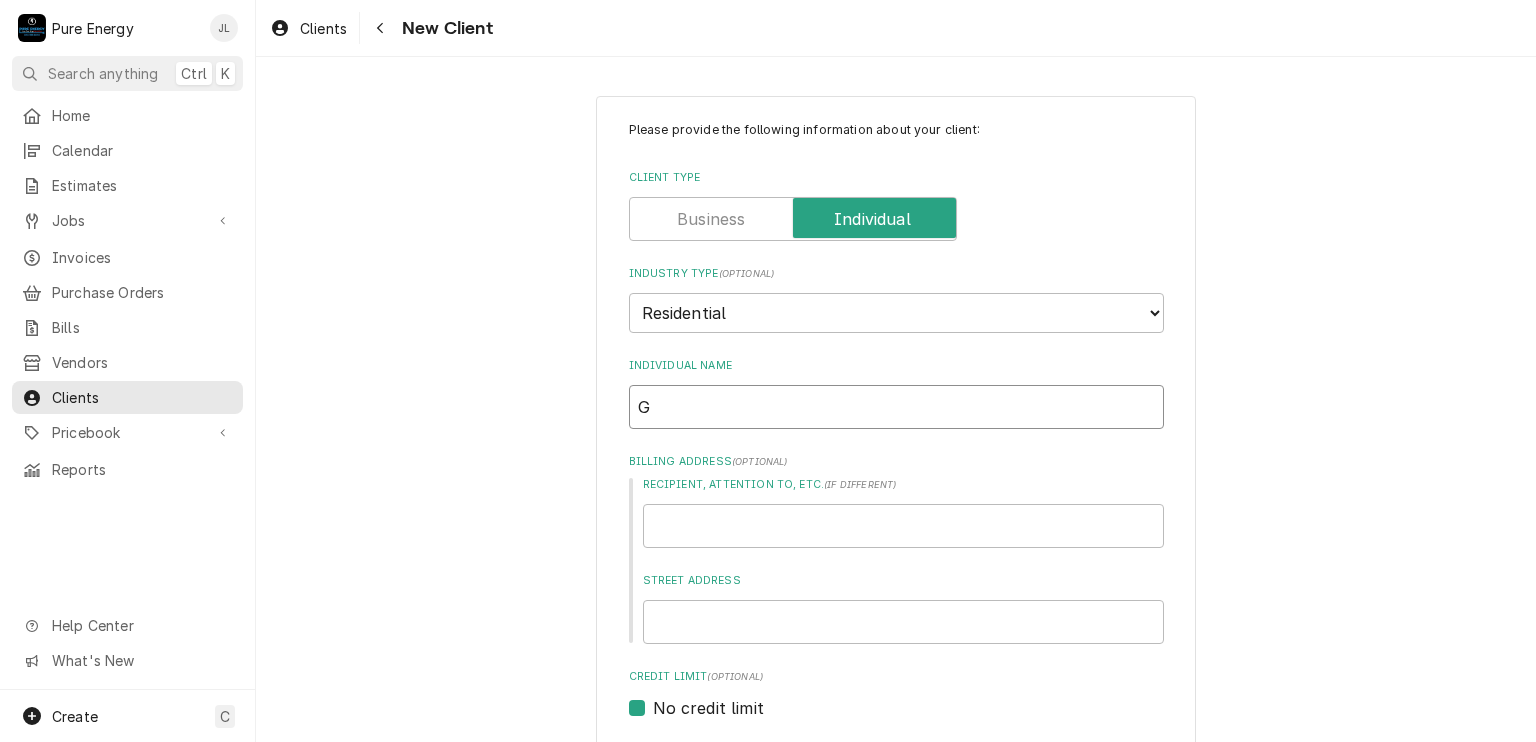 type on "x" 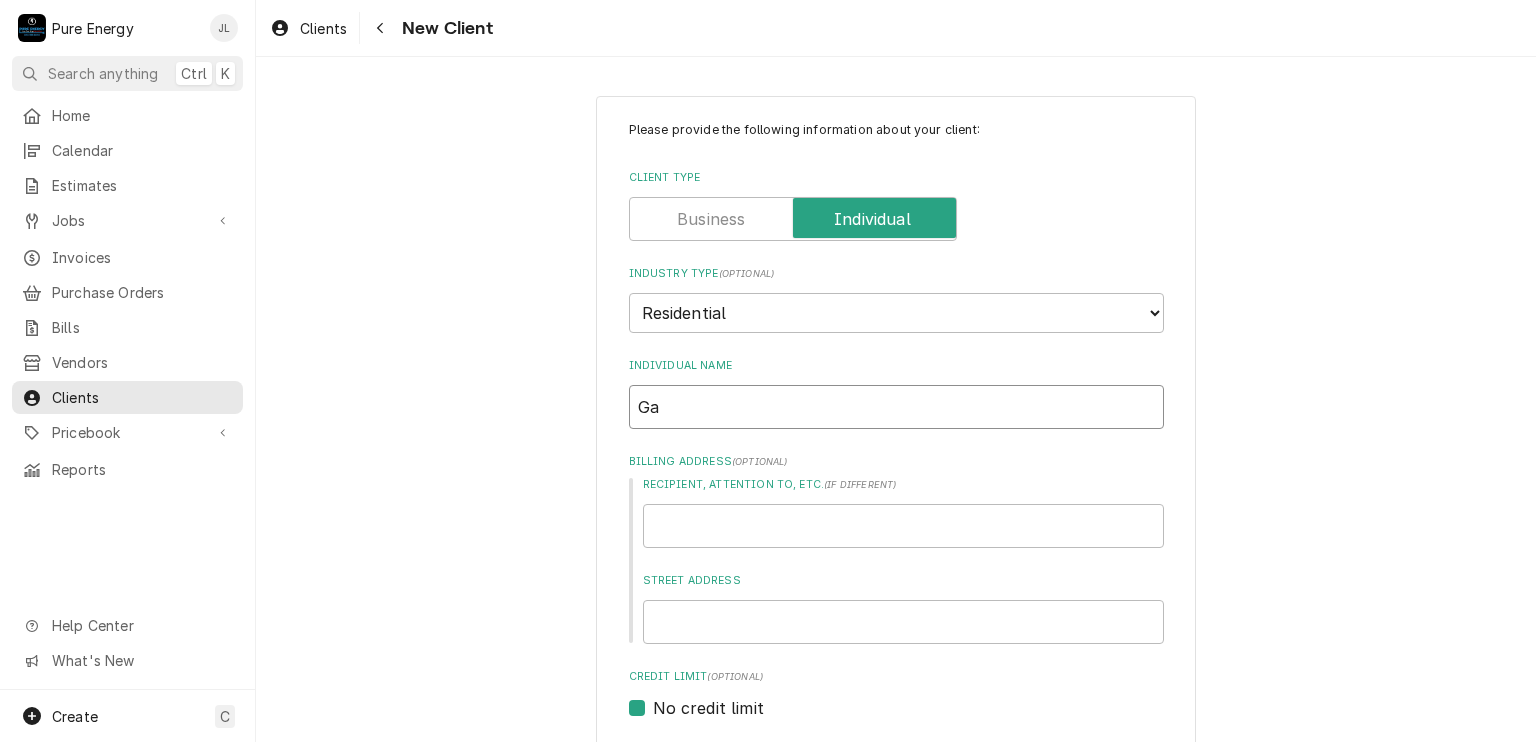 type on "x" 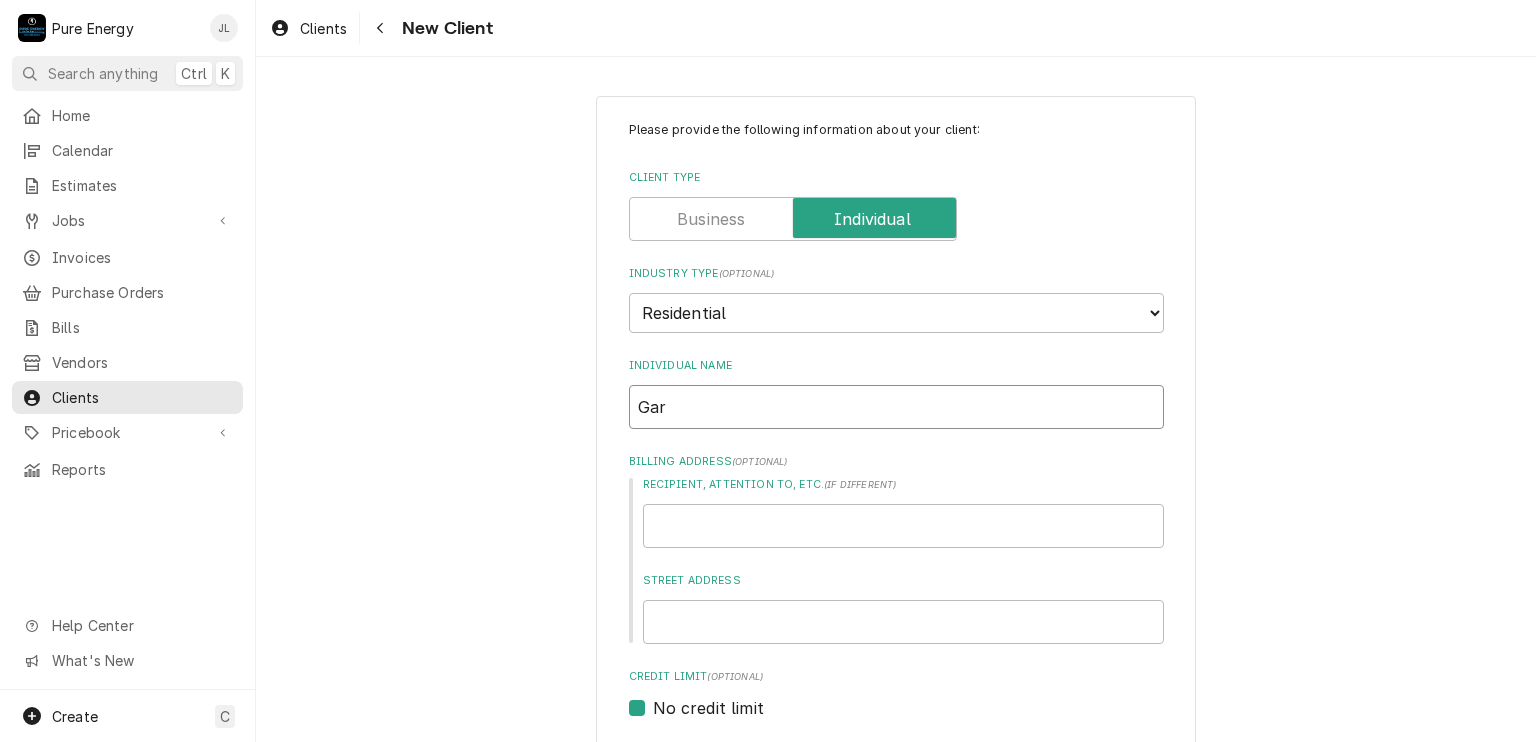 type on "x" 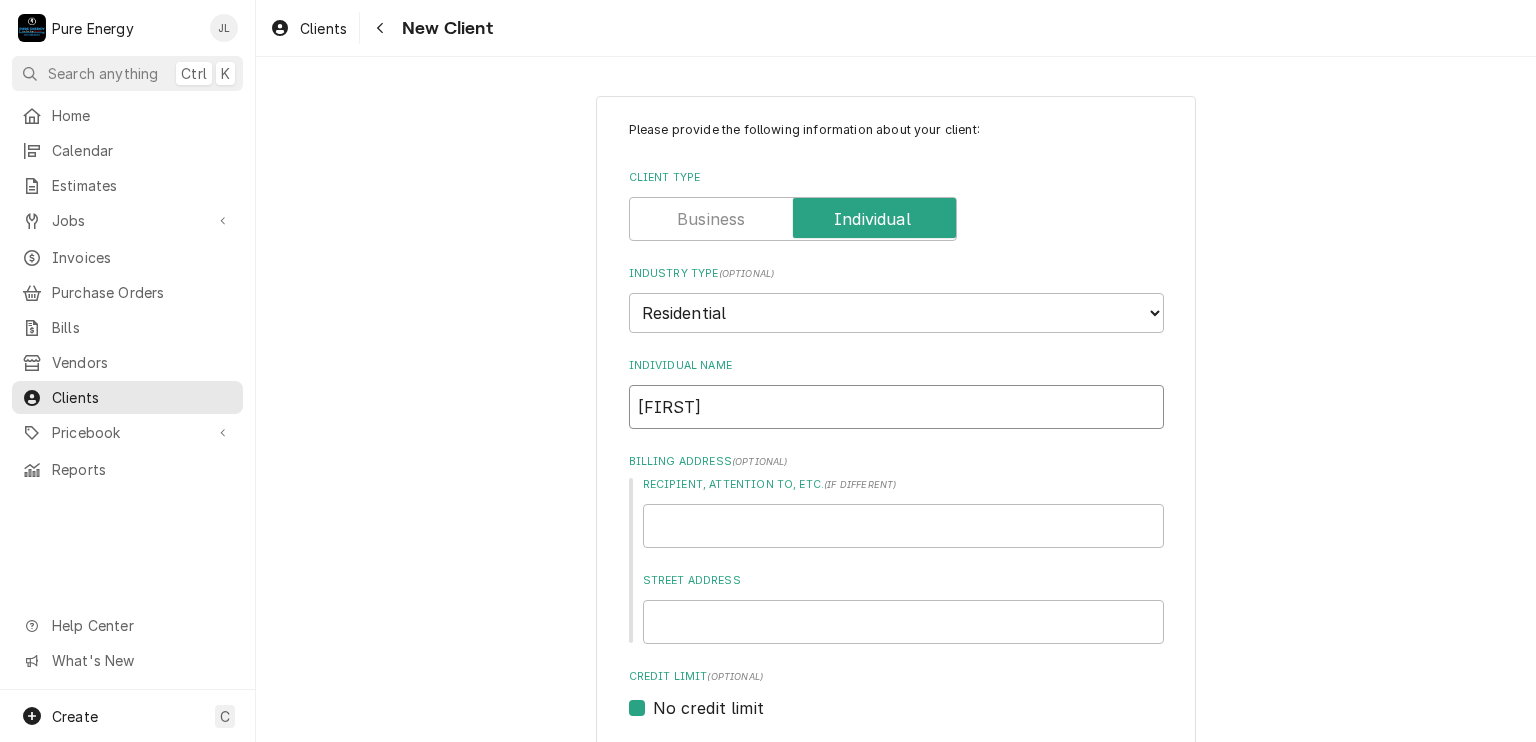 type on "x" 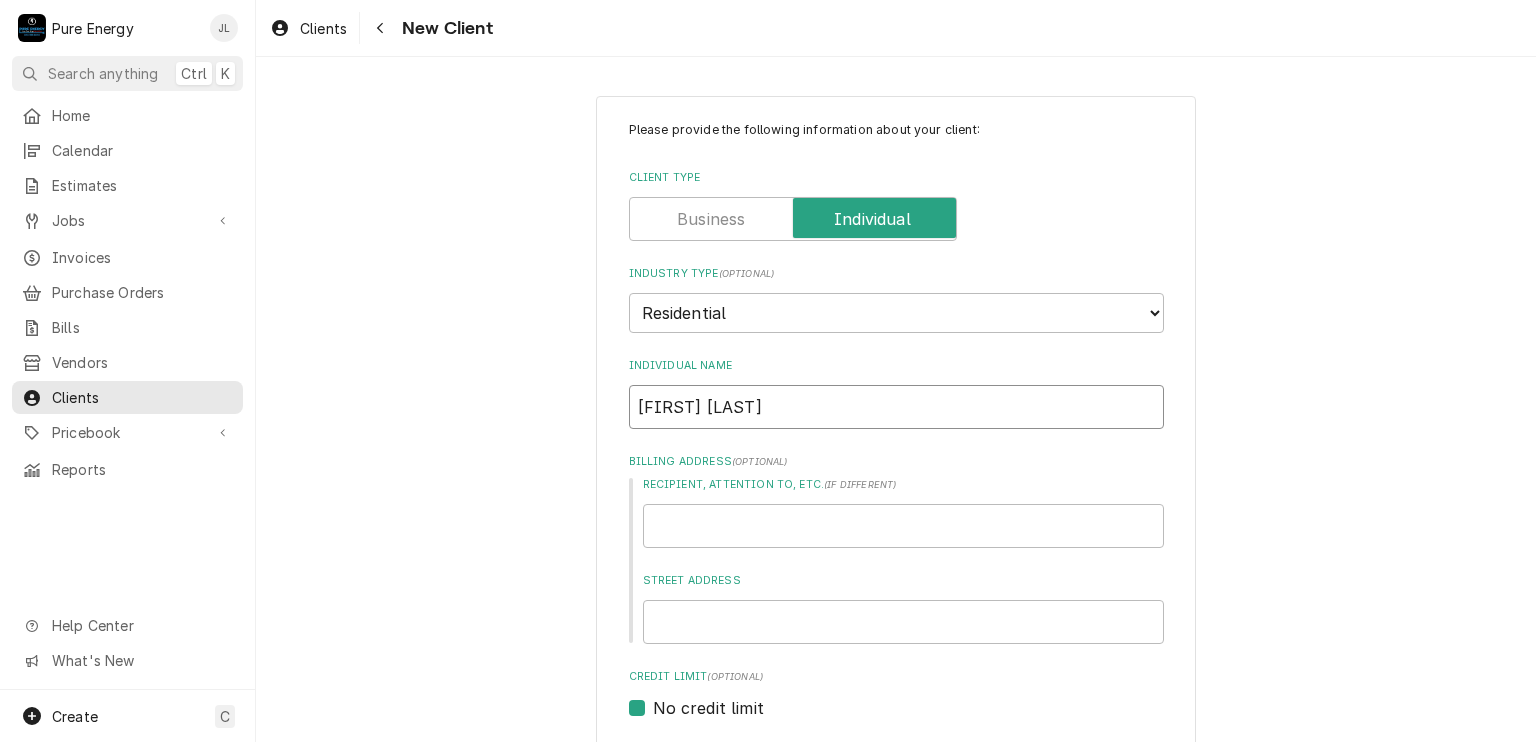 type on "x" 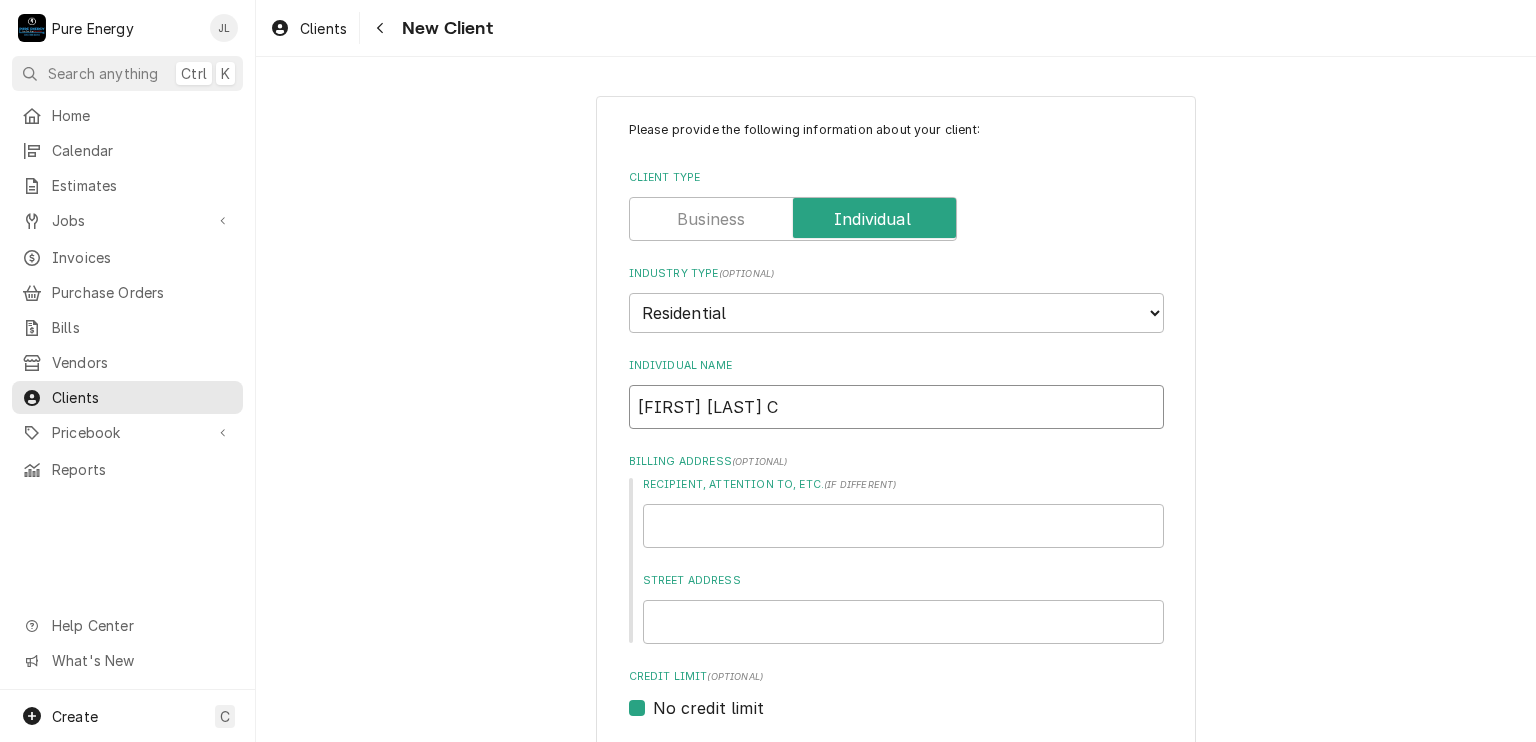 type on "x" 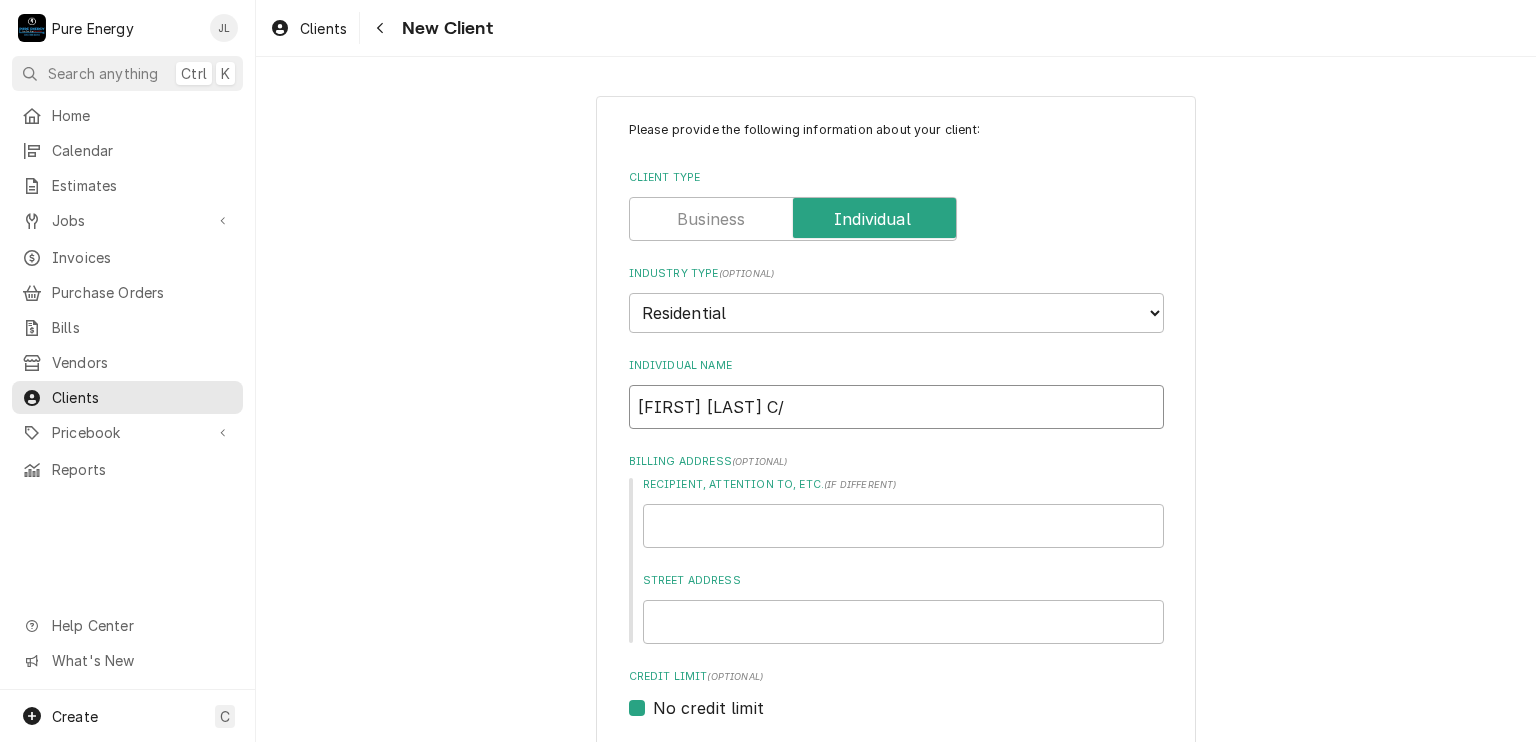 type on "x" 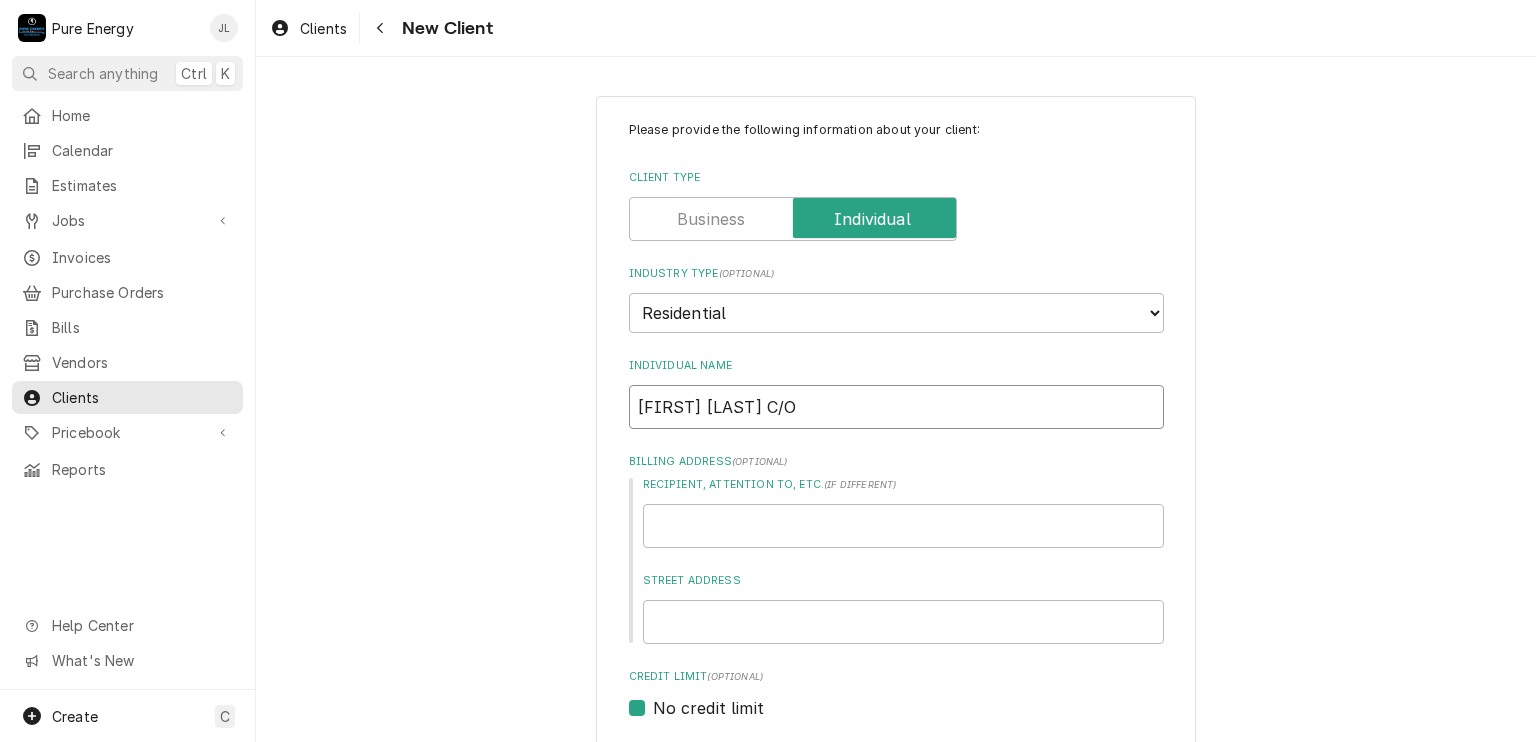 type on "x" 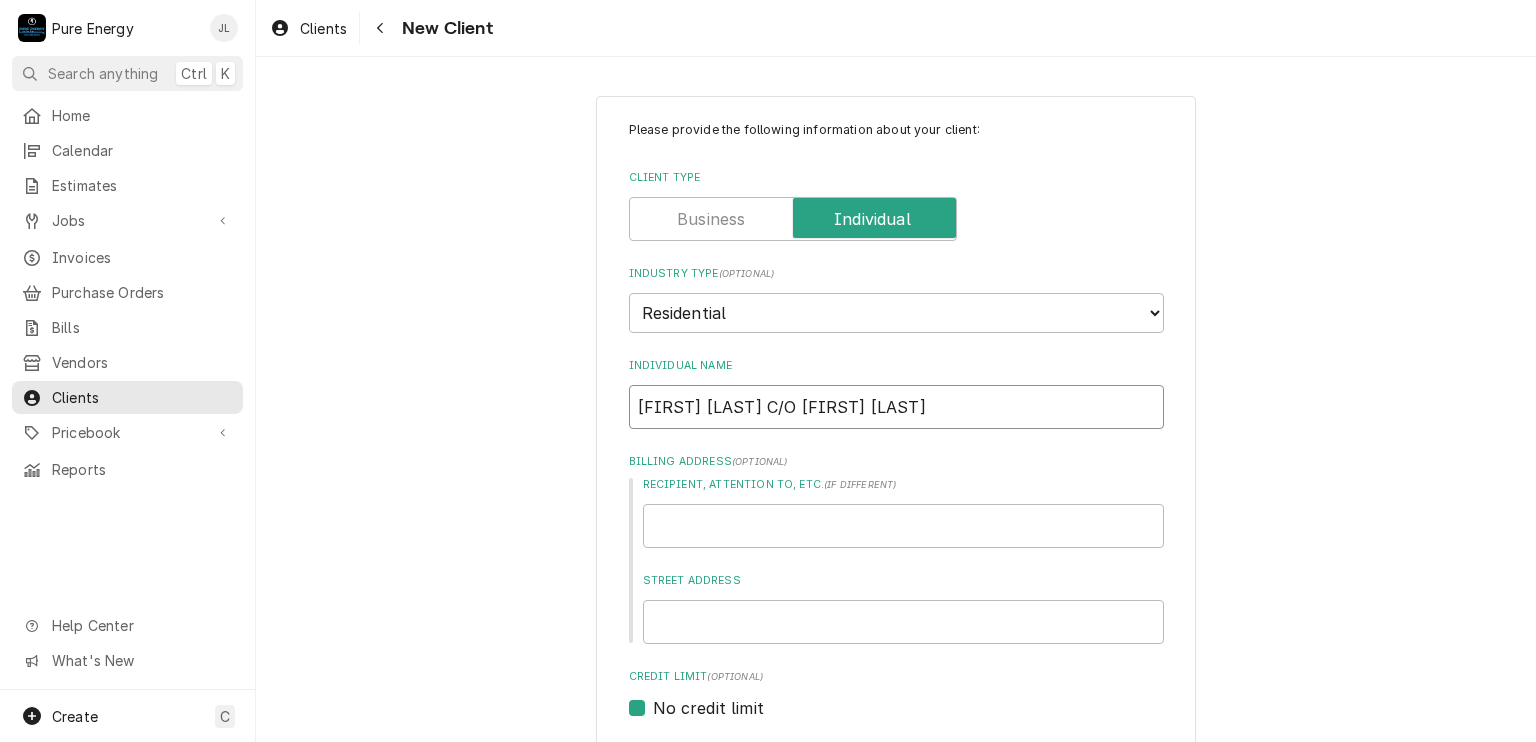 type on "x" 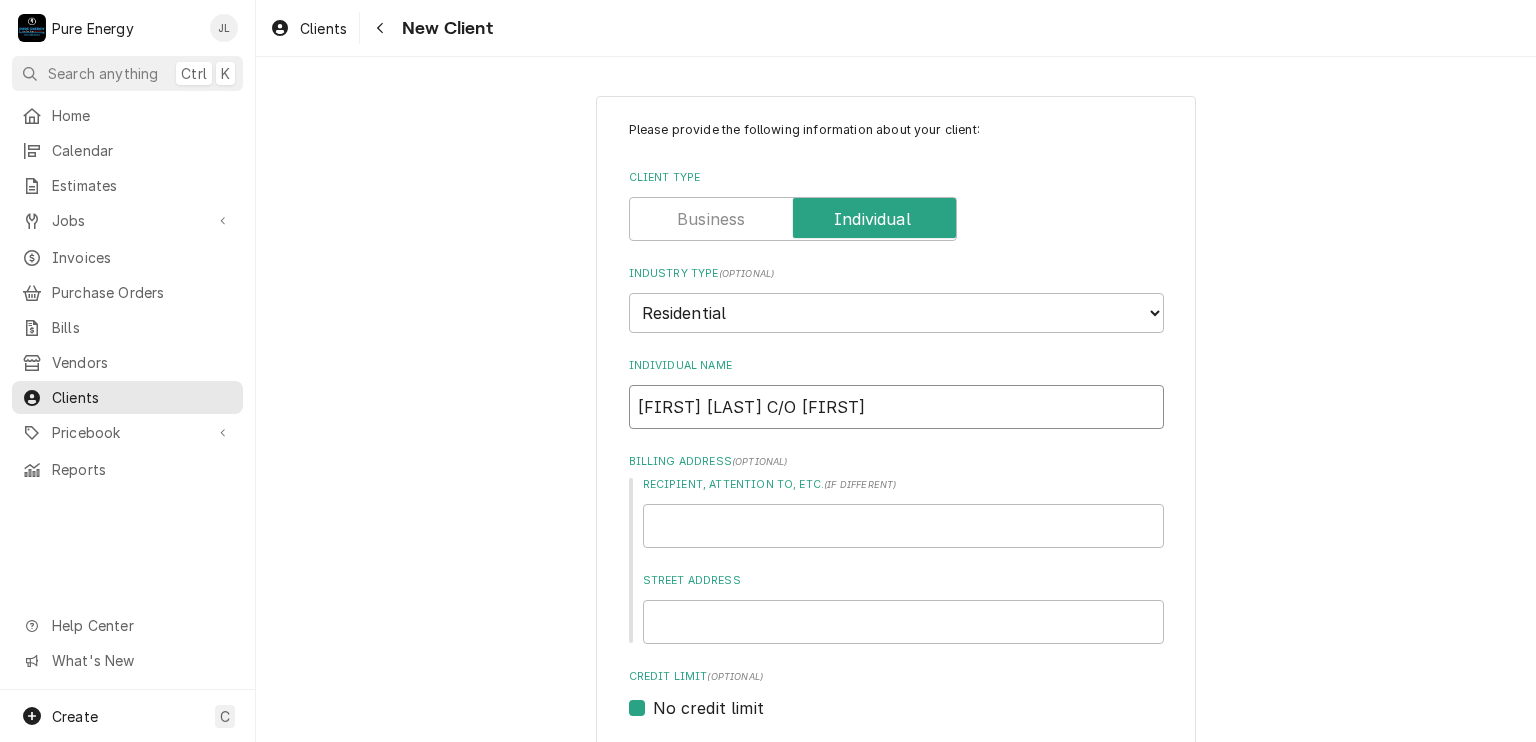 type on "x" 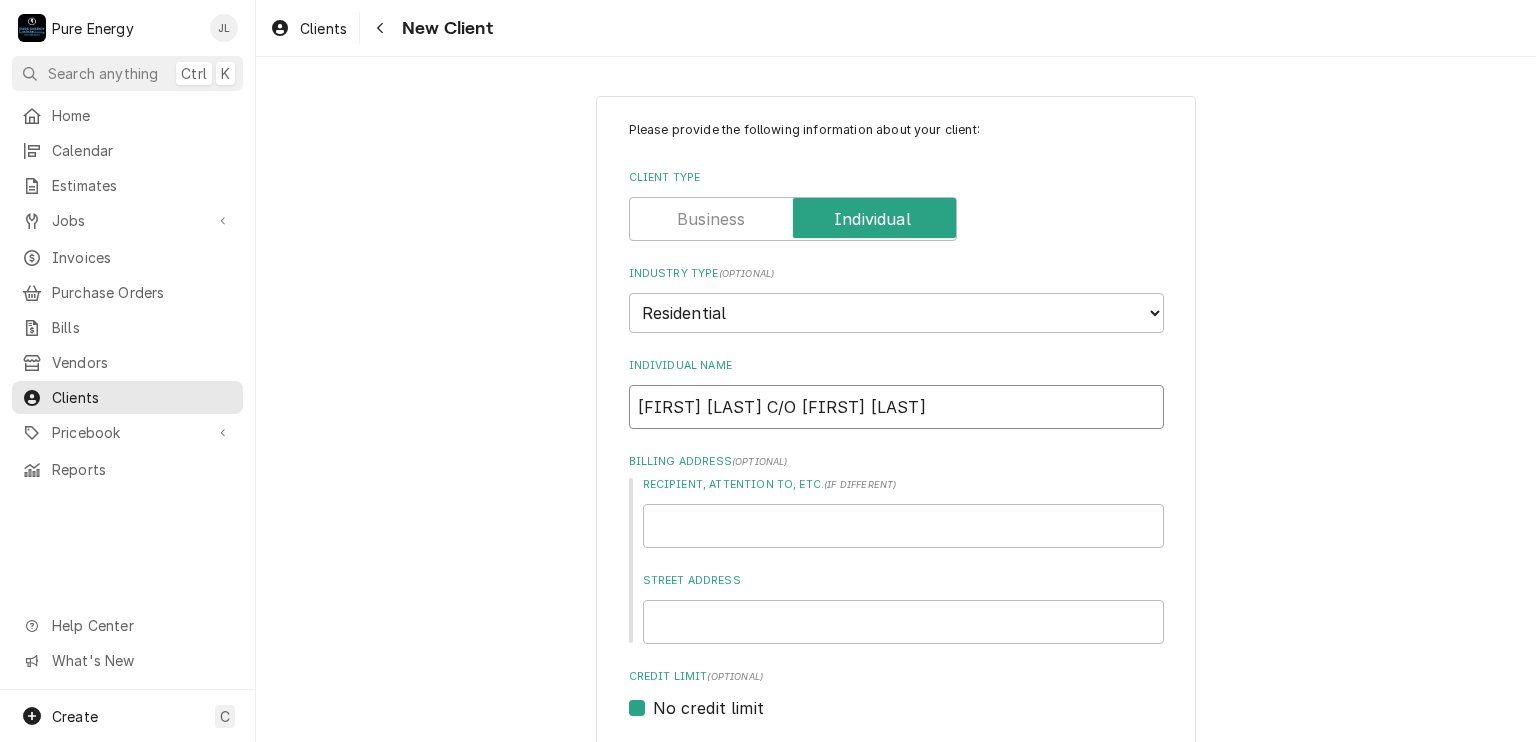type on "x" 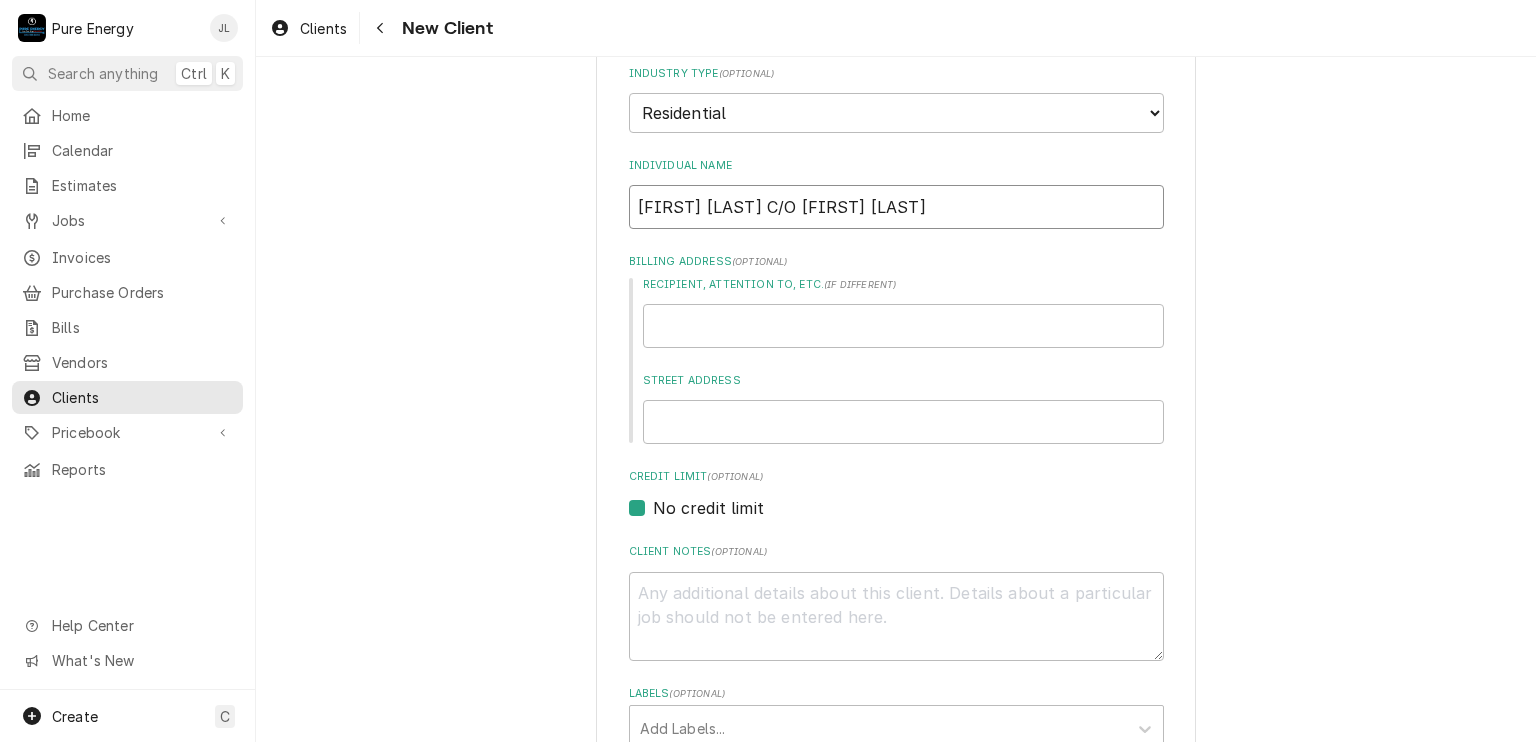 scroll, scrollTop: 300, scrollLeft: 0, axis: vertical 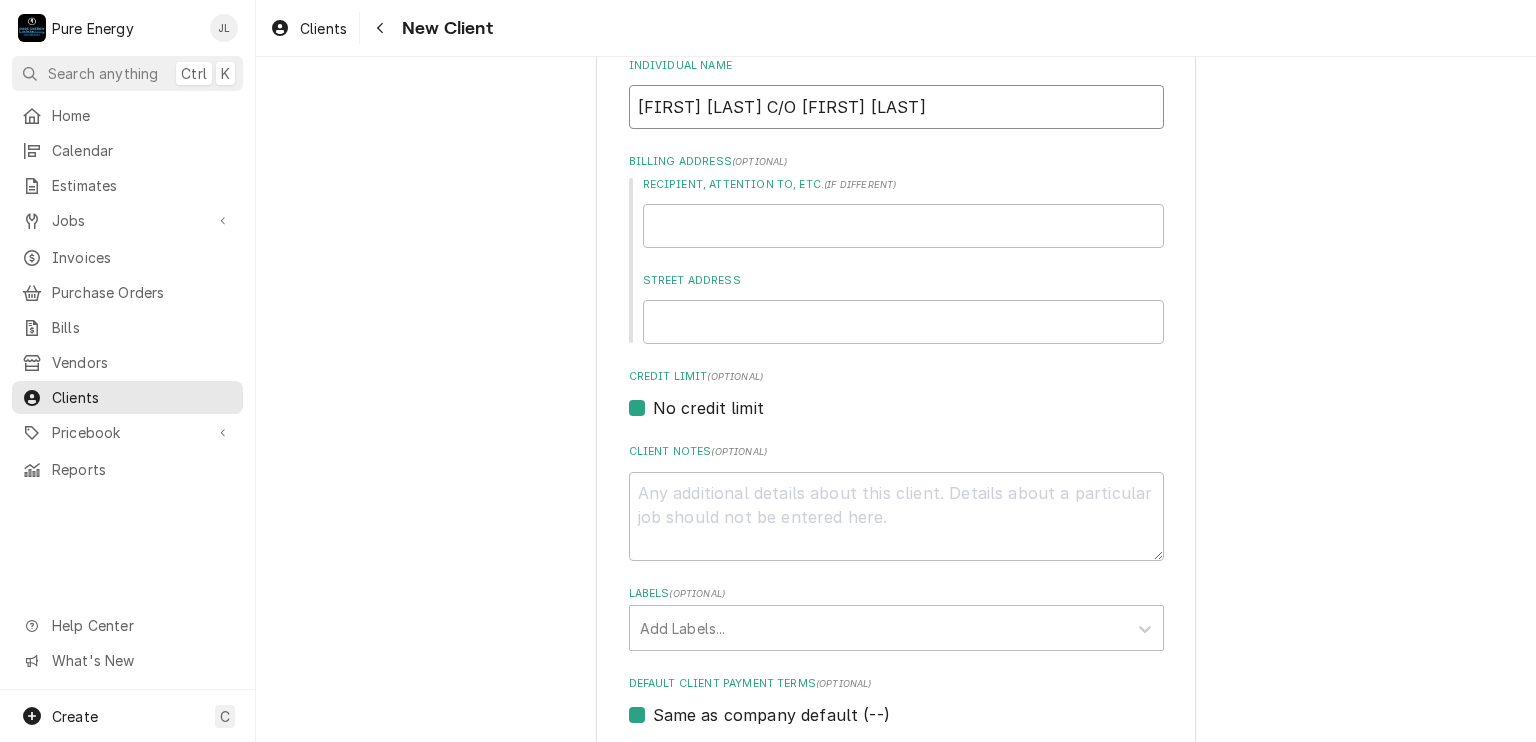 type on "[LAST] [LAST] C/O [FIRST] [LAST]" 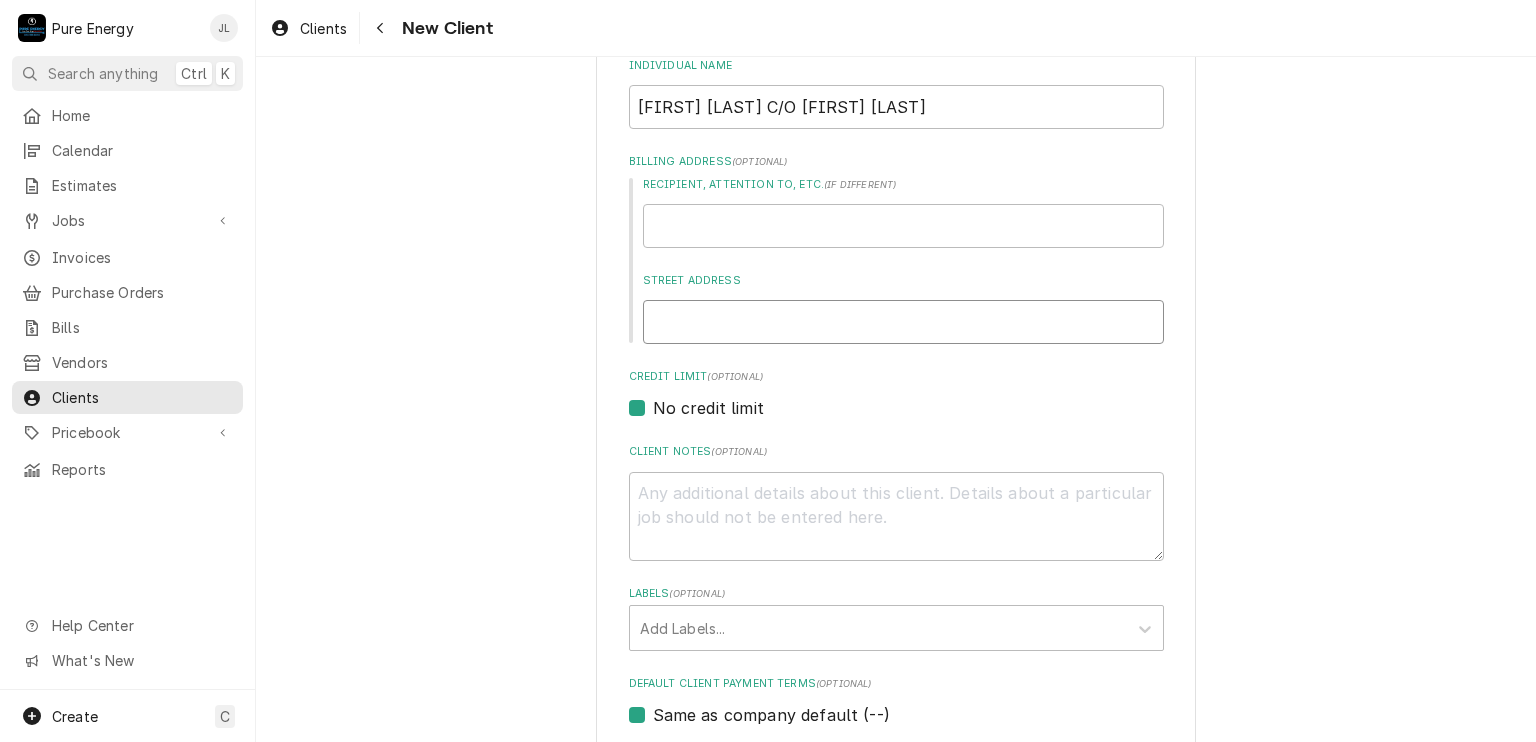 click on "Street Address" at bounding box center [903, 322] 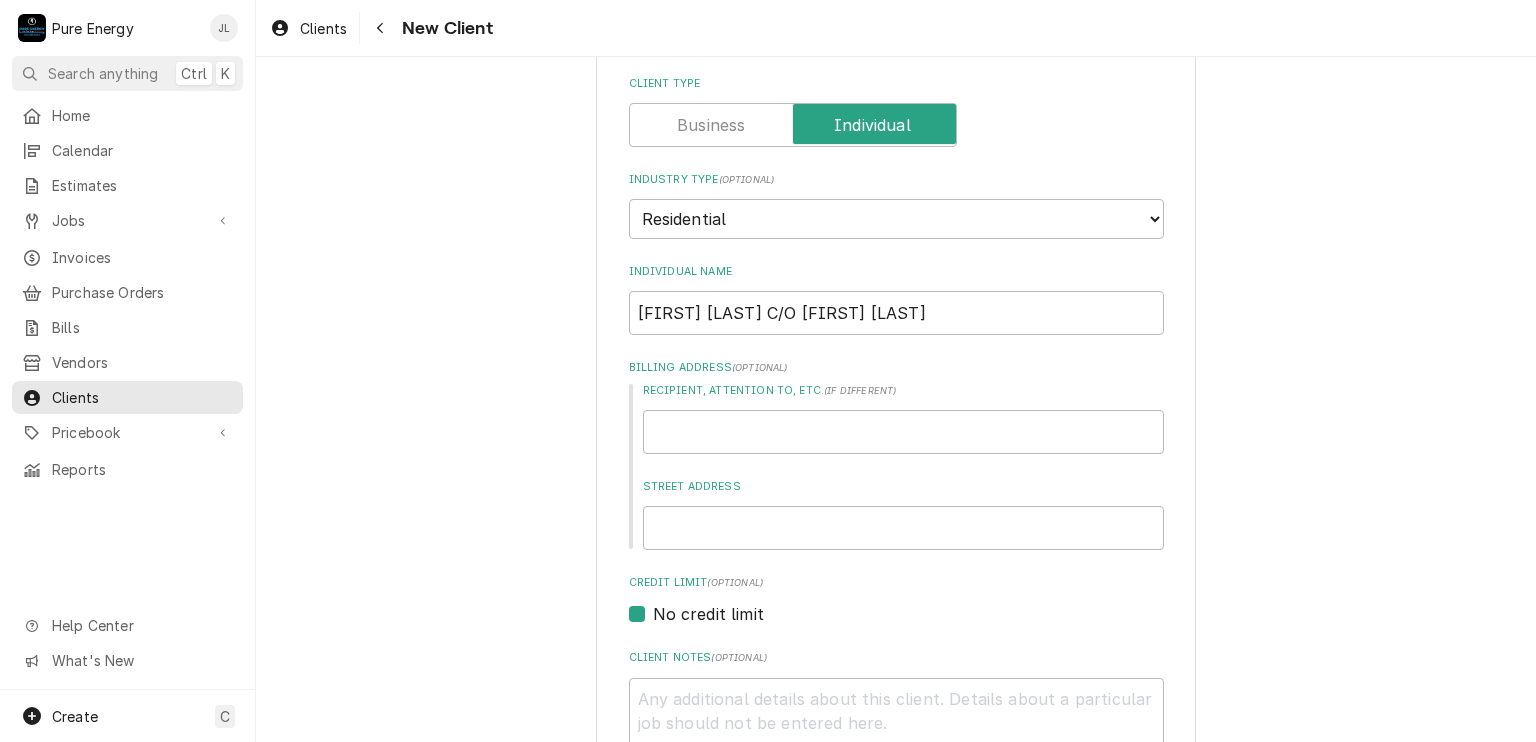 scroll, scrollTop: 0, scrollLeft: 0, axis: both 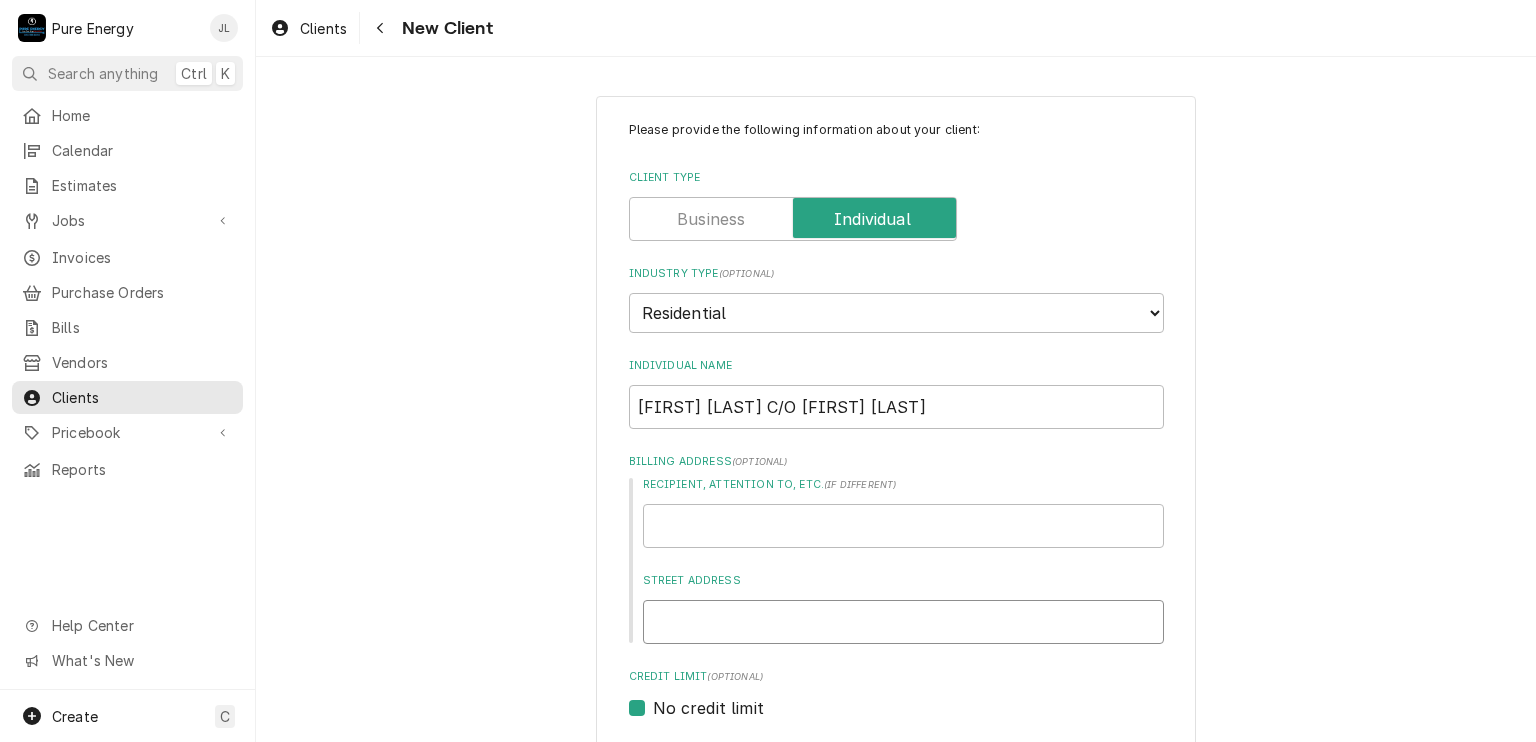 click on "Street Address" at bounding box center [903, 622] 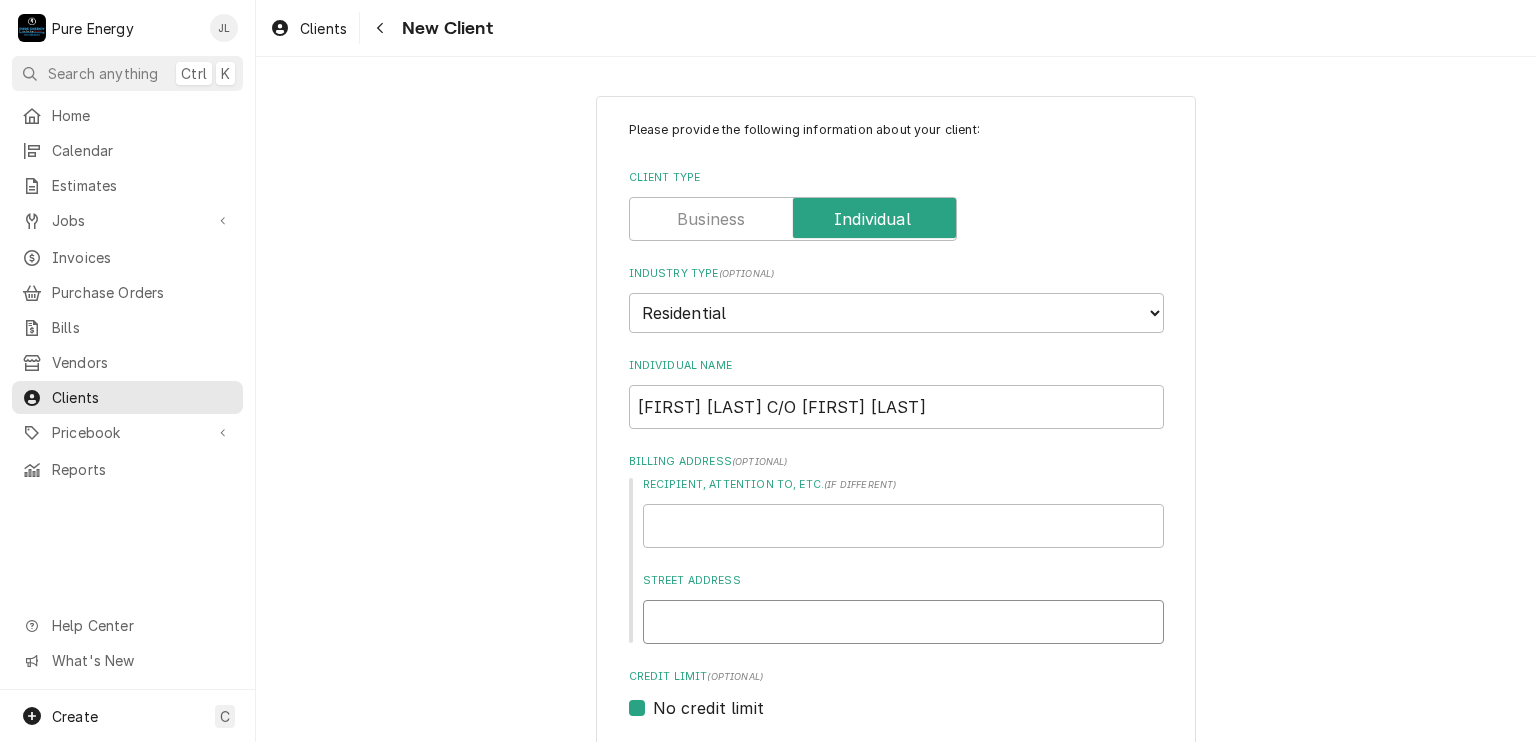 type on "x" 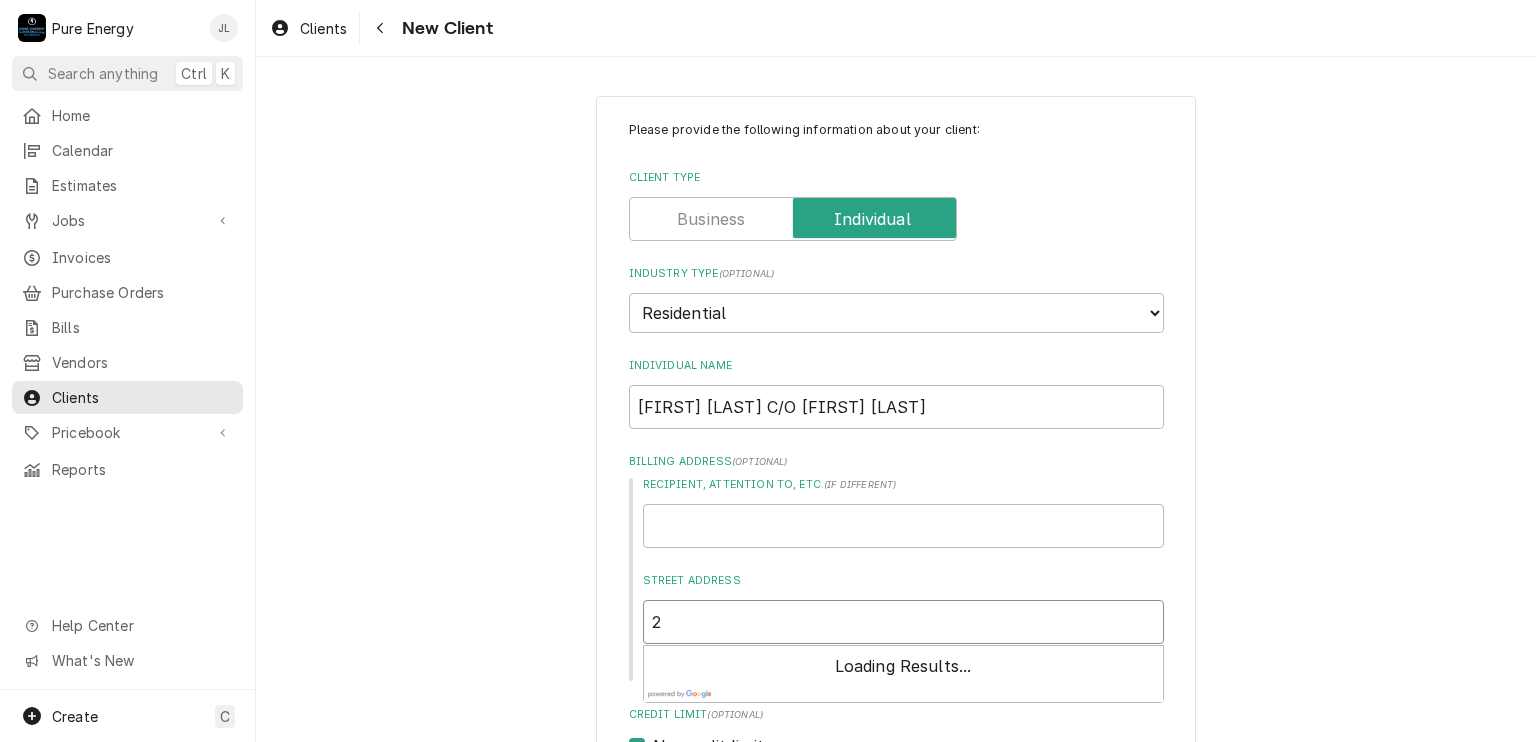 type on "x" 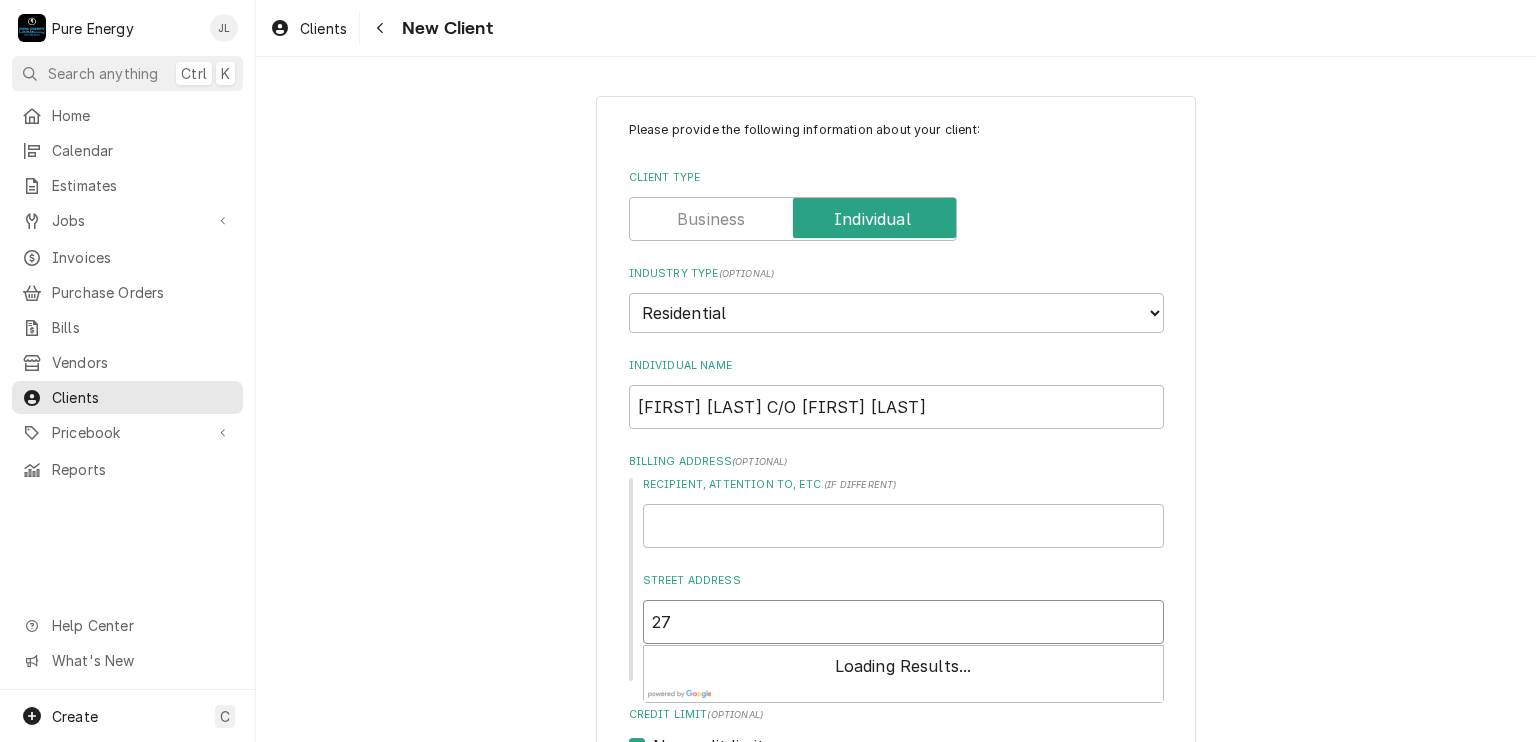type on "x" 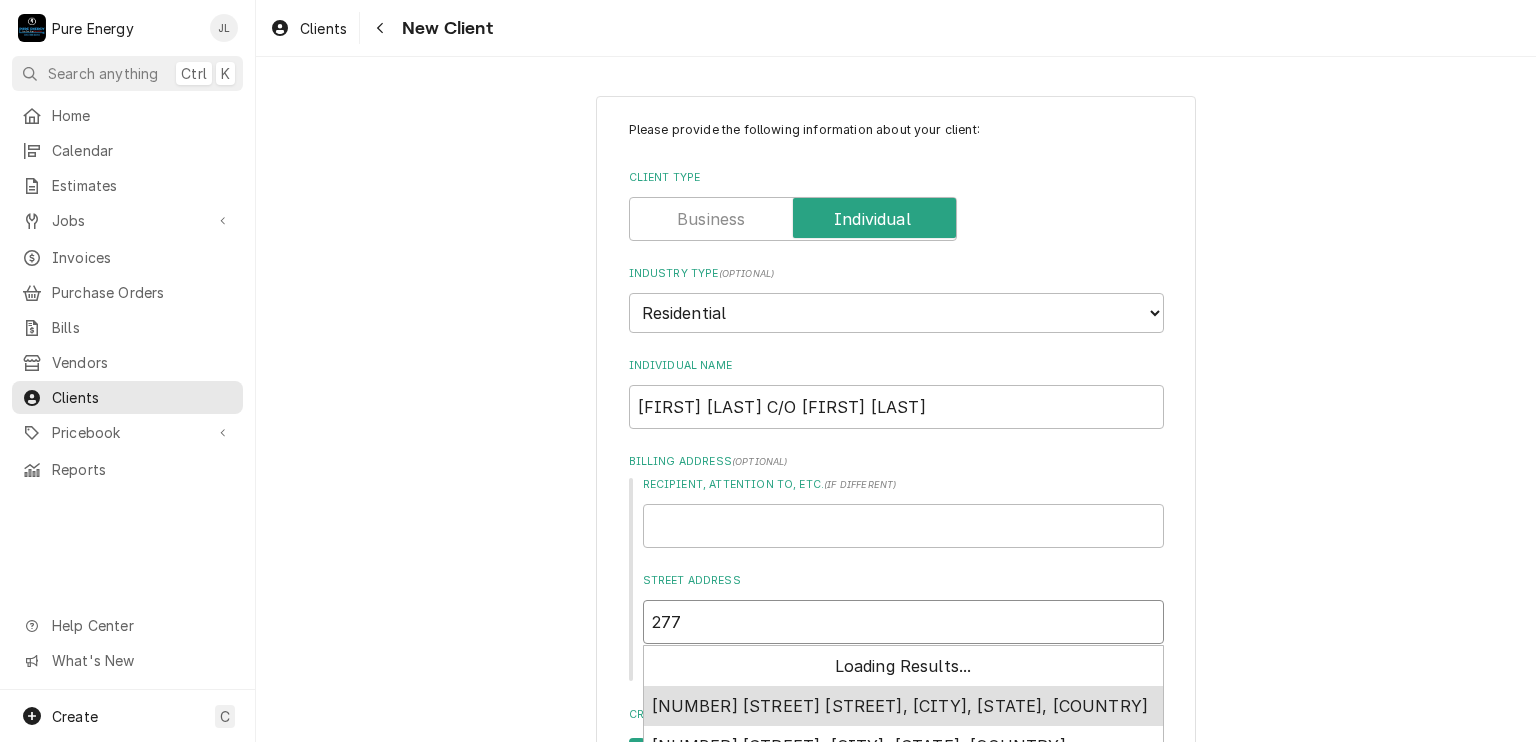 type on "x" 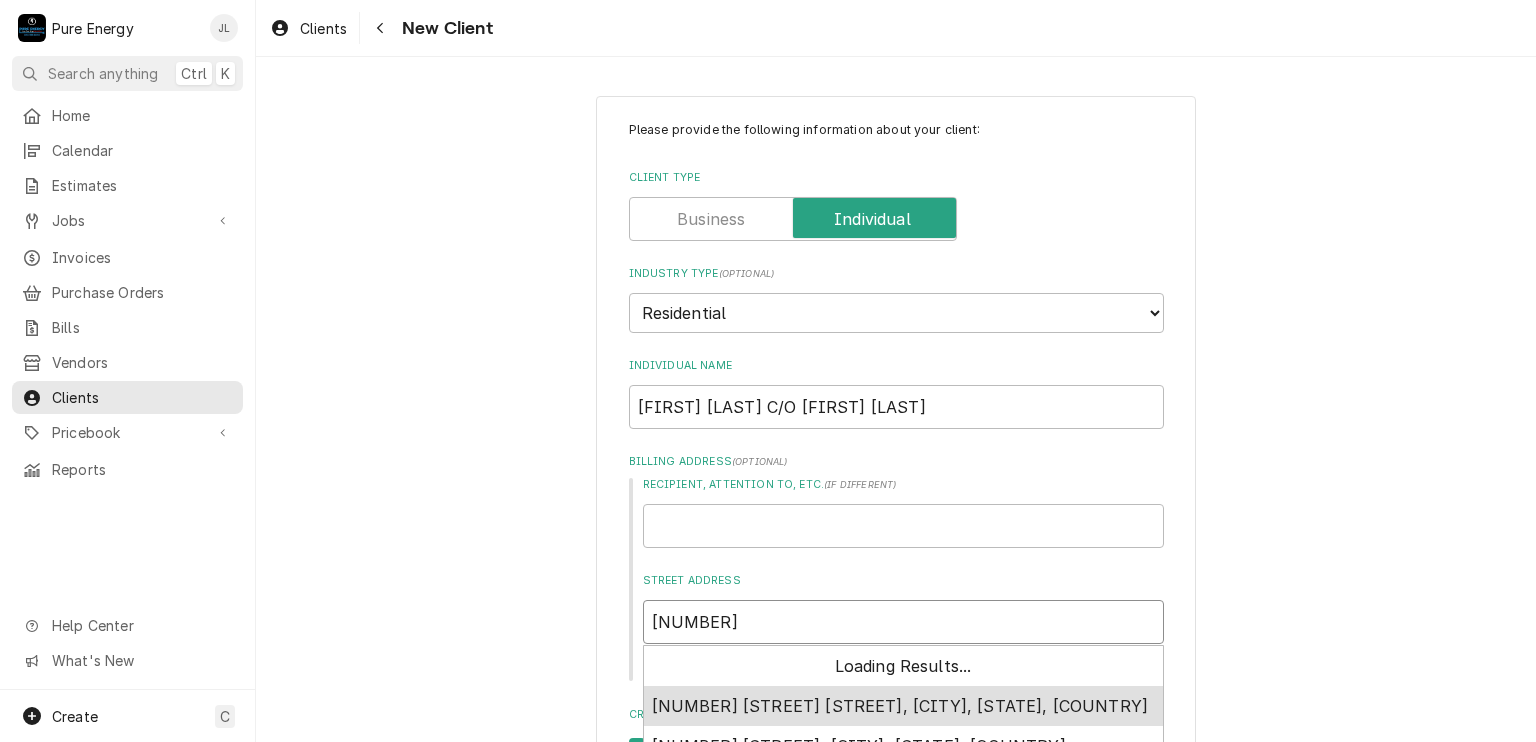 type on "x" 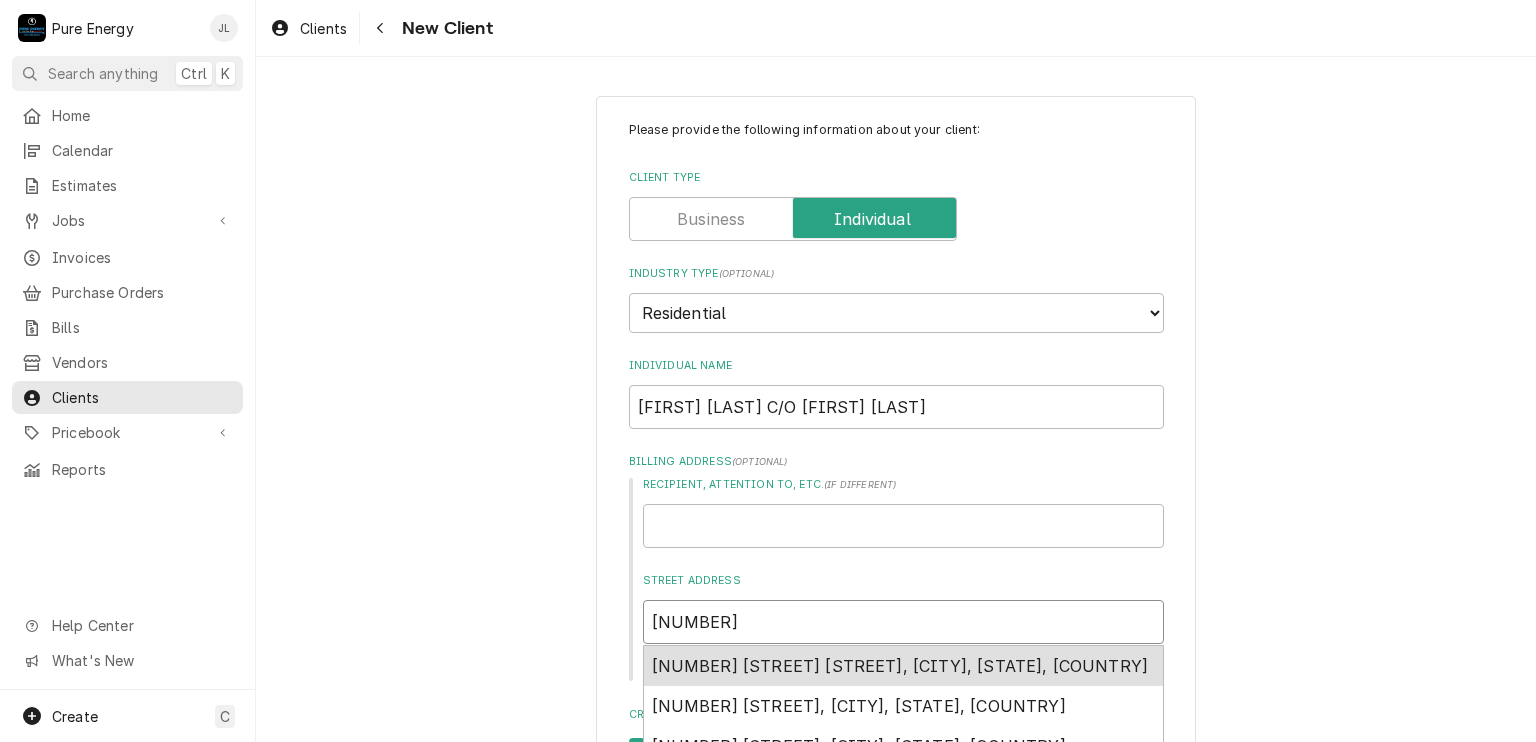 type on "x" 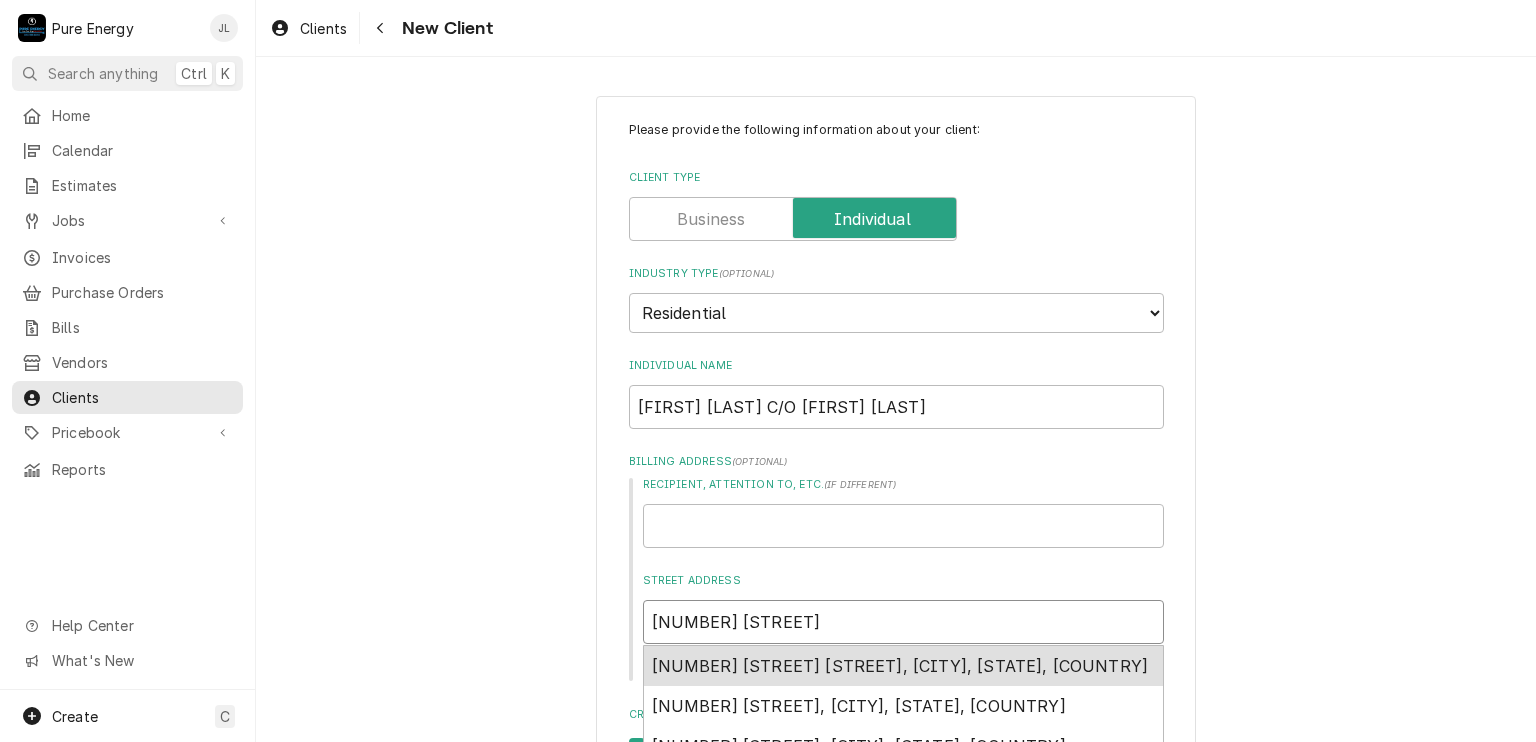 type on "x" 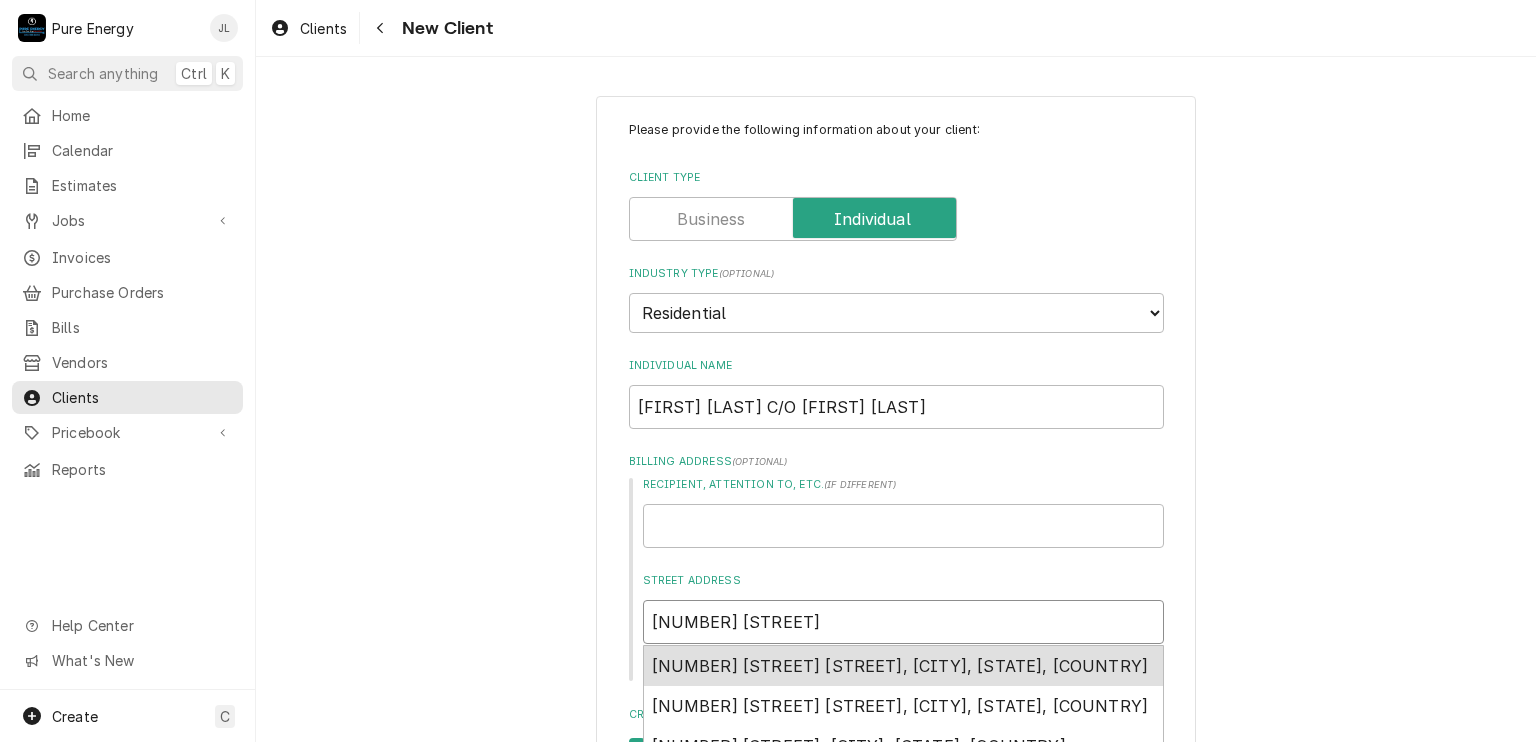 type on "x" 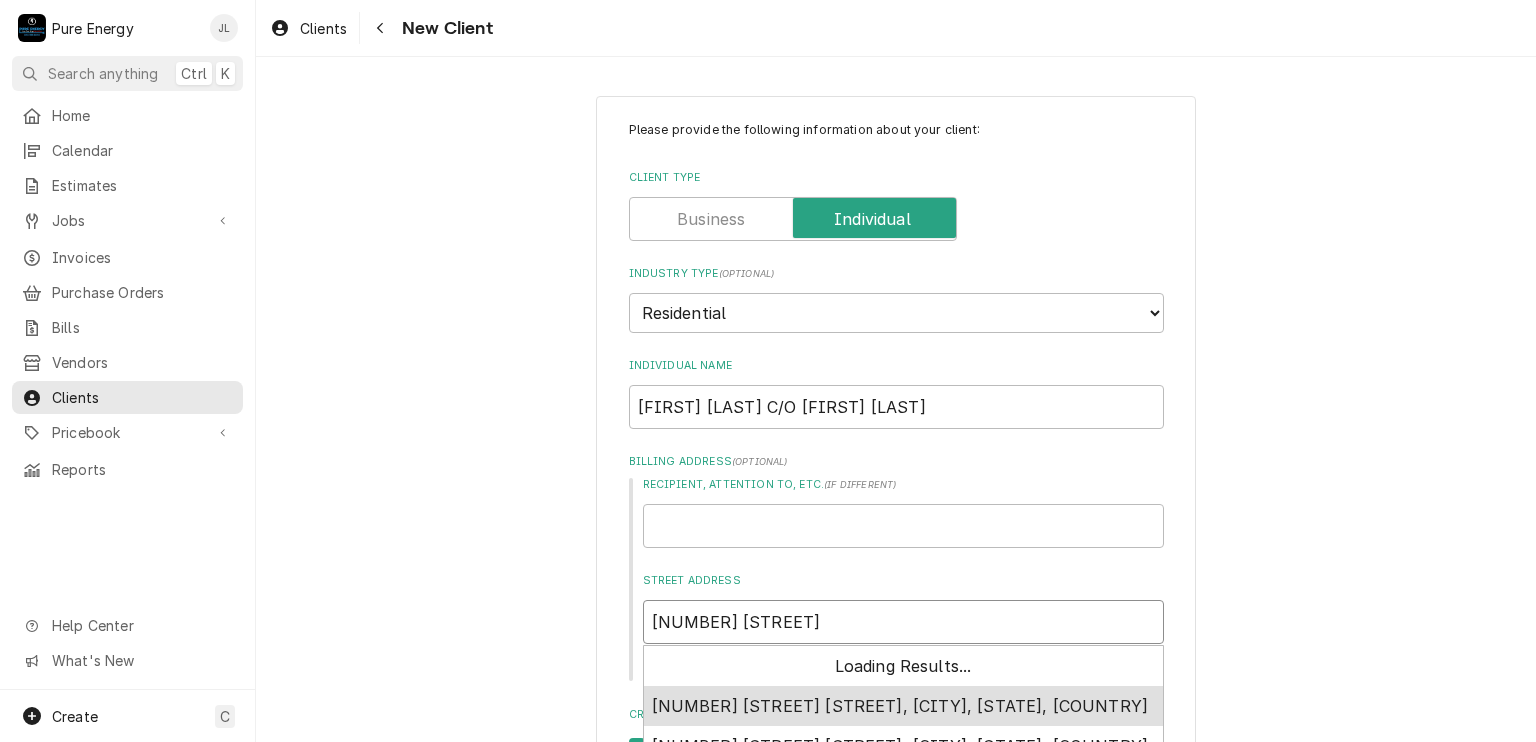 type on "x" 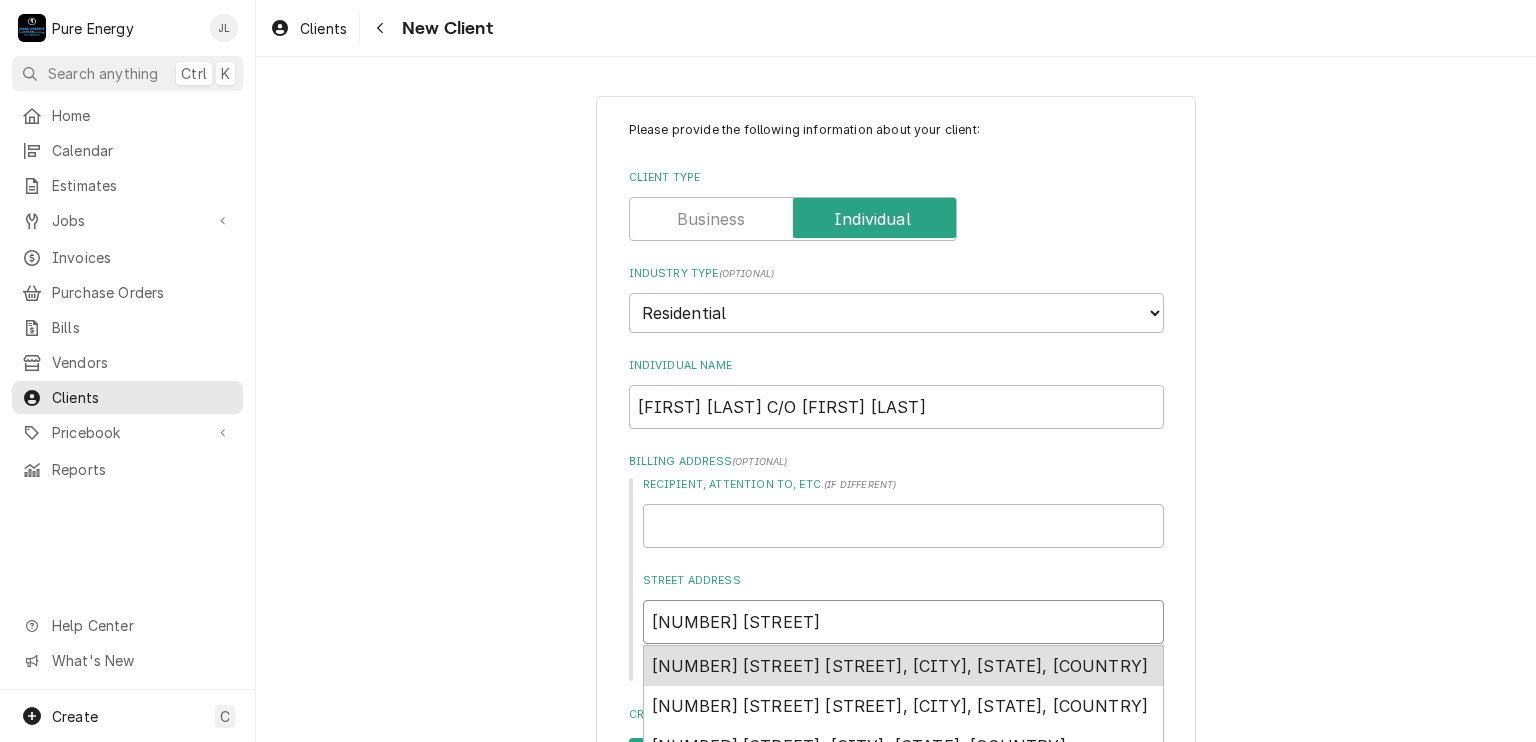 type on "x" 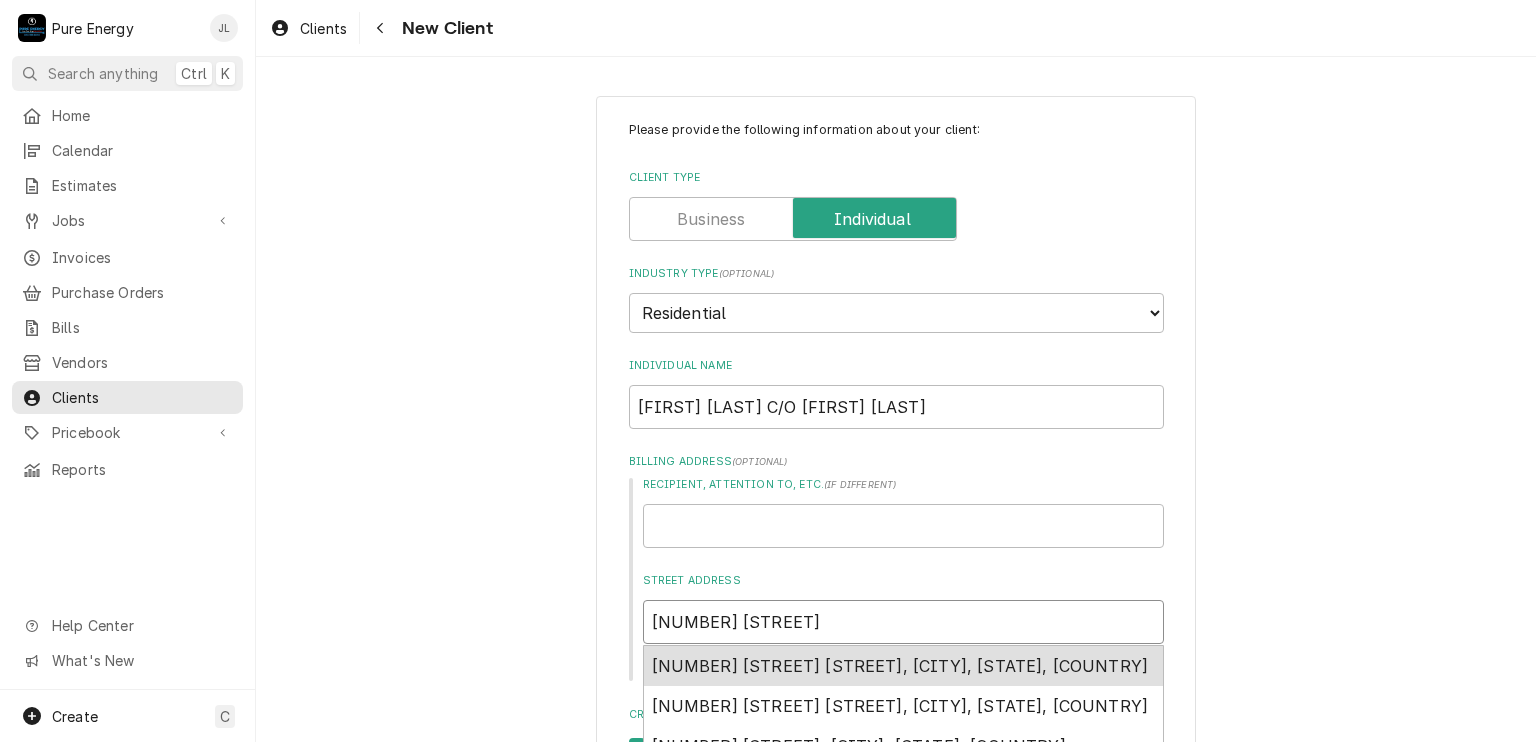 type on "x" 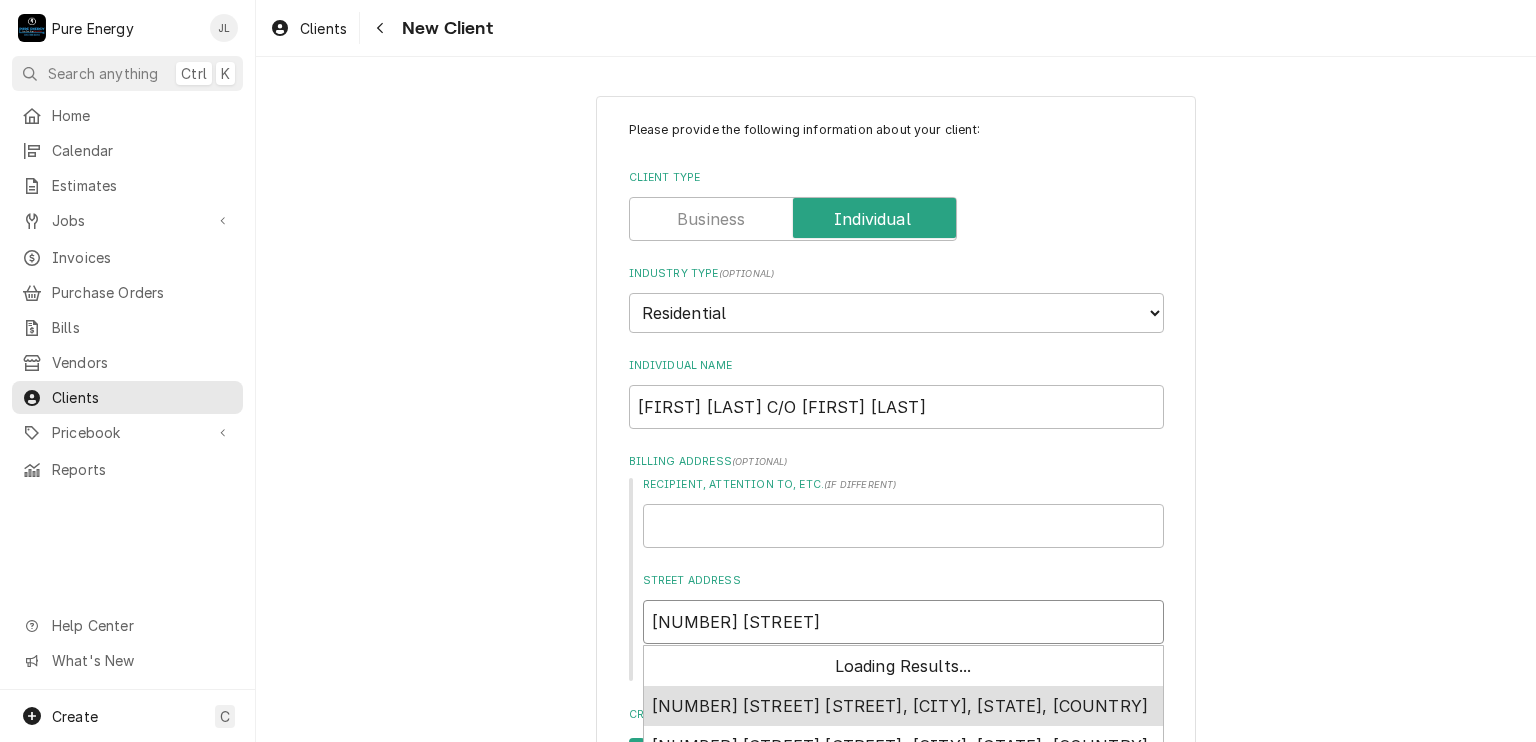 type on "x" 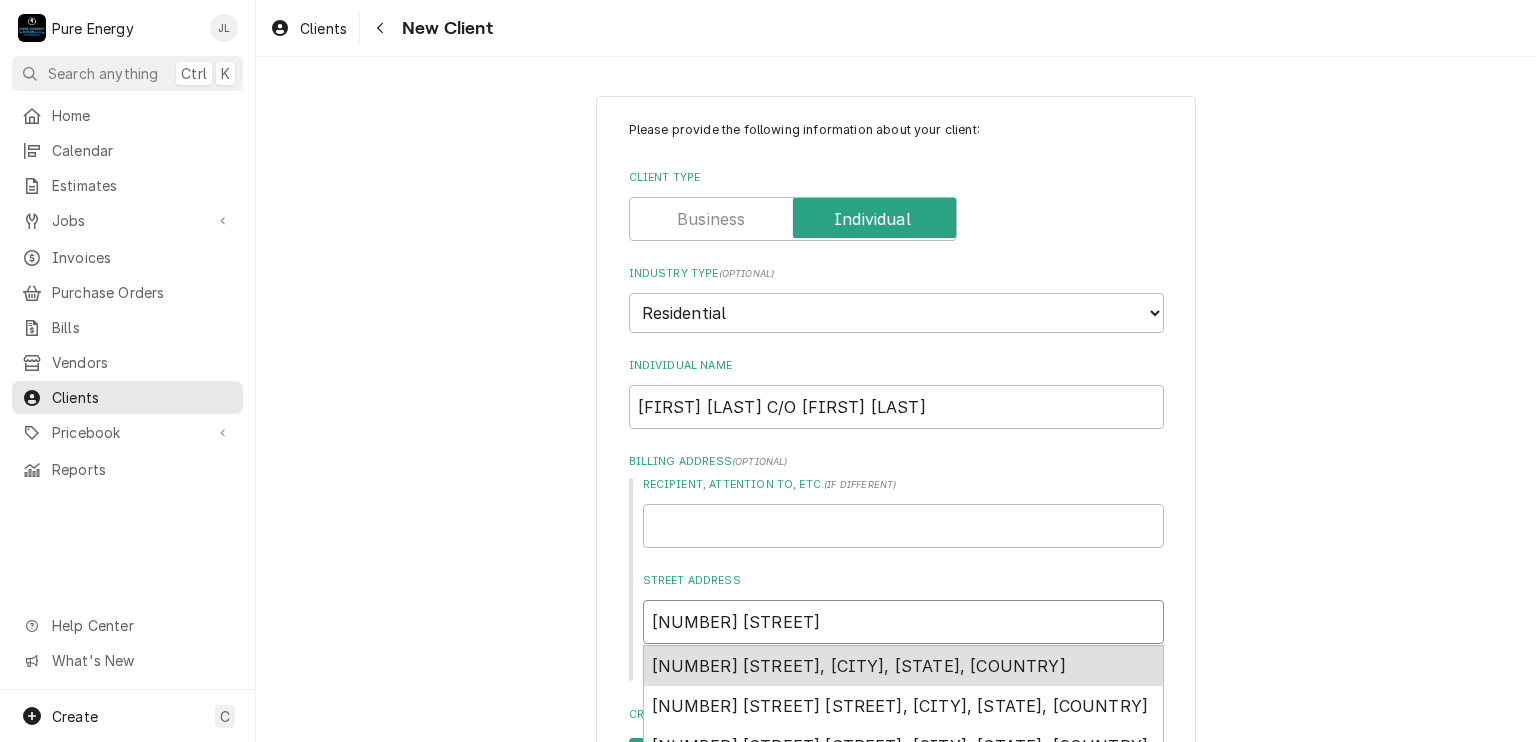 type on "x" 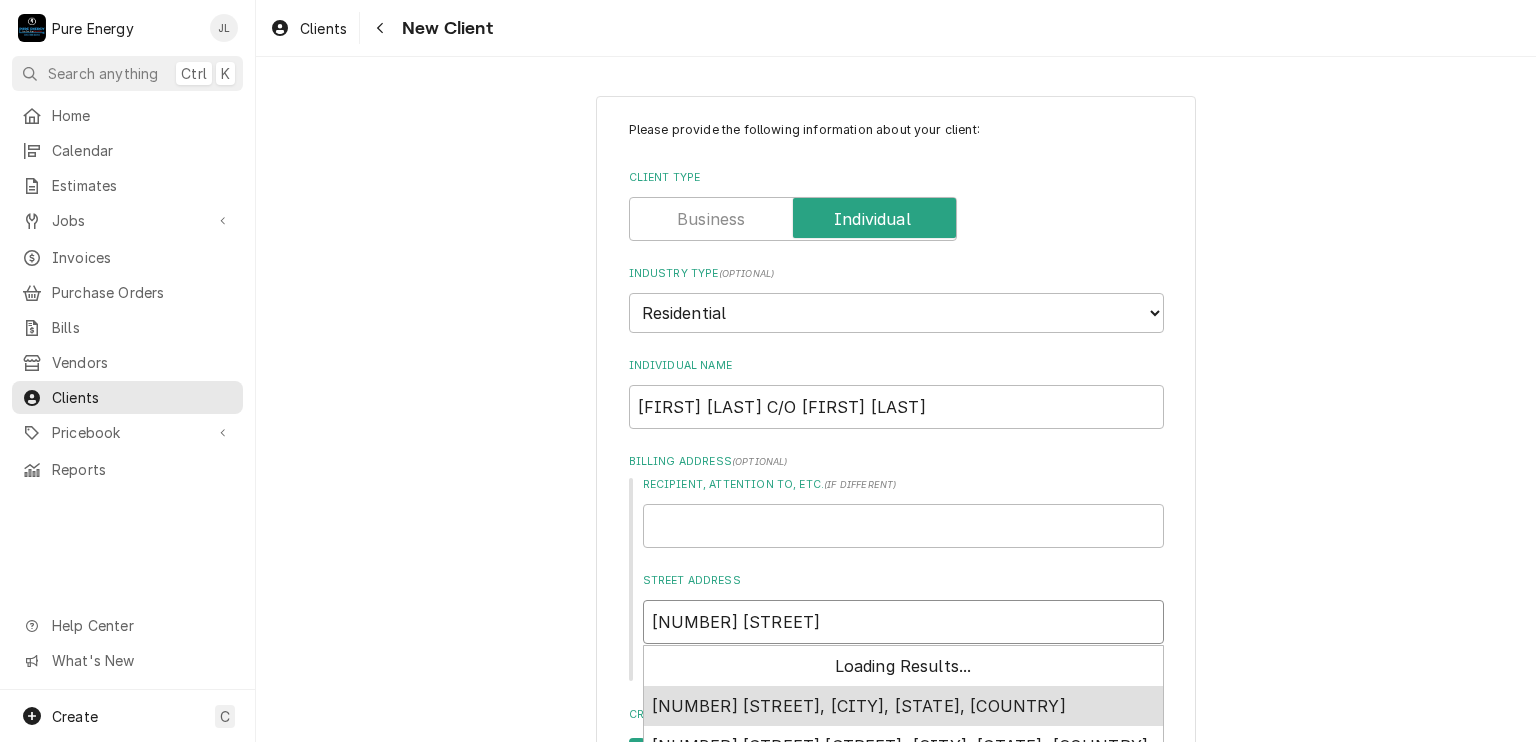 type on "x" 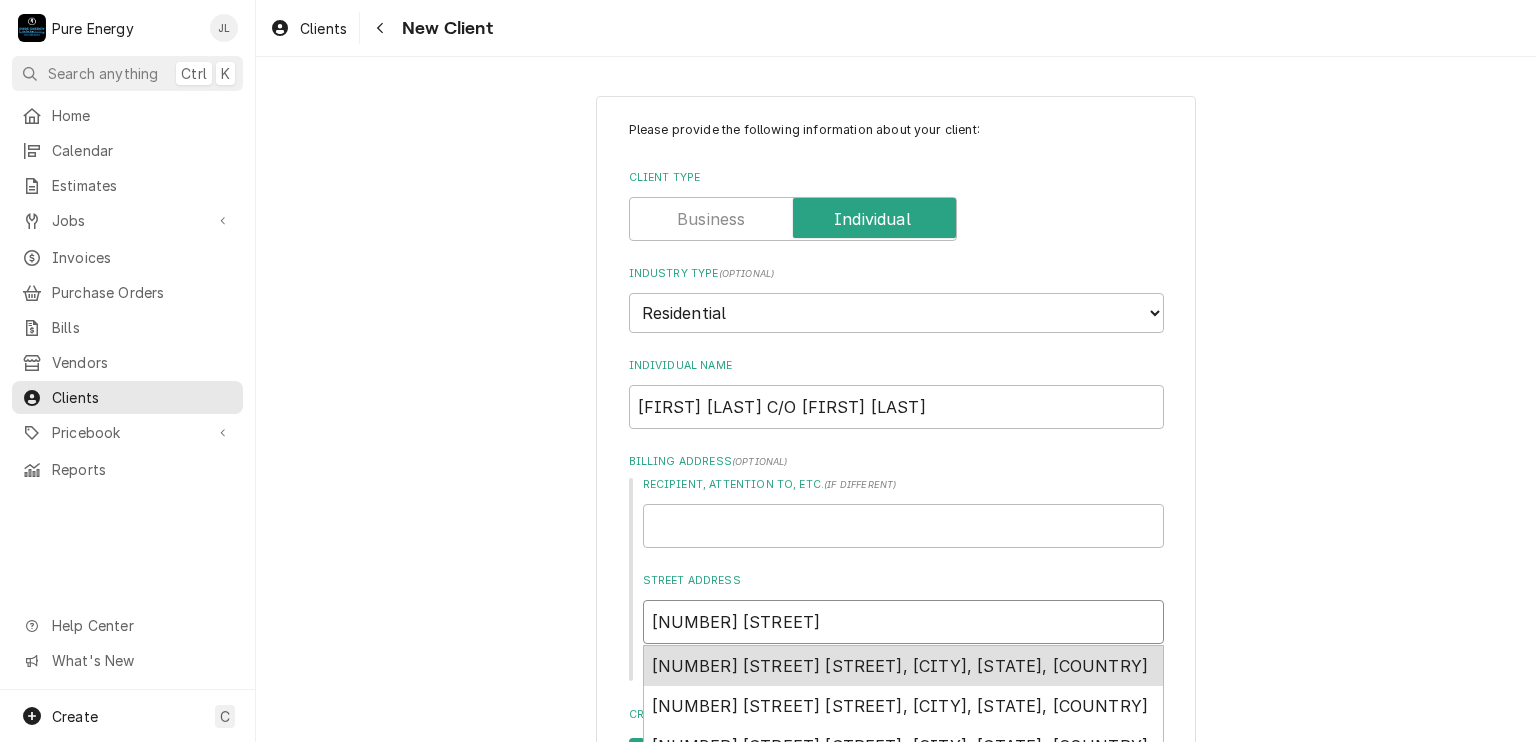 click on "2779 Oak Shores Drive, Bradley, CA, USA" at bounding box center [900, 666] 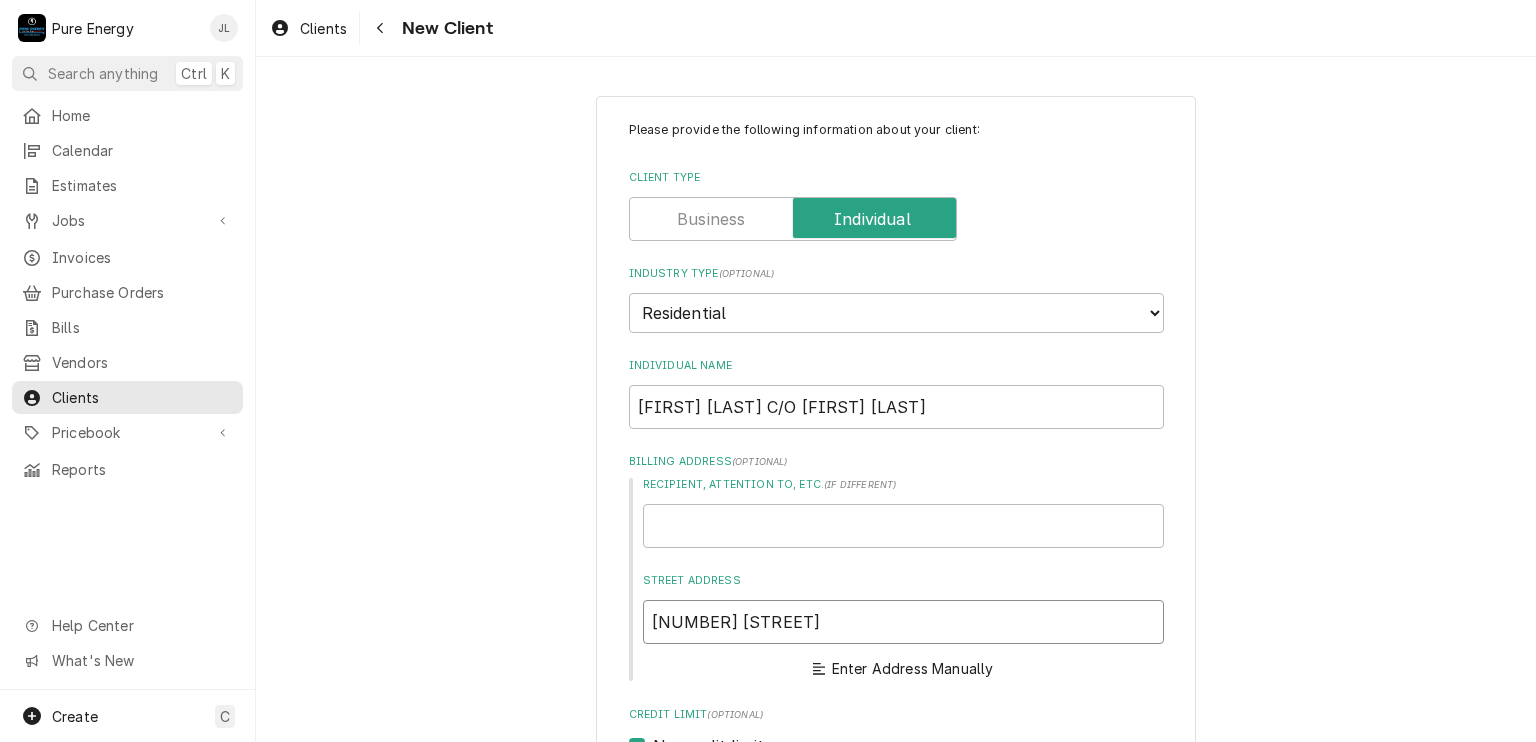 type on "x" 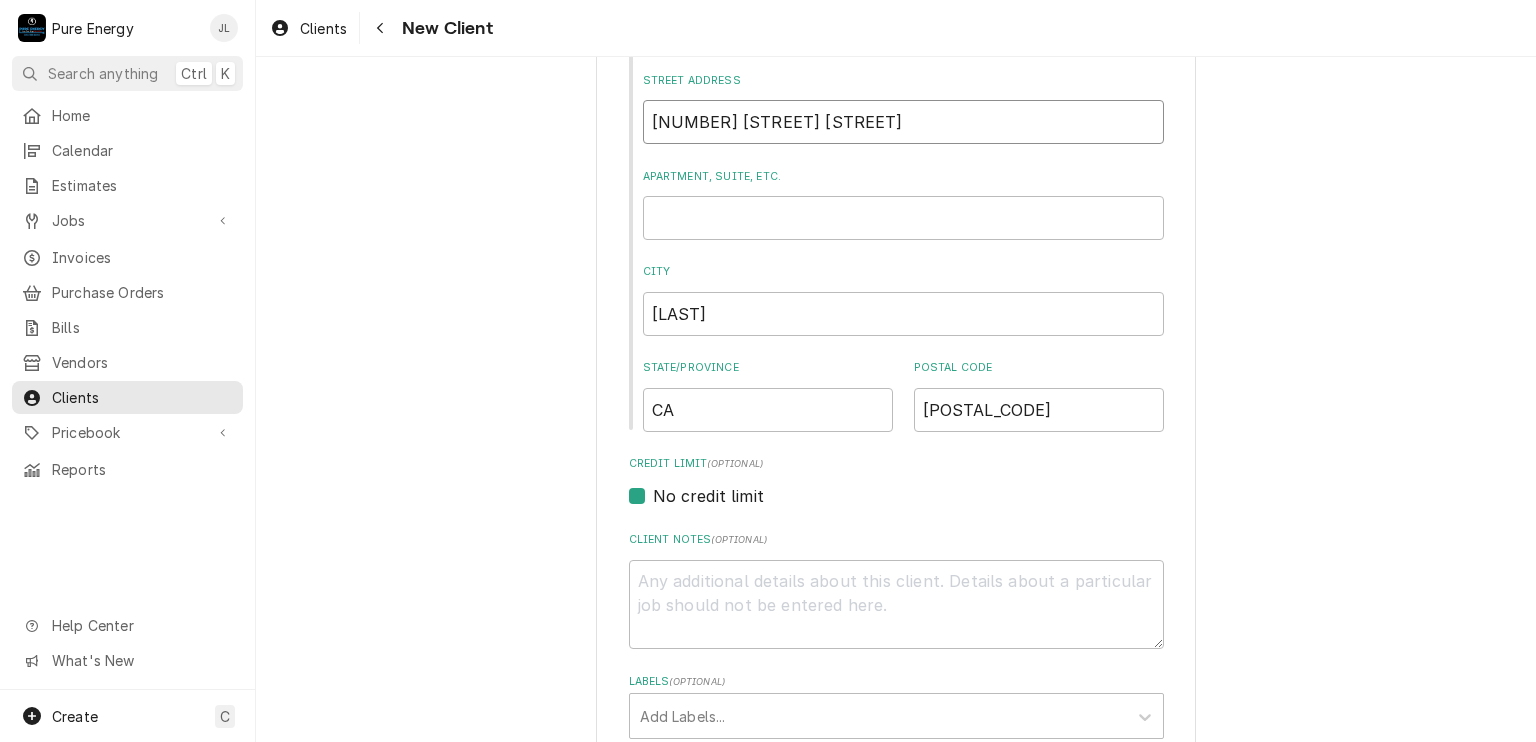scroll, scrollTop: 782, scrollLeft: 0, axis: vertical 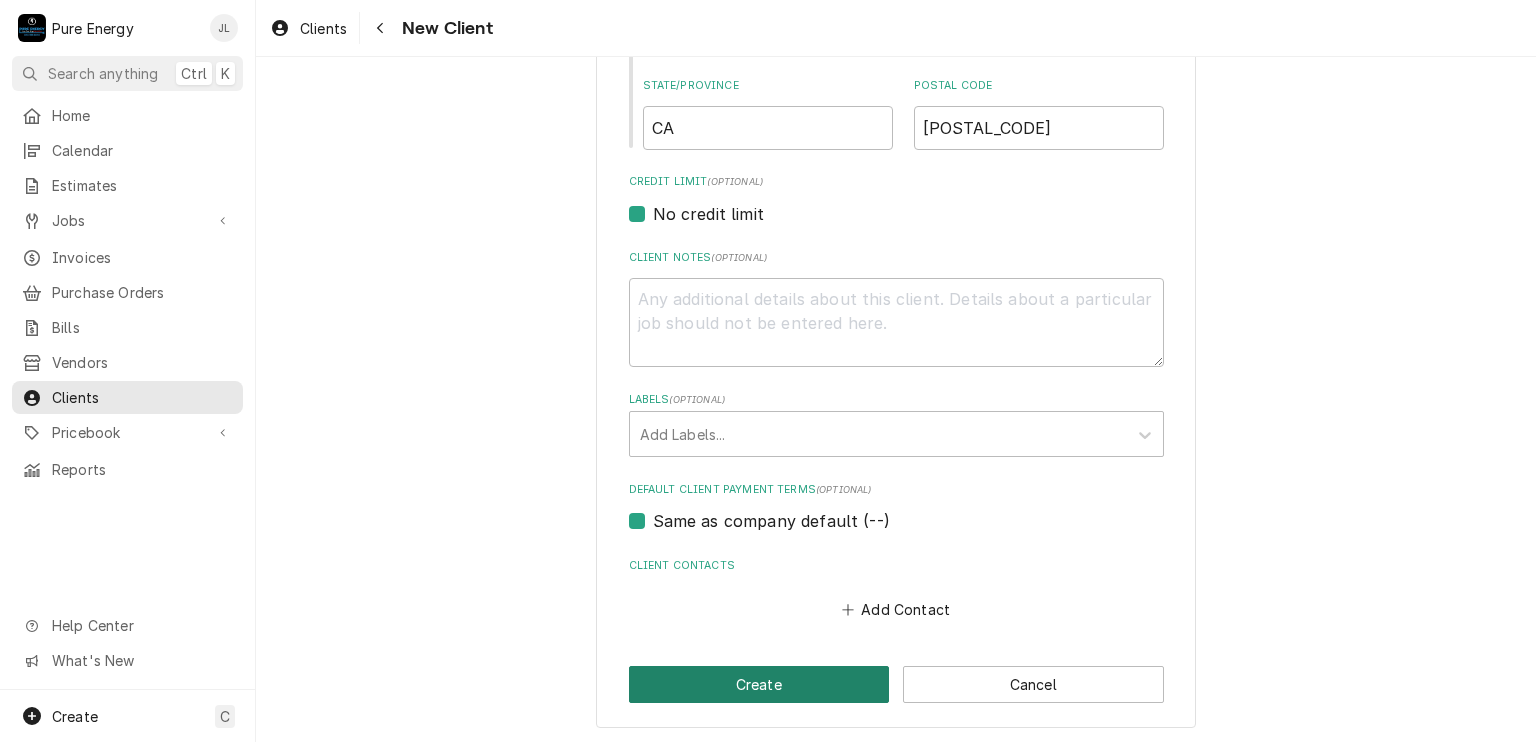type on "2779 Oak Shores Dr" 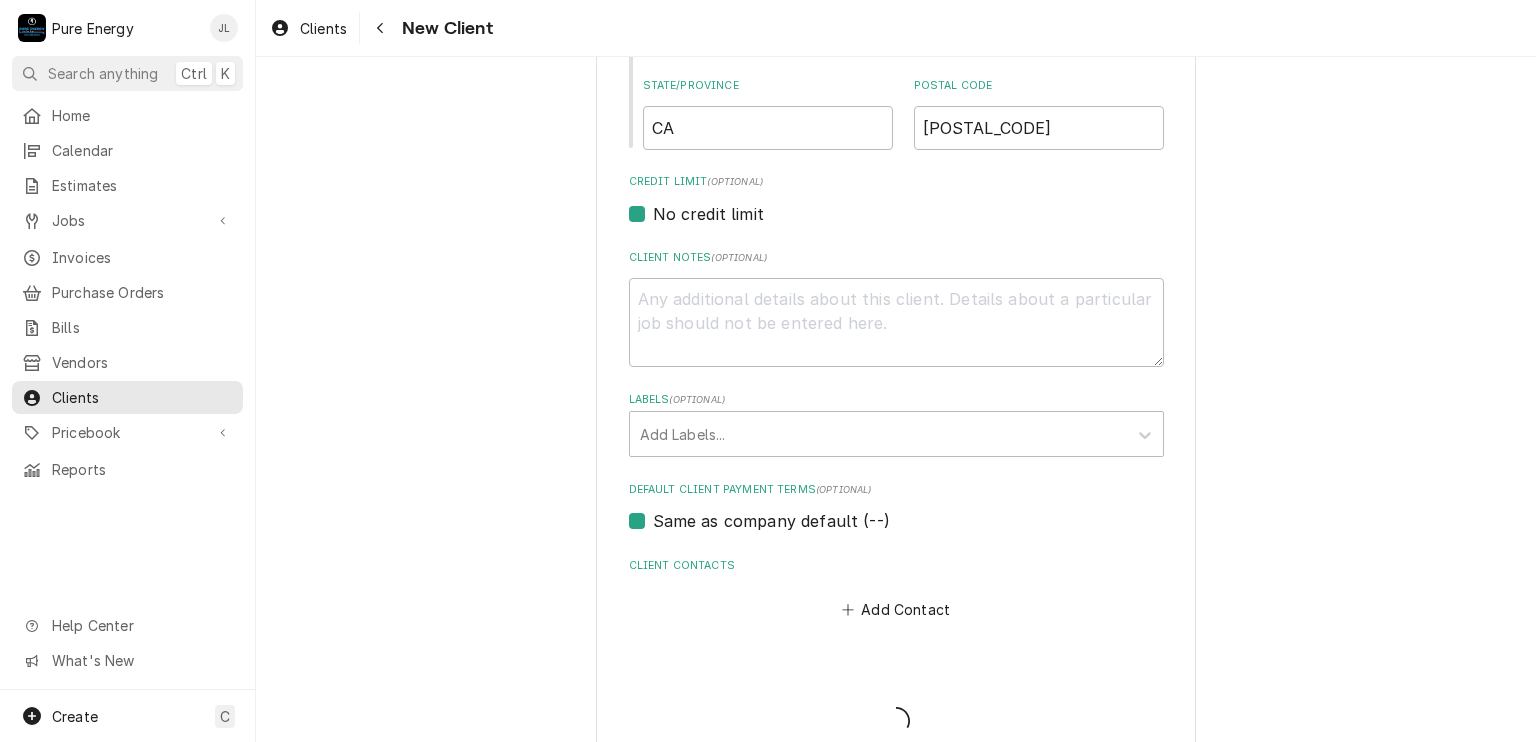 type on "x" 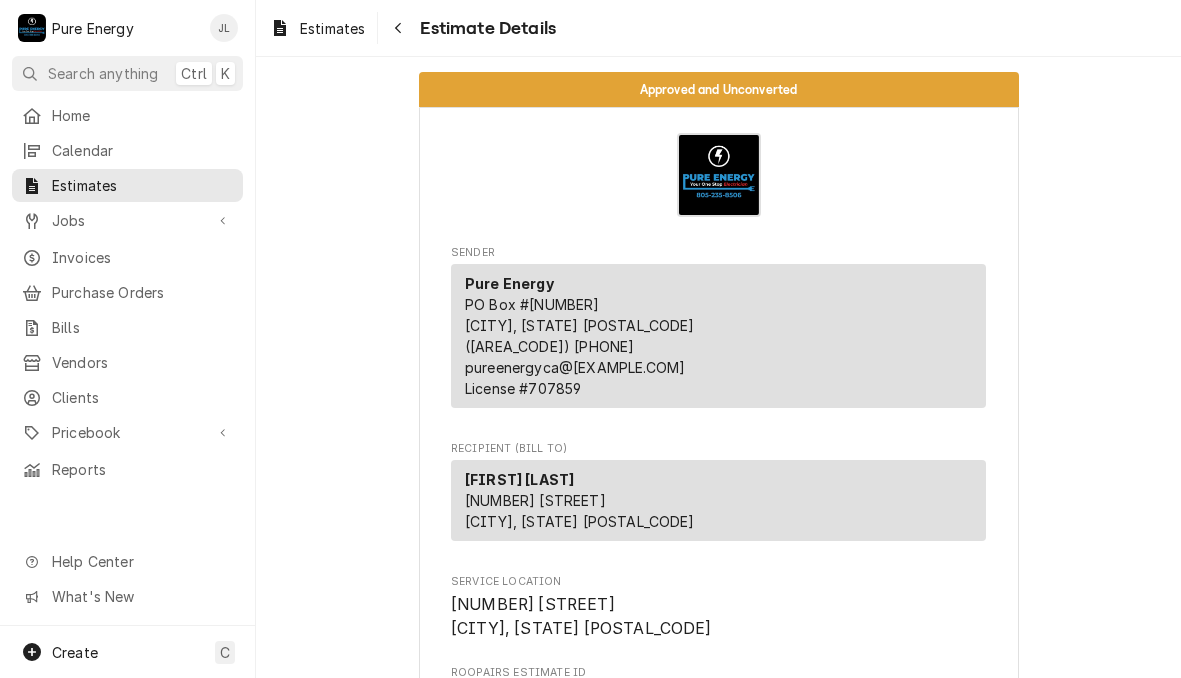 scroll, scrollTop: 0, scrollLeft: 0, axis: both 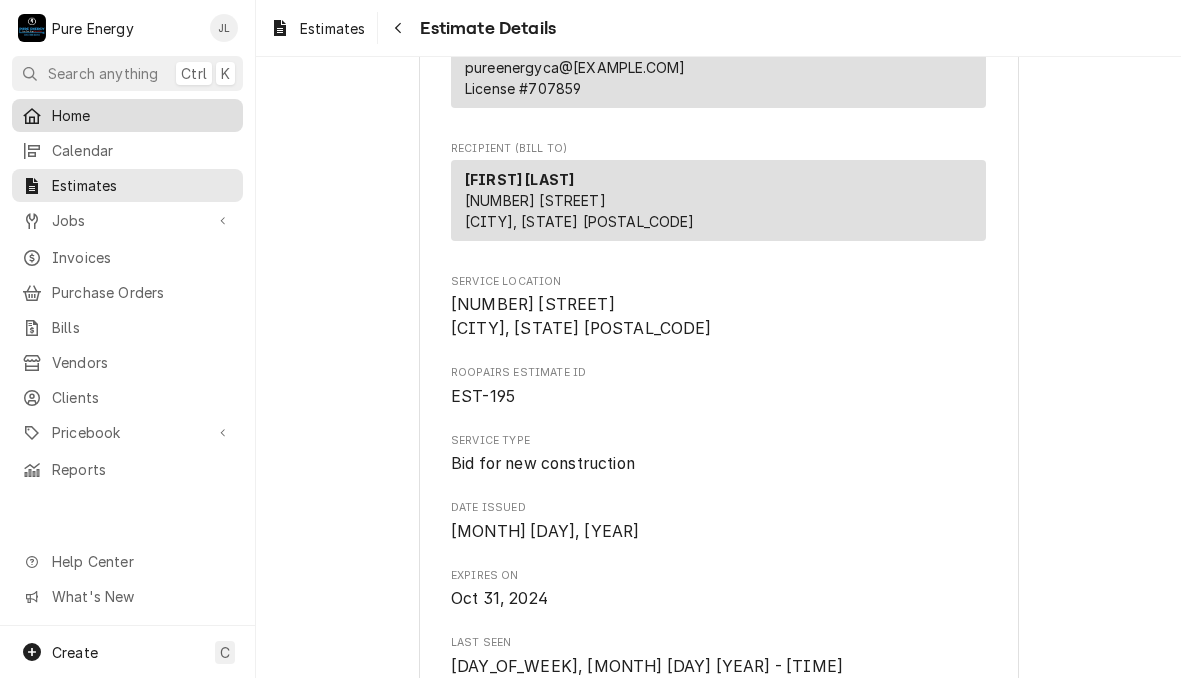 click on "Home" at bounding box center [142, 115] 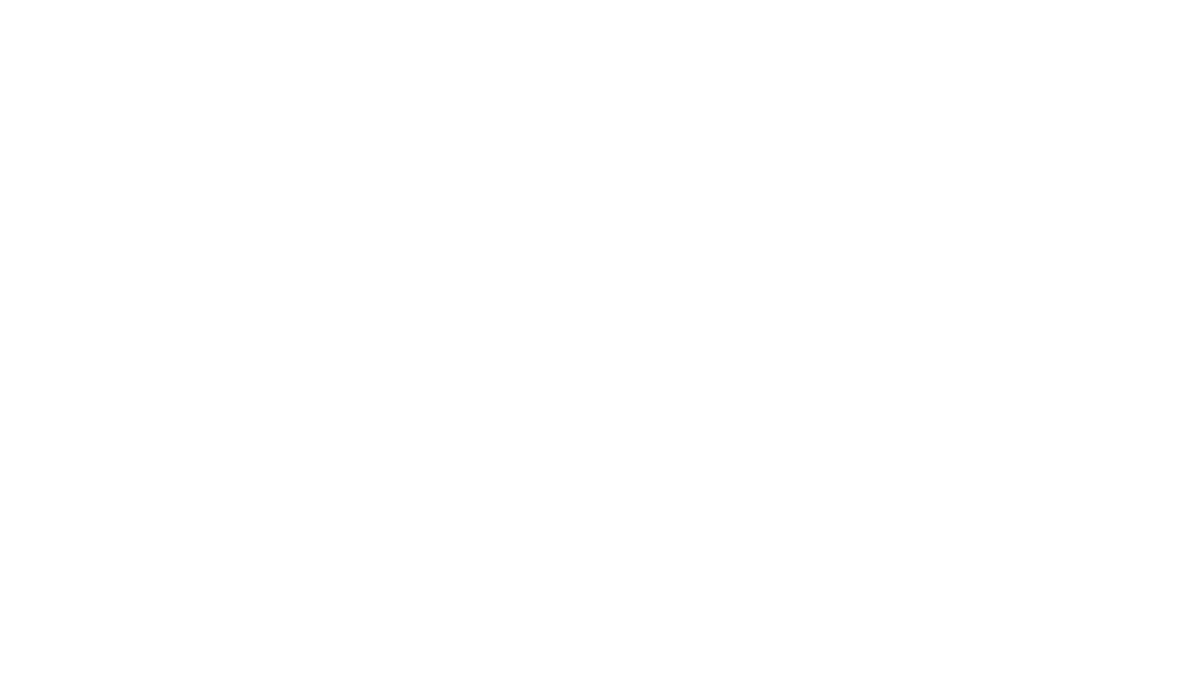 scroll, scrollTop: 0, scrollLeft: 0, axis: both 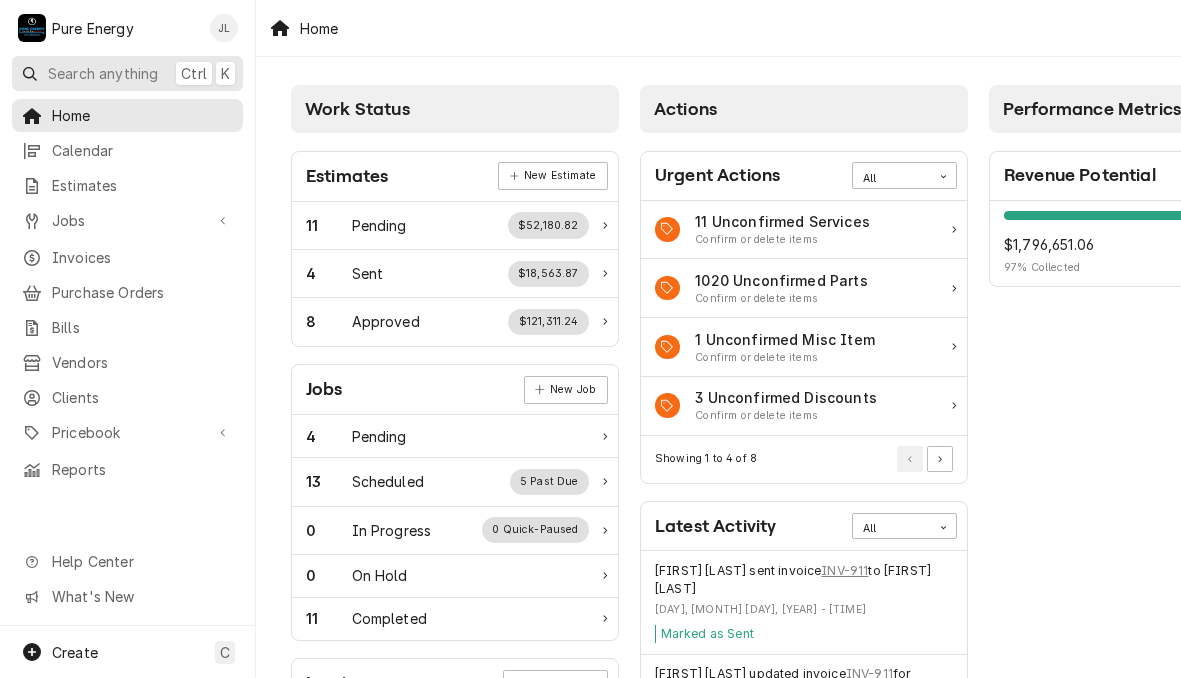 click on "Search anything" at bounding box center (103, 73) 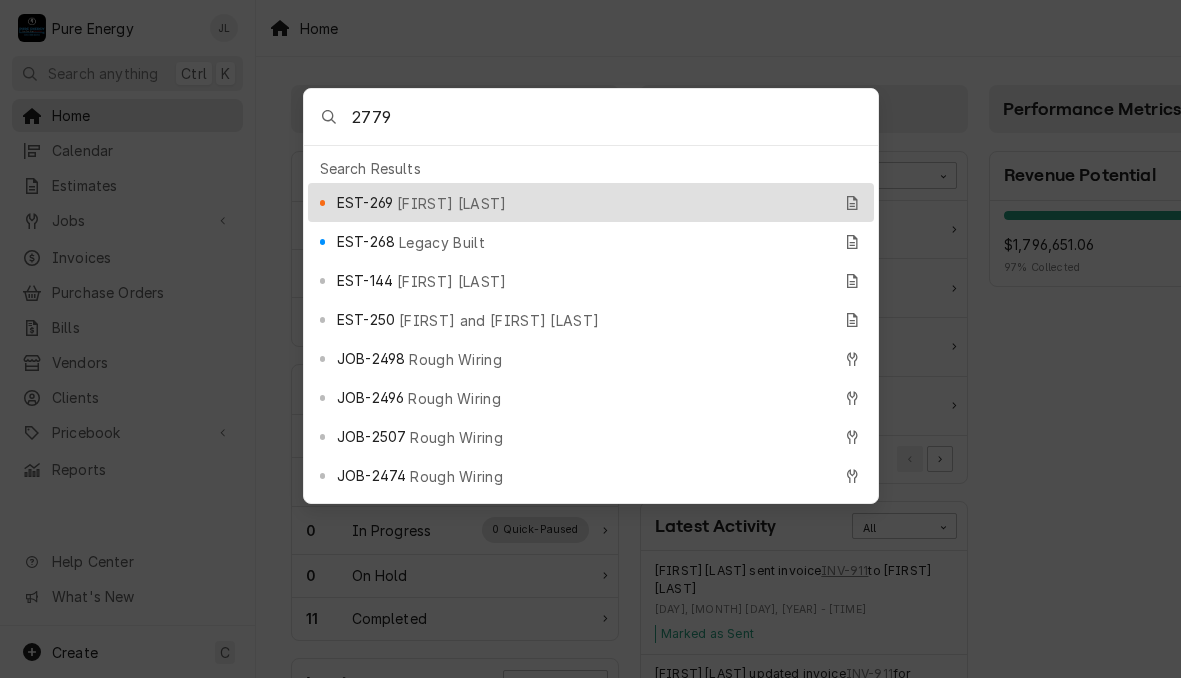 type on "2779" 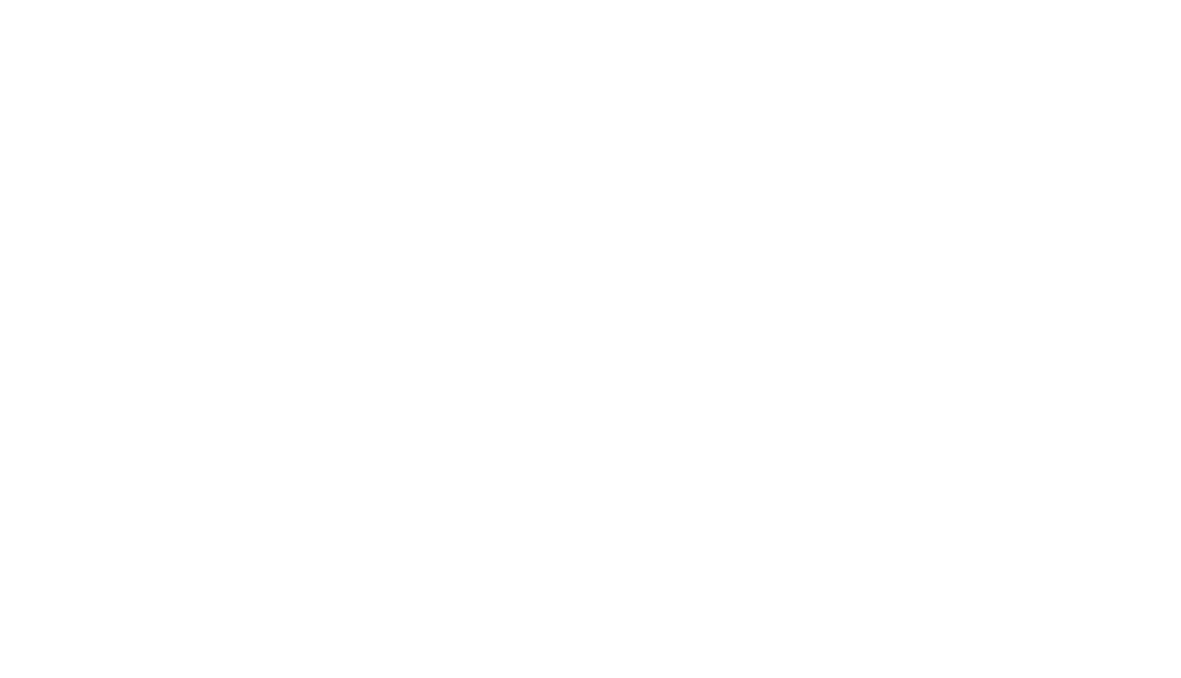 scroll, scrollTop: 0, scrollLeft: 0, axis: both 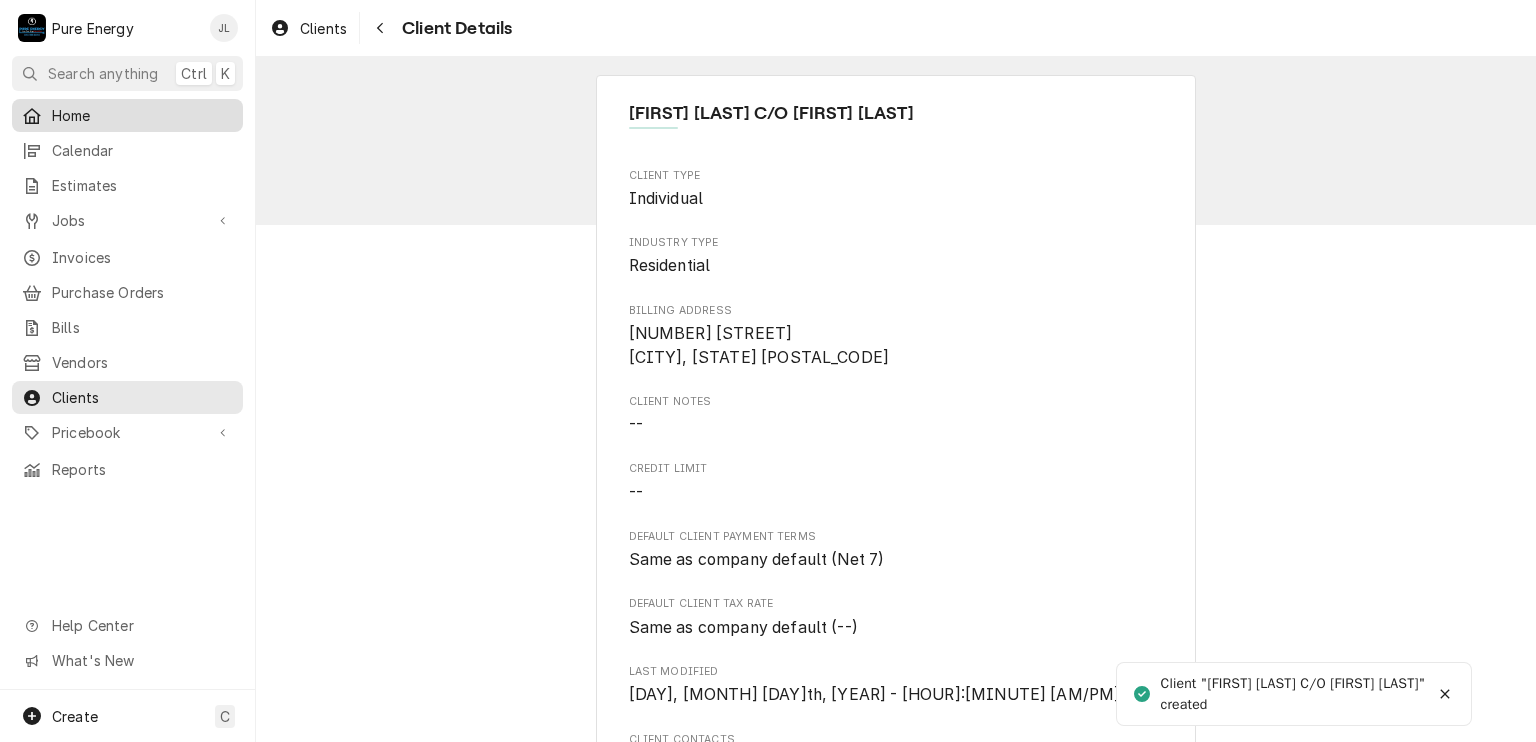 click on "Home" at bounding box center [142, 115] 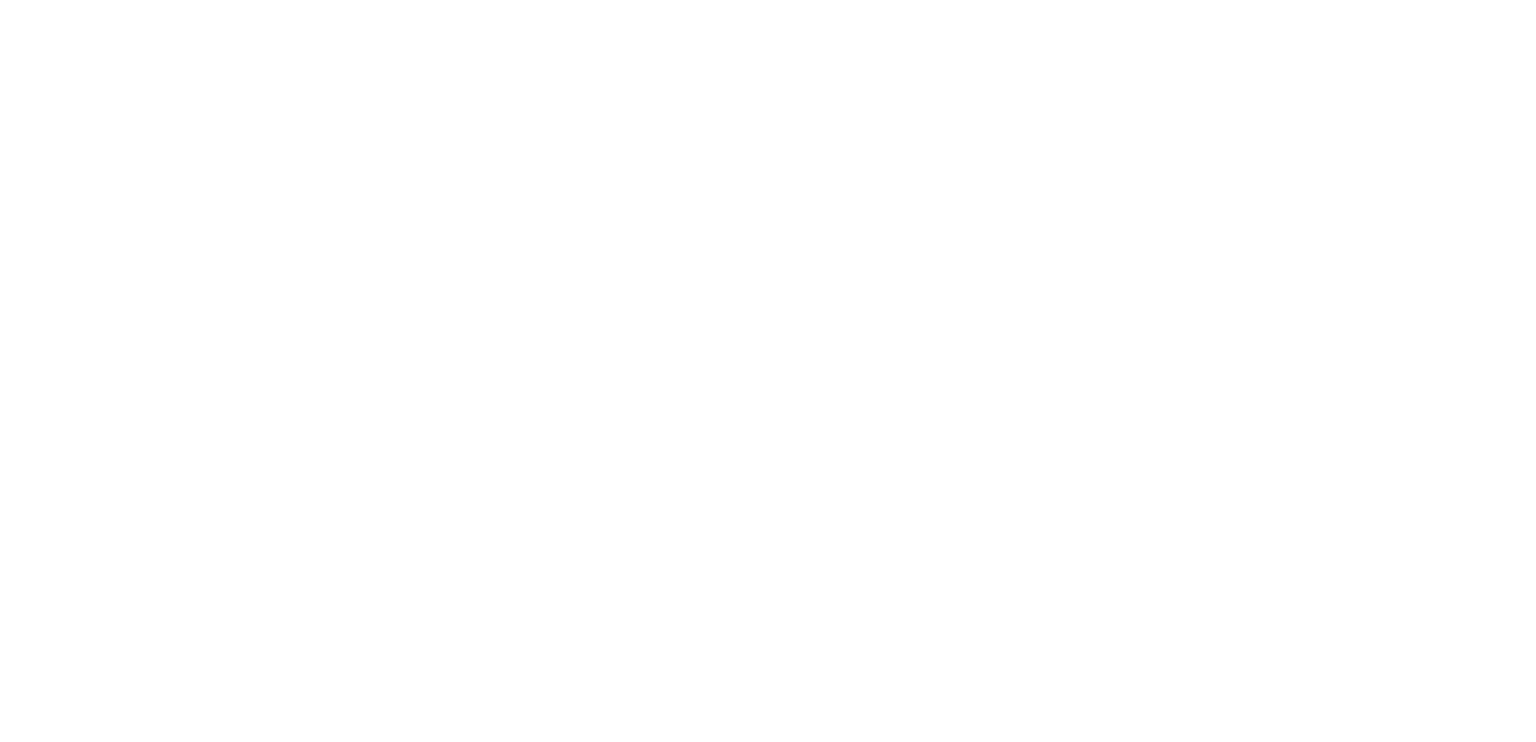 scroll, scrollTop: 0, scrollLeft: 0, axis: both 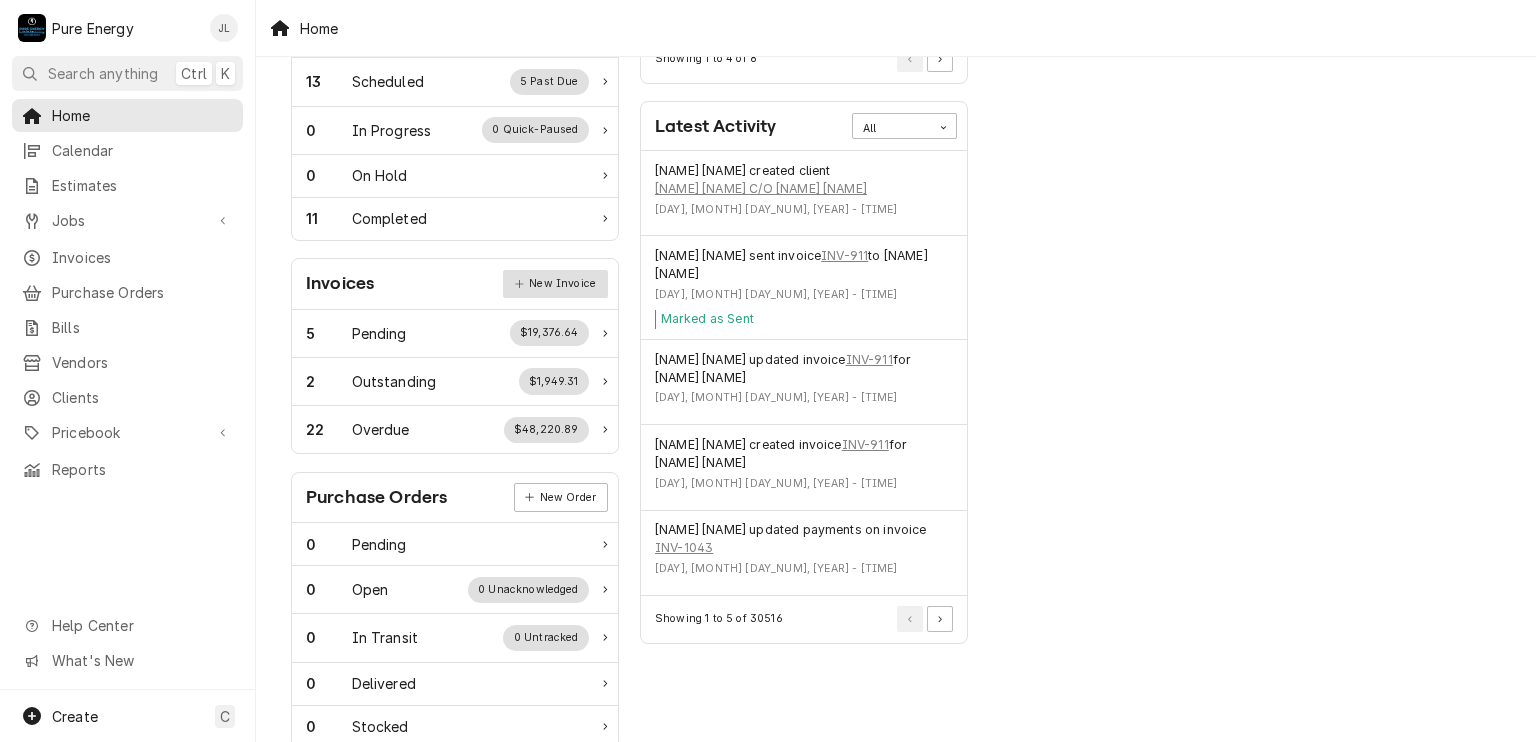 click on "New Invoice" at bounding box center [555, 284] 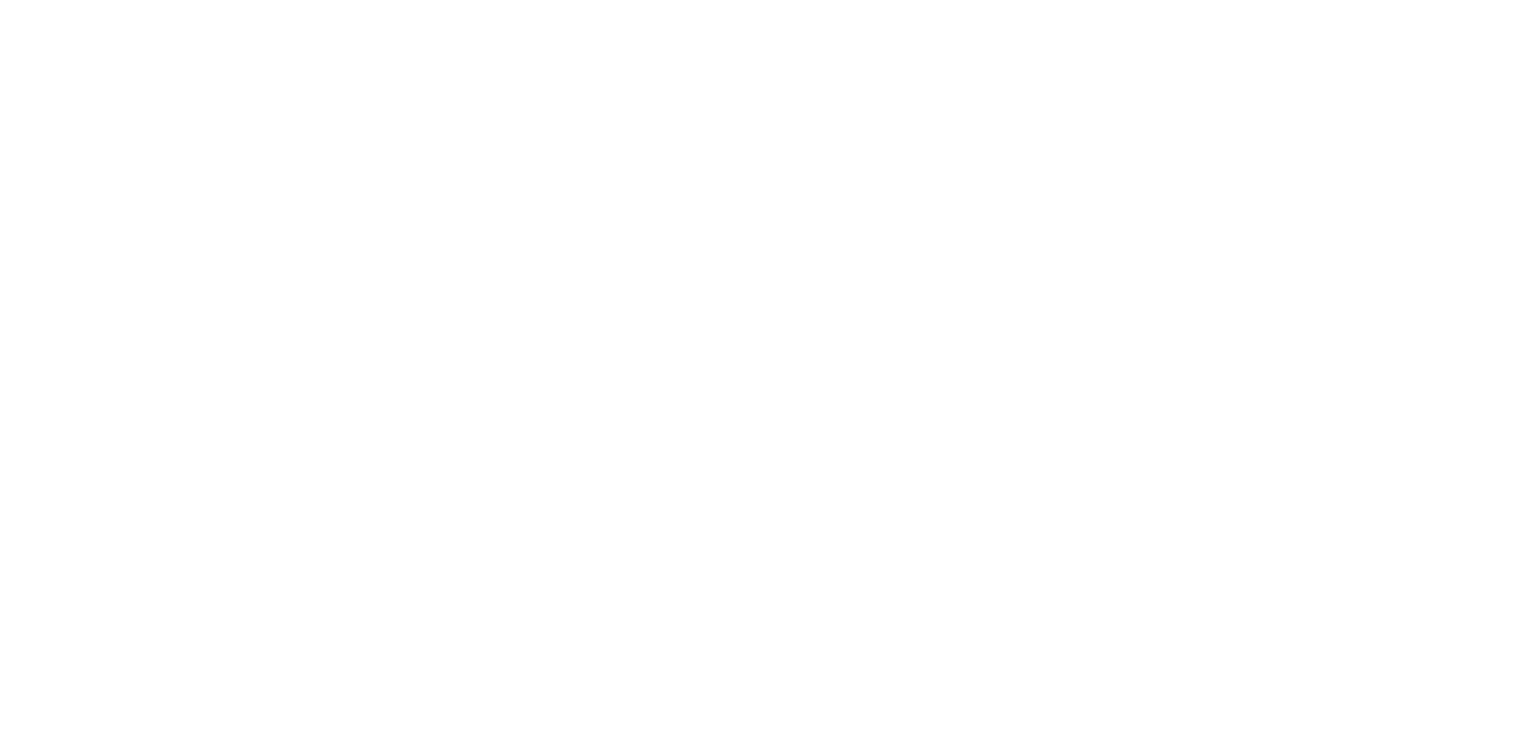 scroll, scrollTop: 0, scrollLeft: 0, axis: both 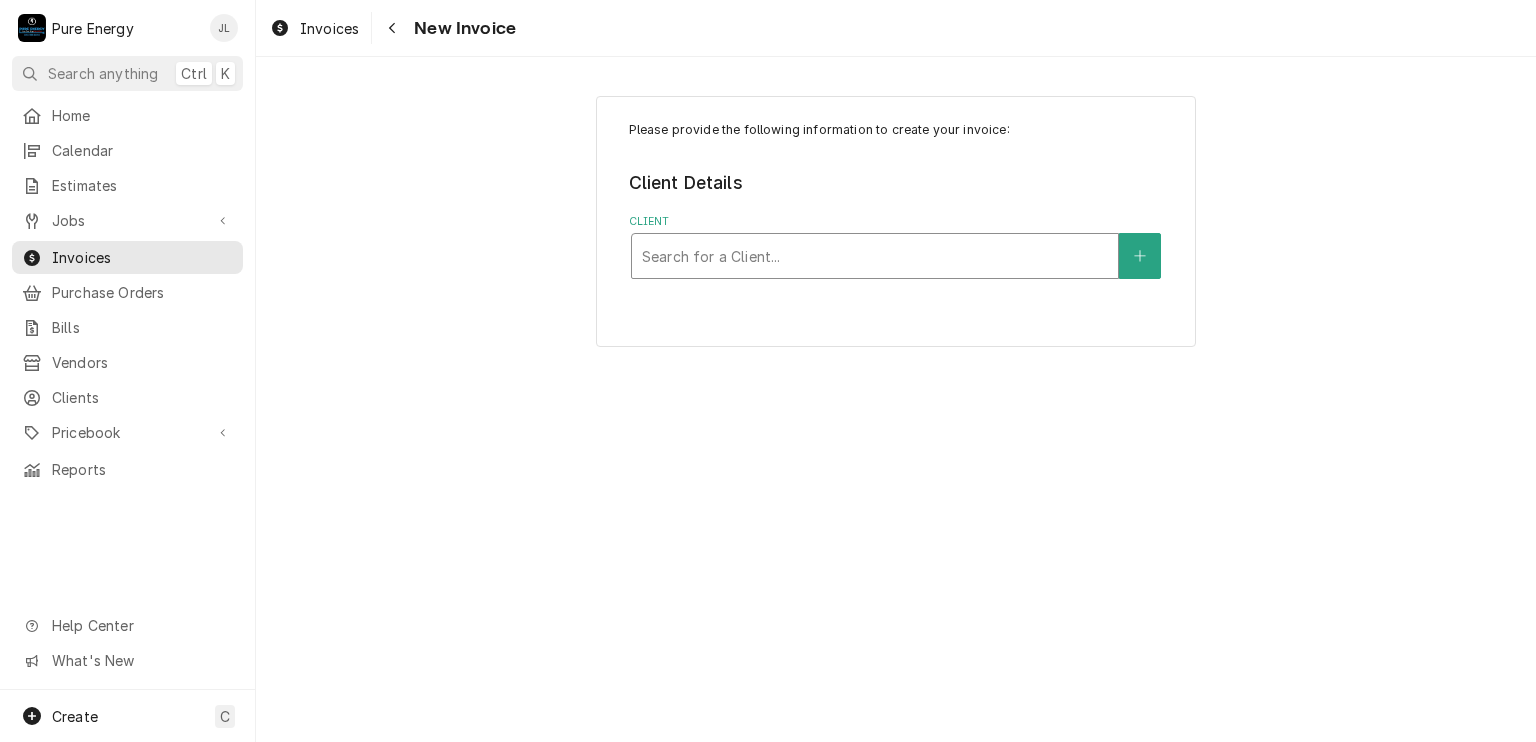 click at bounding box center [875, 256] 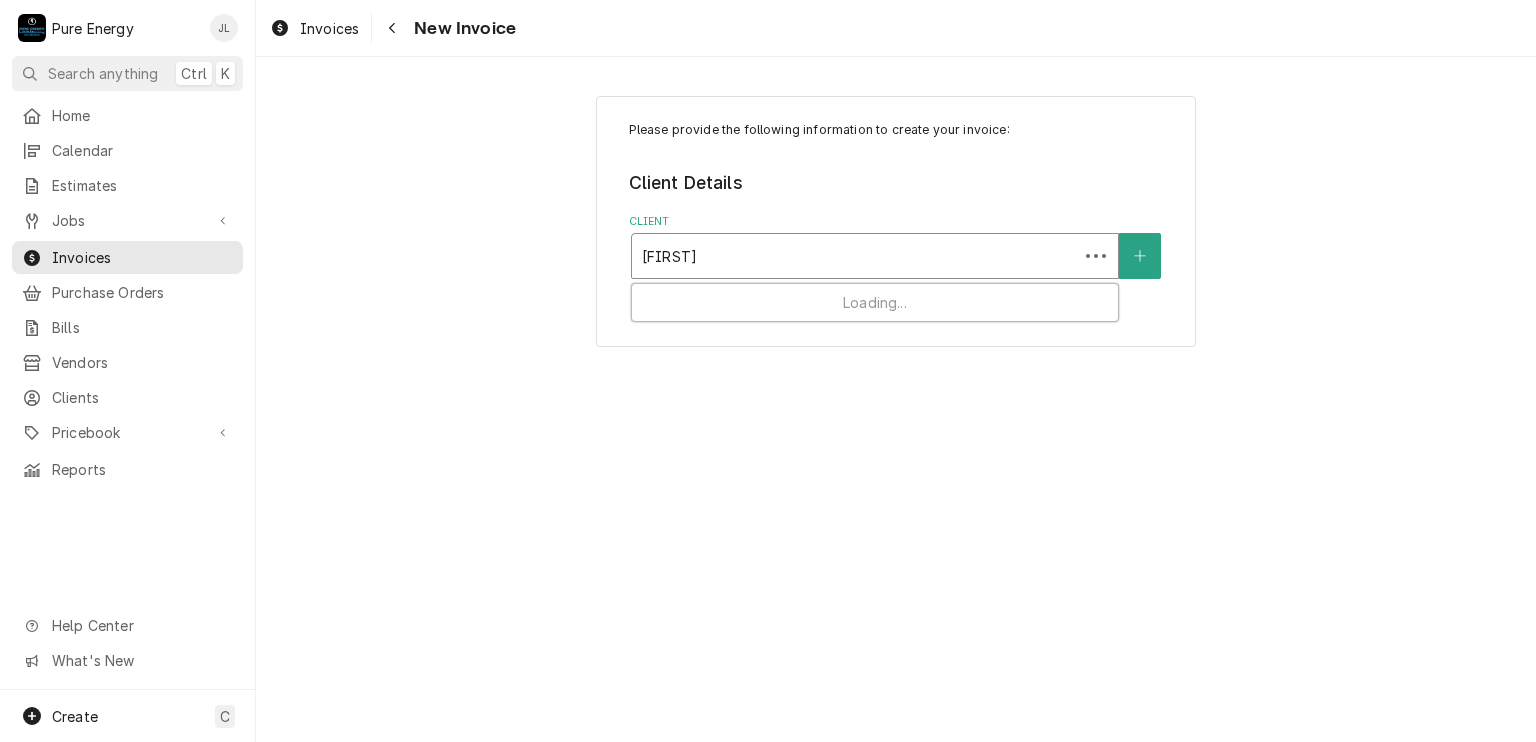type on "[FIRST]" 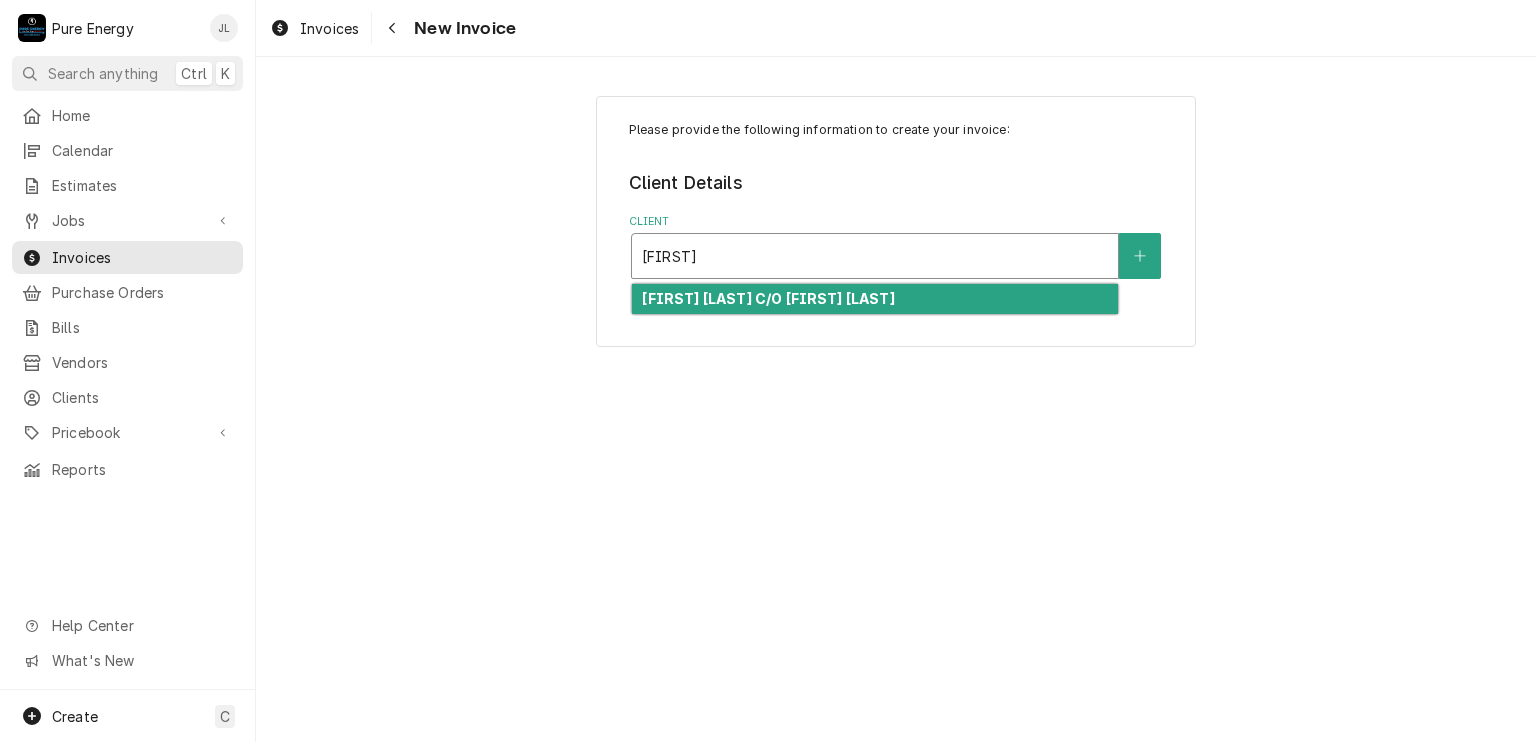click on "[FIRST] [LAST] C/O [FIRST] [LAST]" at bounding box center (768, 298) 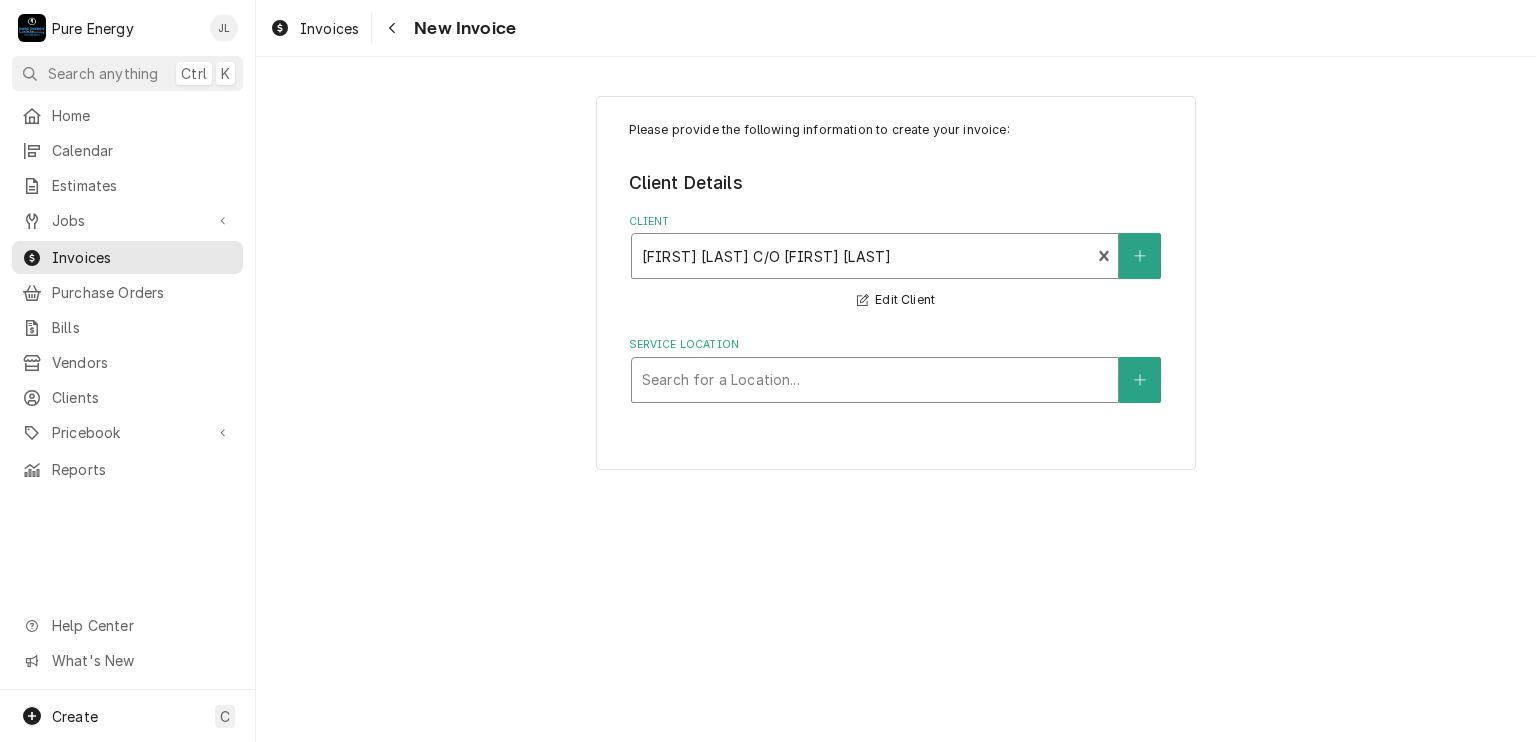click at bounding box center (875, 380) 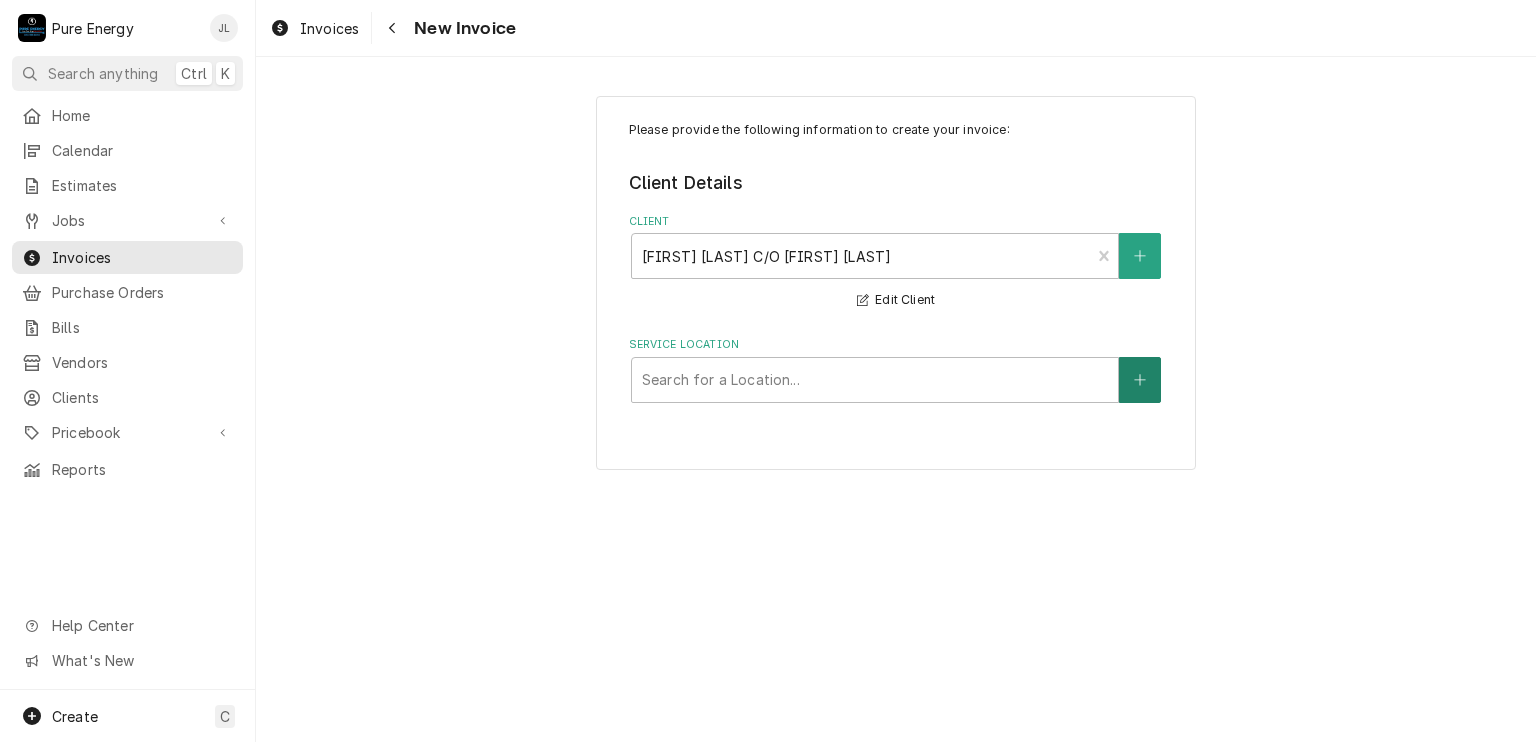 click at bounding box center (1140, 380) 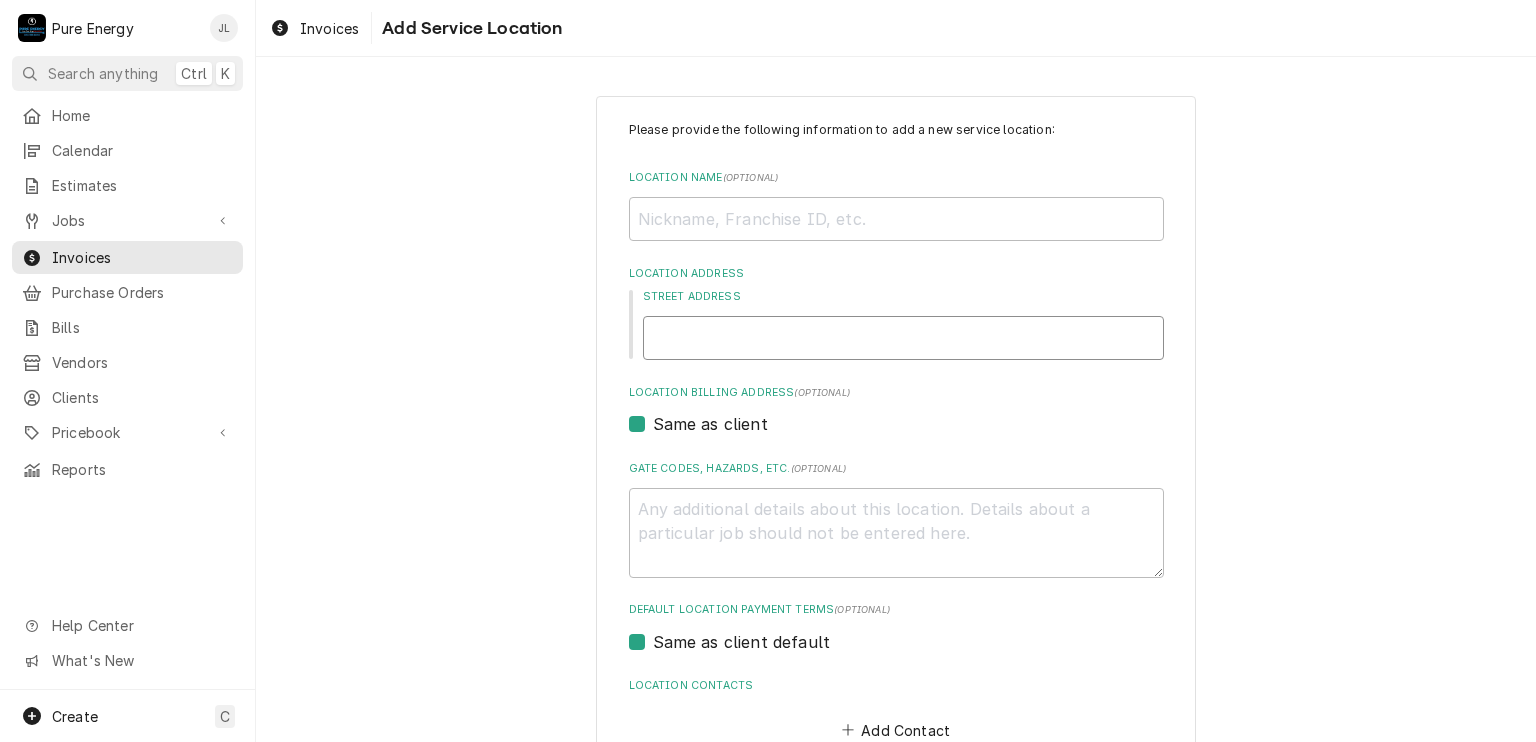 click on "Street Address" at bounding box center [903, 338] 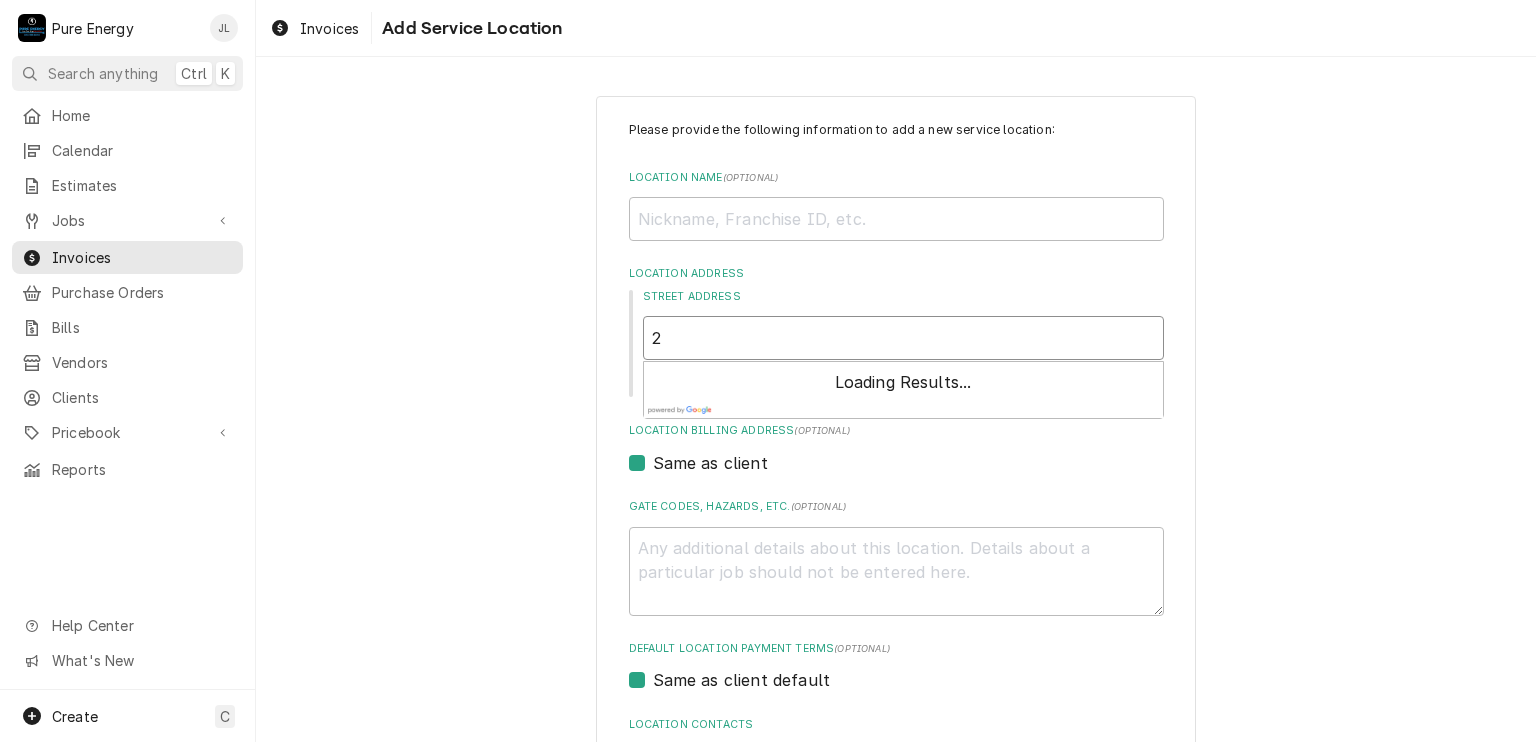type on "x" 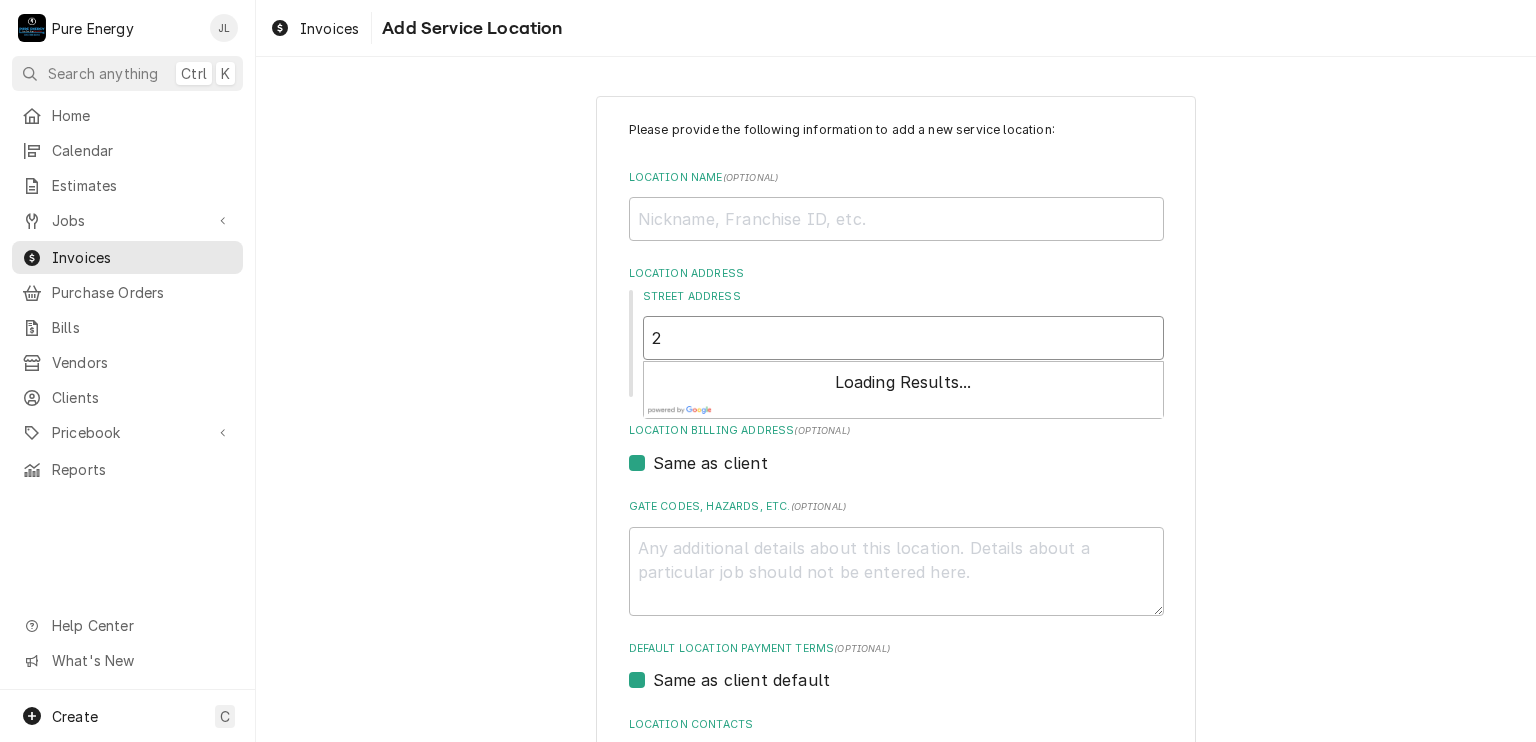 type on "27" 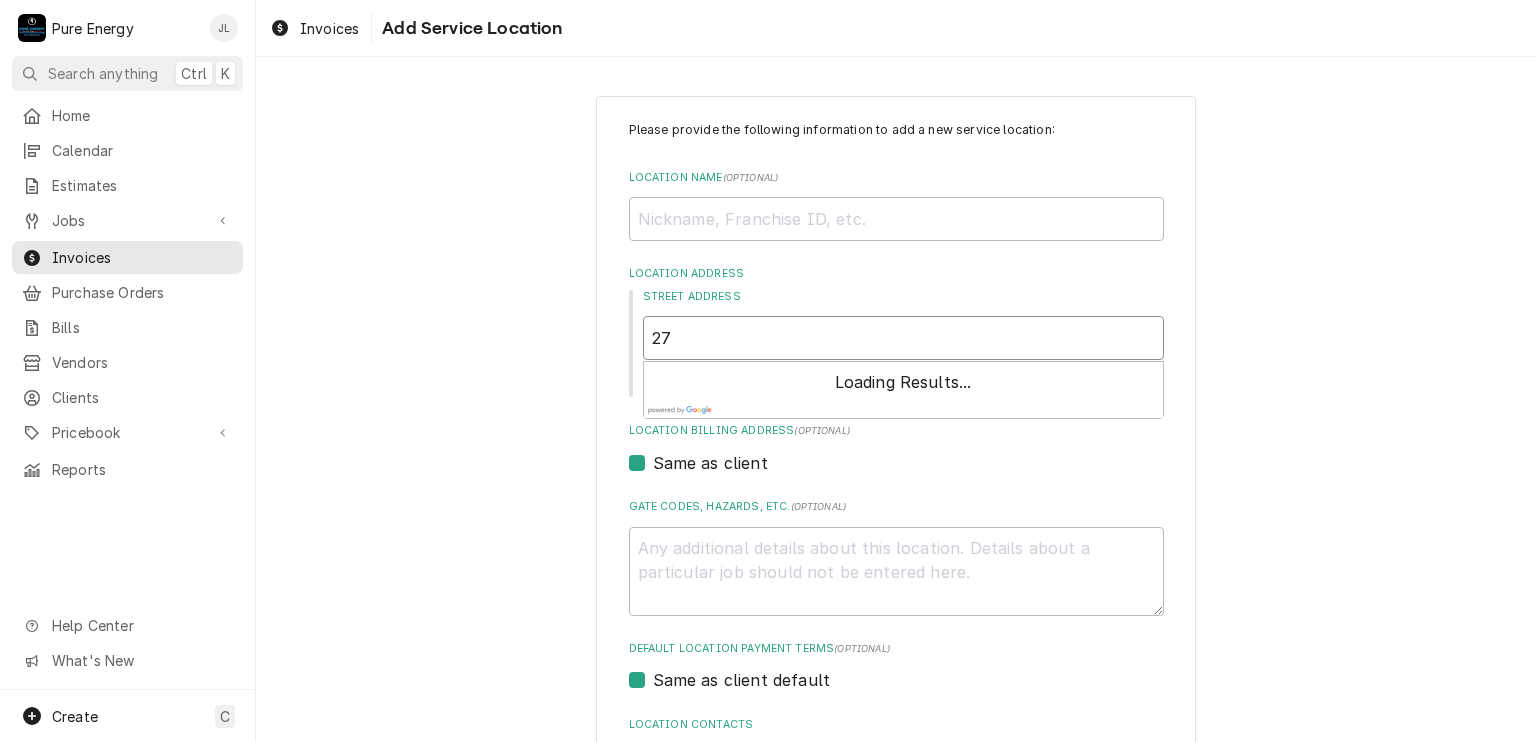 type on "x" 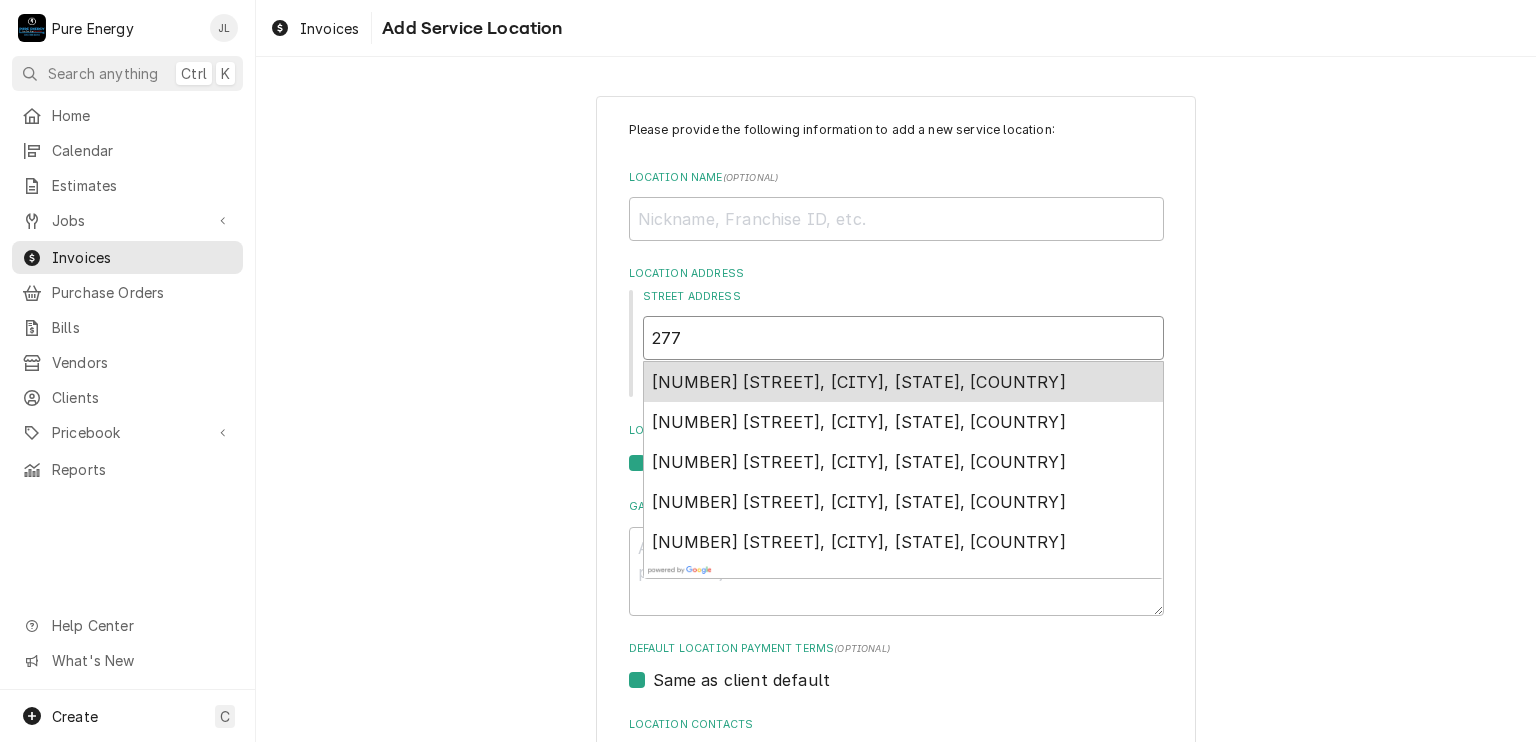 type on "x" 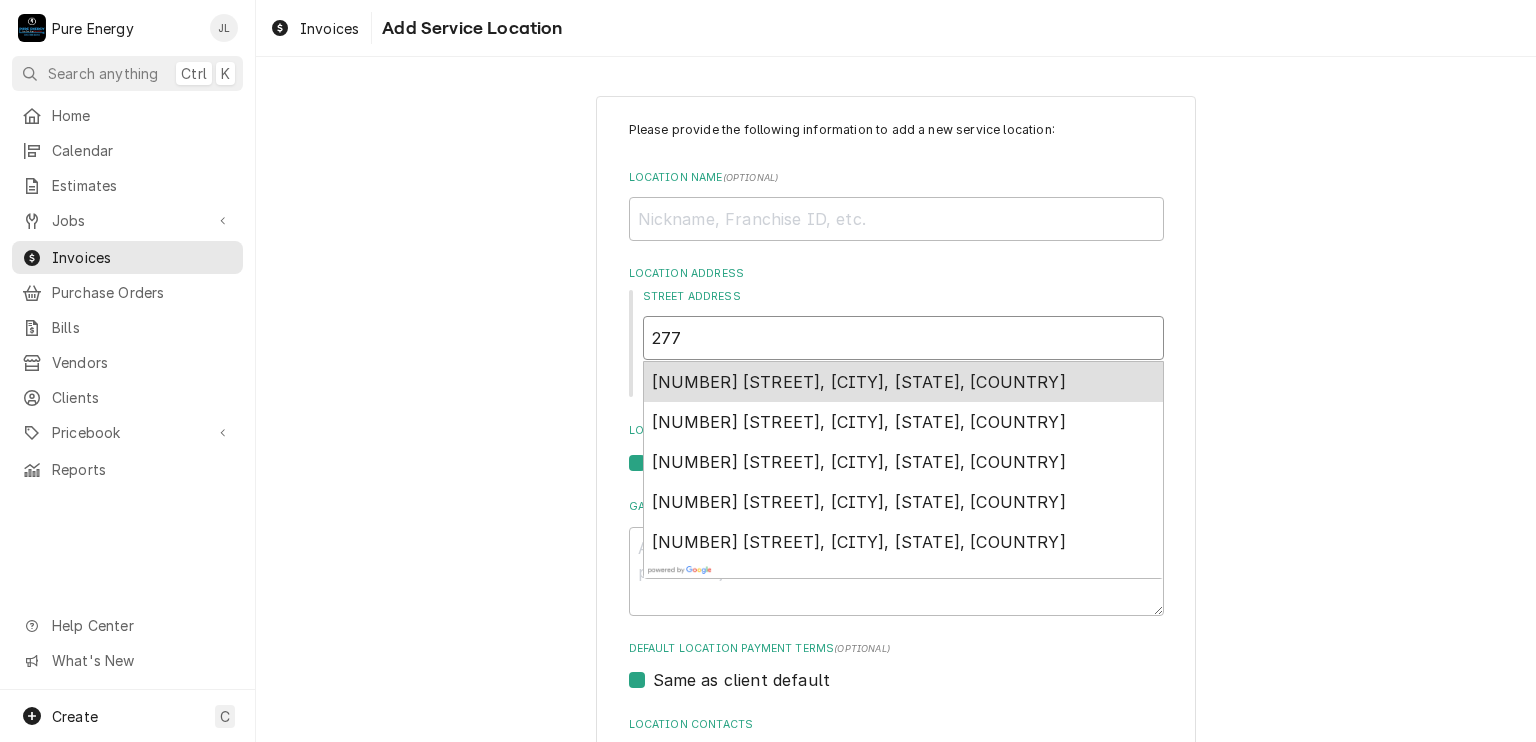 type on "2779" 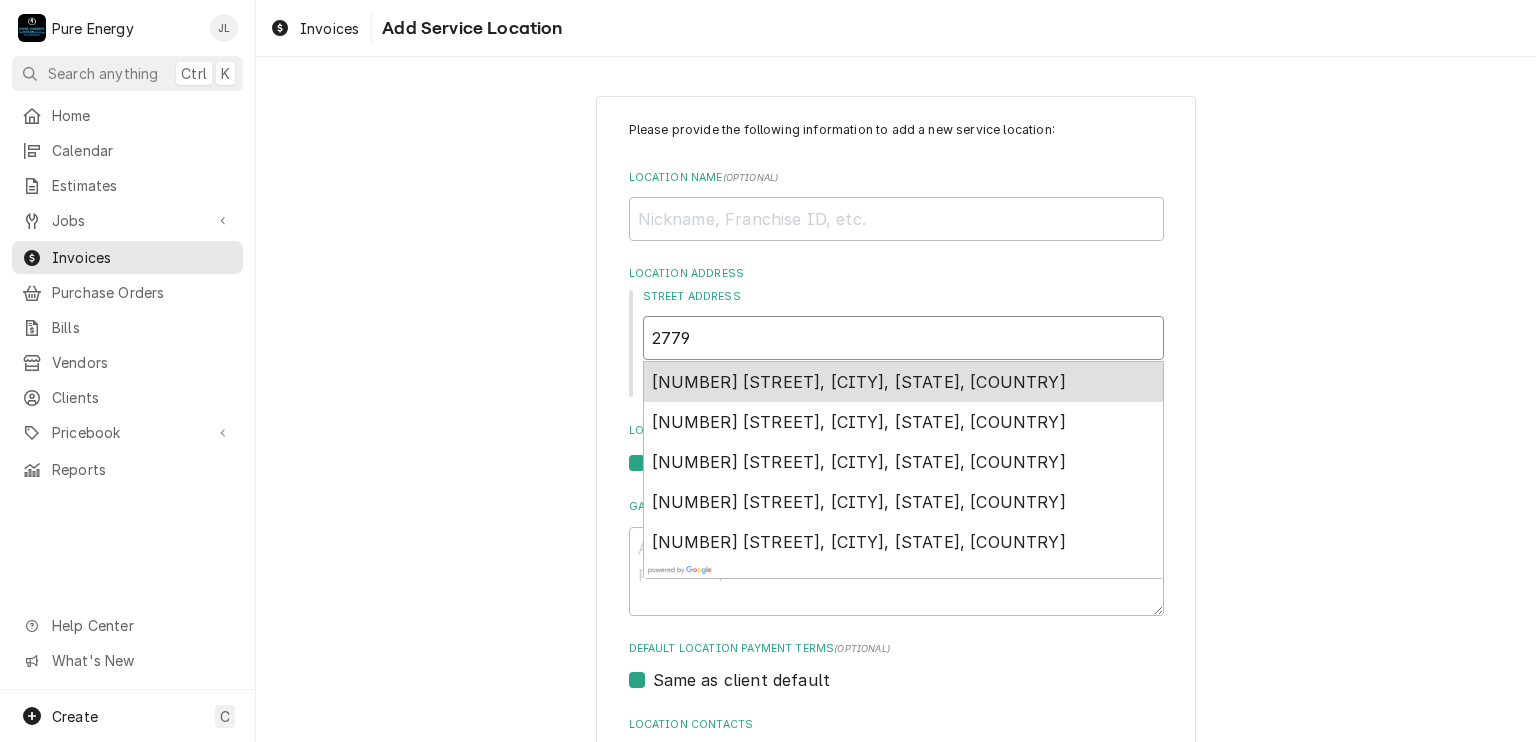type on "x" 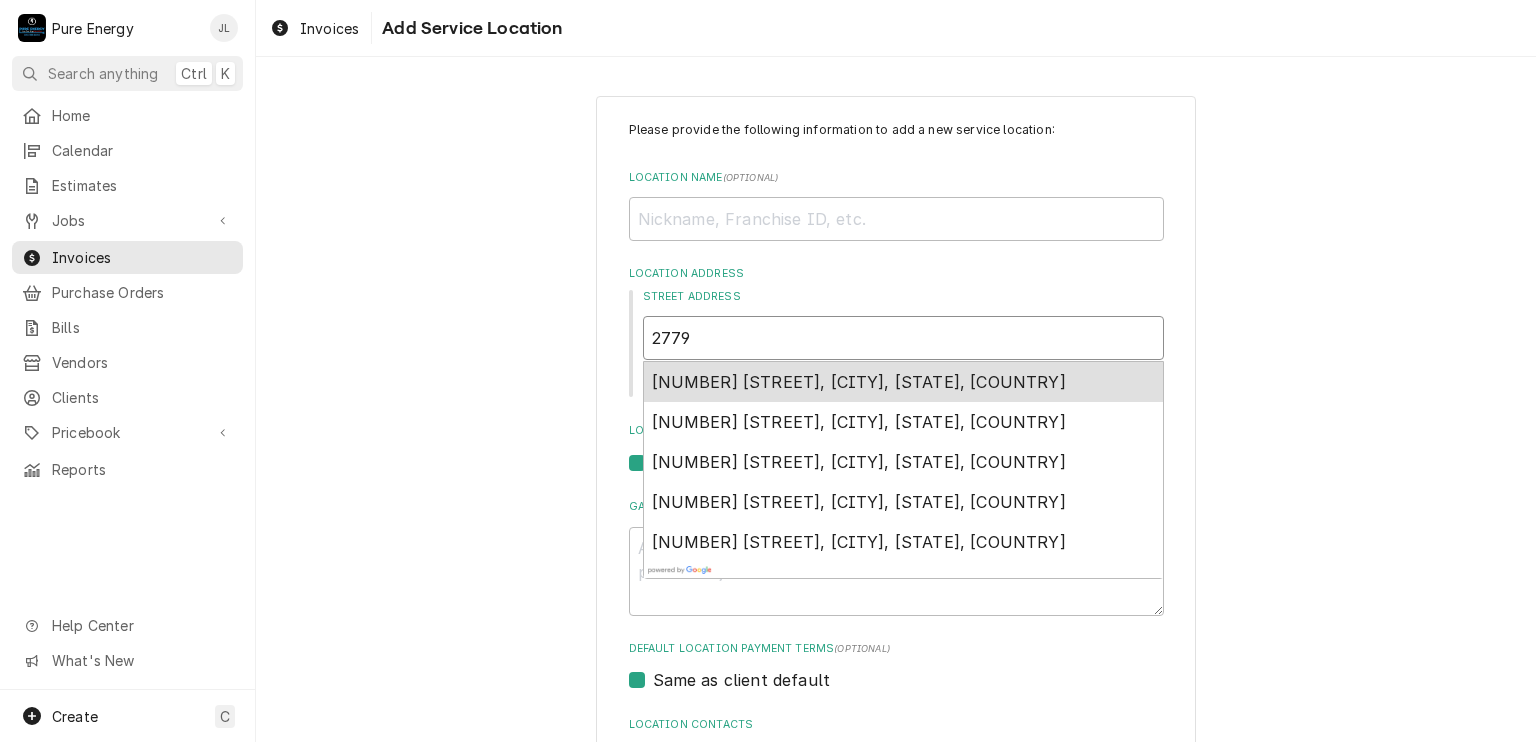 type on "2779" 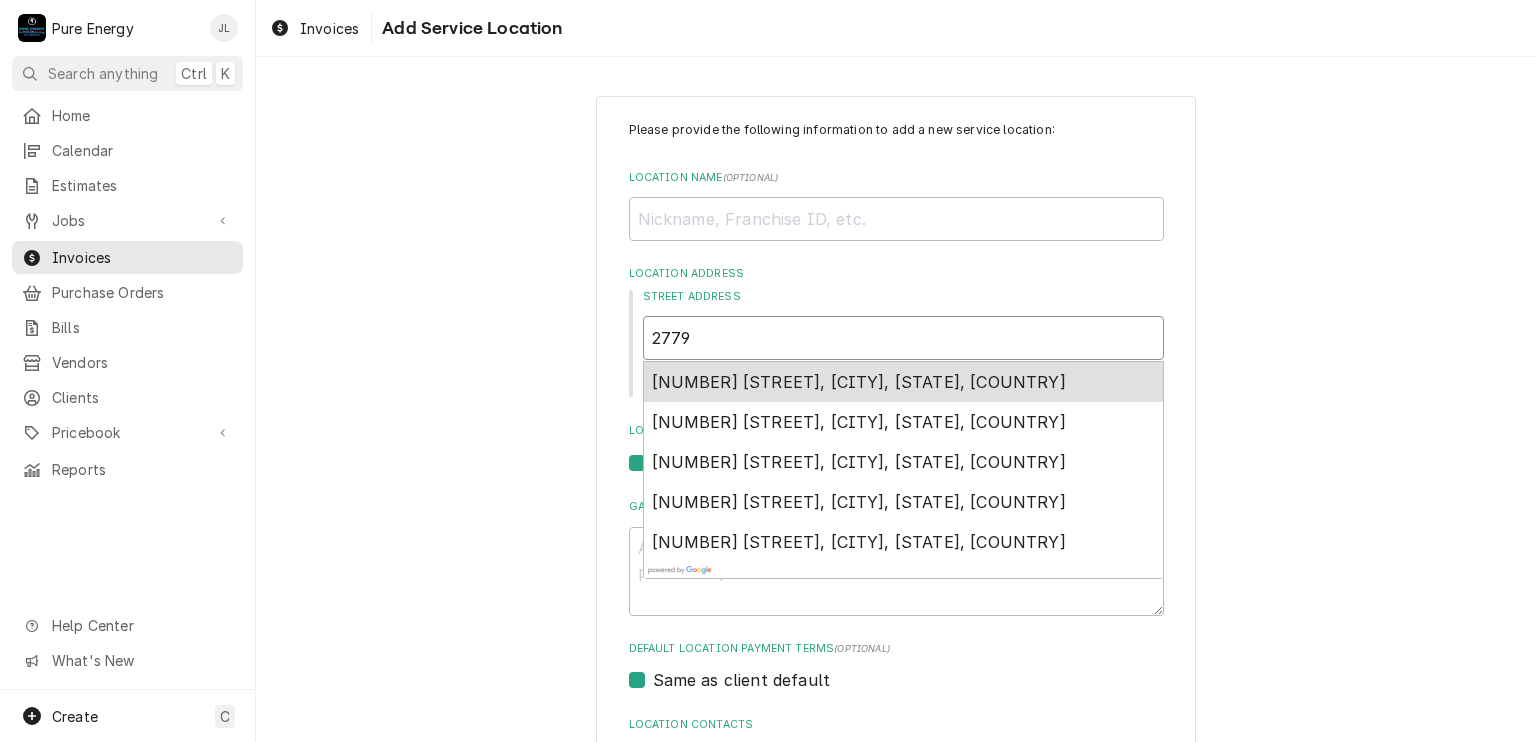 type on "x" 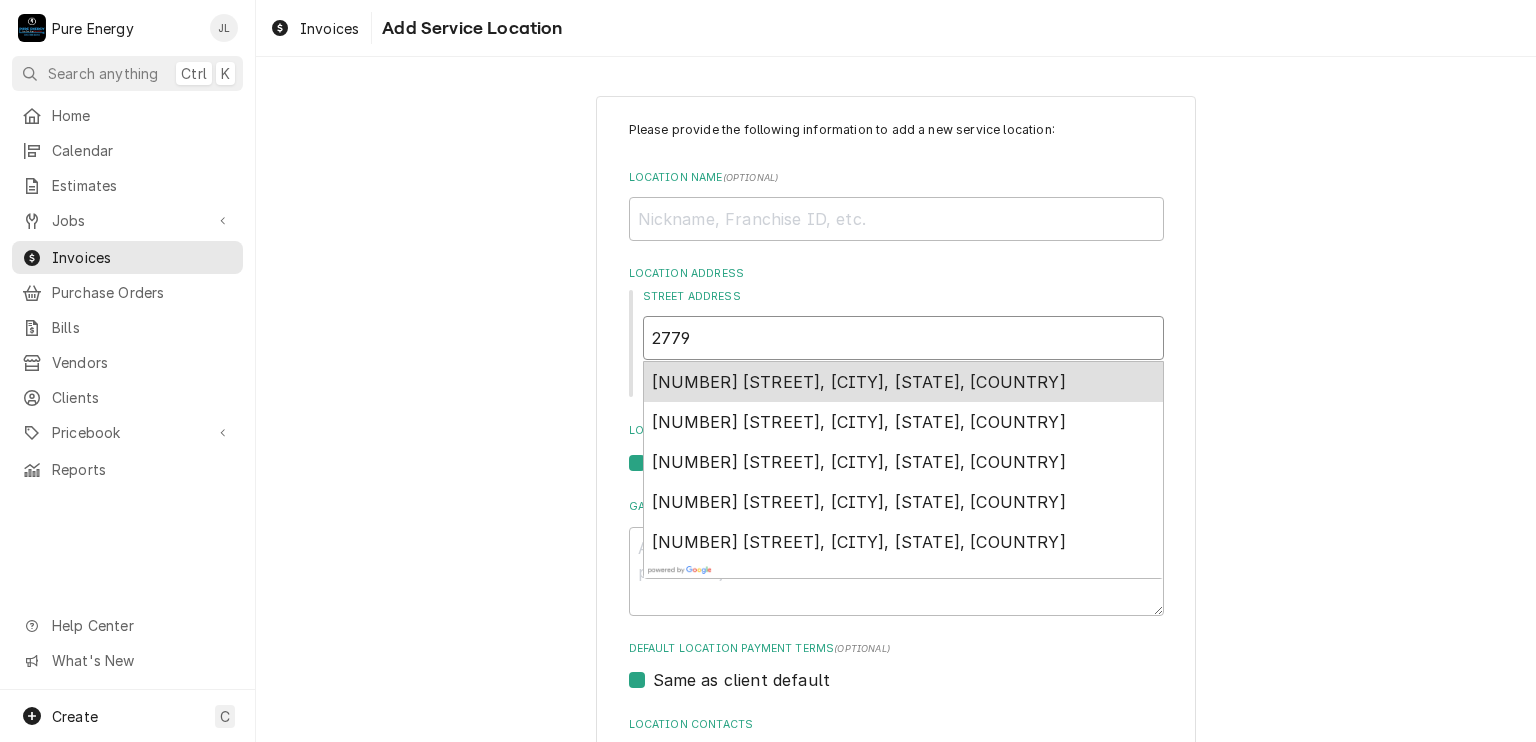 type on "2779 O" 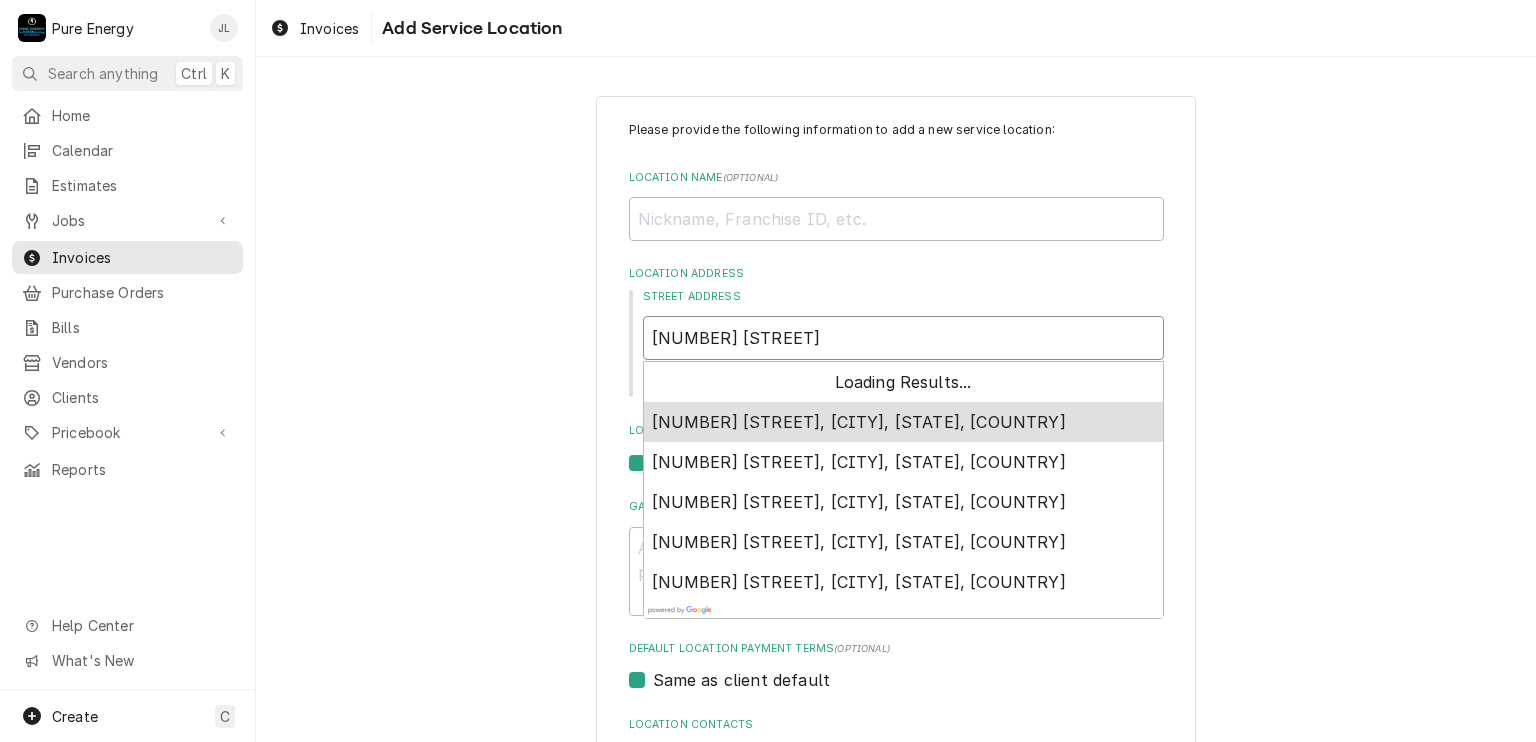 type on "x" 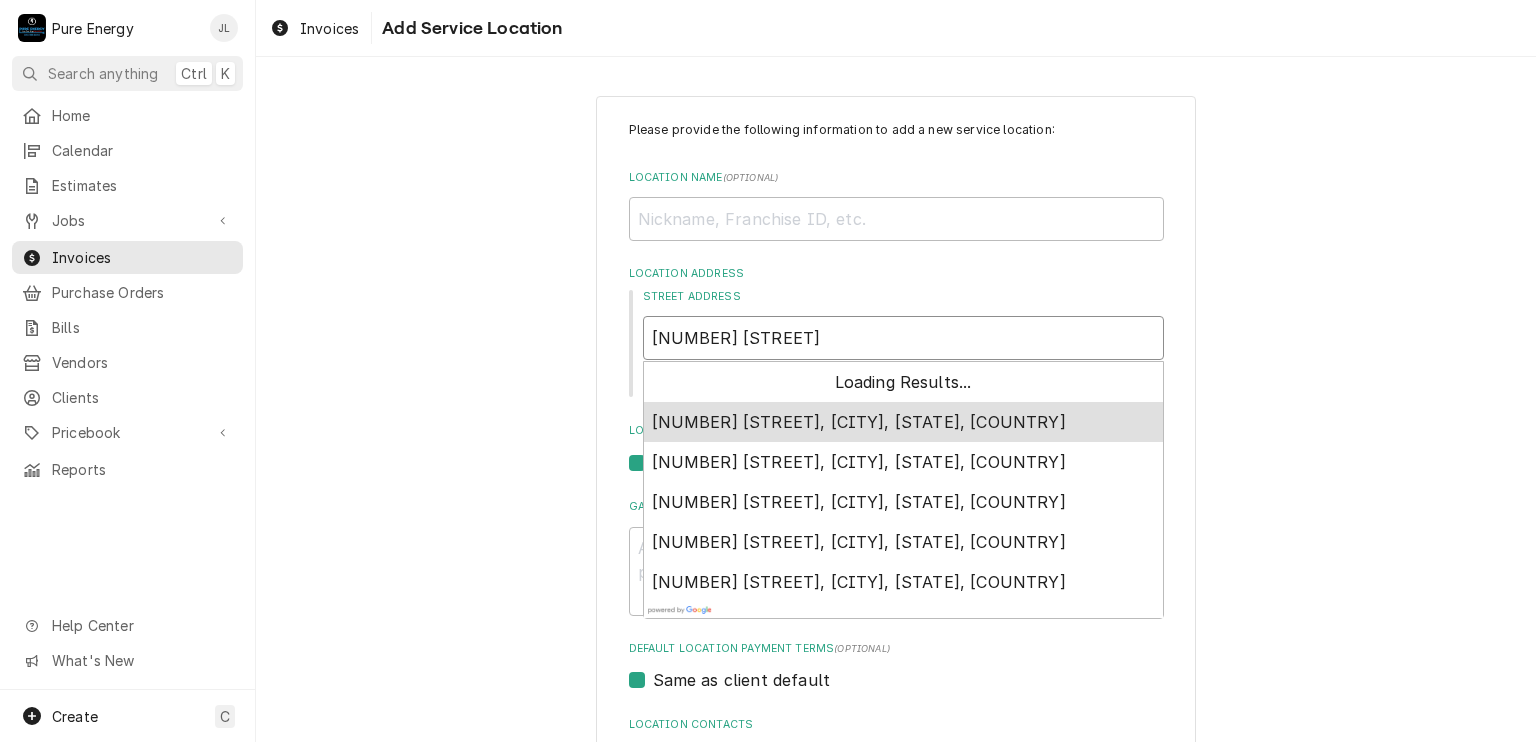 type on "2779 Oa" 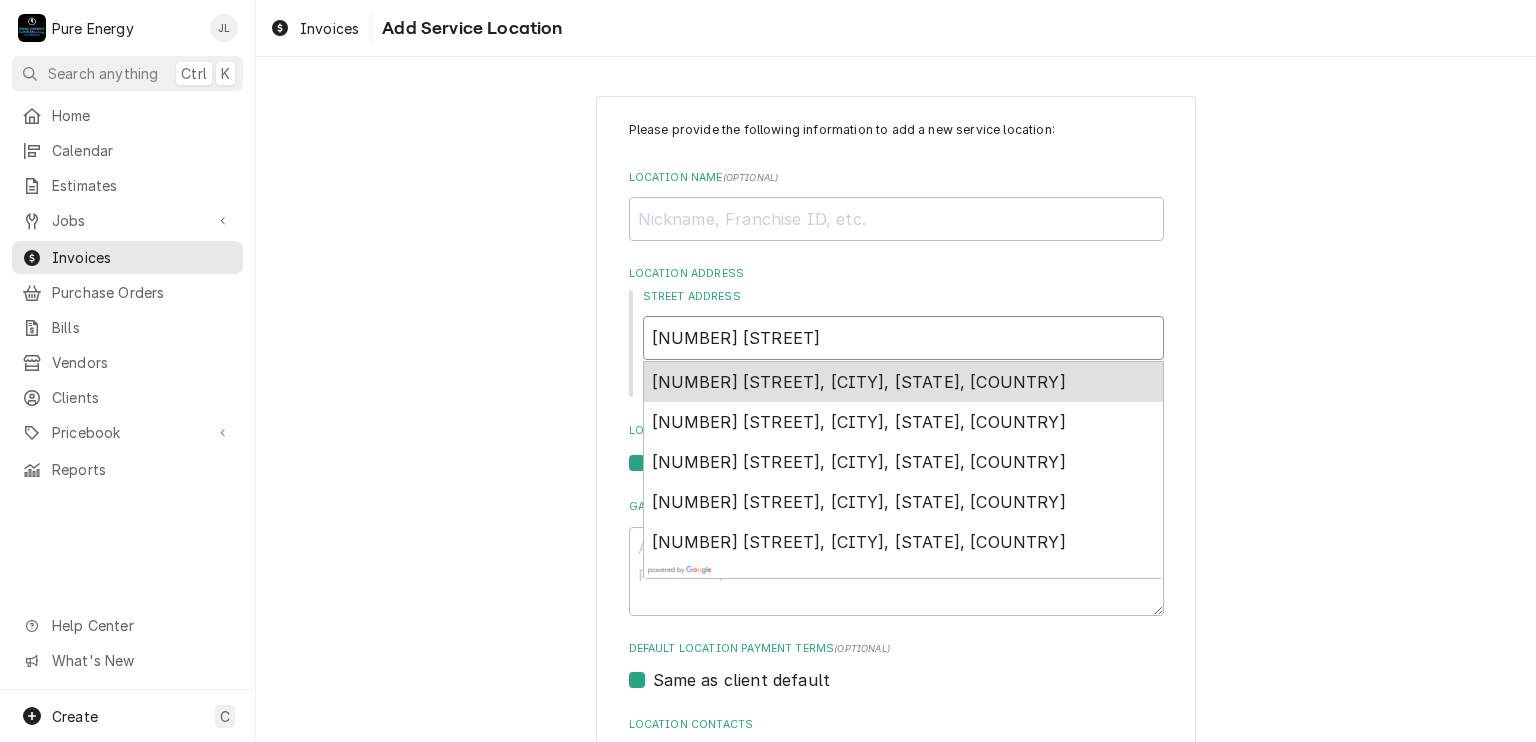 type on "x" 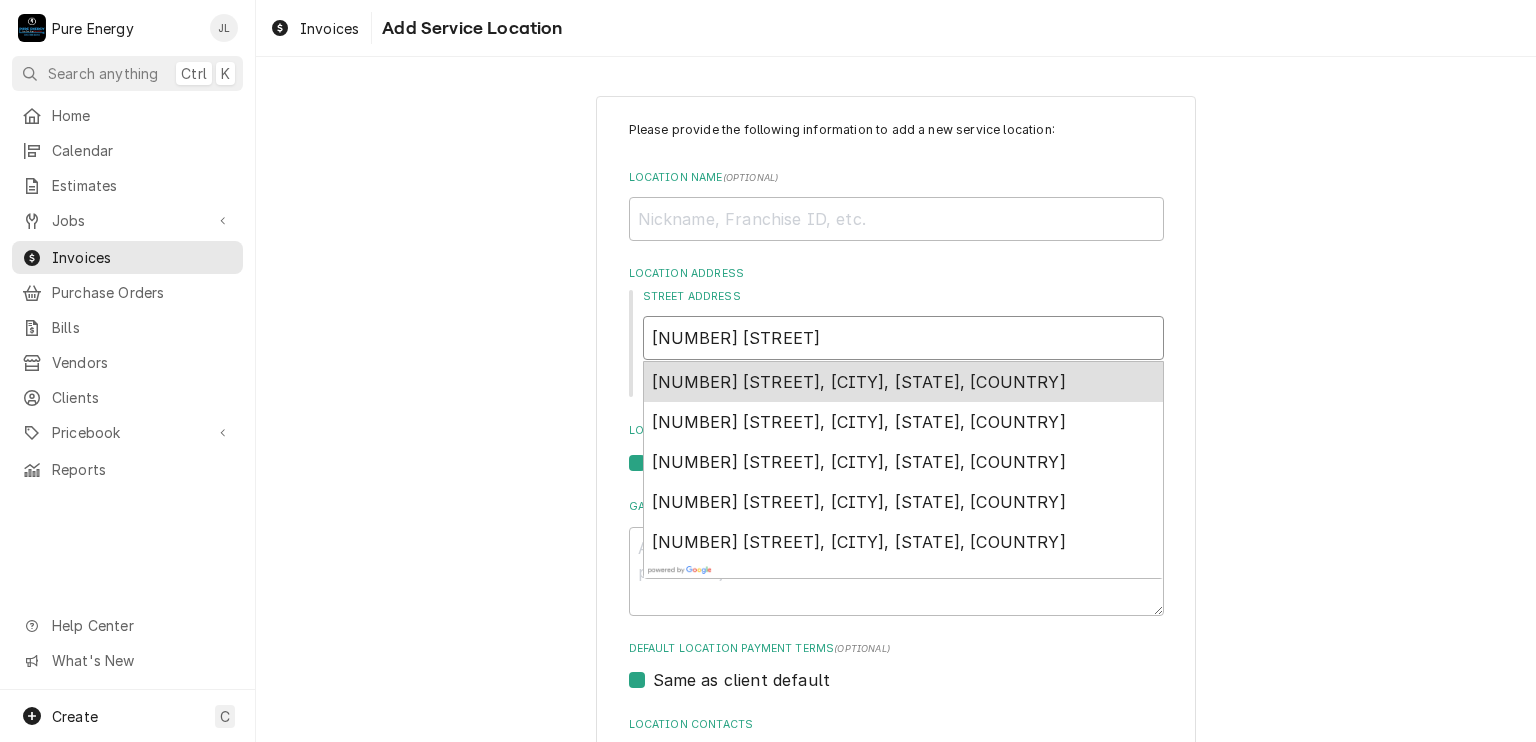 type on "2779 Oak" 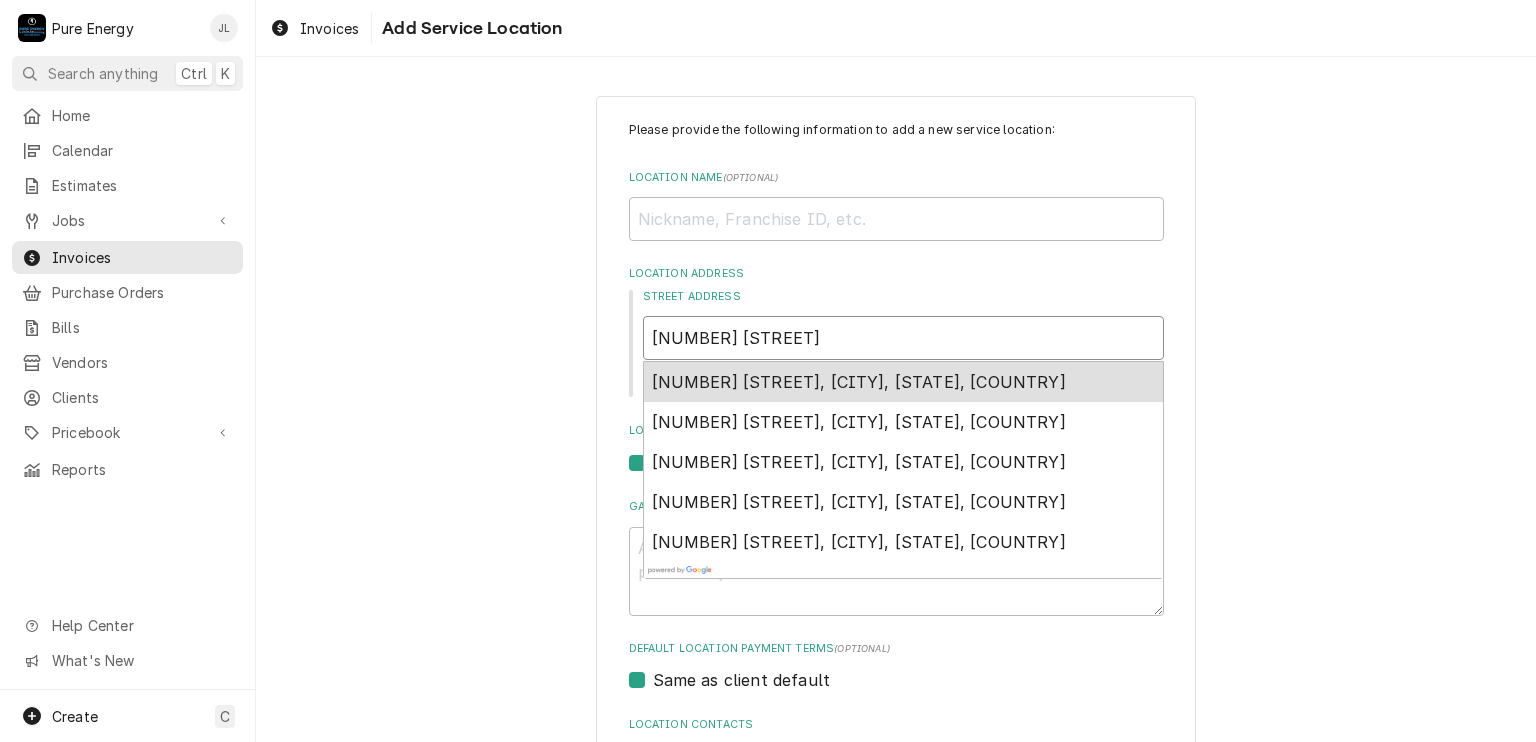 type on "x" 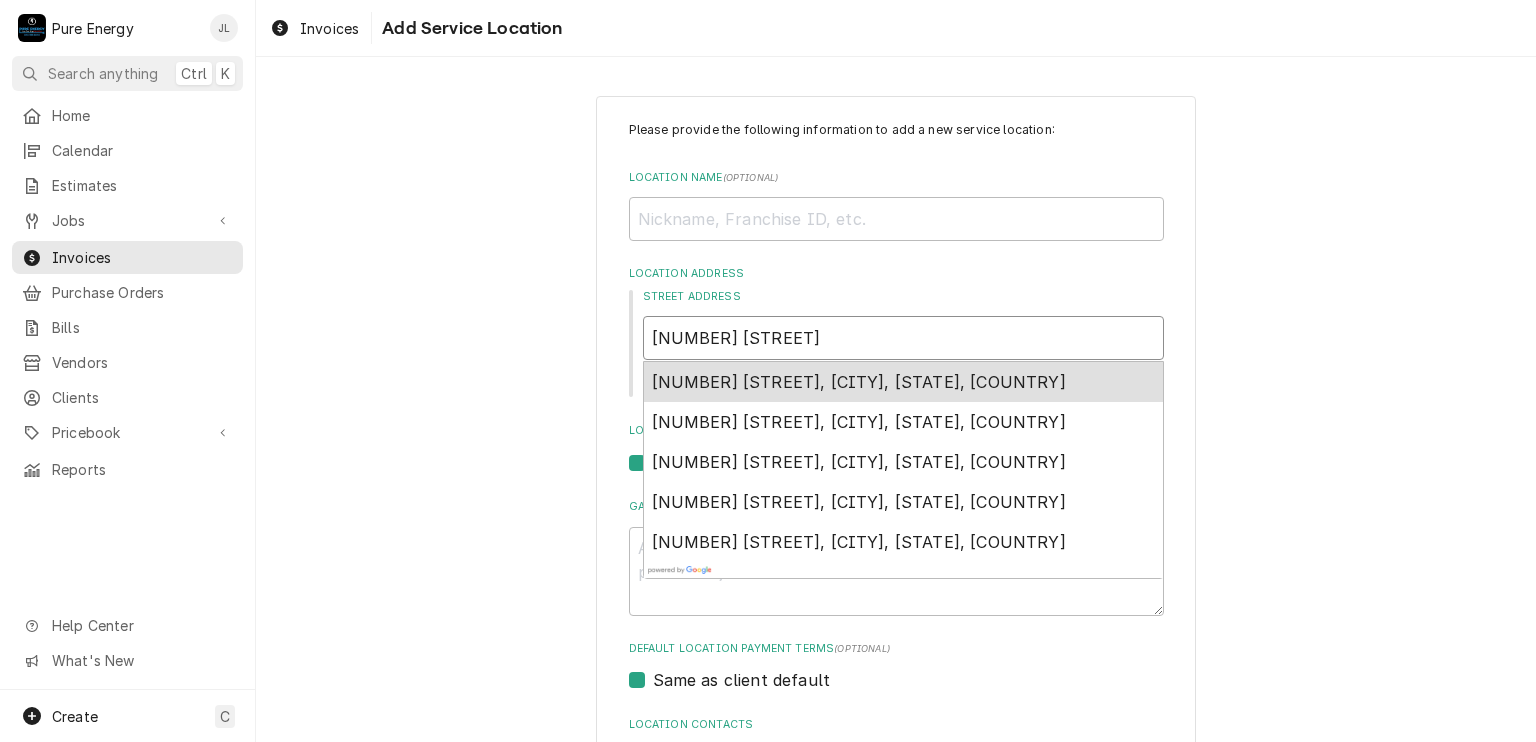 type on "x" 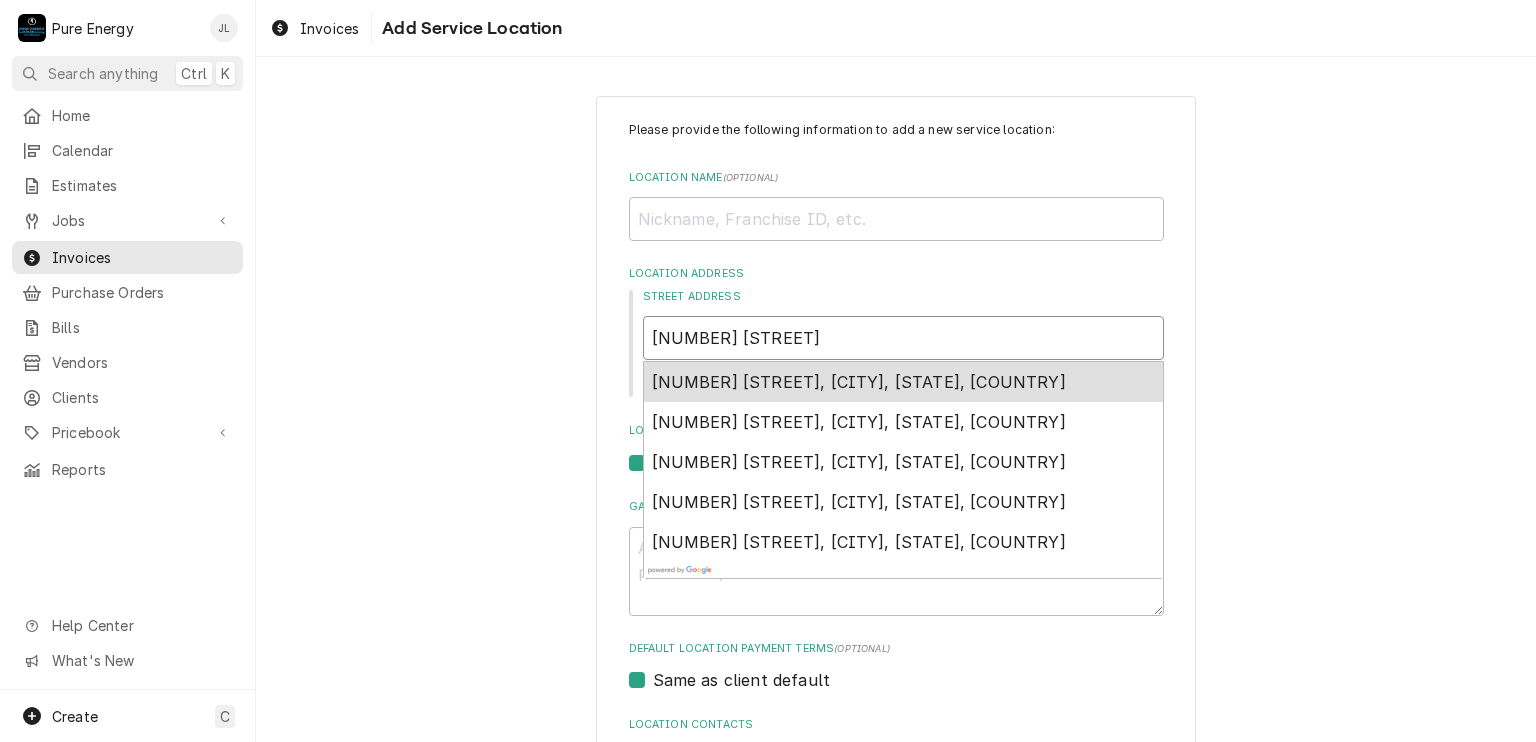 type on "2779 Oak Shores" 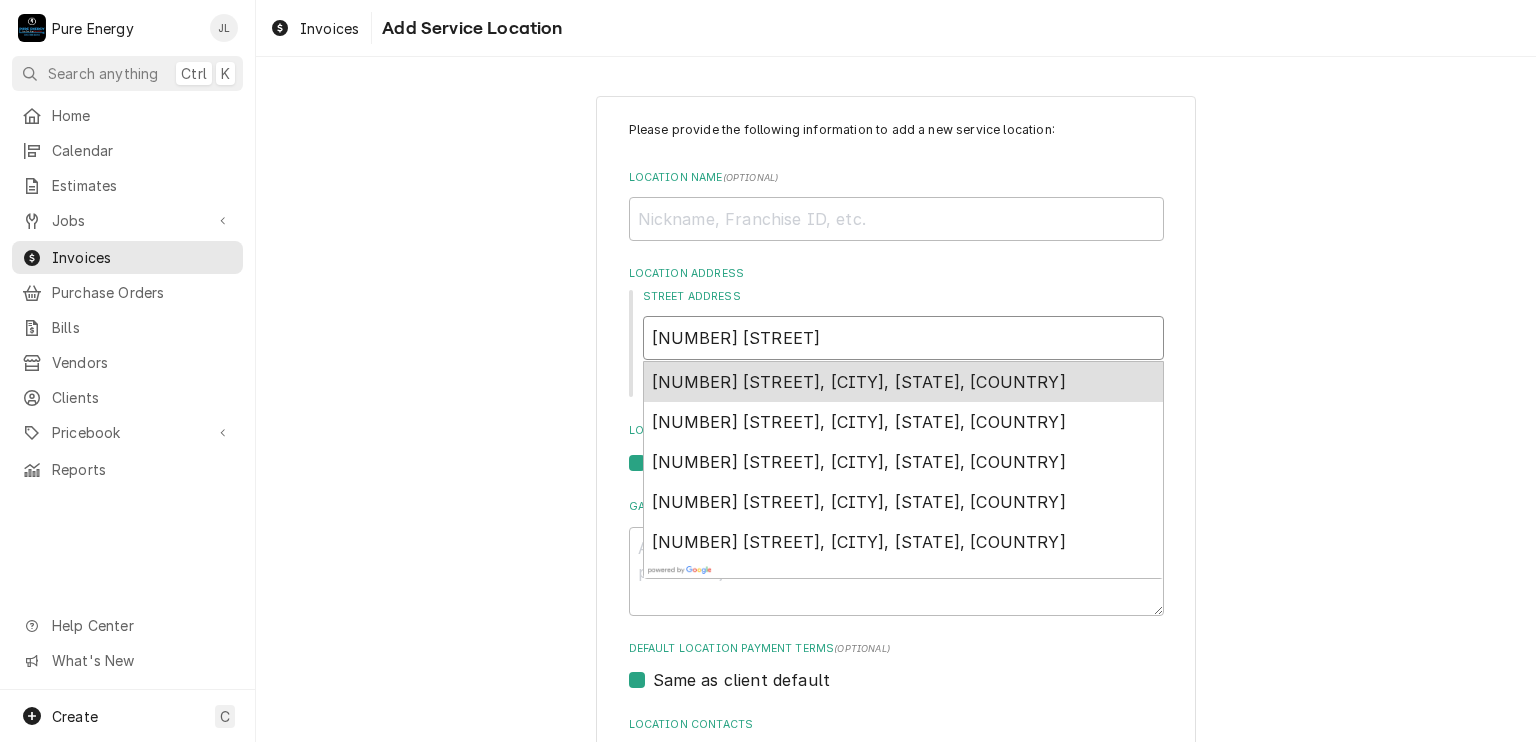 type on "x" 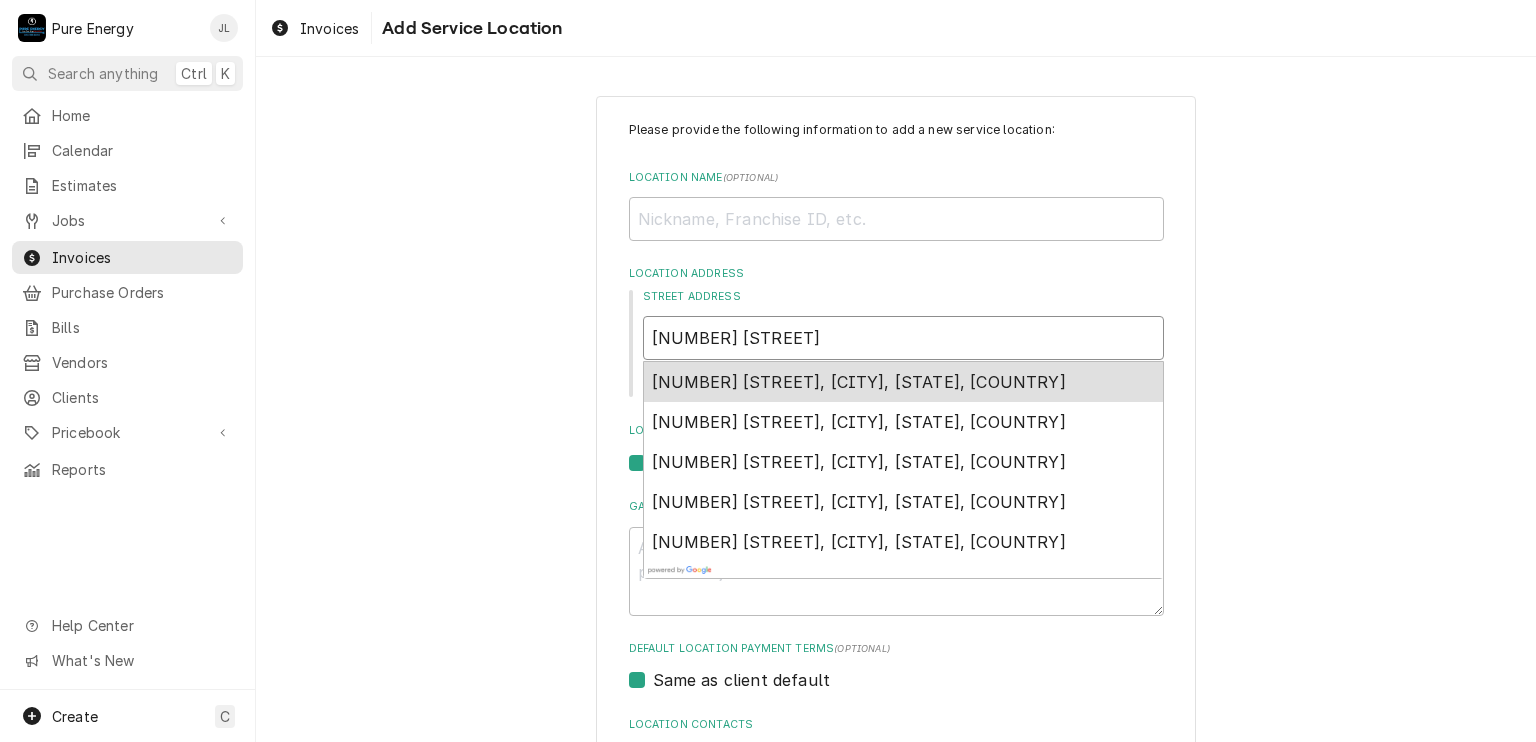 type on "2779 Oak Shores" 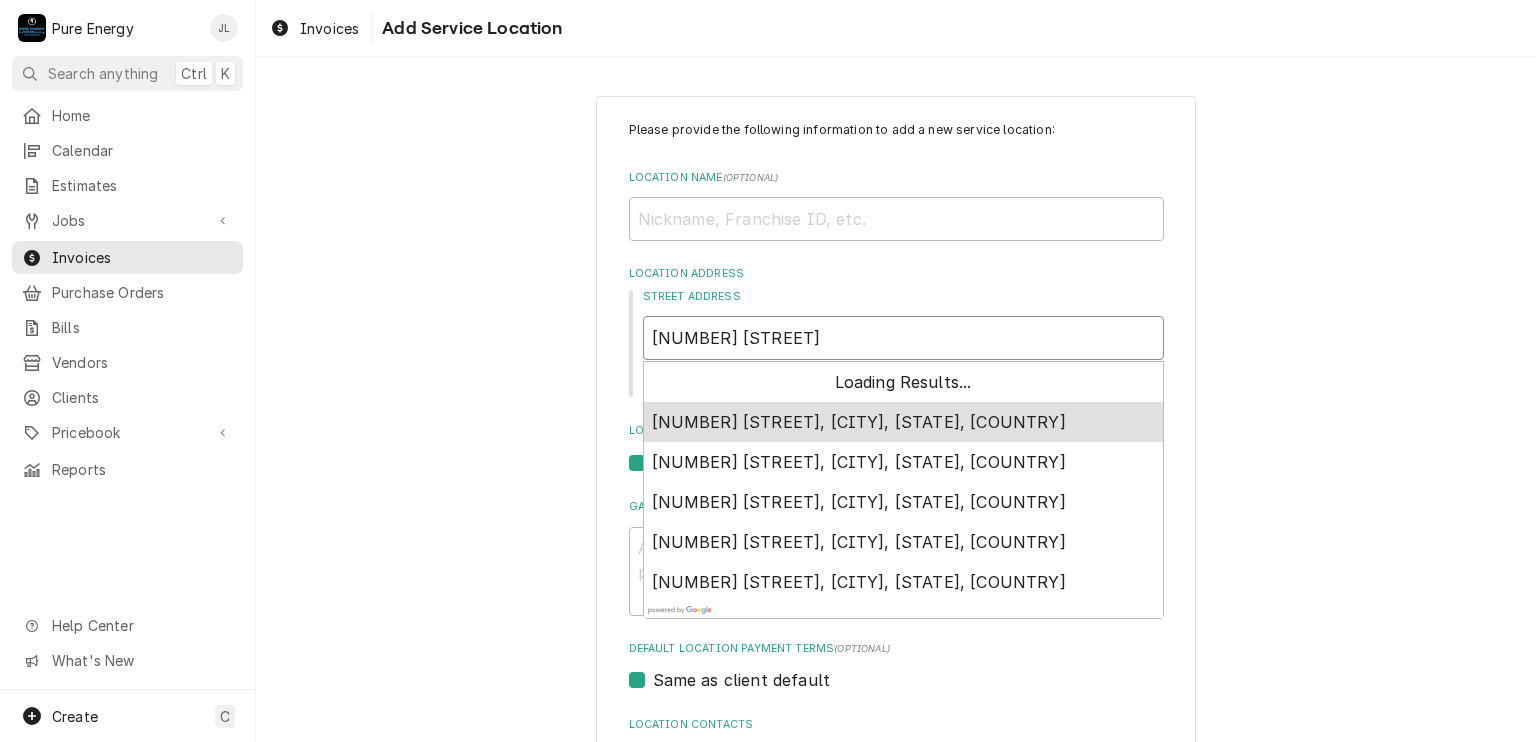 type on "x" 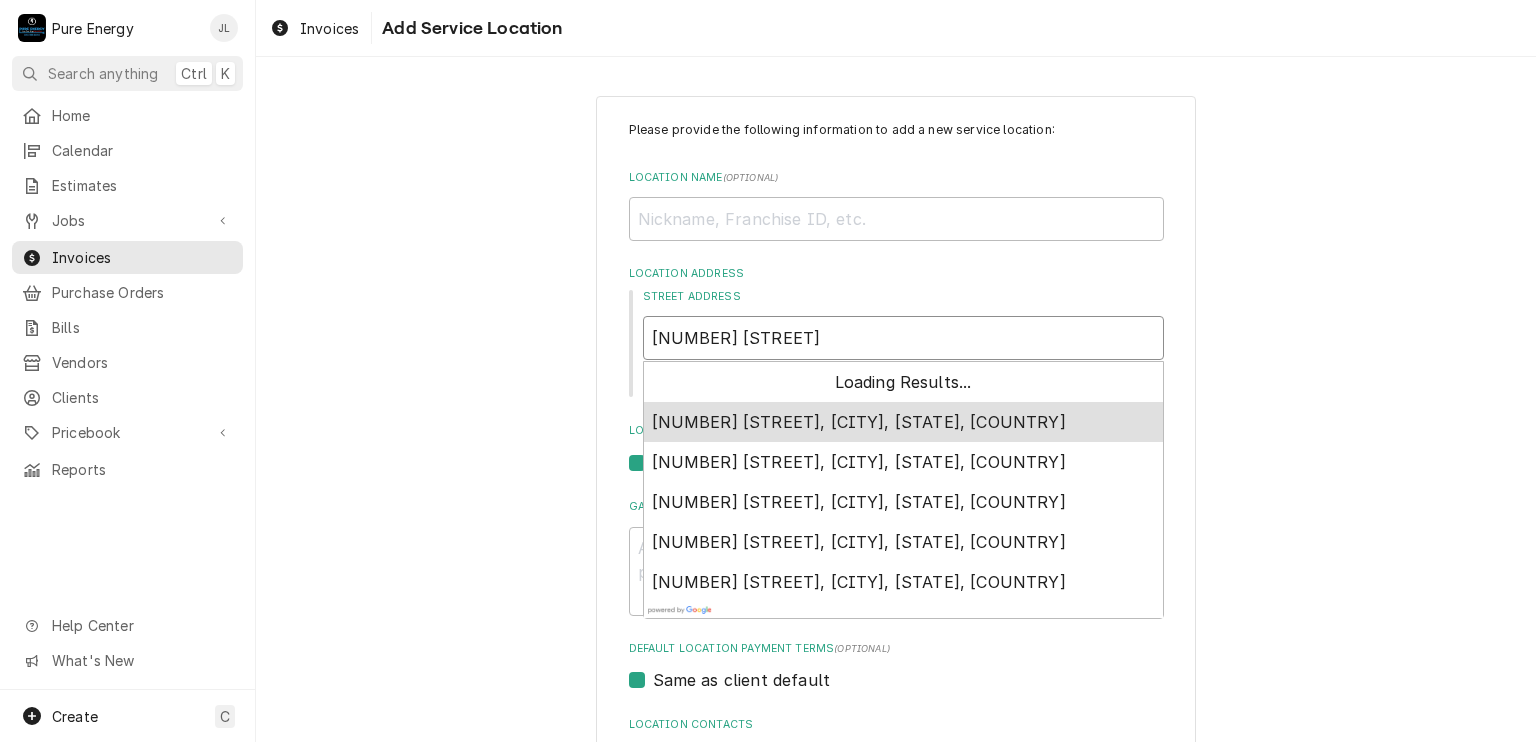 type on "2779 Oak Shores Dr" 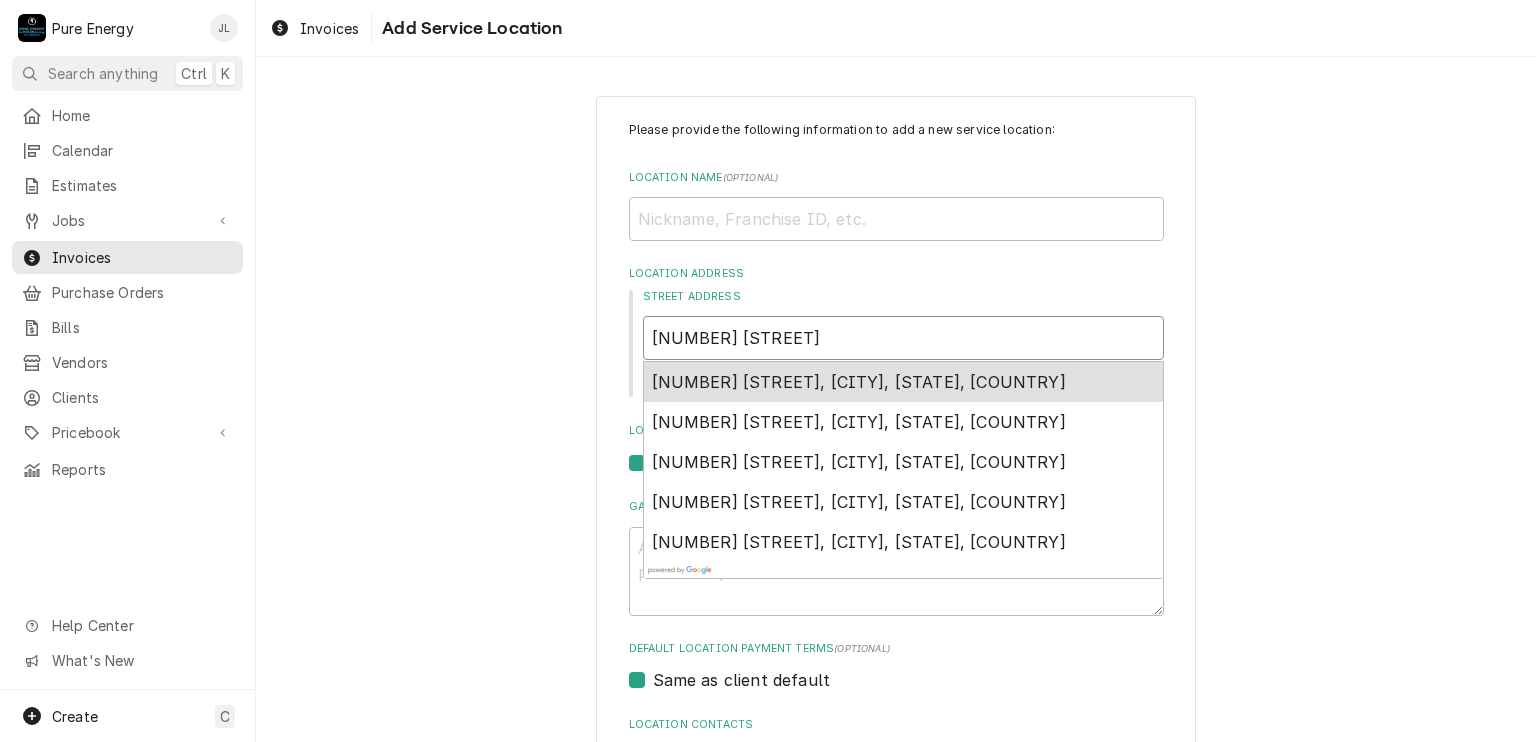 click on "2779 Oak Shores Drive, Bradley, CA, USA" at bounding box center (859, 382) 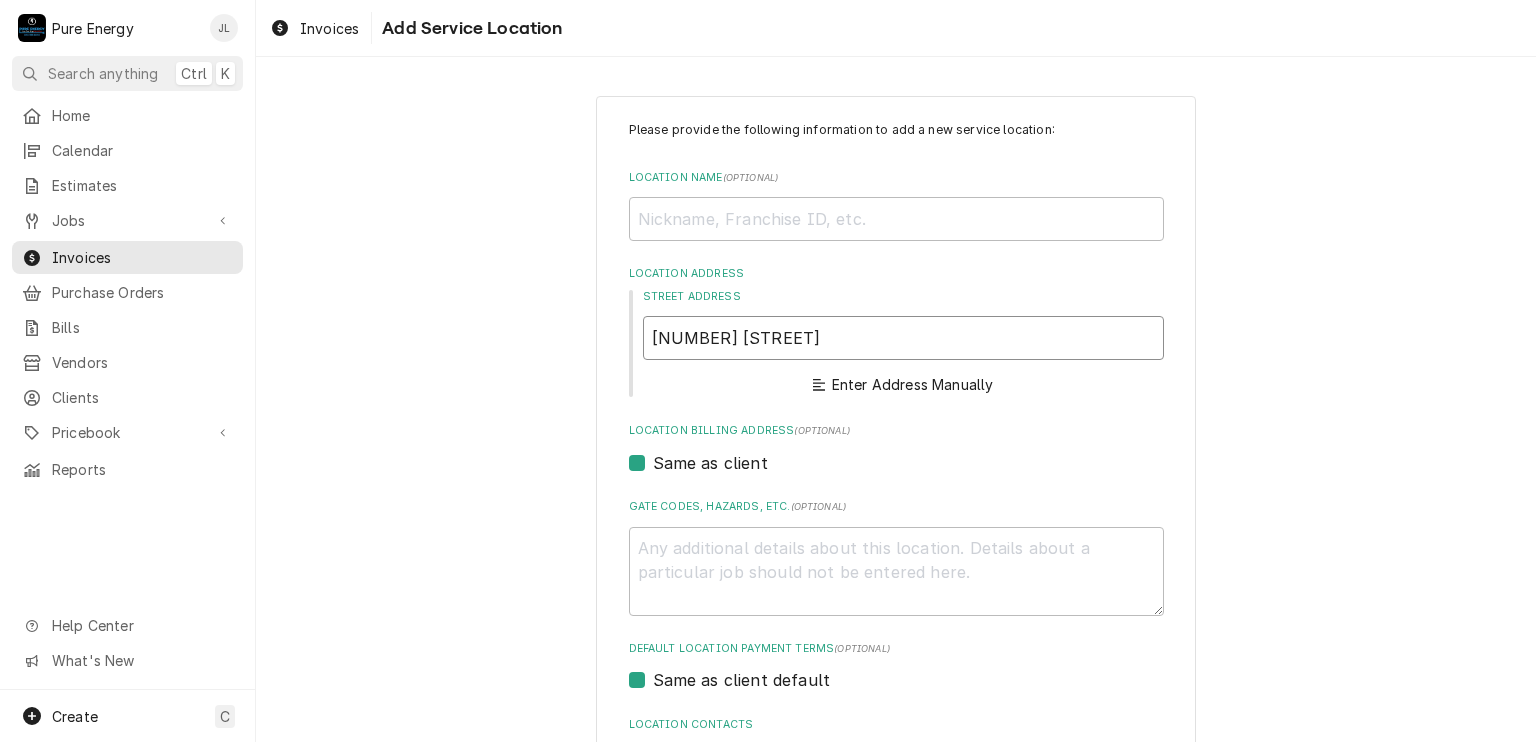 type on "x" 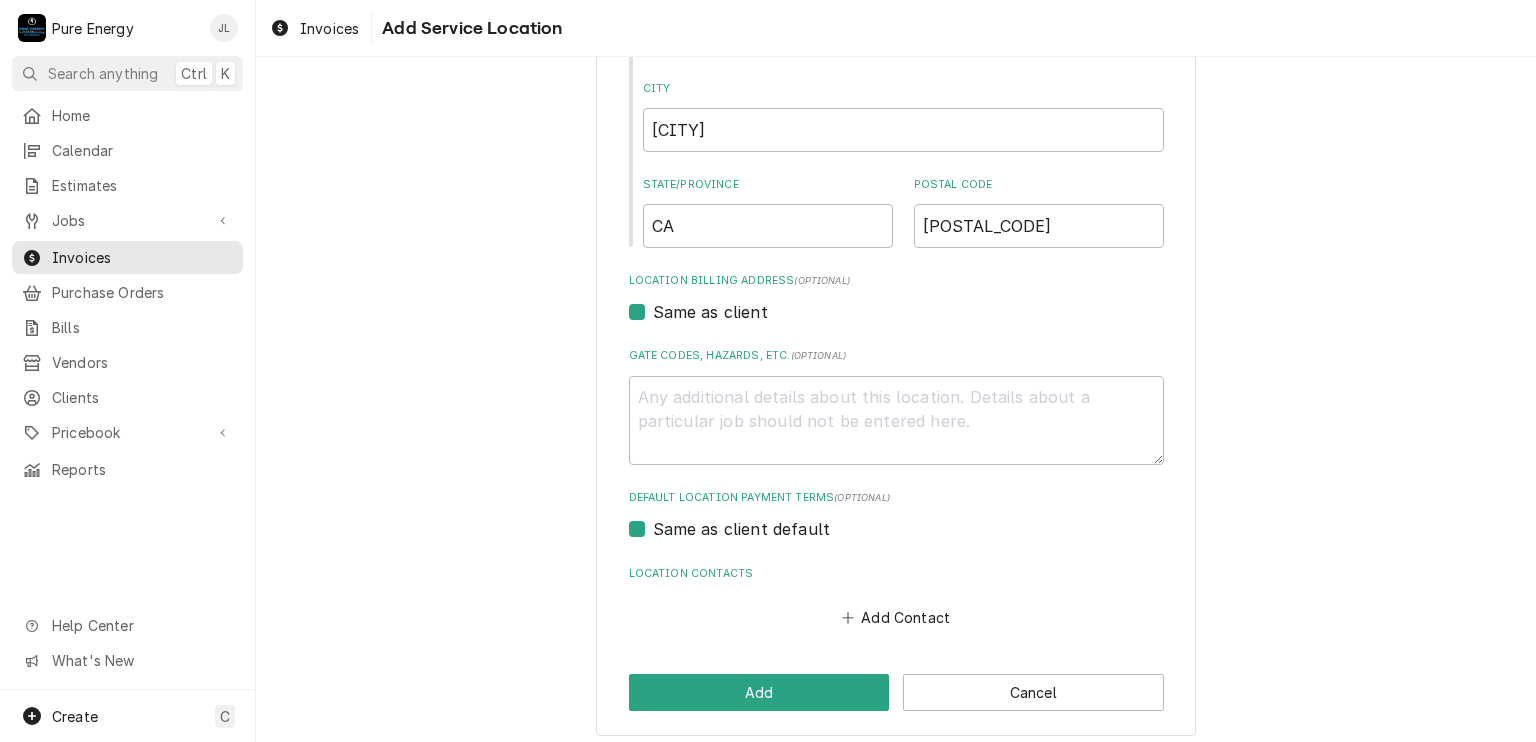 scroll, scrollTop: 410, scrollLeft: 0, axis: vertical 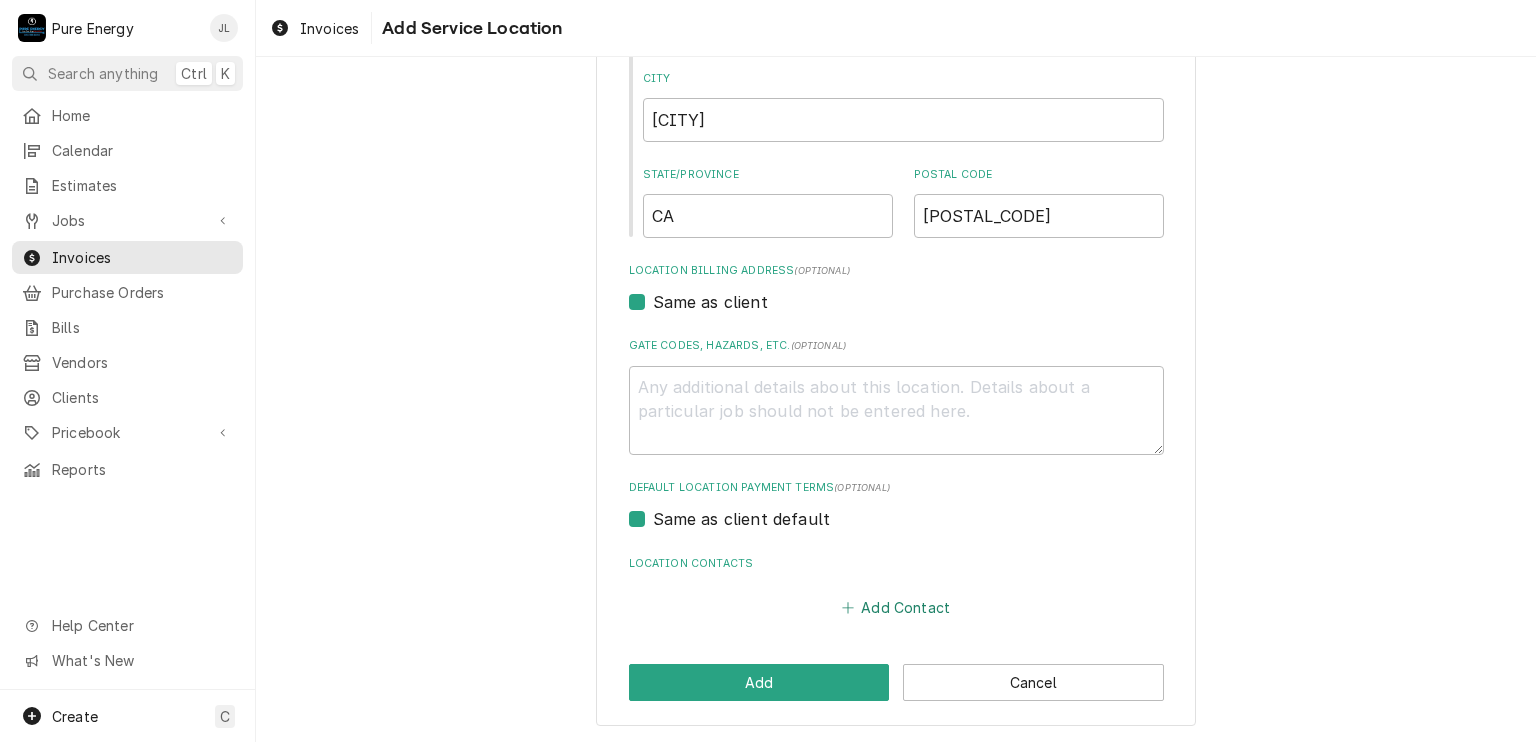 type on "2779 Oak Shores Dr" 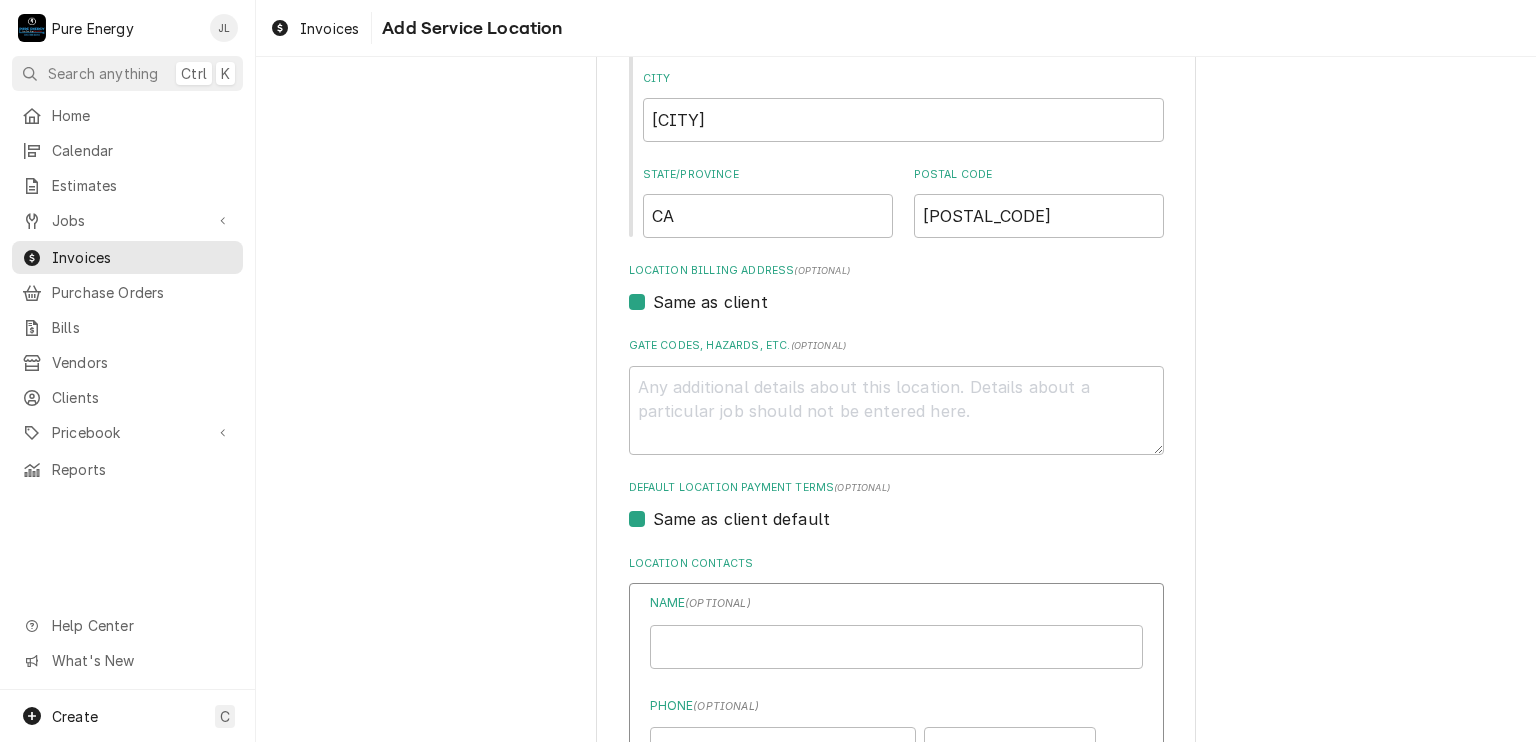 scroll, scrollTop: 810, scrollLeft: 0, axis: vertical 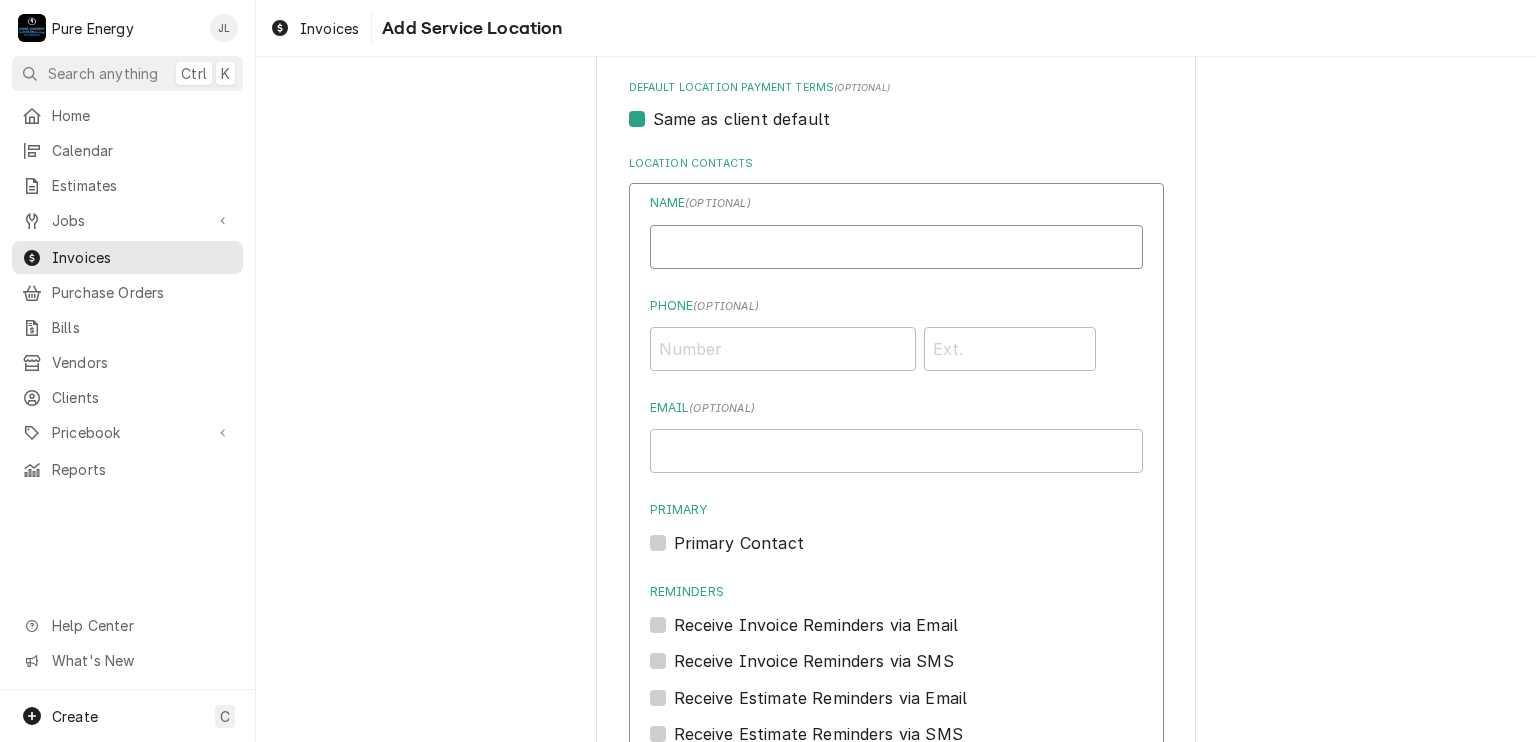 click on "Location Name  ( optional )" at bounding box center (896, 247) 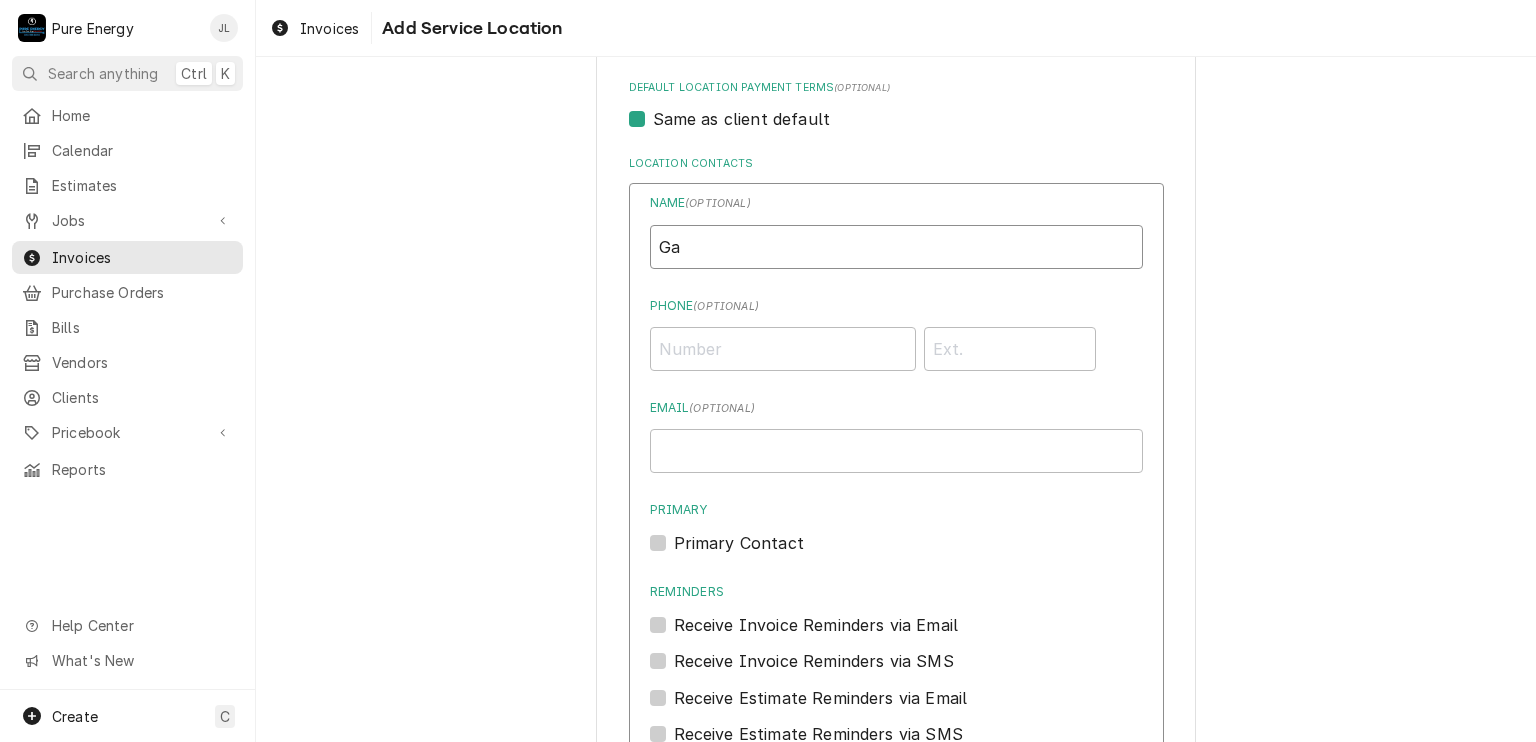 type on "G" 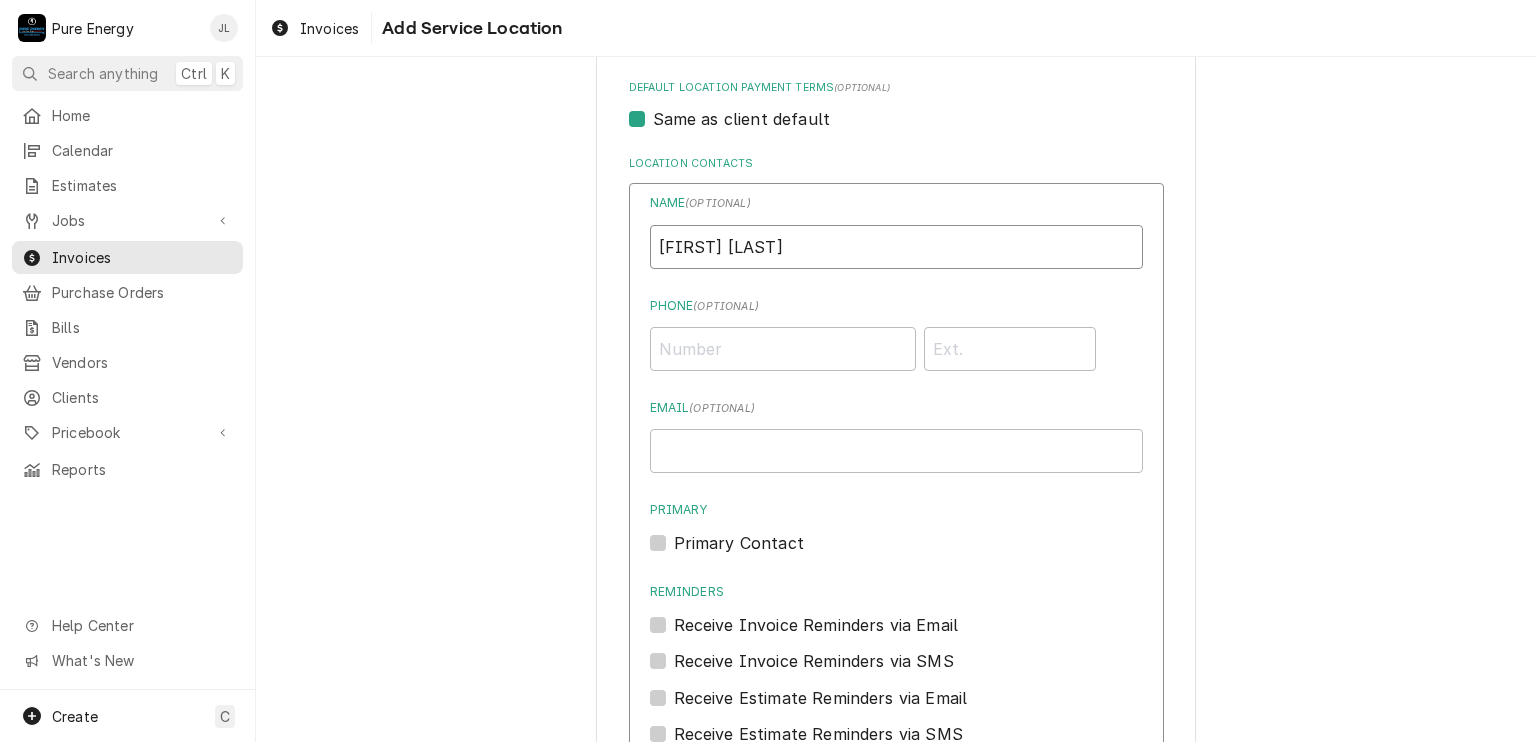 type on "Garrett Follmer" 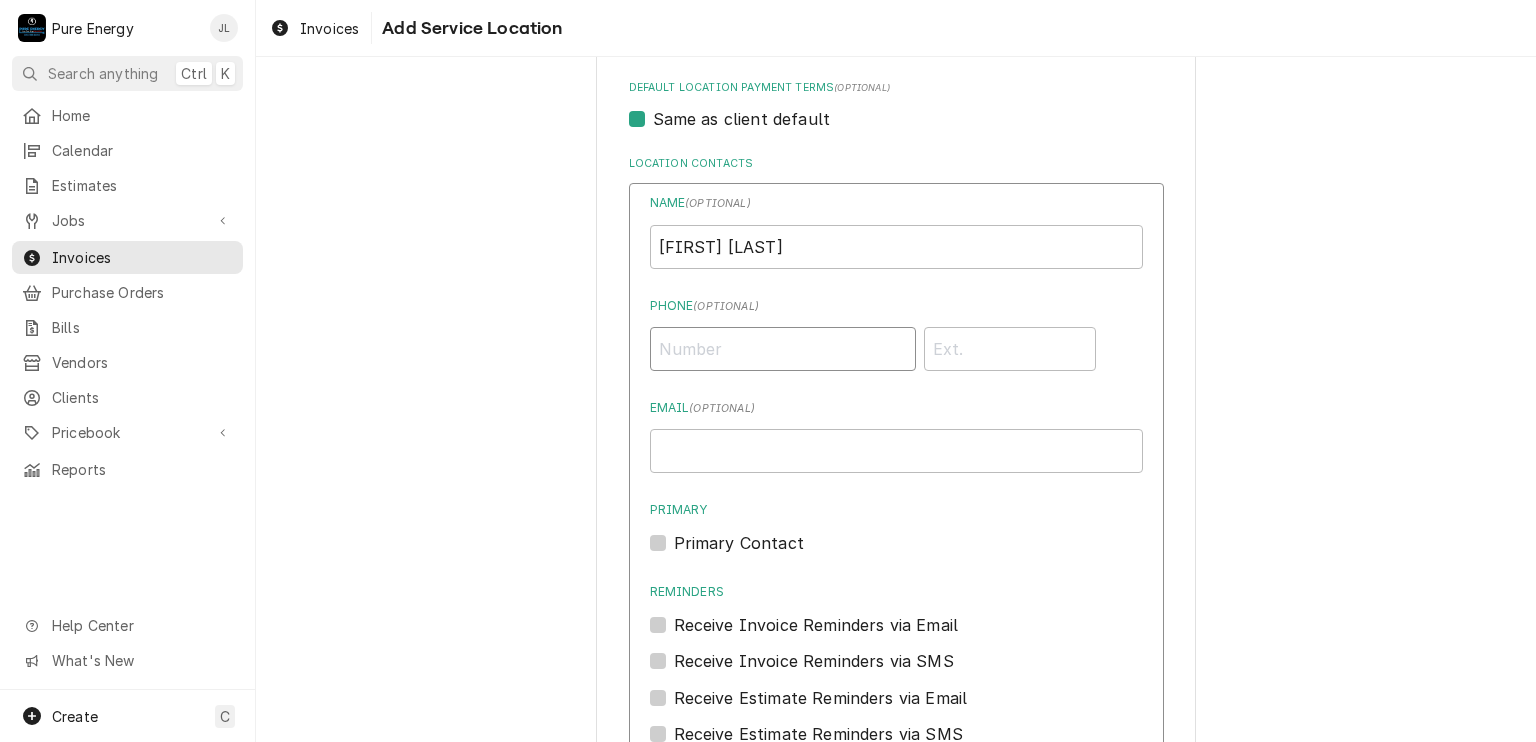 click on "Phone  ( optional )" at bounding box center [783, 349] 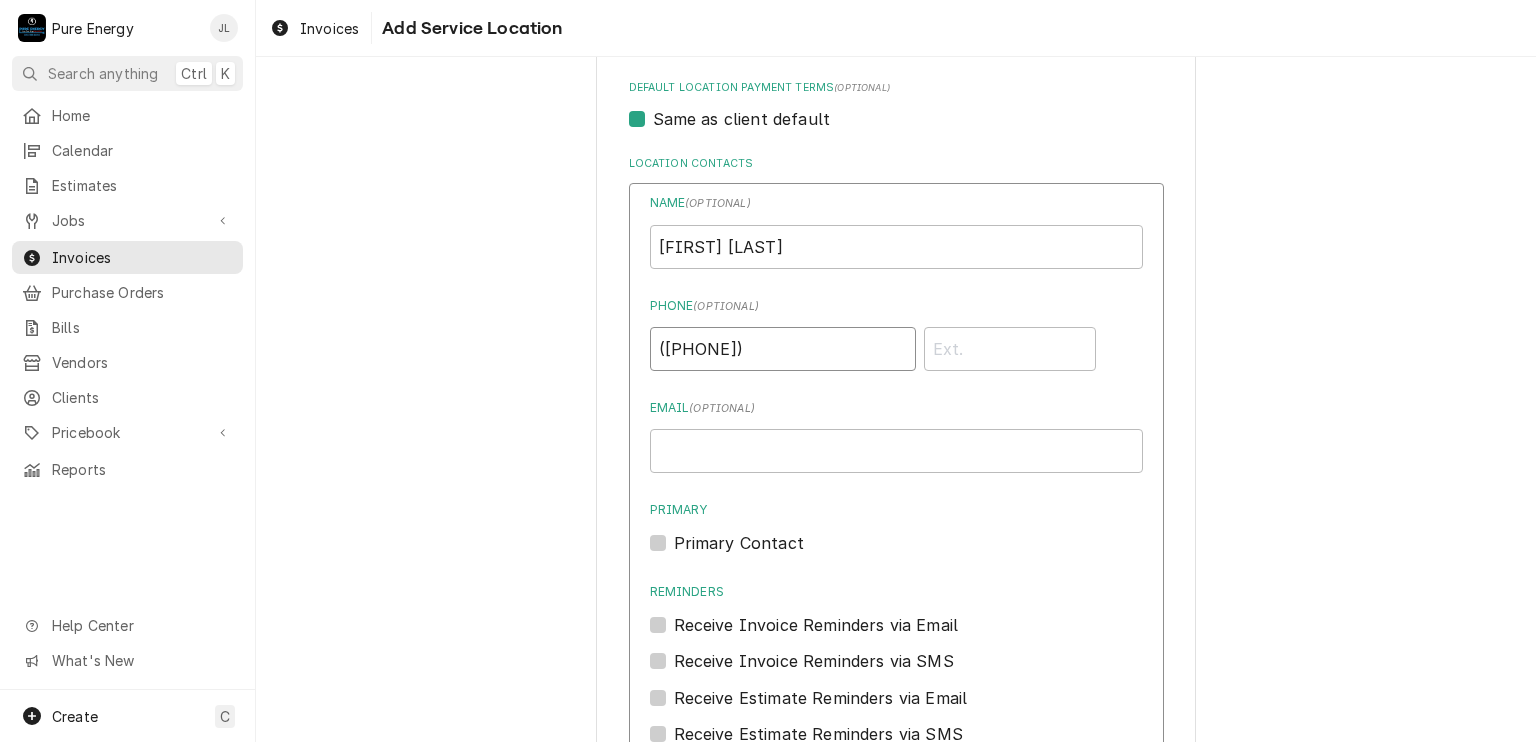 click on "(805)" at bounding box center [783, 349] 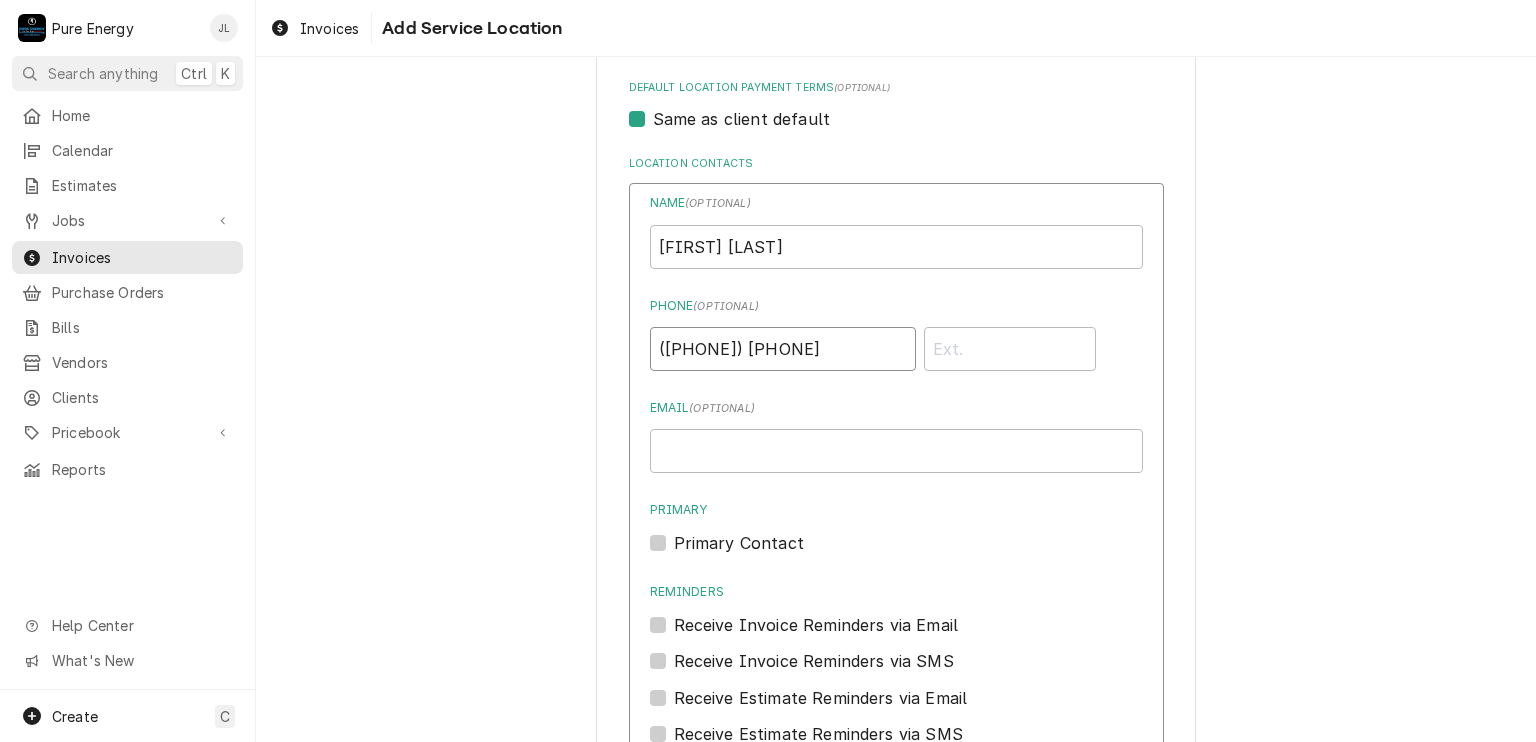 click on "(805) 490-58" at bounding box center [783, 349] 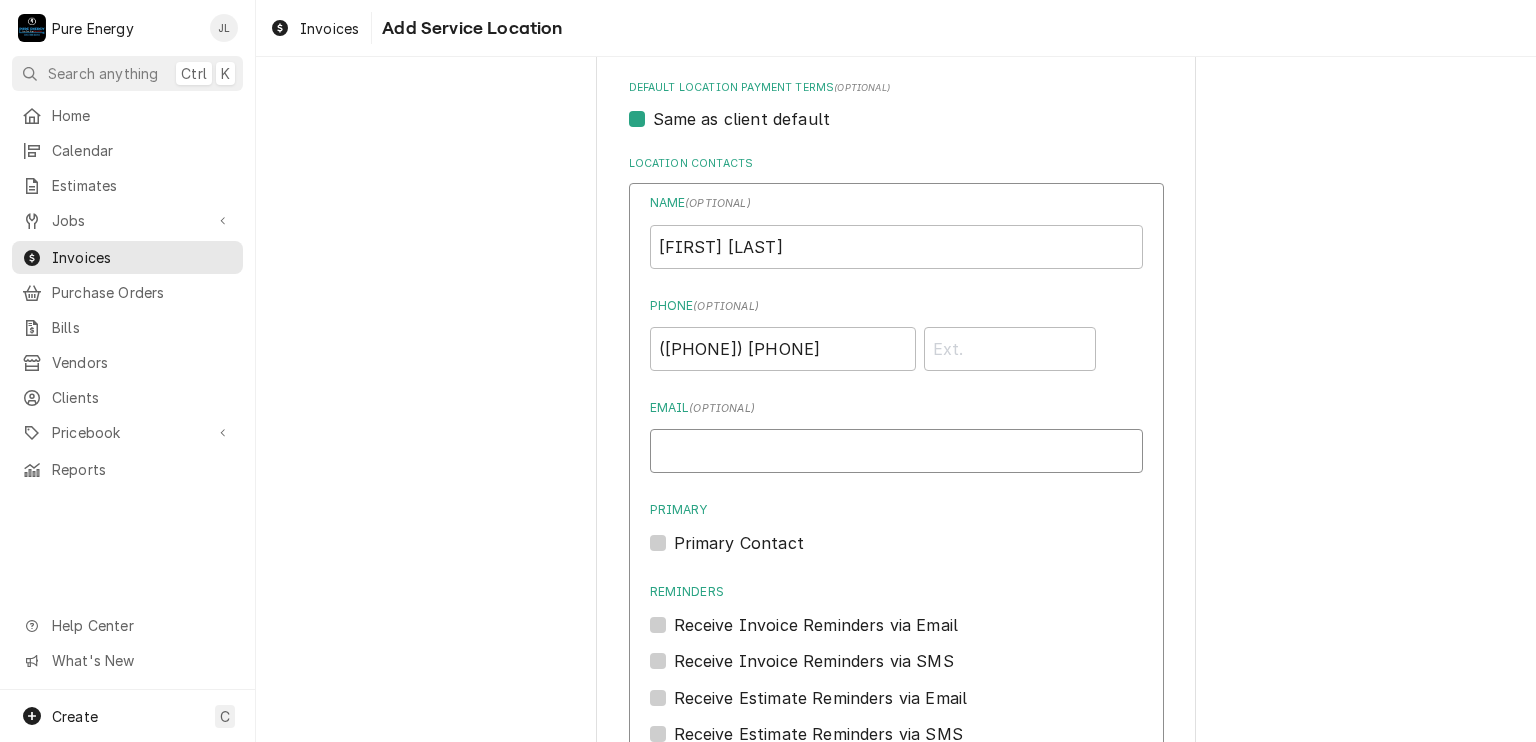 click on "Email  ( optional )" at bounding box center [896, 451] 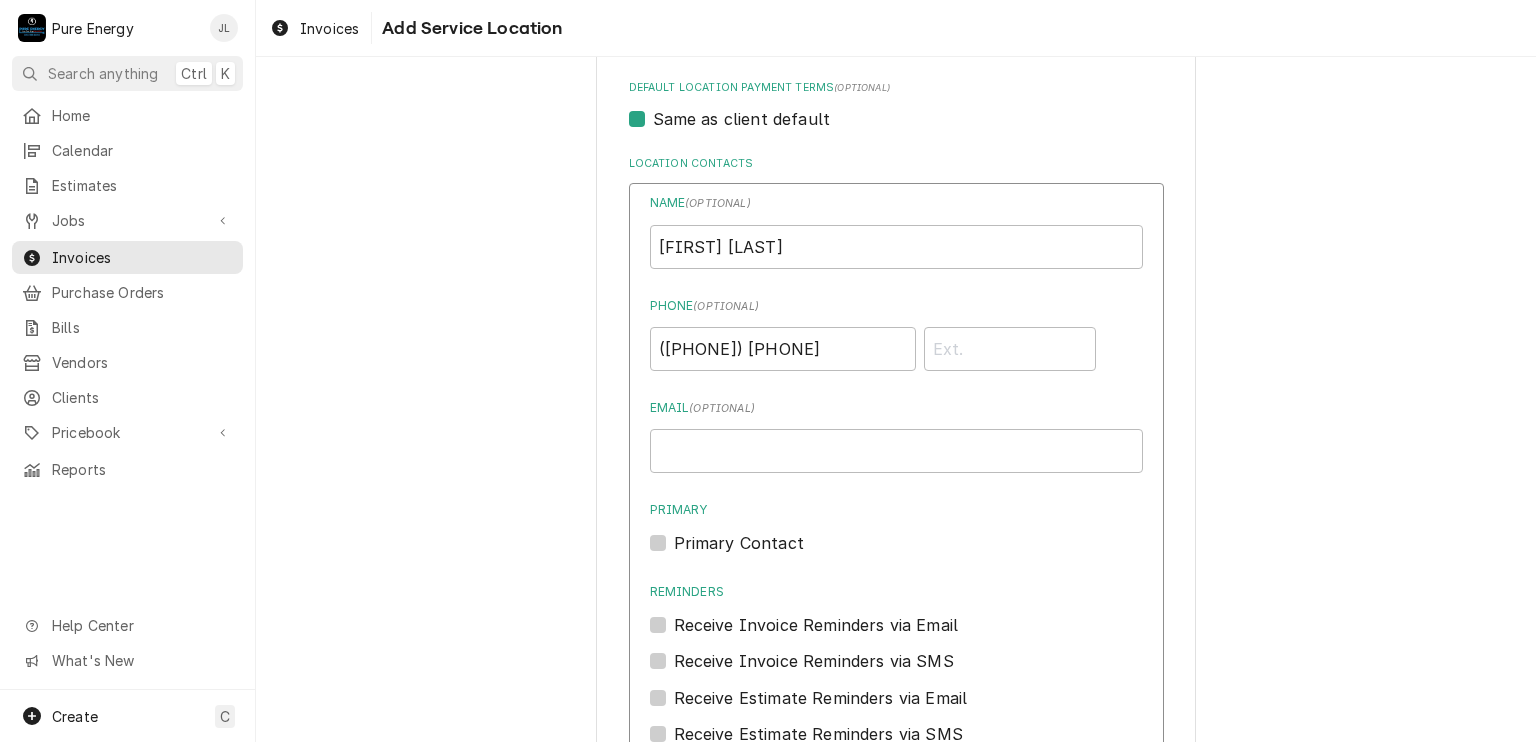 click on "Primary Contact" at bounding box center [739, 543] 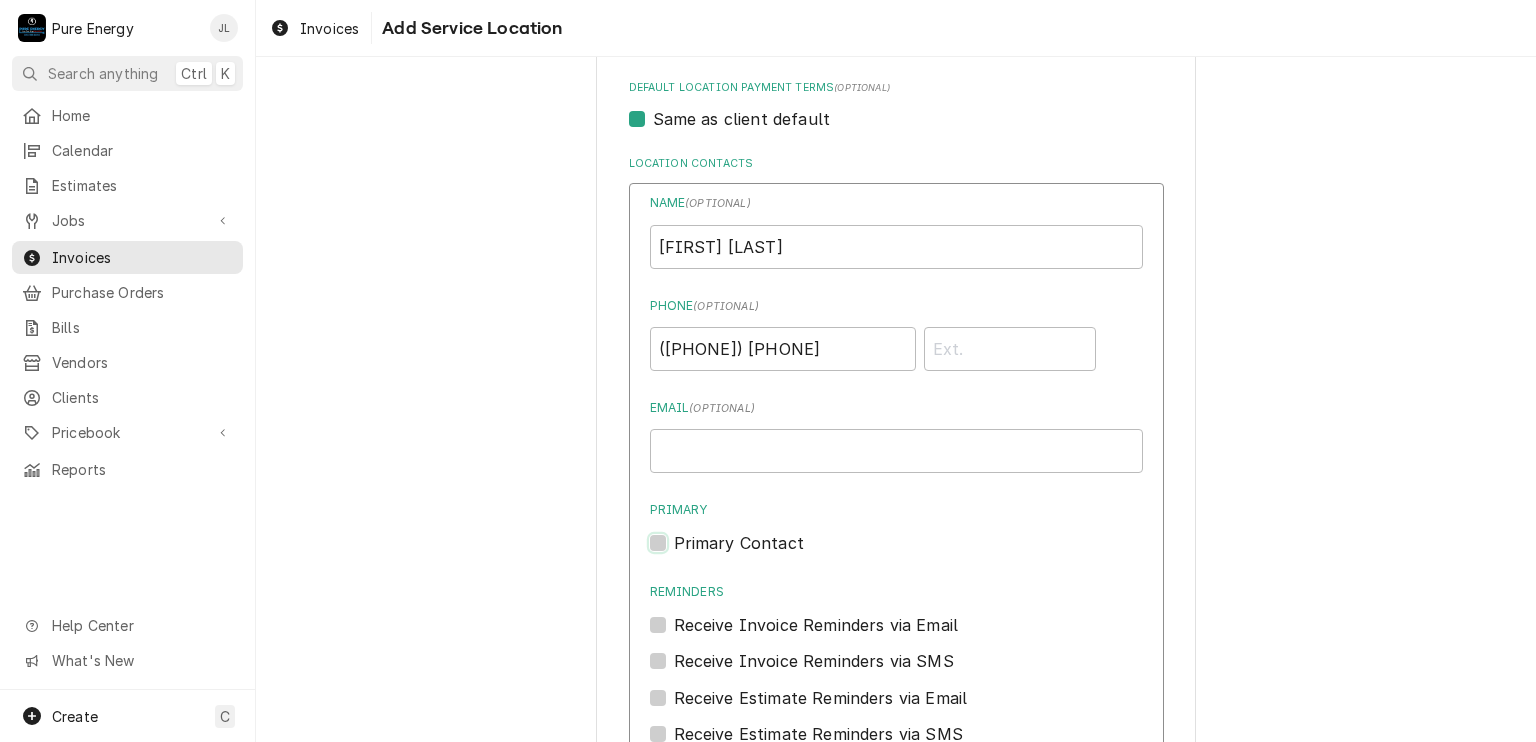 click on "Primary" at bounding box center (920, 553) 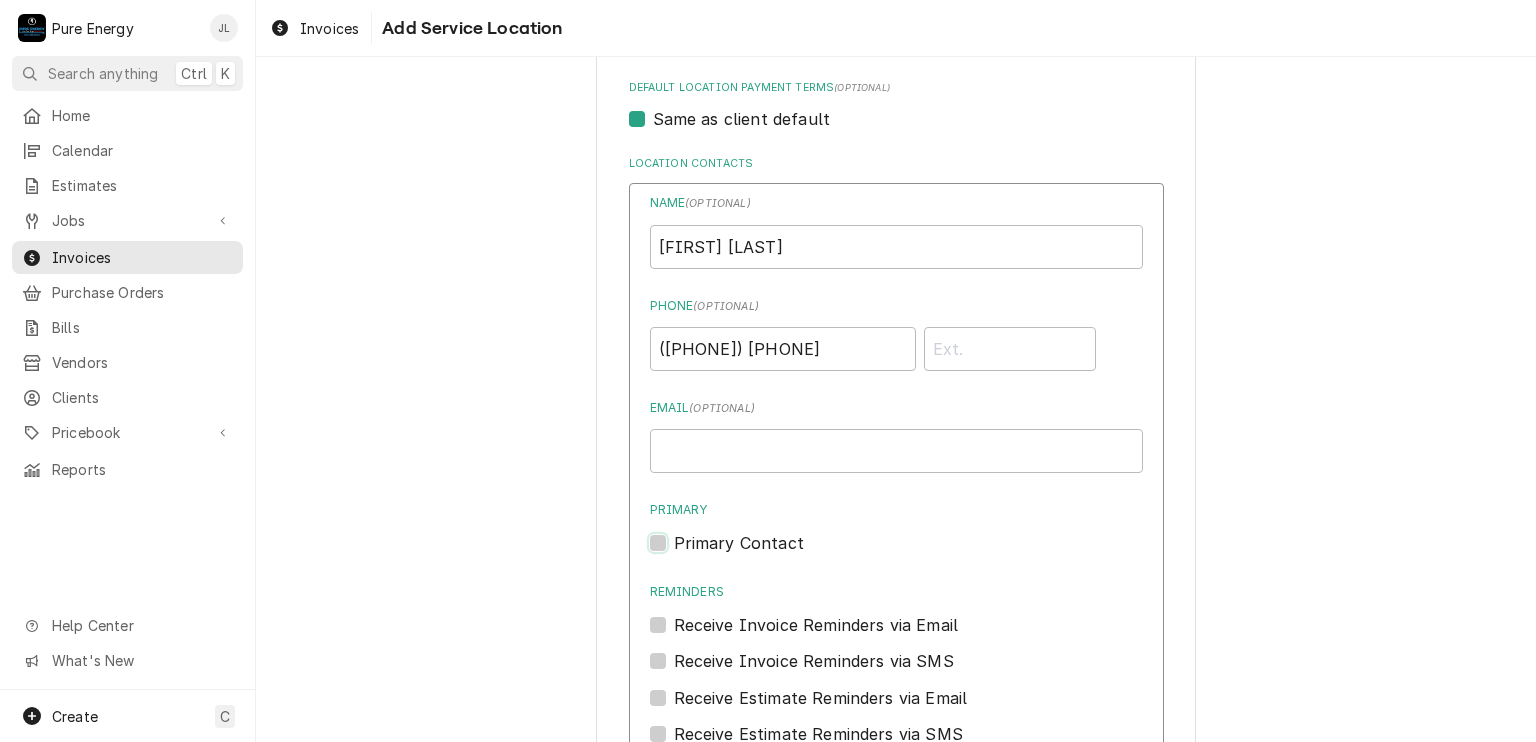 checkbox on "true" 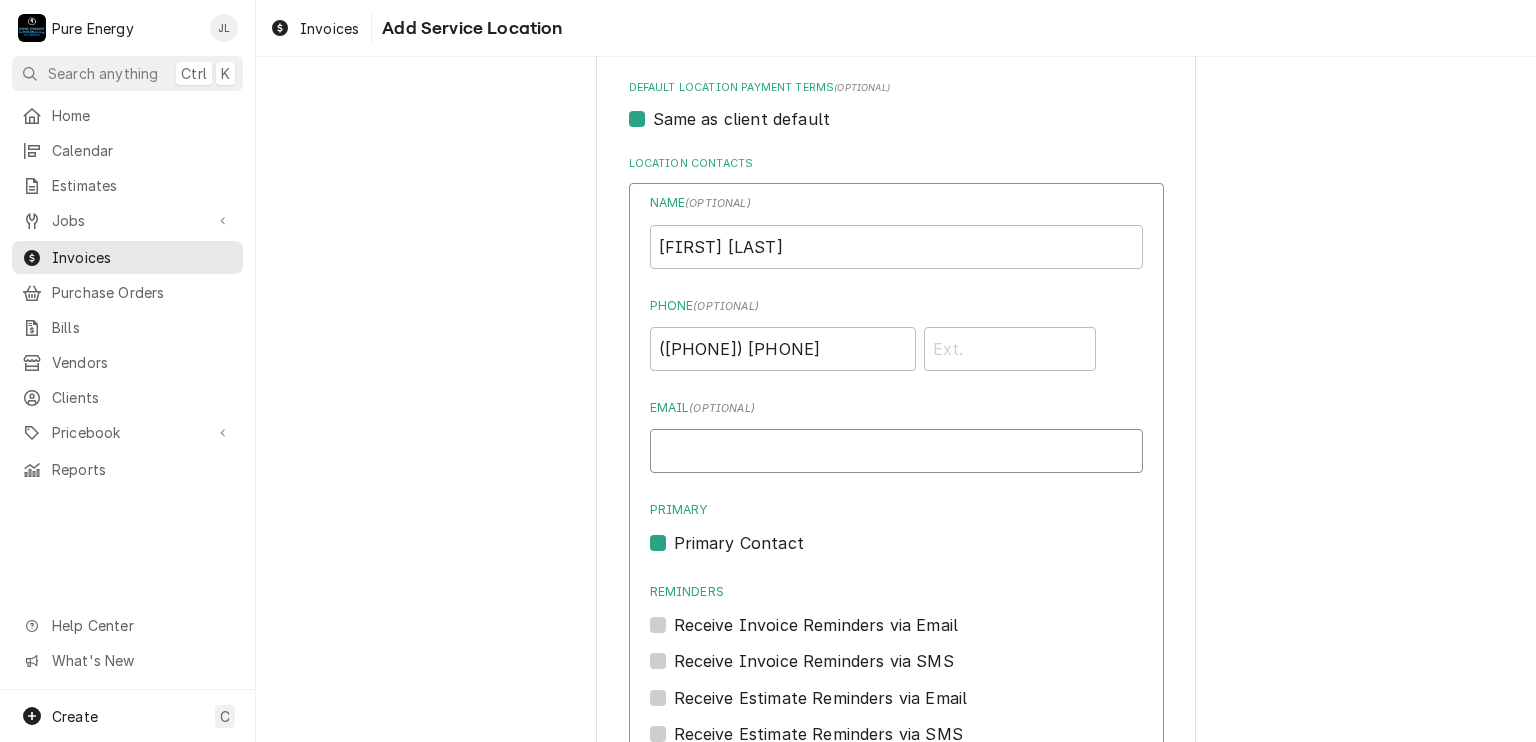click on "Email  ( optional )" at bounding box center (896, 451) 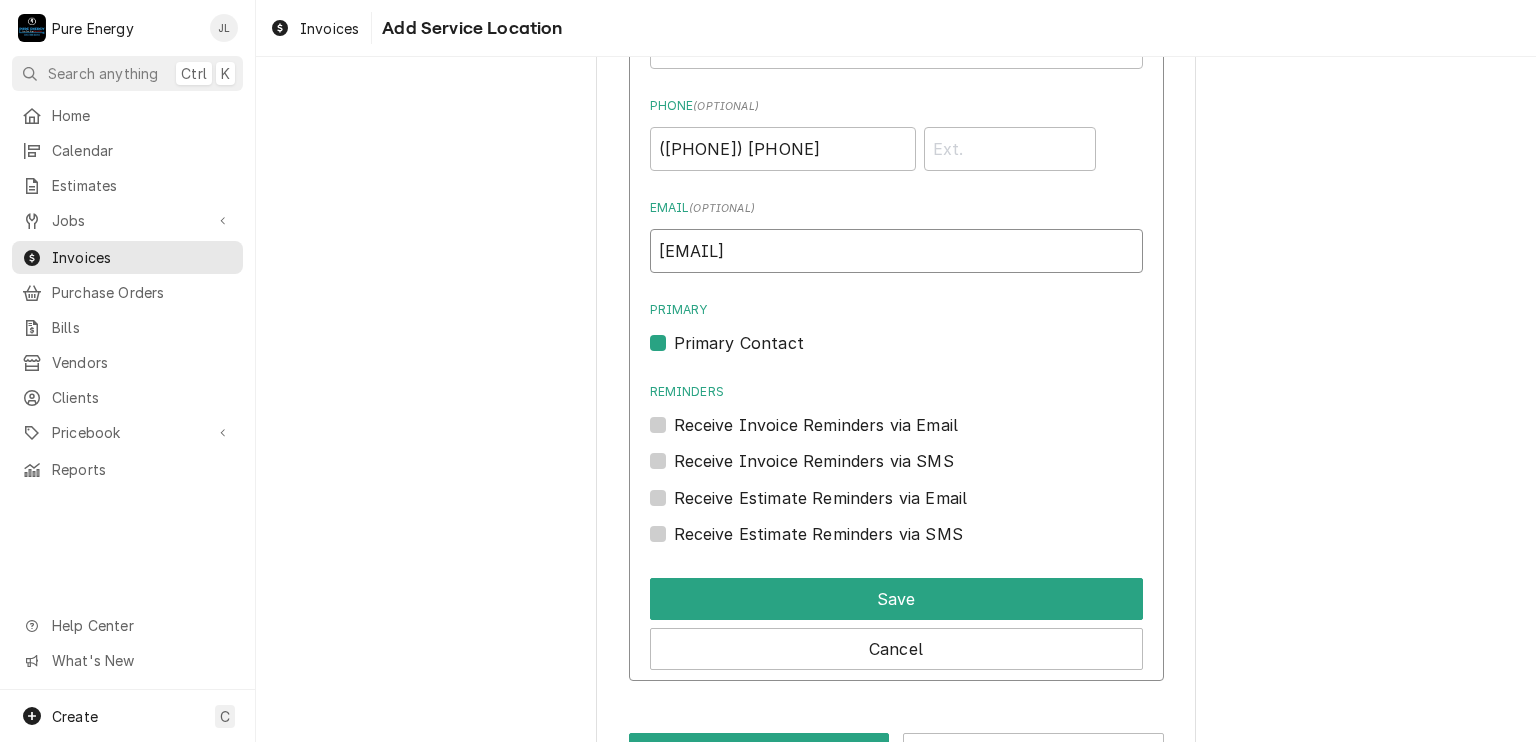 scroll, scrollTop: 1078, scrollLeft: 0, axis: vertical 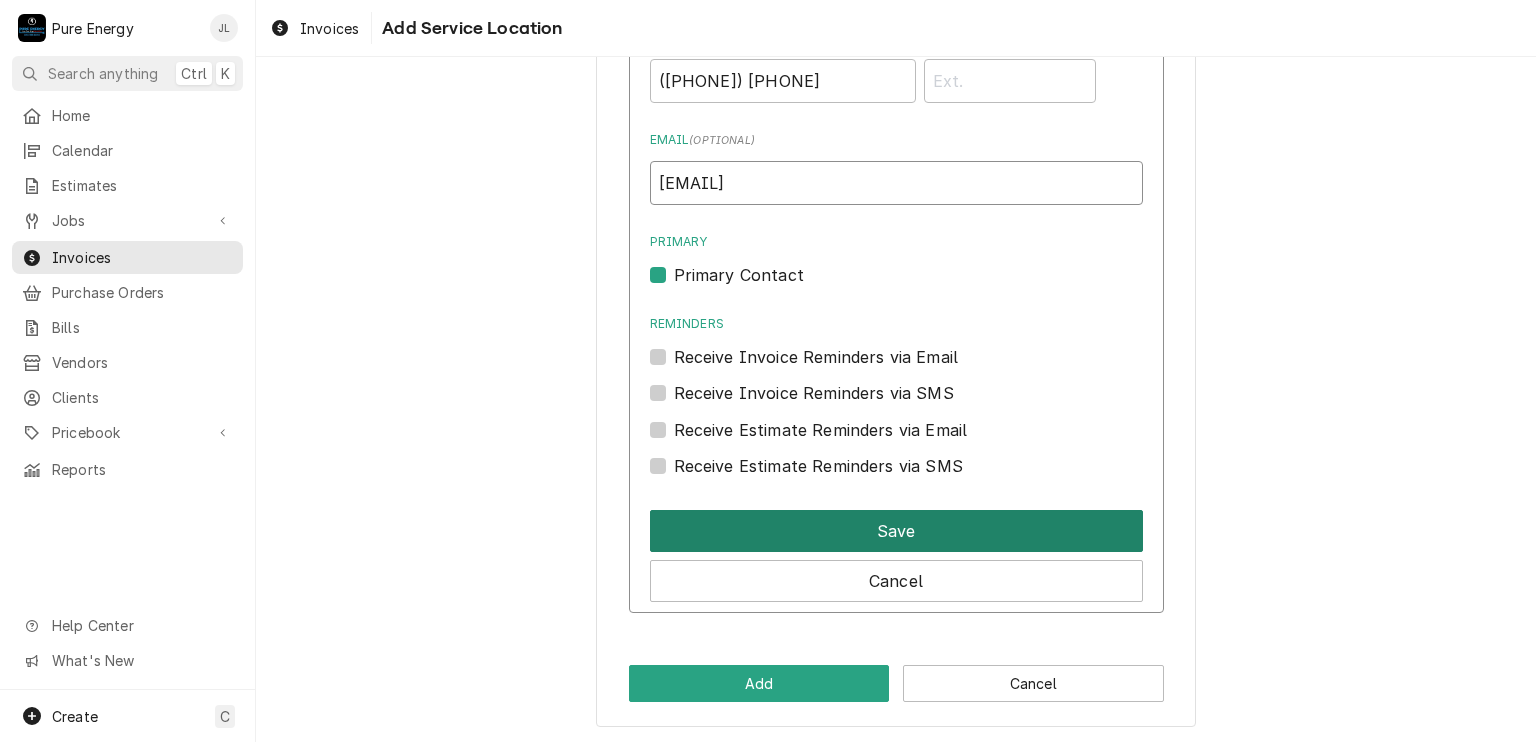 type on "gwf55@msn.com" 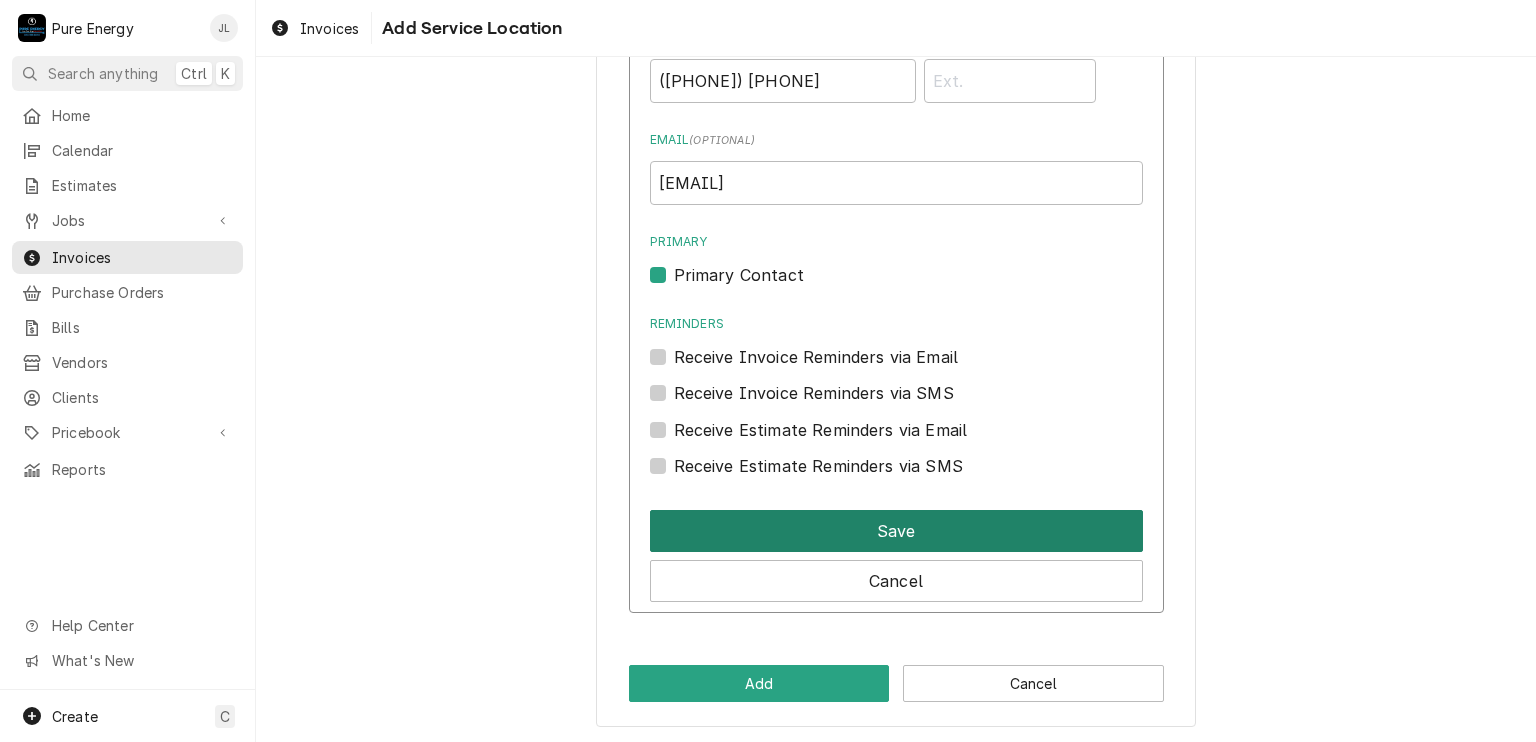 click on "Save" at bounding box center [896, 531] 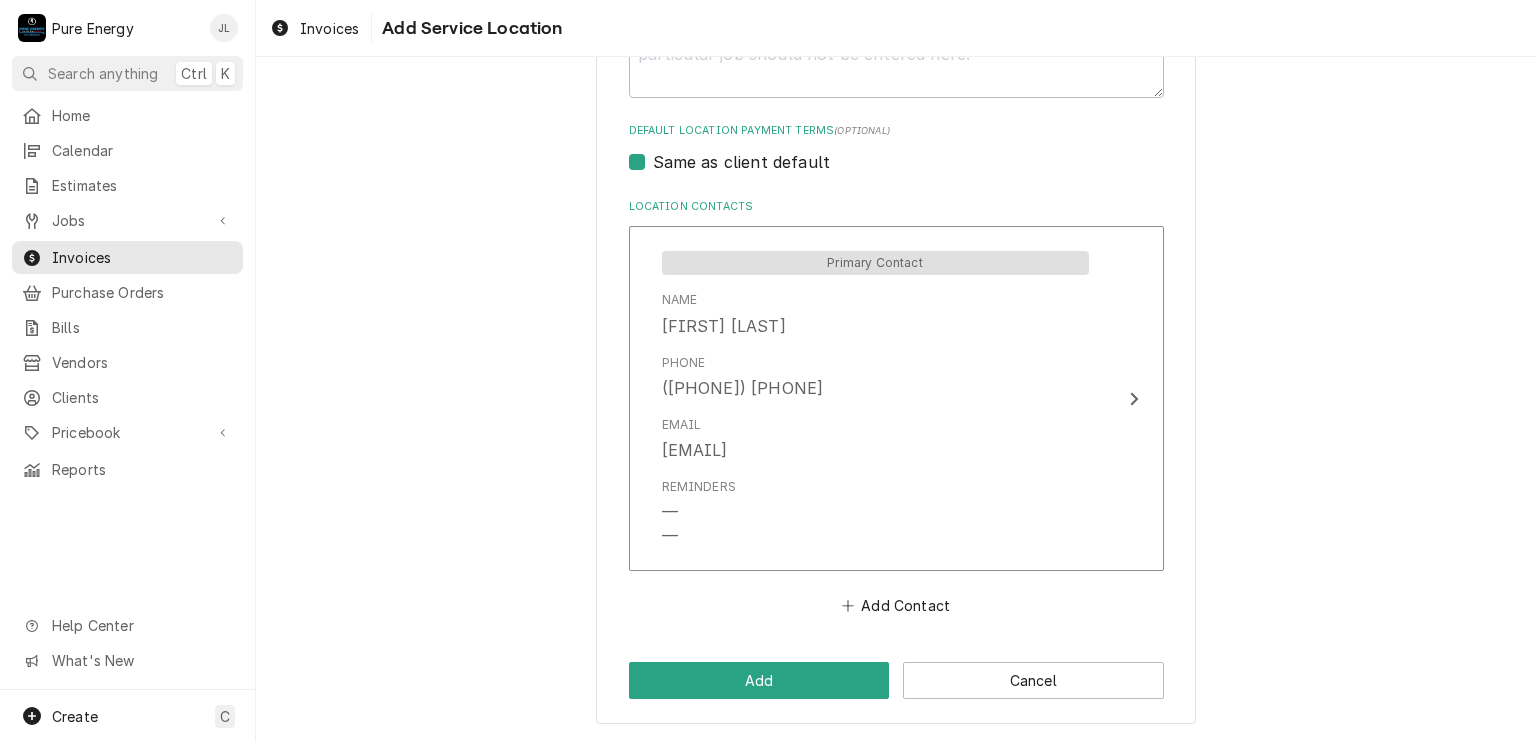 scroll, scrollTop: 764, scrollLeft: 0, axis: vertical 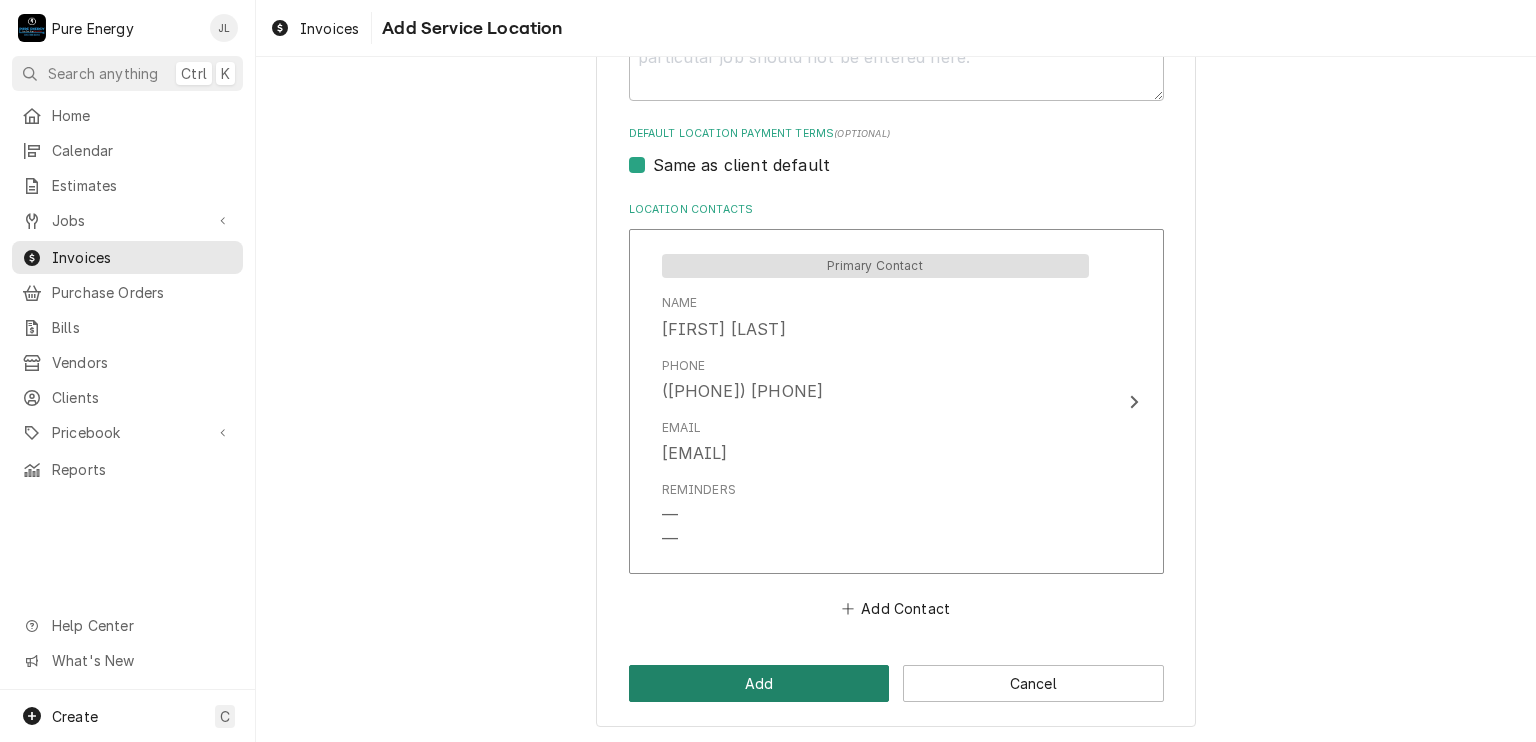 click on "Add" at bounding box center [759, 683] 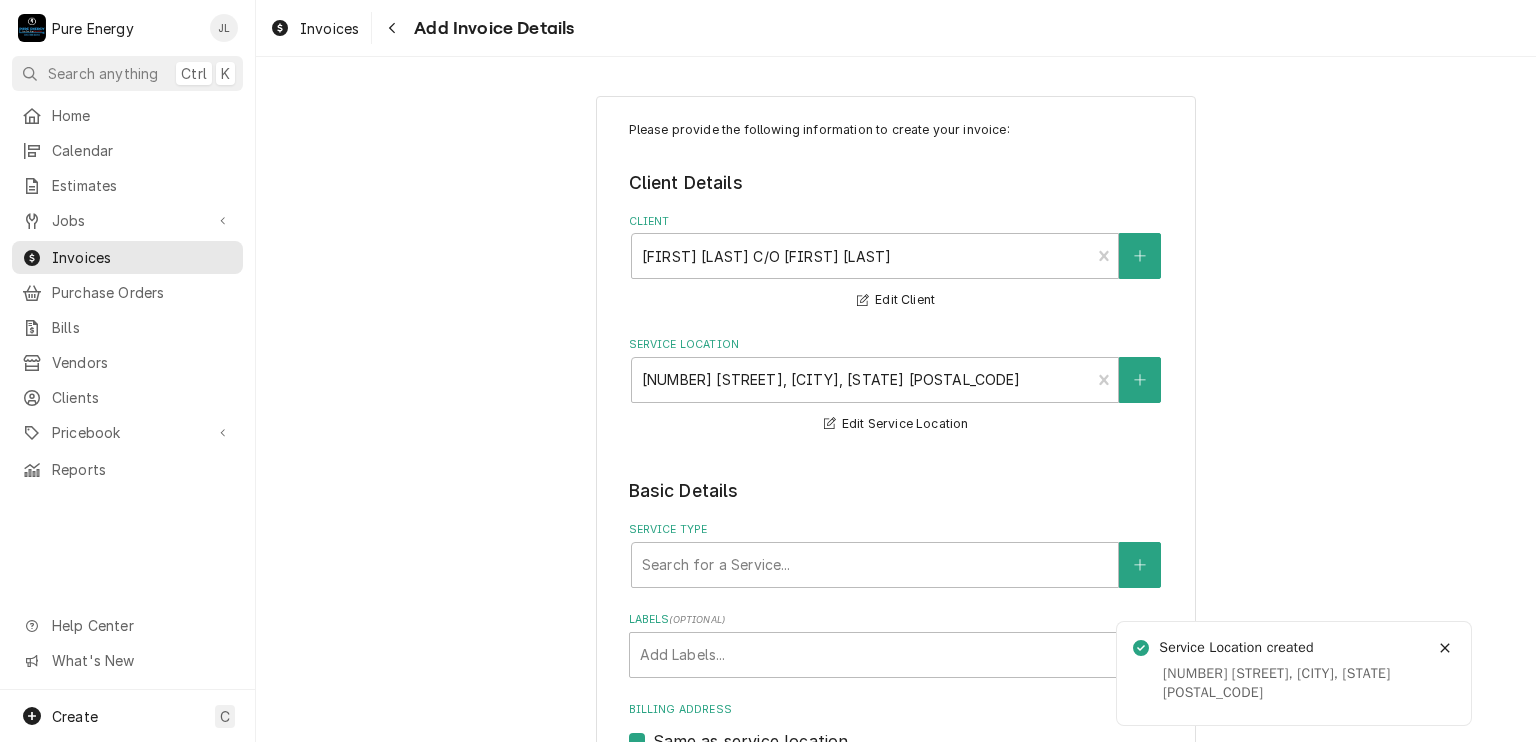 scroll, scrollTop: 452, scrollLeft: 0, axis: vertical 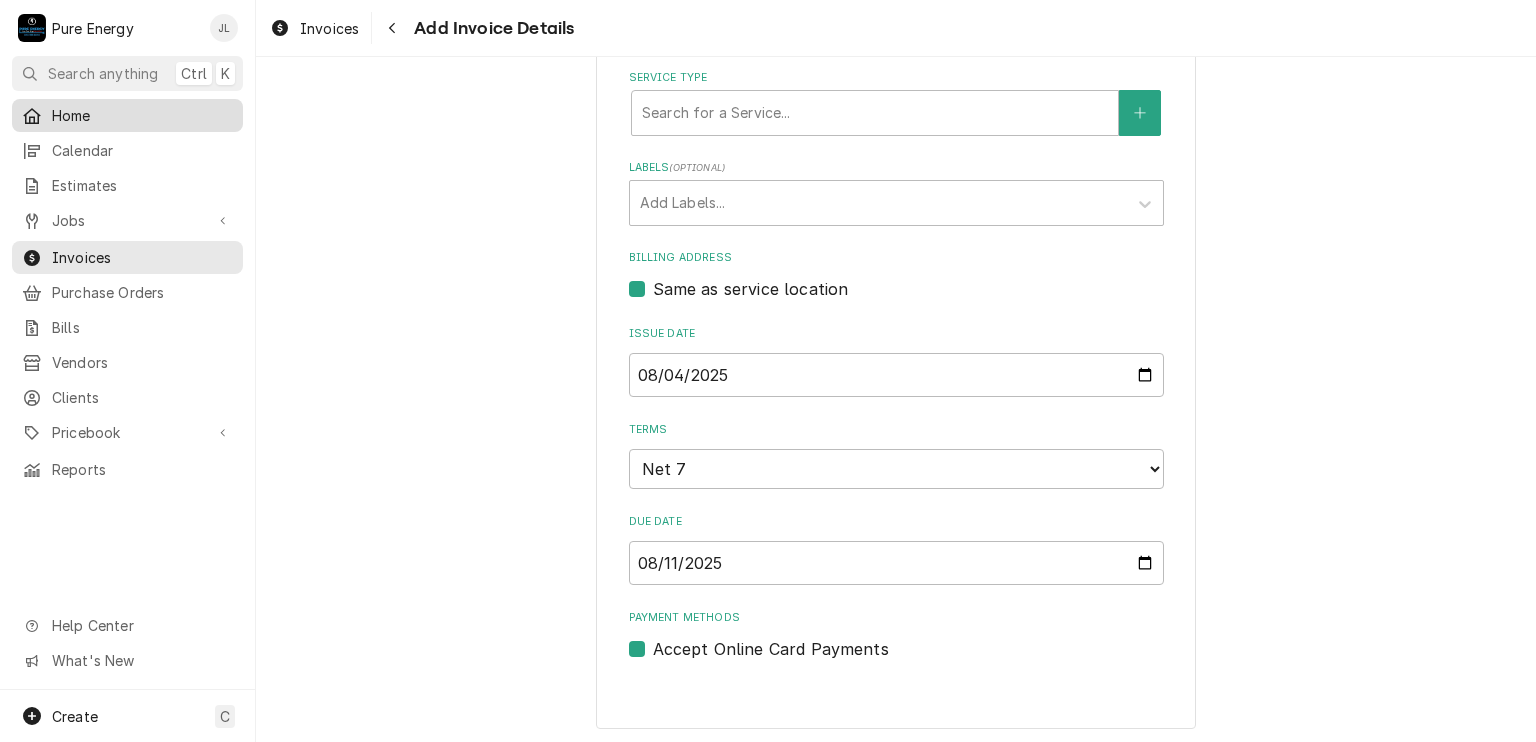 click on "Home" at bounding box center [142, 115] 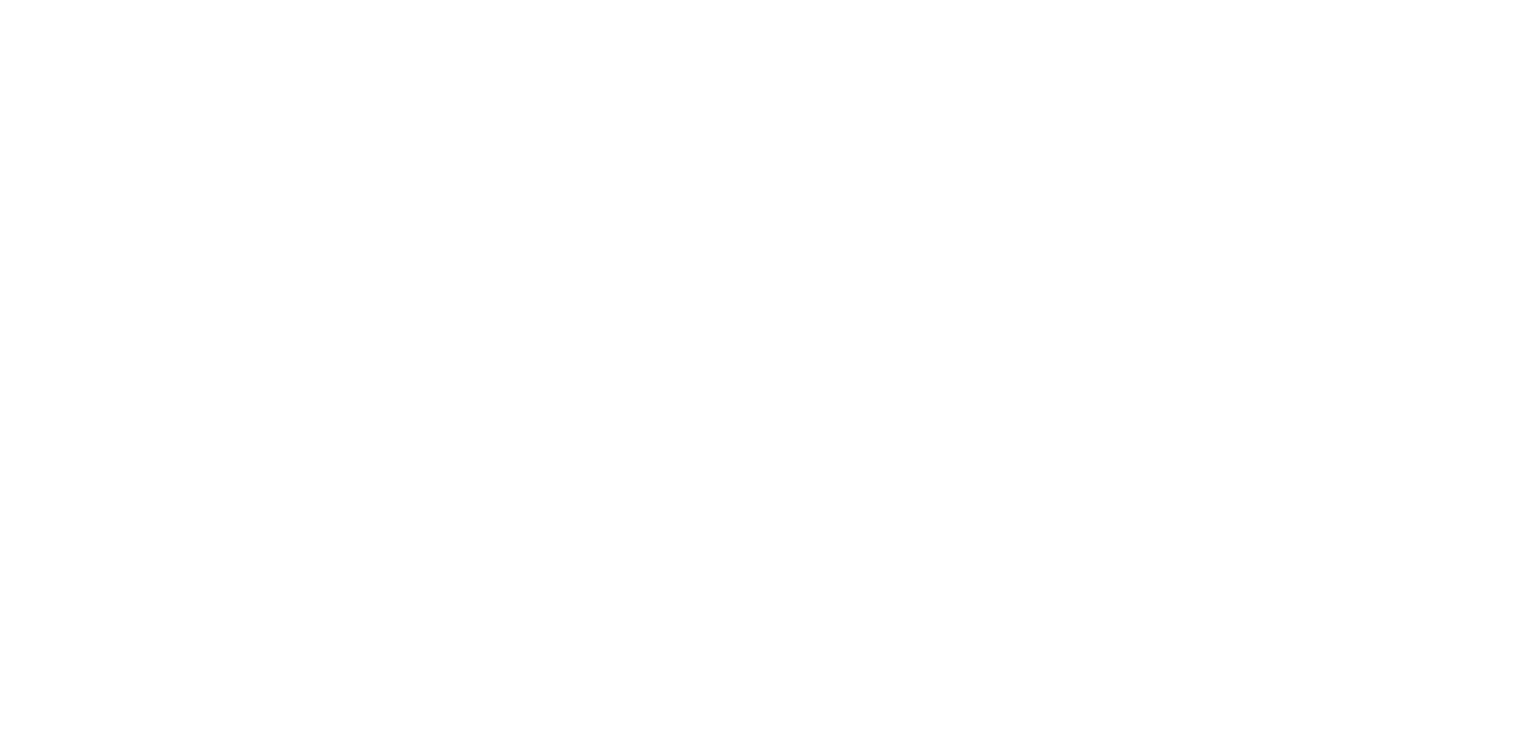 scroll, scrollTop: 0, scrollLeft: 0, axis: both 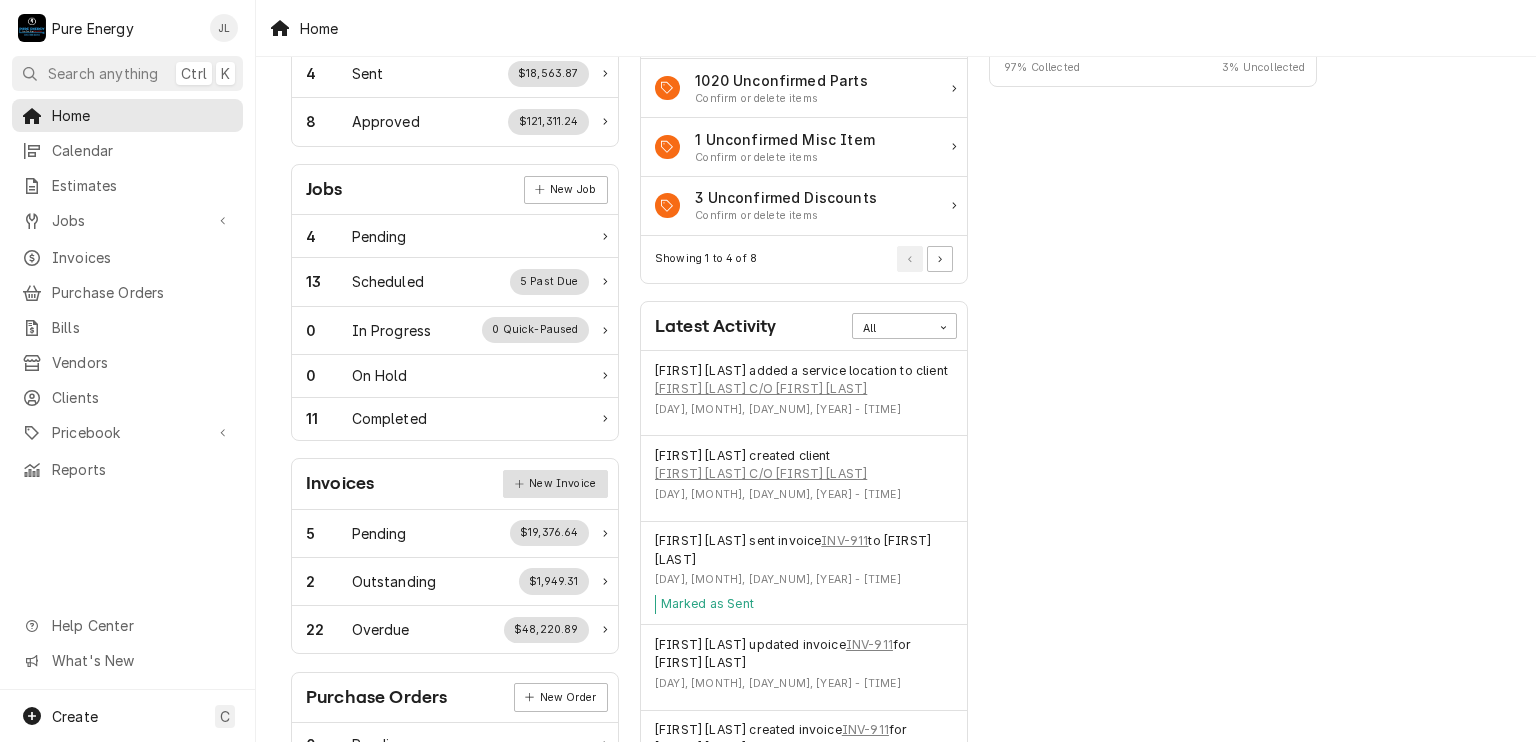 click on "New Invoice" at bounding box center (555, 484) 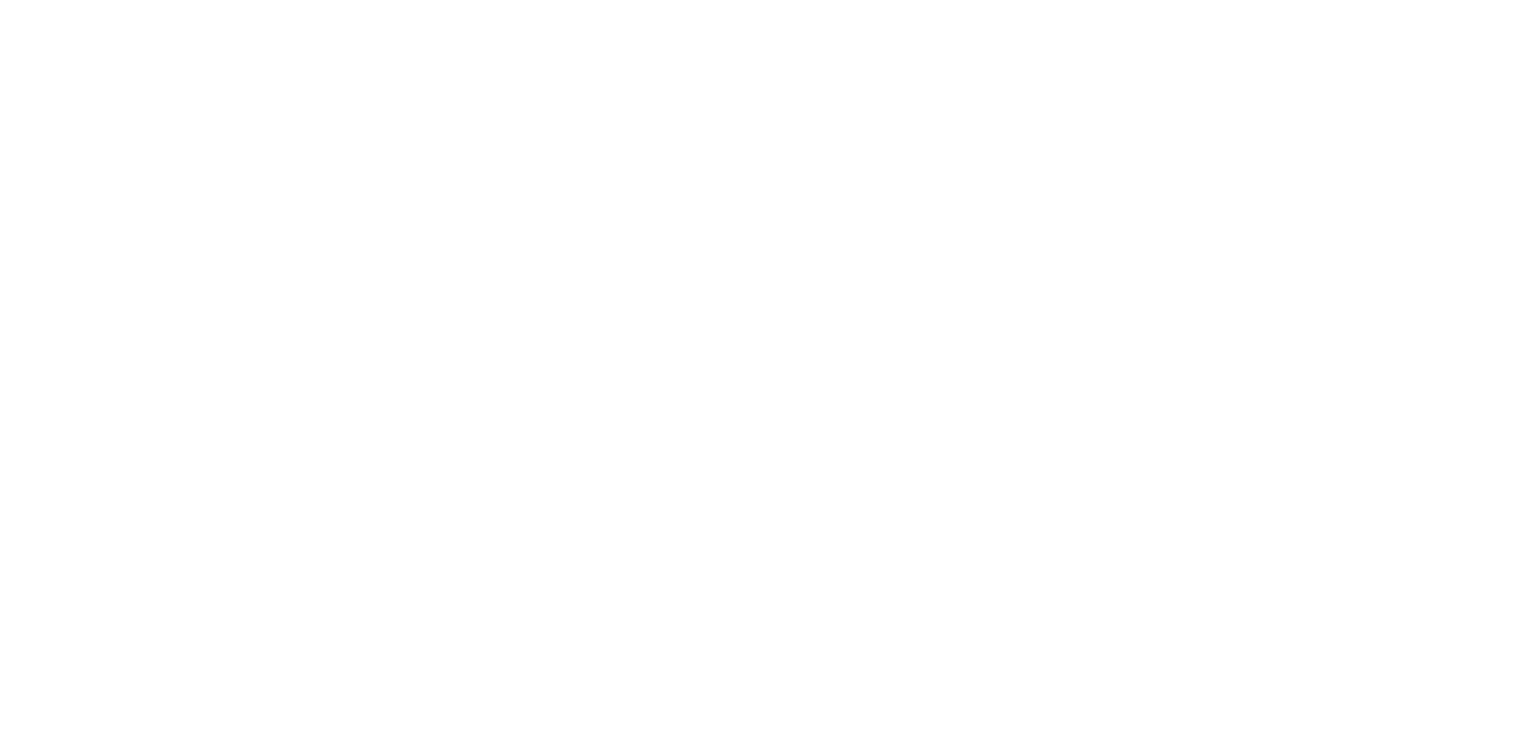 scroll, scrollTop: 0, scrollLeft: 0, axis: both 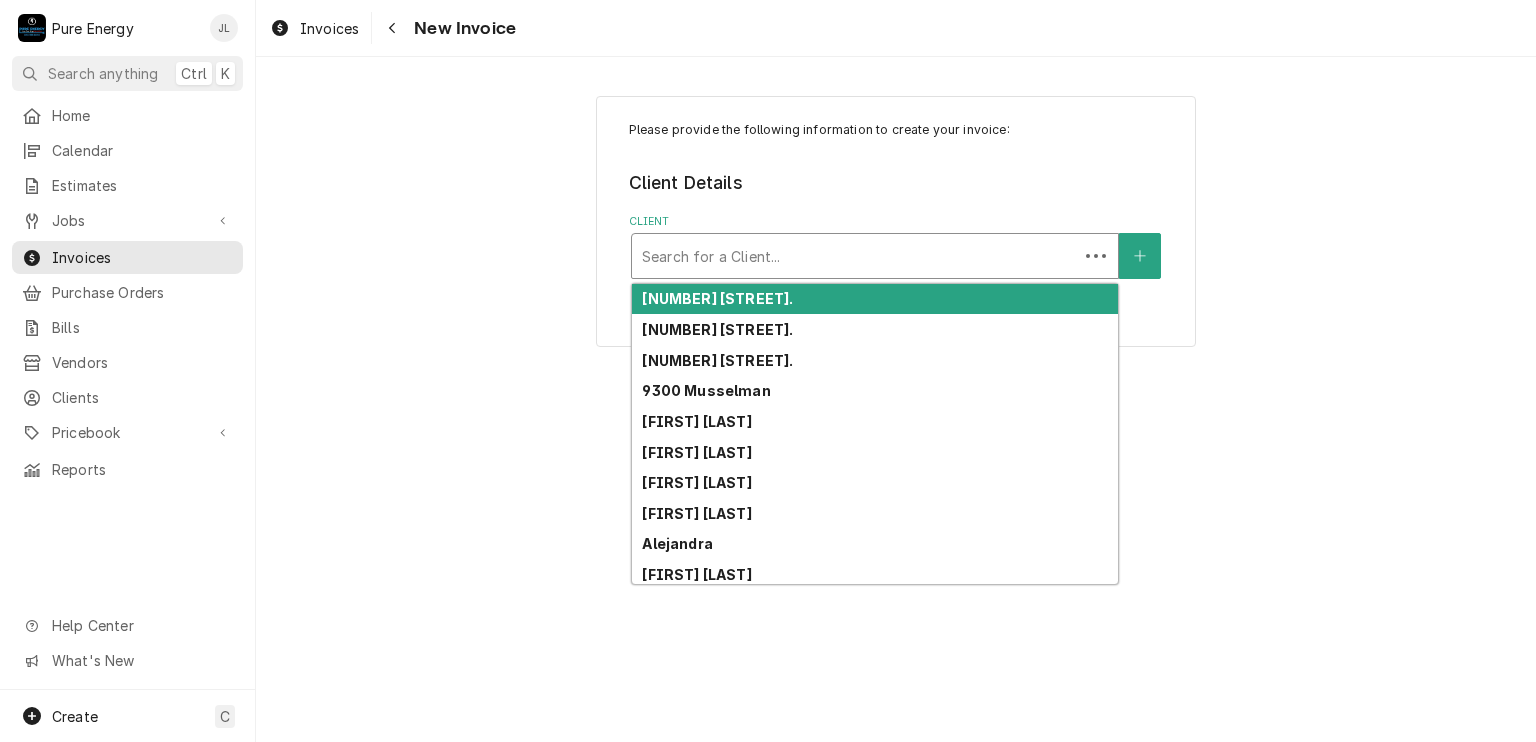 click at bounding box center (855, 256) 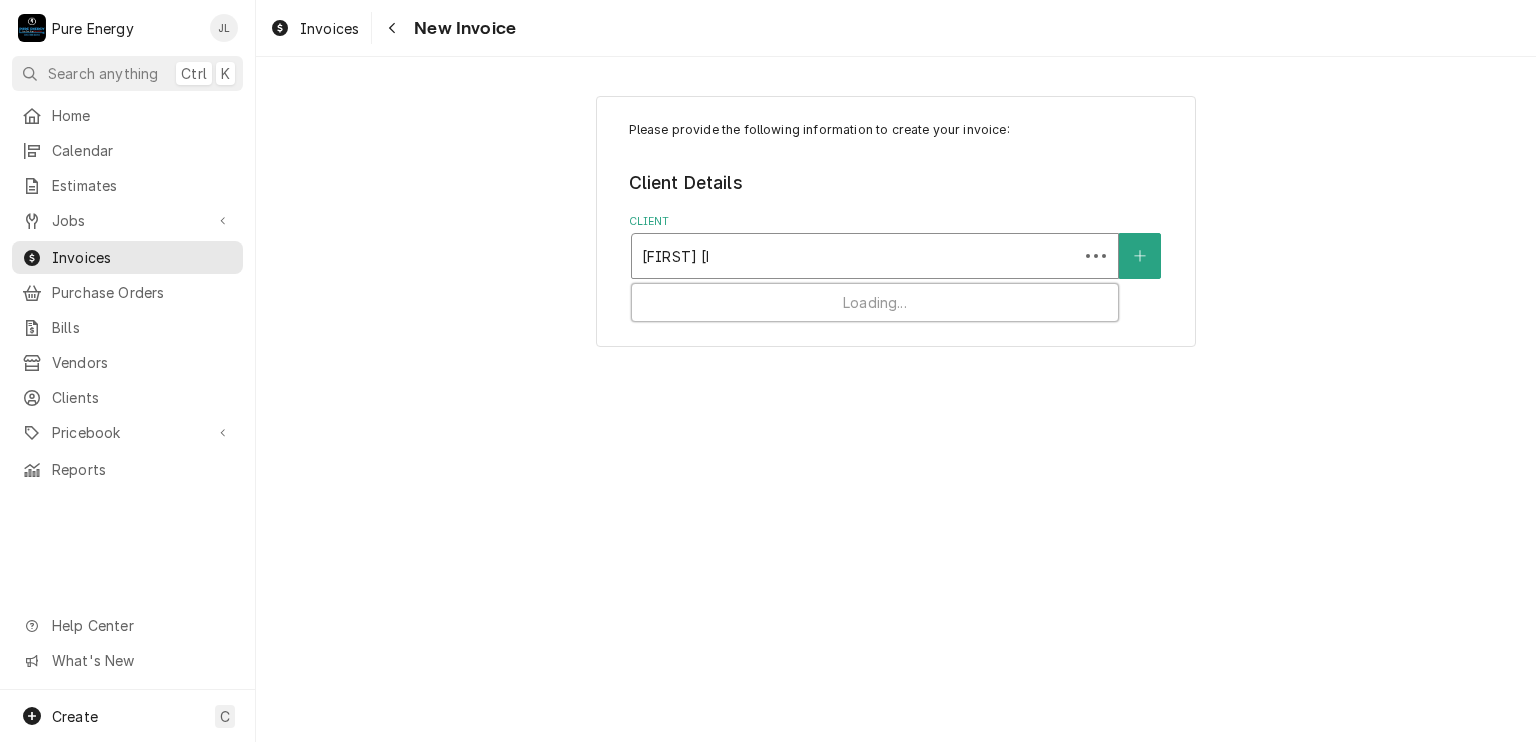 type on "[FIRST] [LAST]" 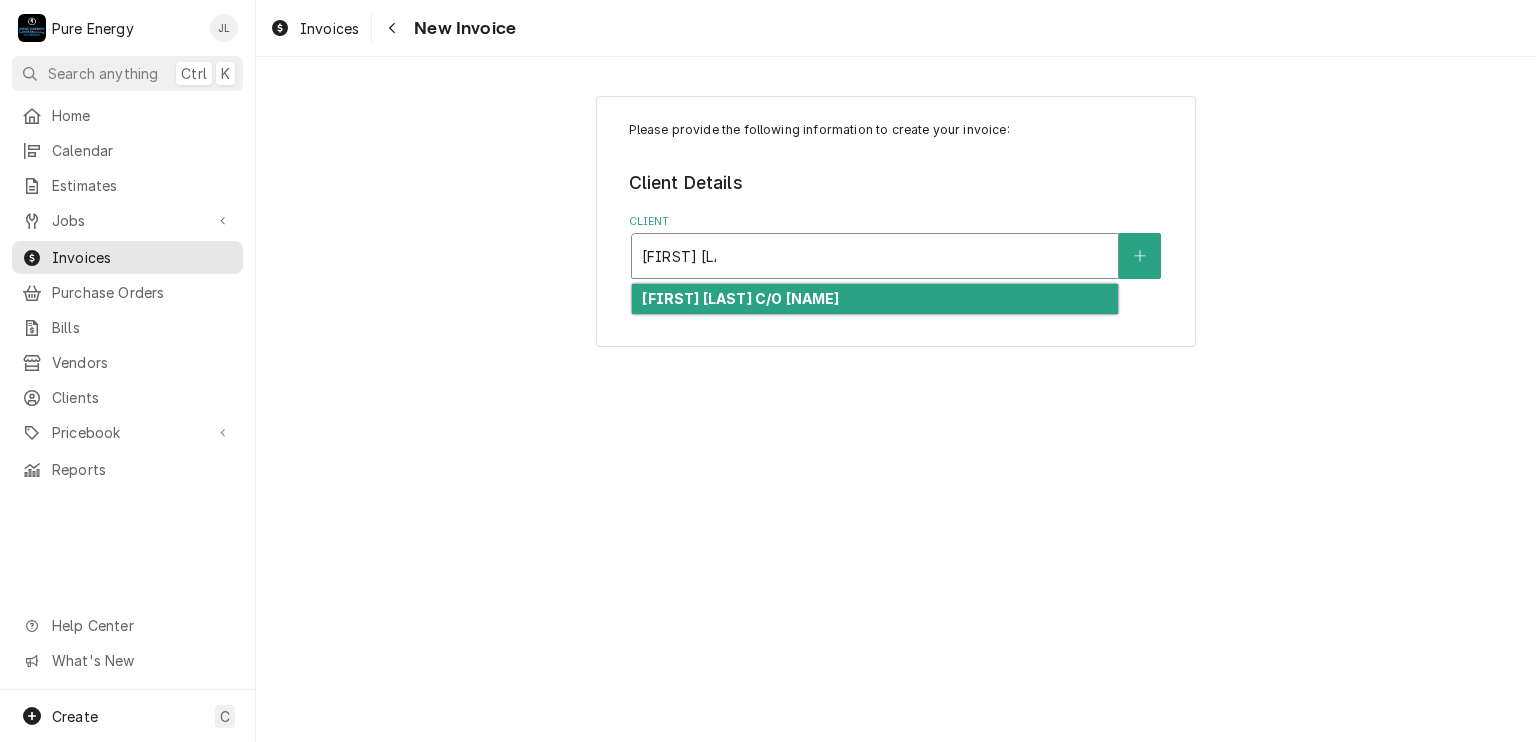 click on "[FIRST] [LAST] C/O [NAME]" at bounding box center [740, 298] 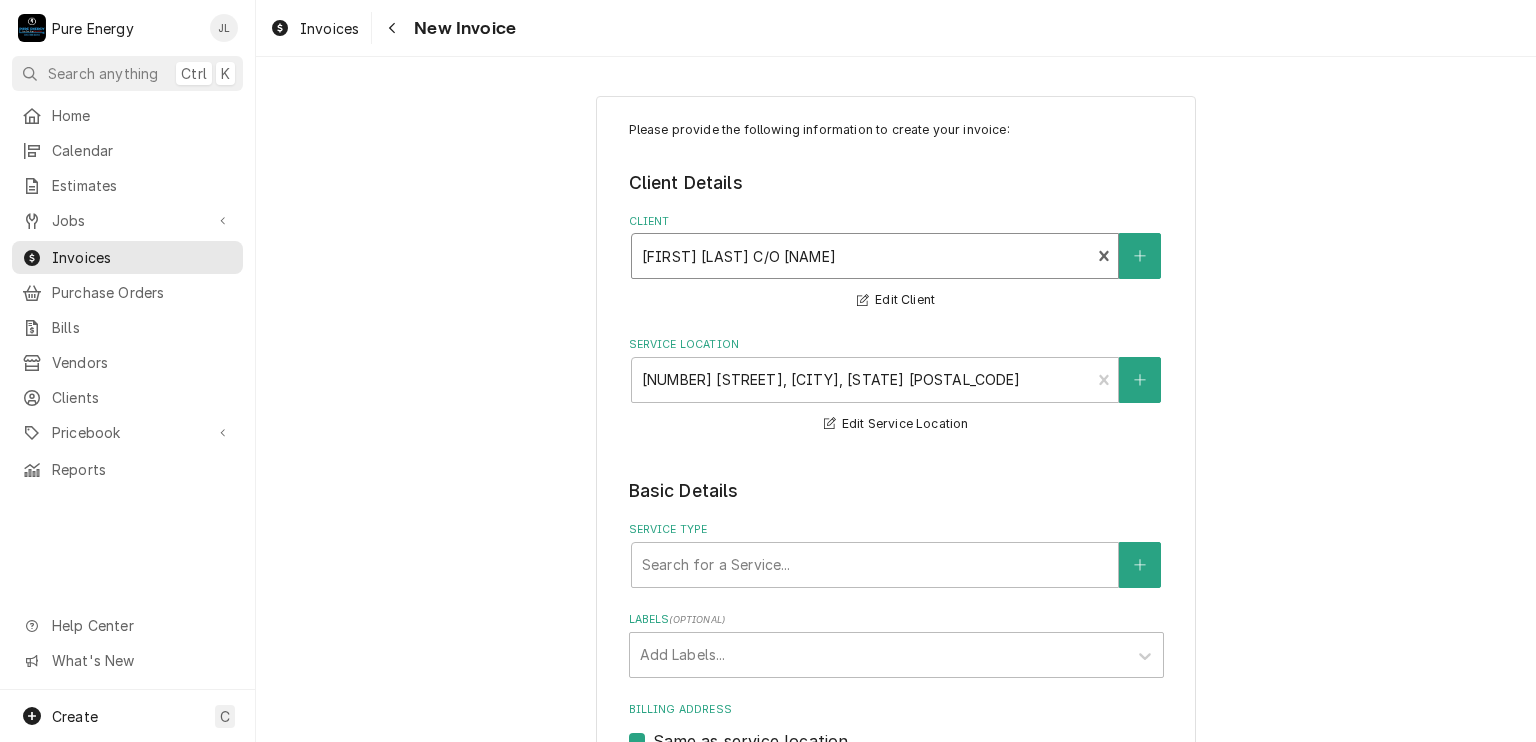 scroll, scrollTop: 200, scrollLeft: 0, axis: vertical 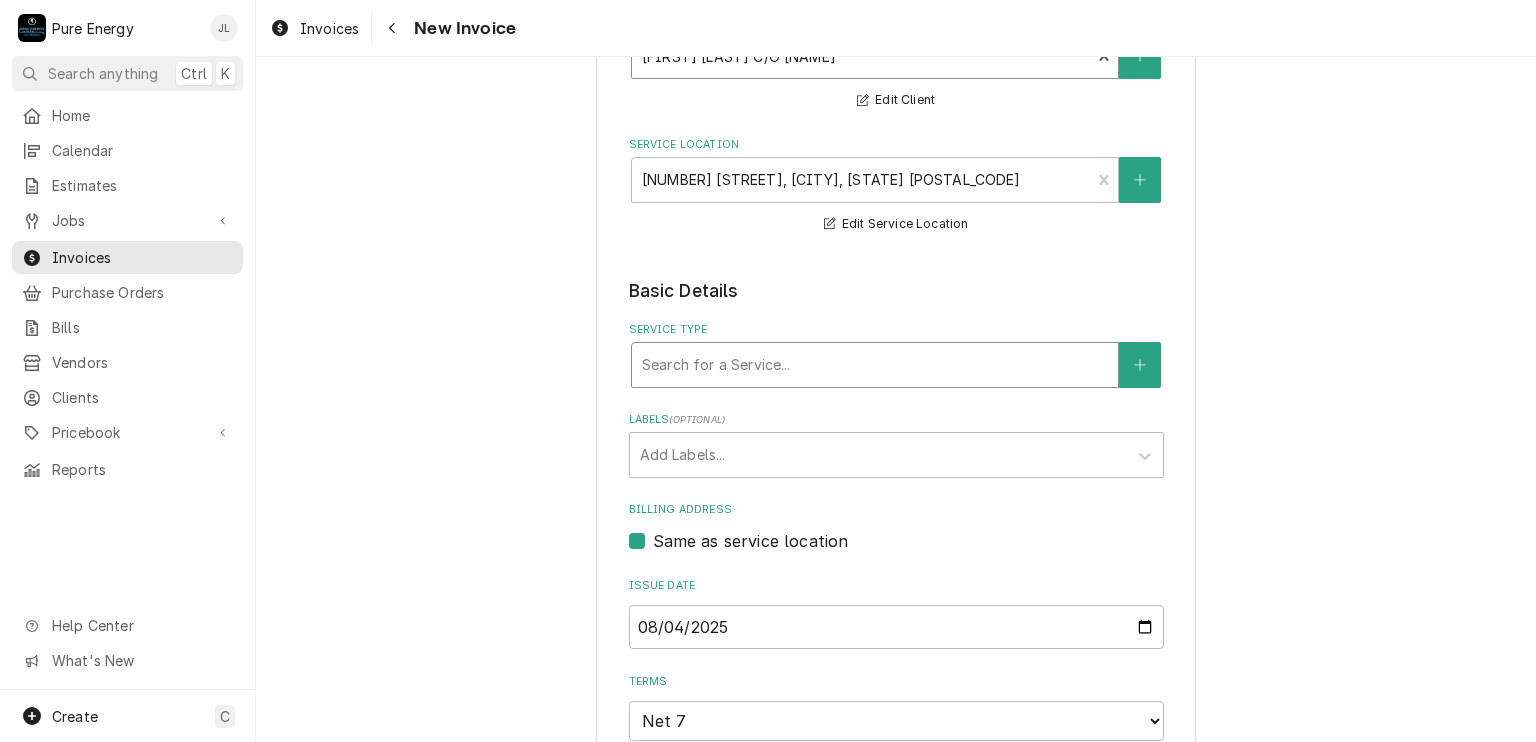 click at bounding box center [875, 365] 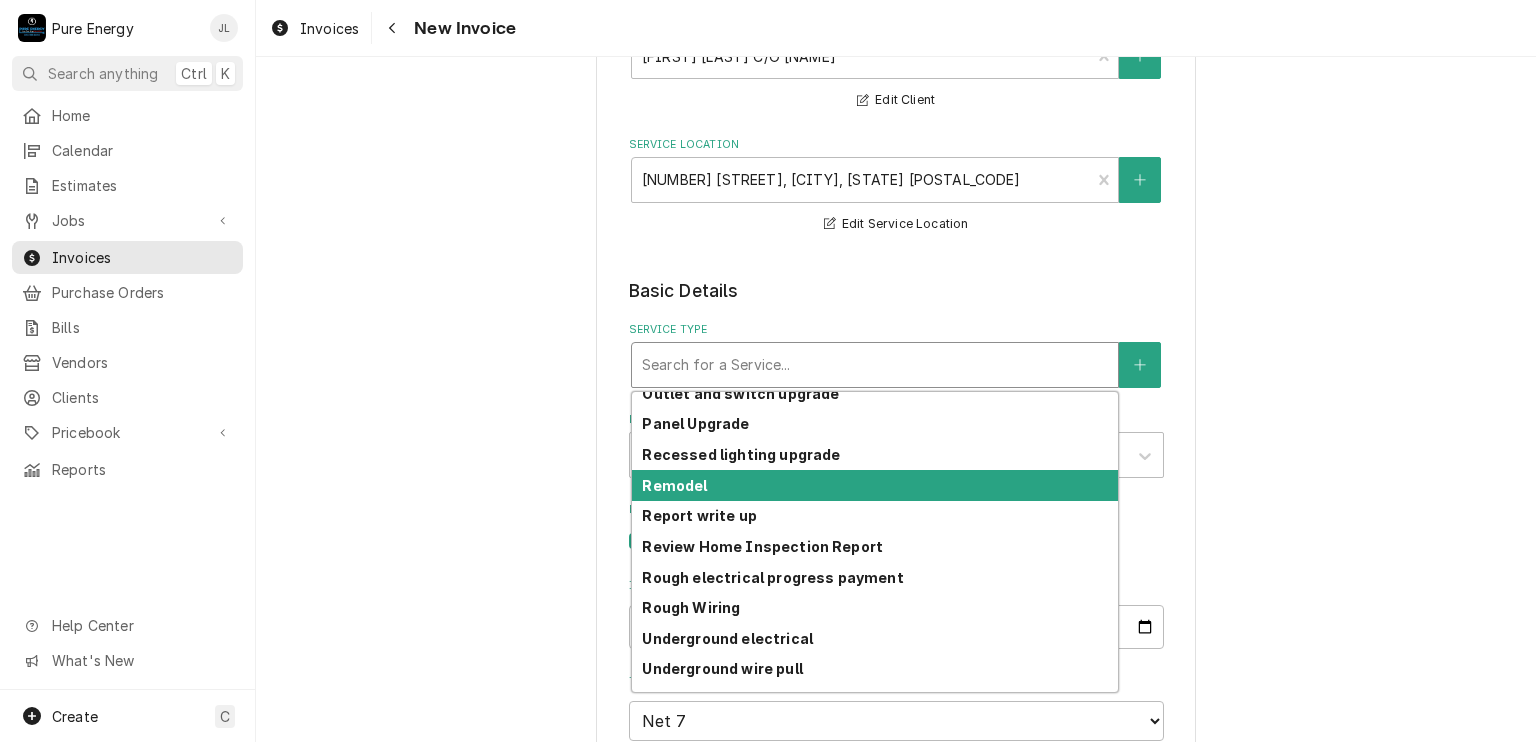 scroll, scrollTop: 1405, scrollLeft: 0, axis: vertical 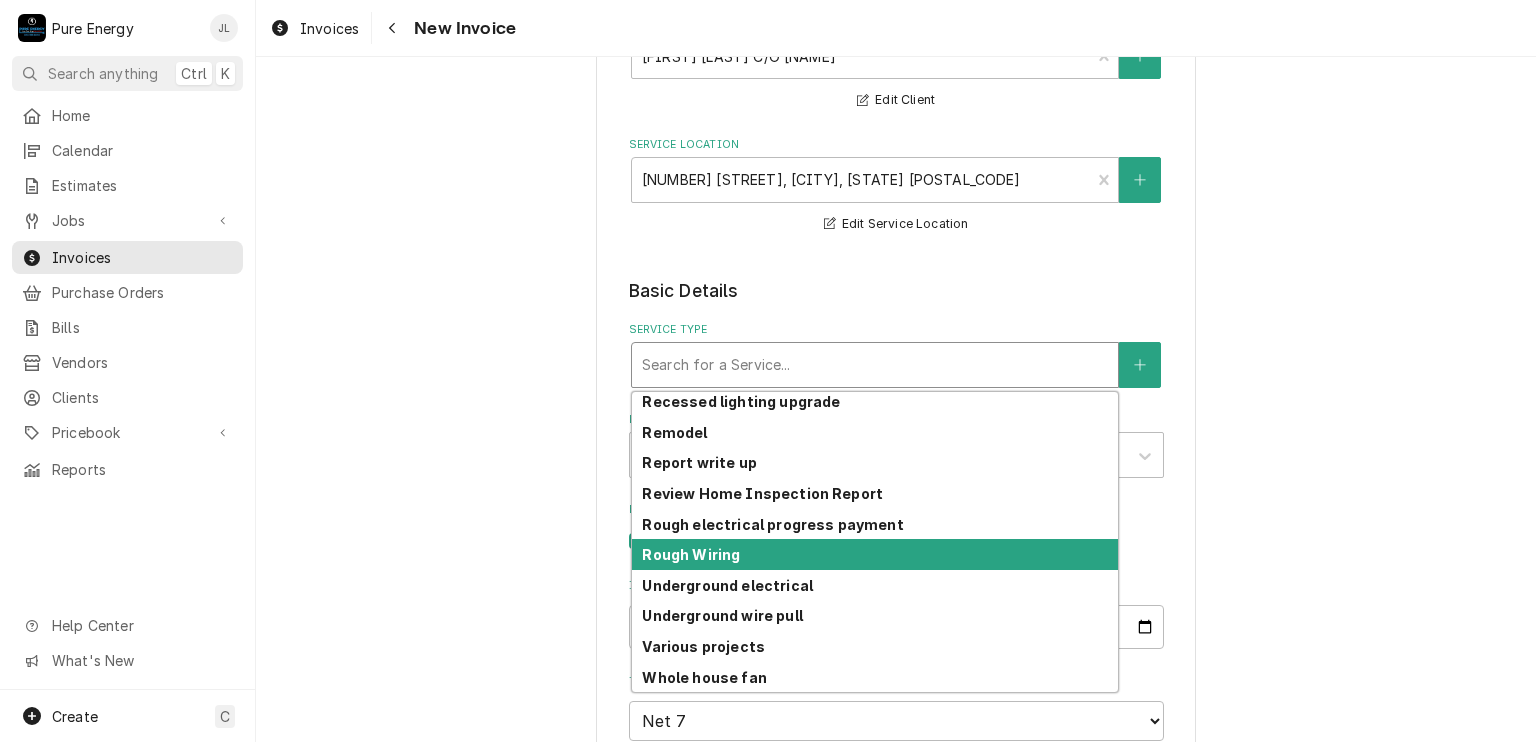 drag, startPoint x: 788, startPoint y: 552, endPoint x: 817, endPoint y: 492, distance: 66.64083 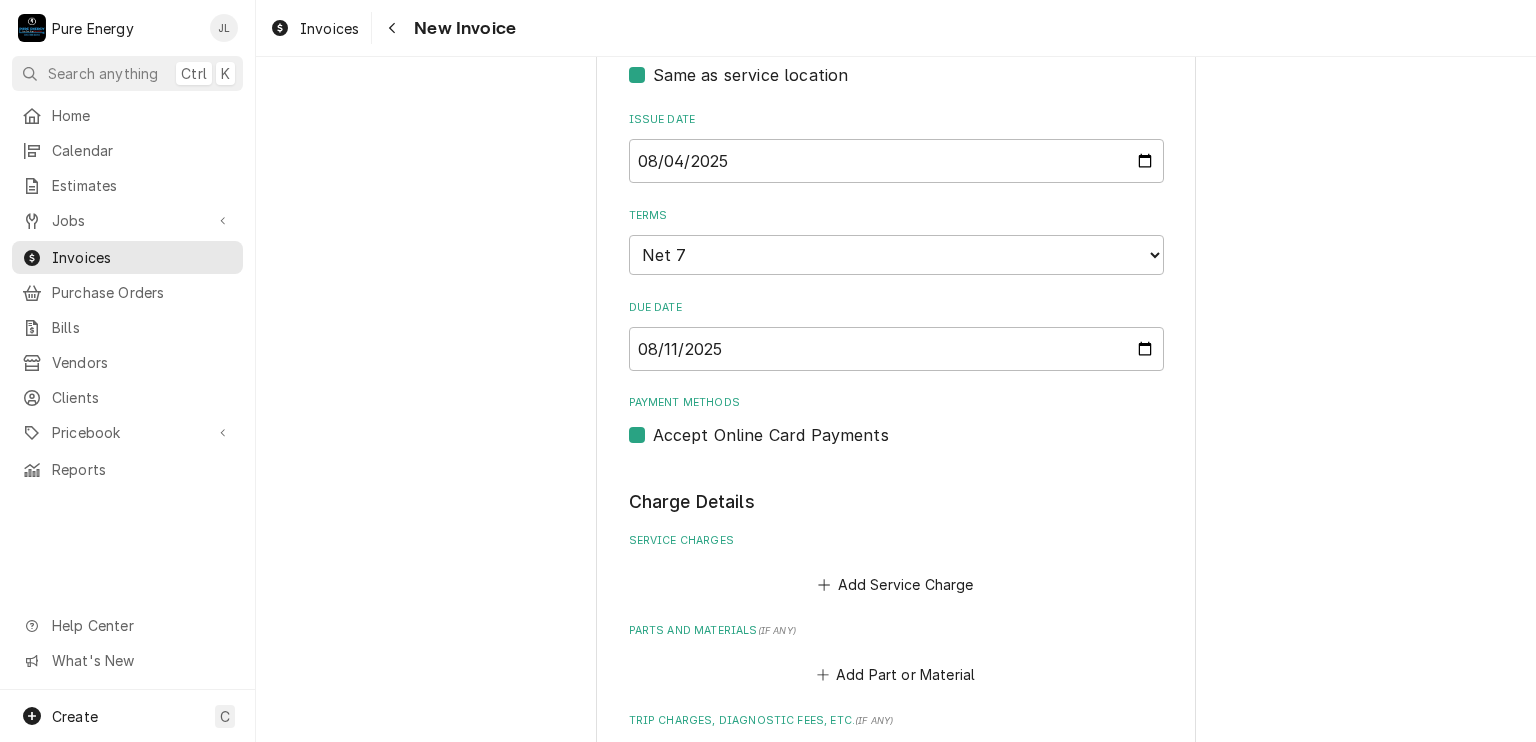 scroll, scrollTop: 900, scrollLeft: 0, axis: vertical 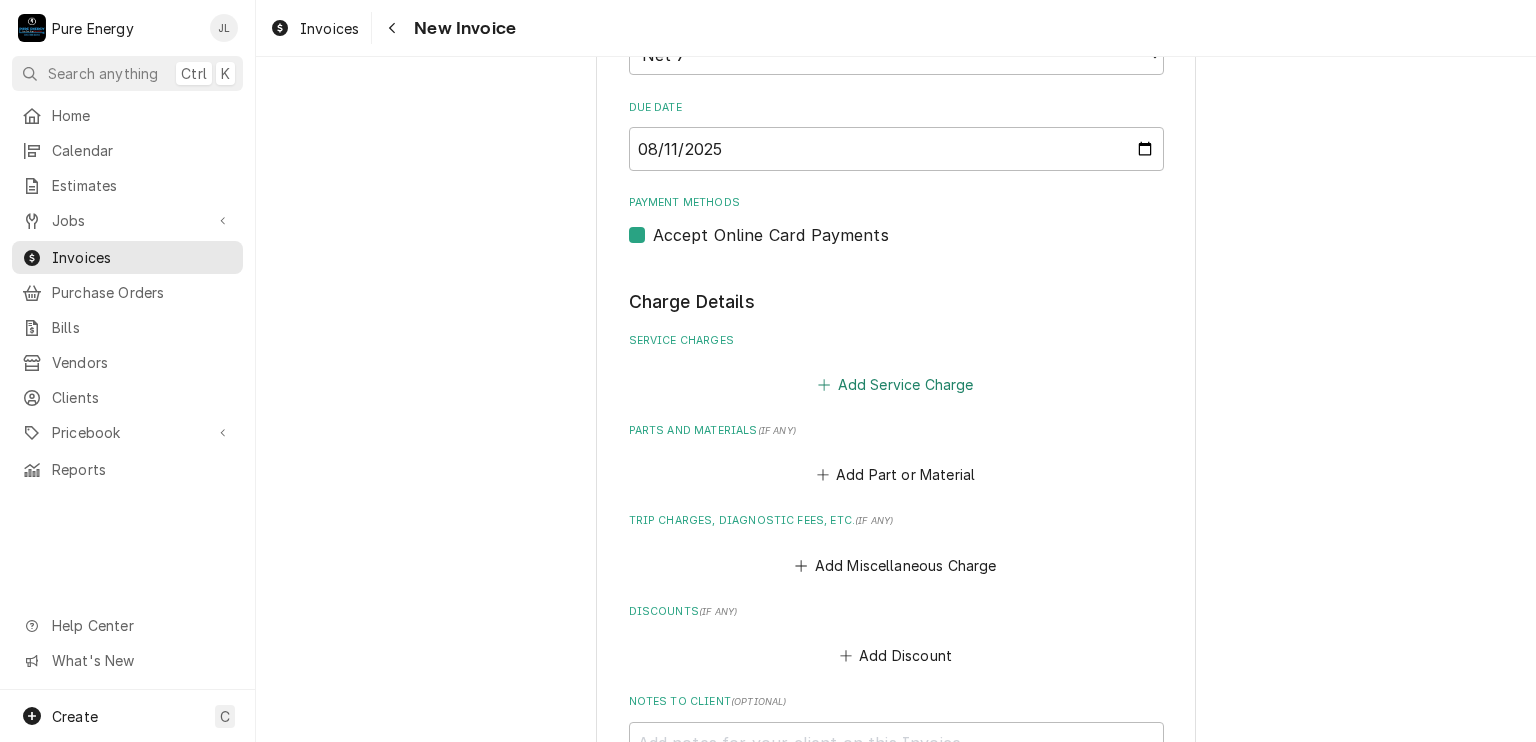 click on "Add Service Charge" at bounding box center (896, 385) 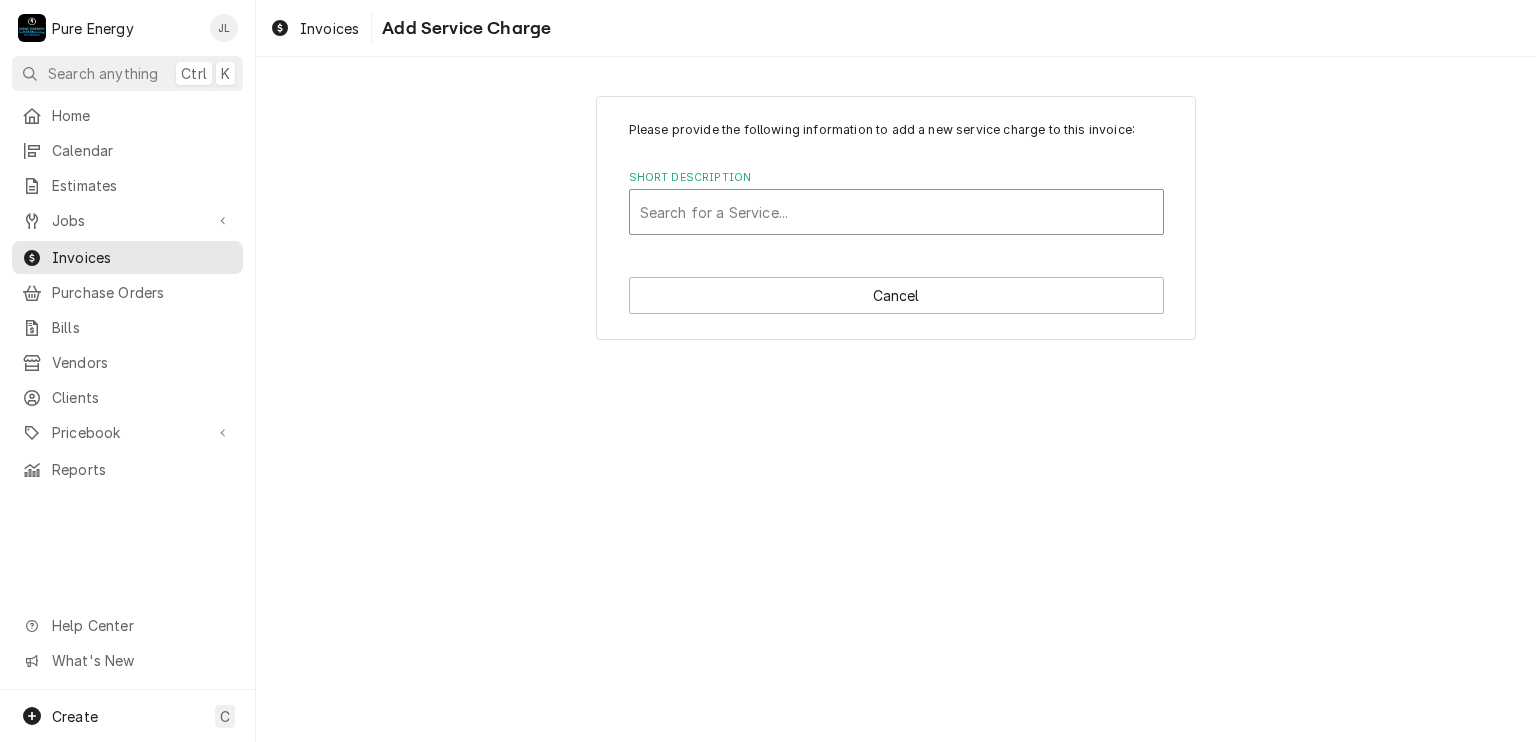 click at bounding box center [896, 212] 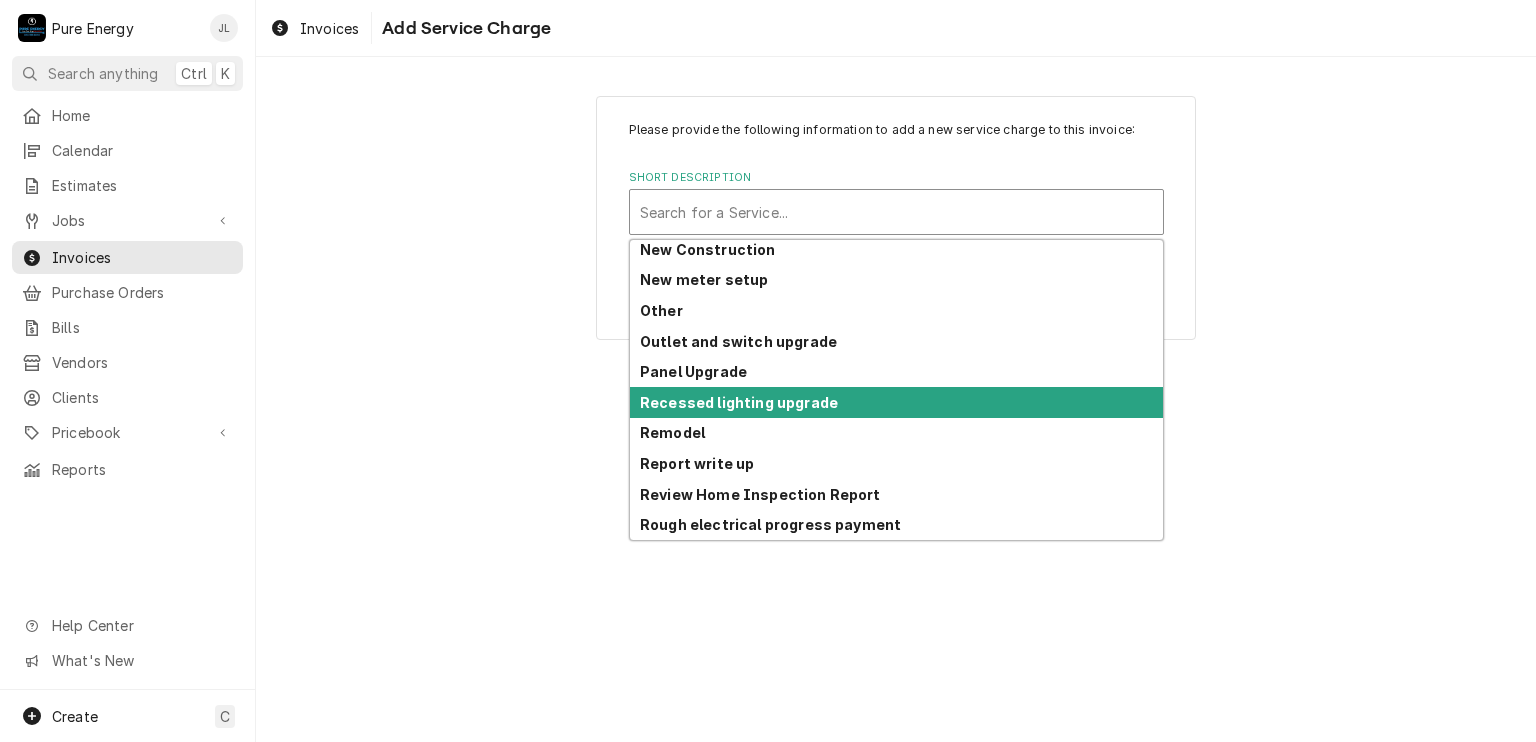 scroll, scrollTop: 1352, scrollLeft: 0, axis: vertical 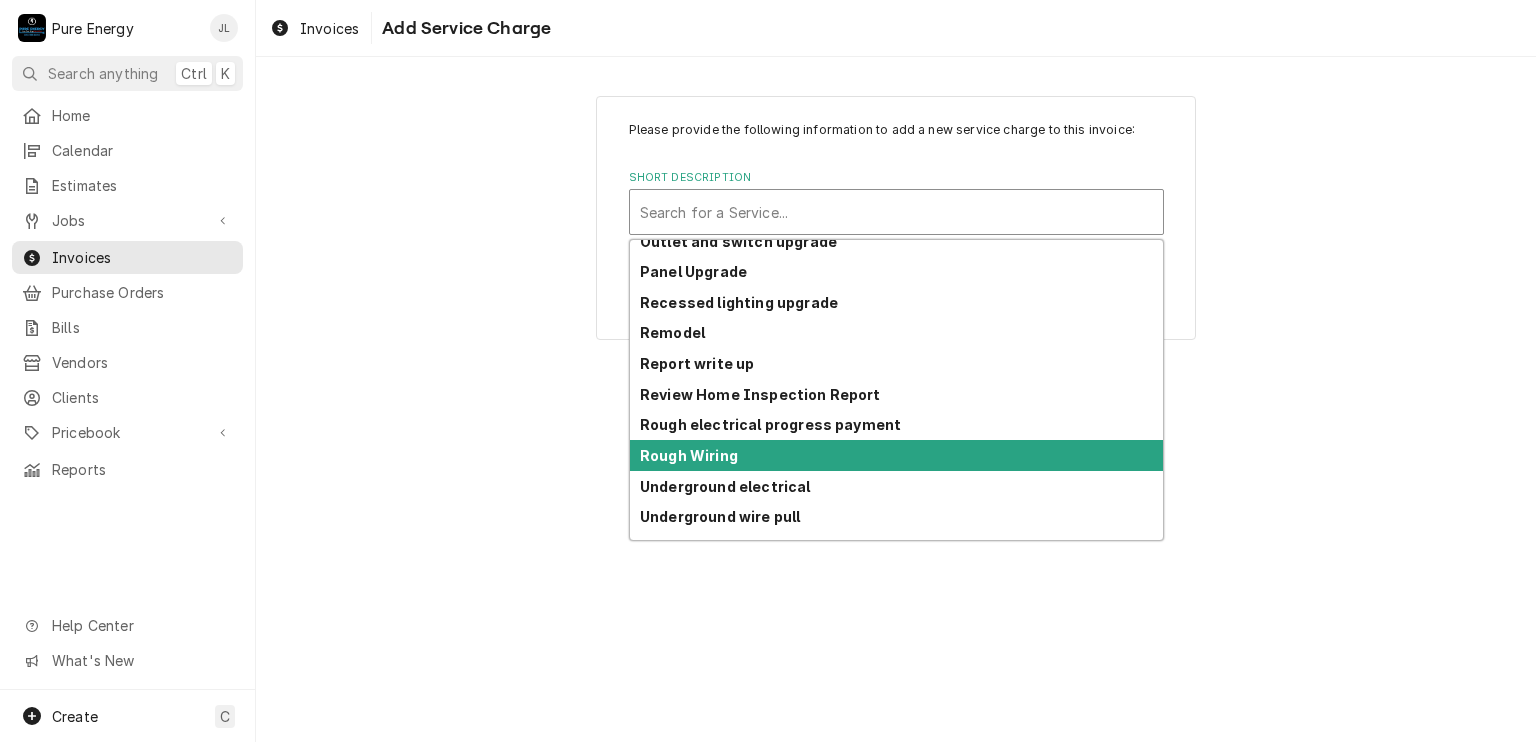 click on "Rough Wiring" at bounding box center [896, 455] 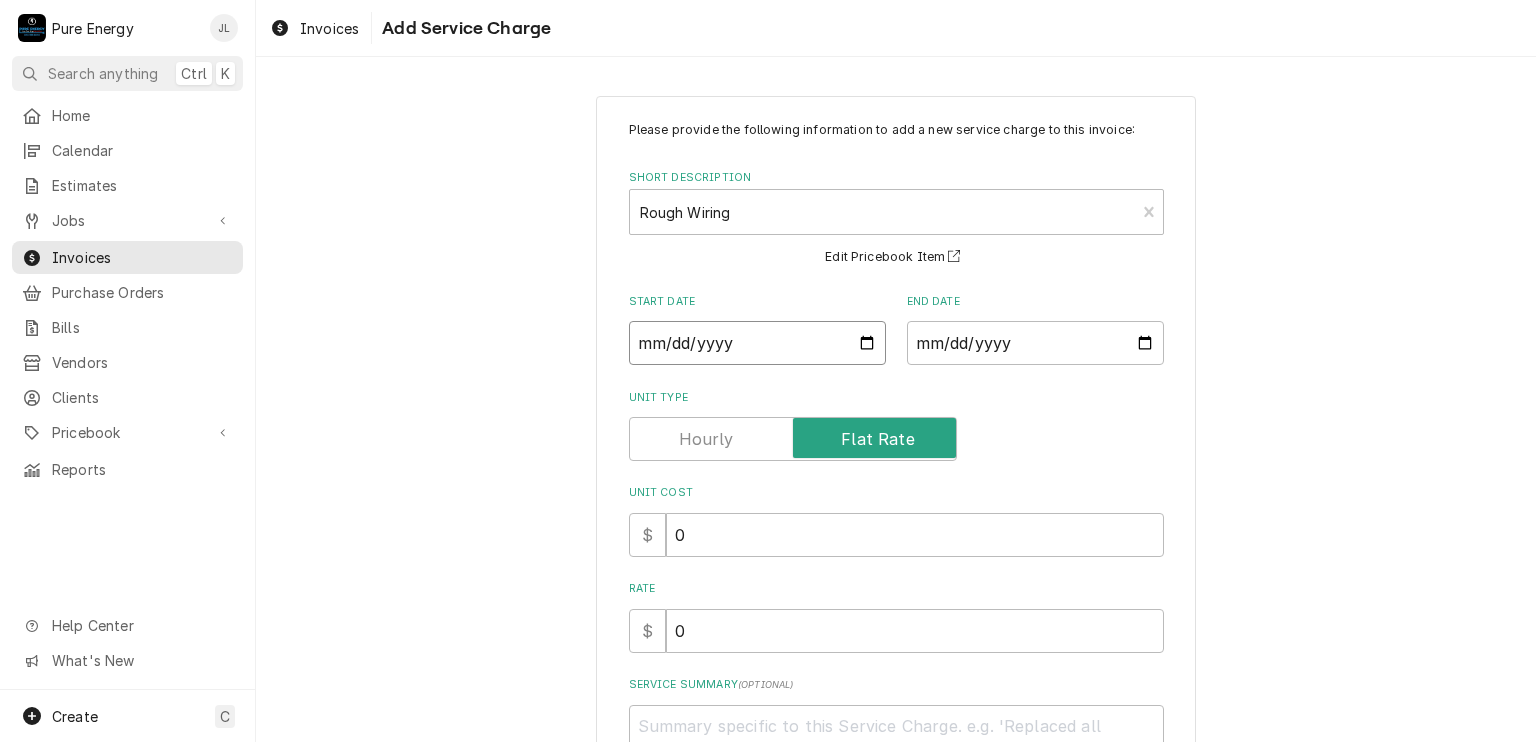 click on "Start Date" at bounding box center (757, 343) 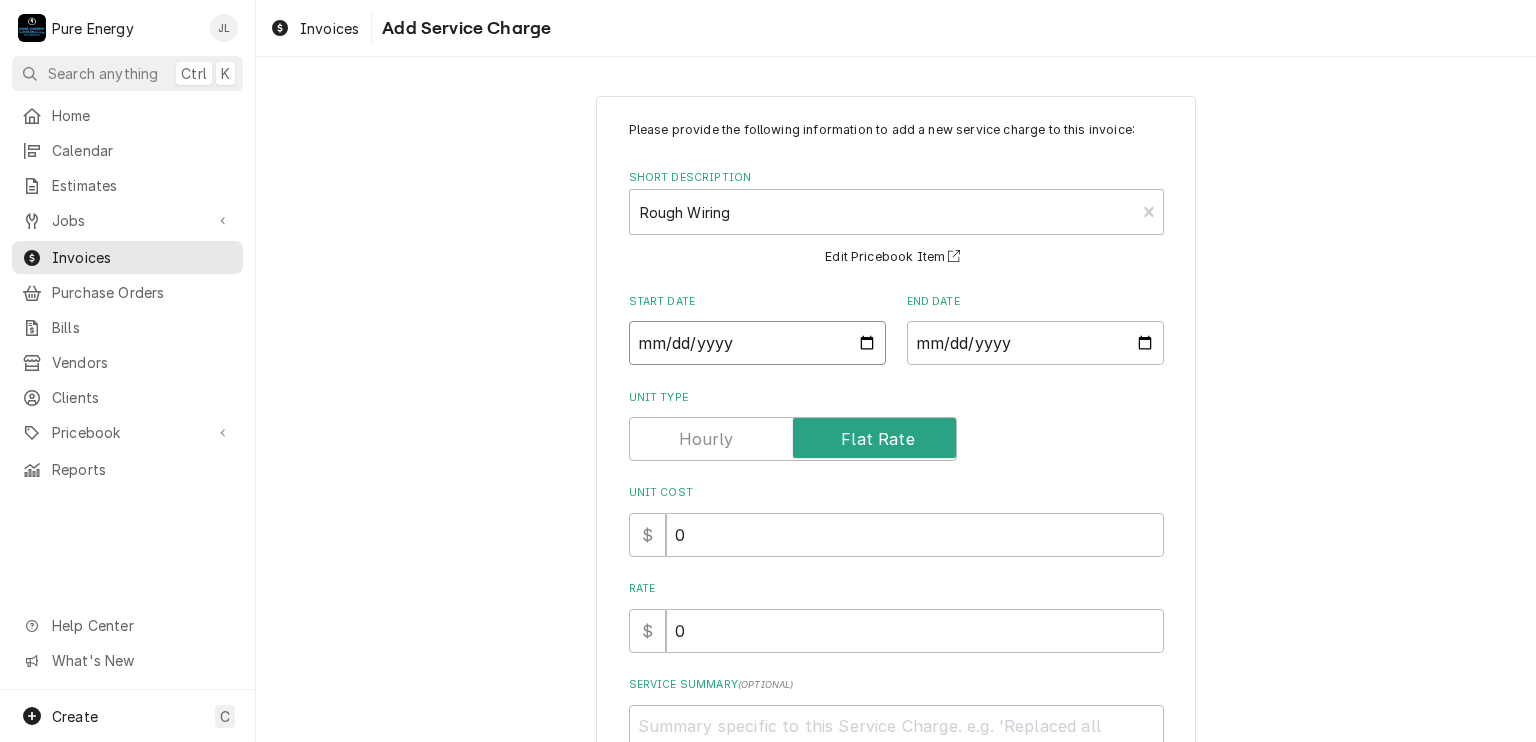 type on "x" 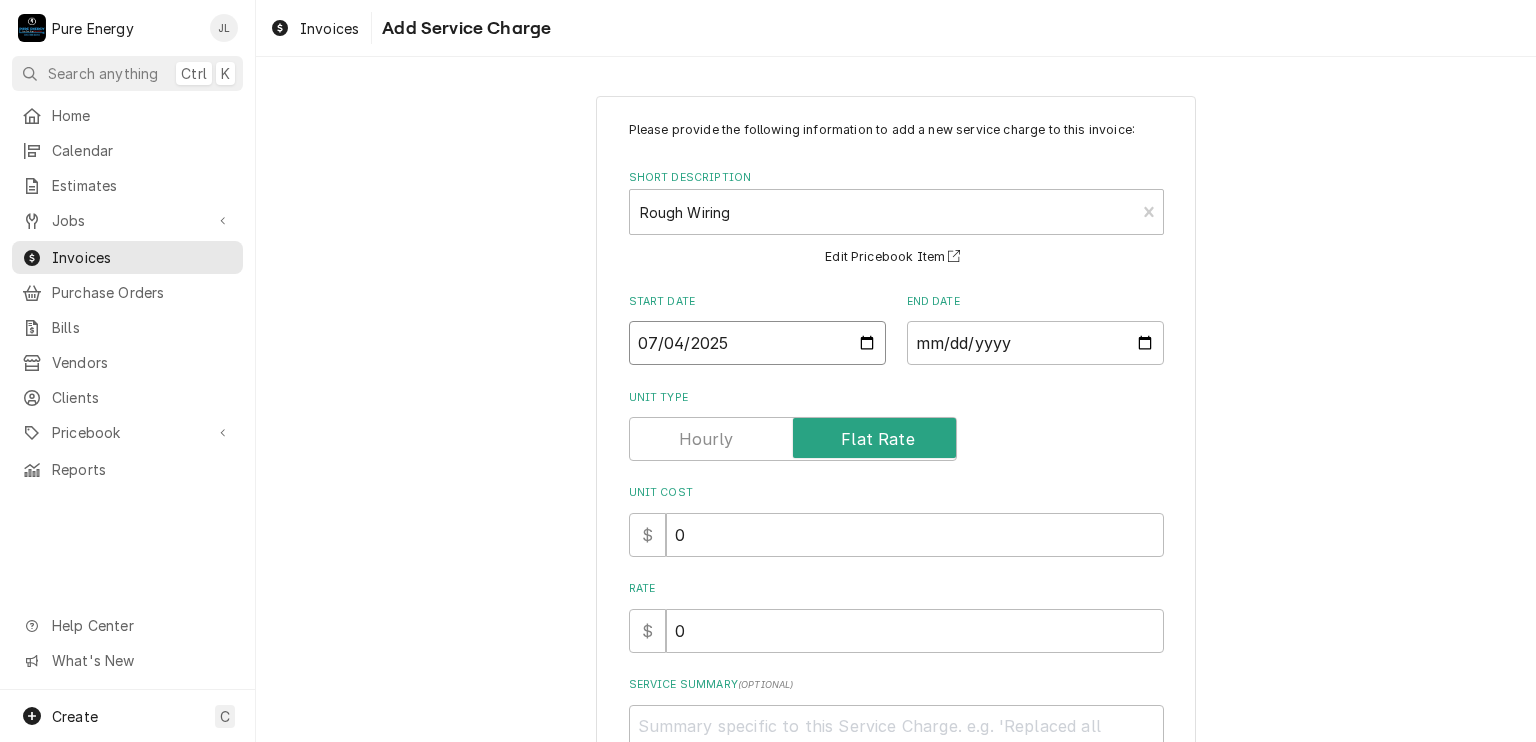 type on "x" 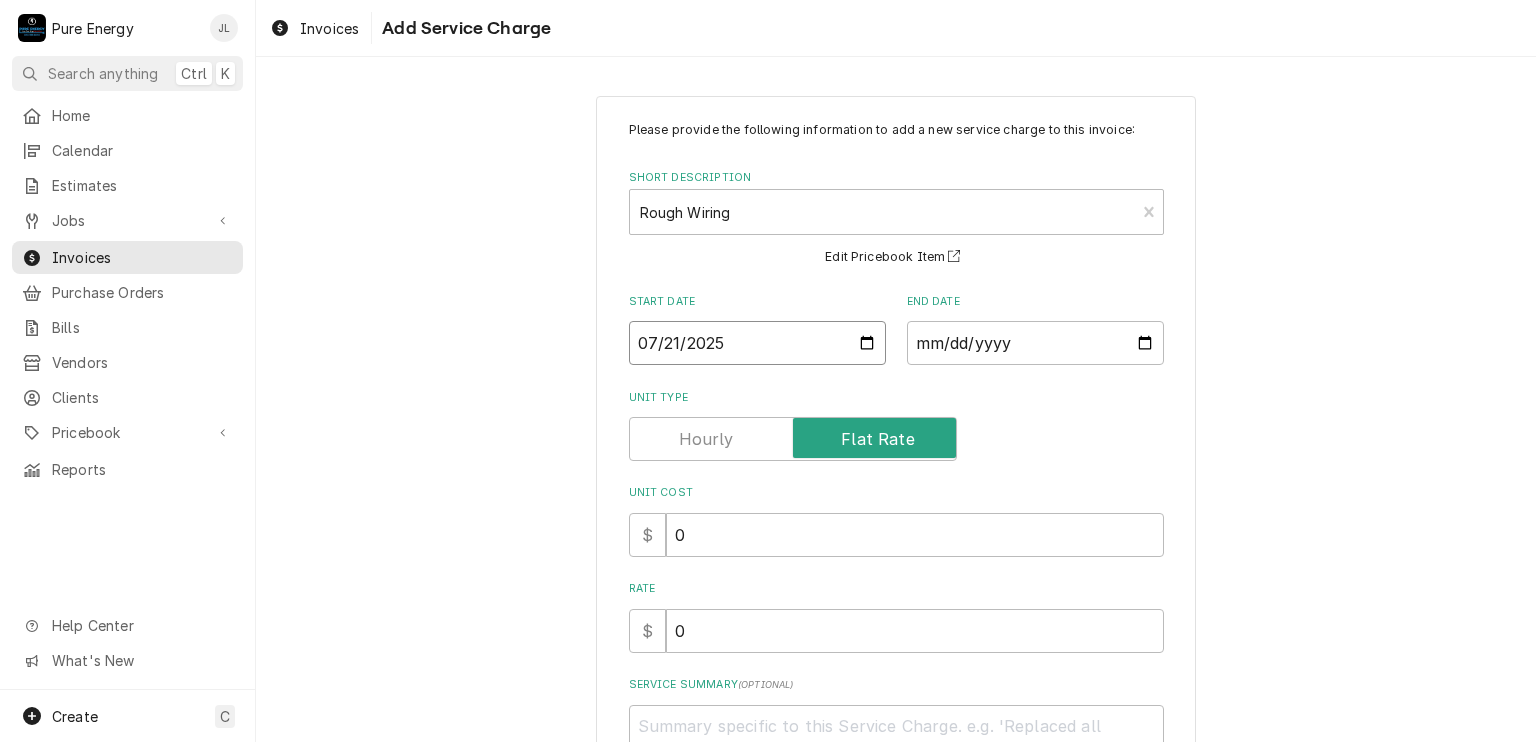 type on "2025-07-21" 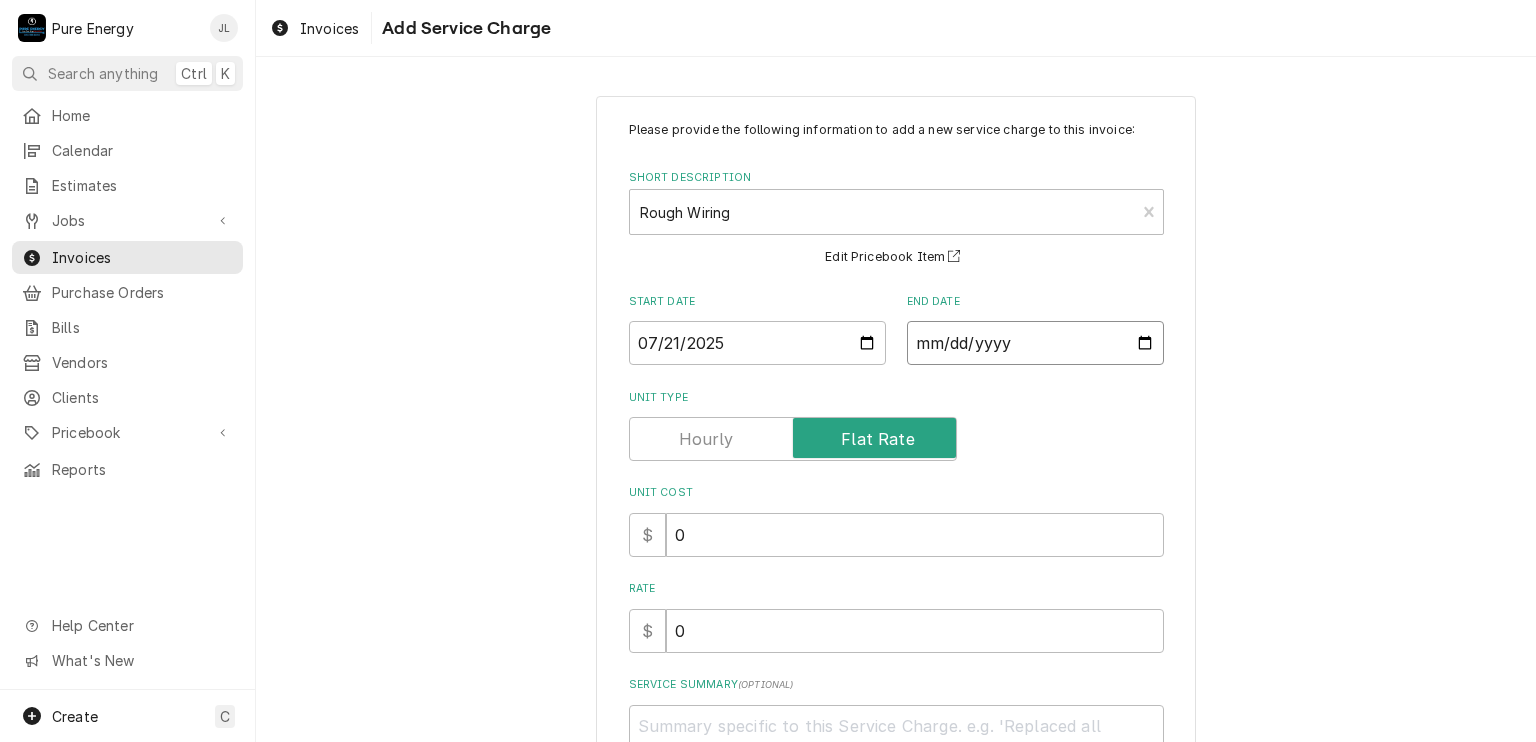click on "End Date" at bounding box center [1035, 343] 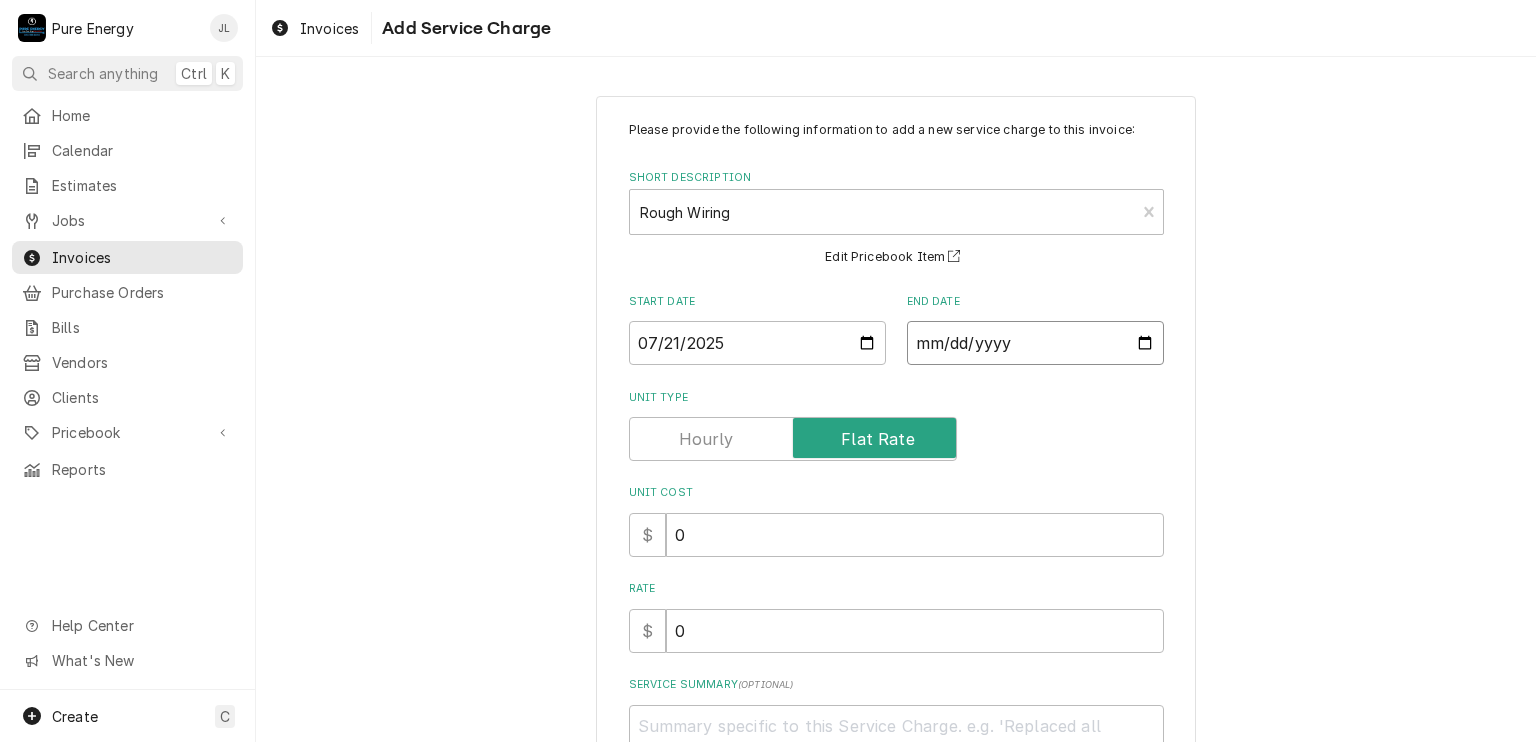 type on "x" 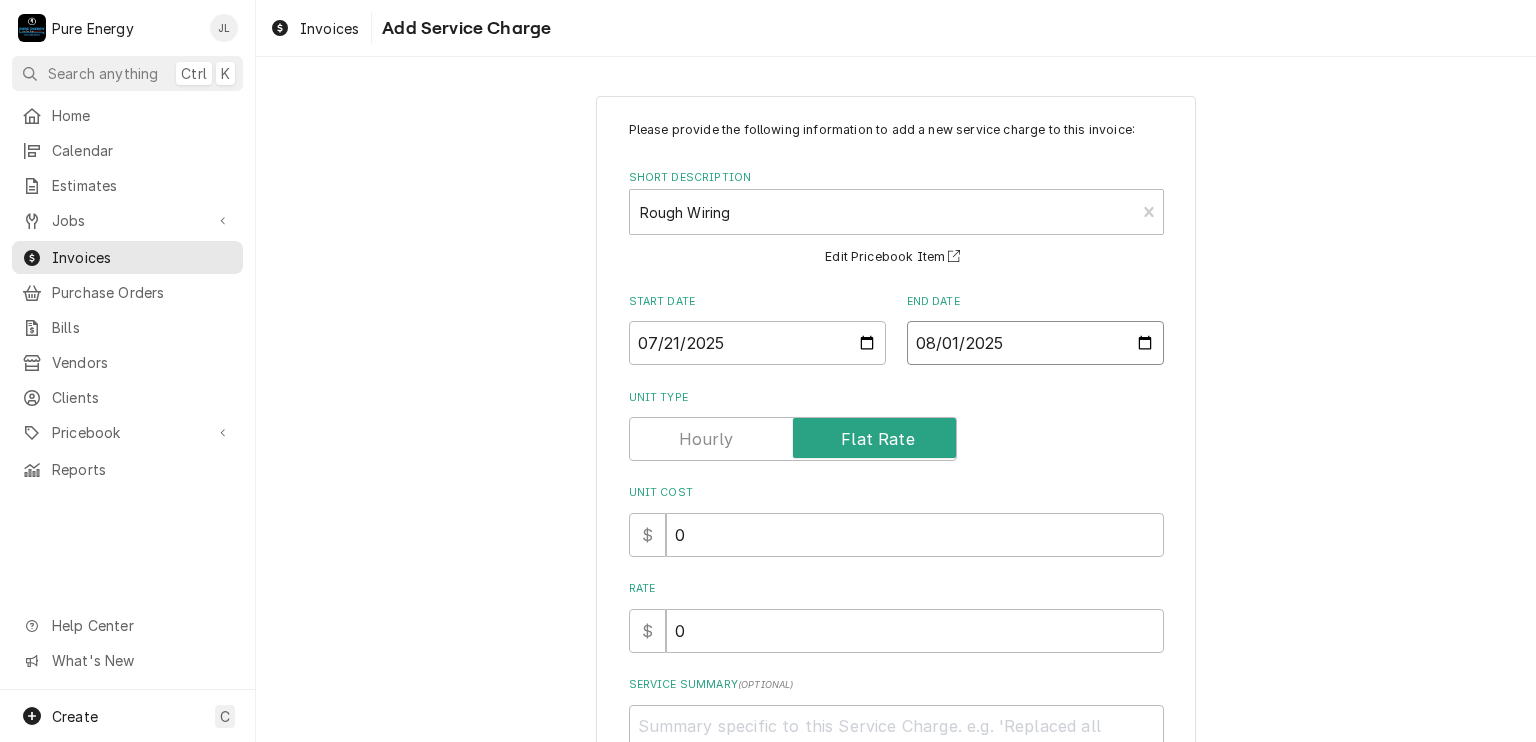 type on "2025-08-01" 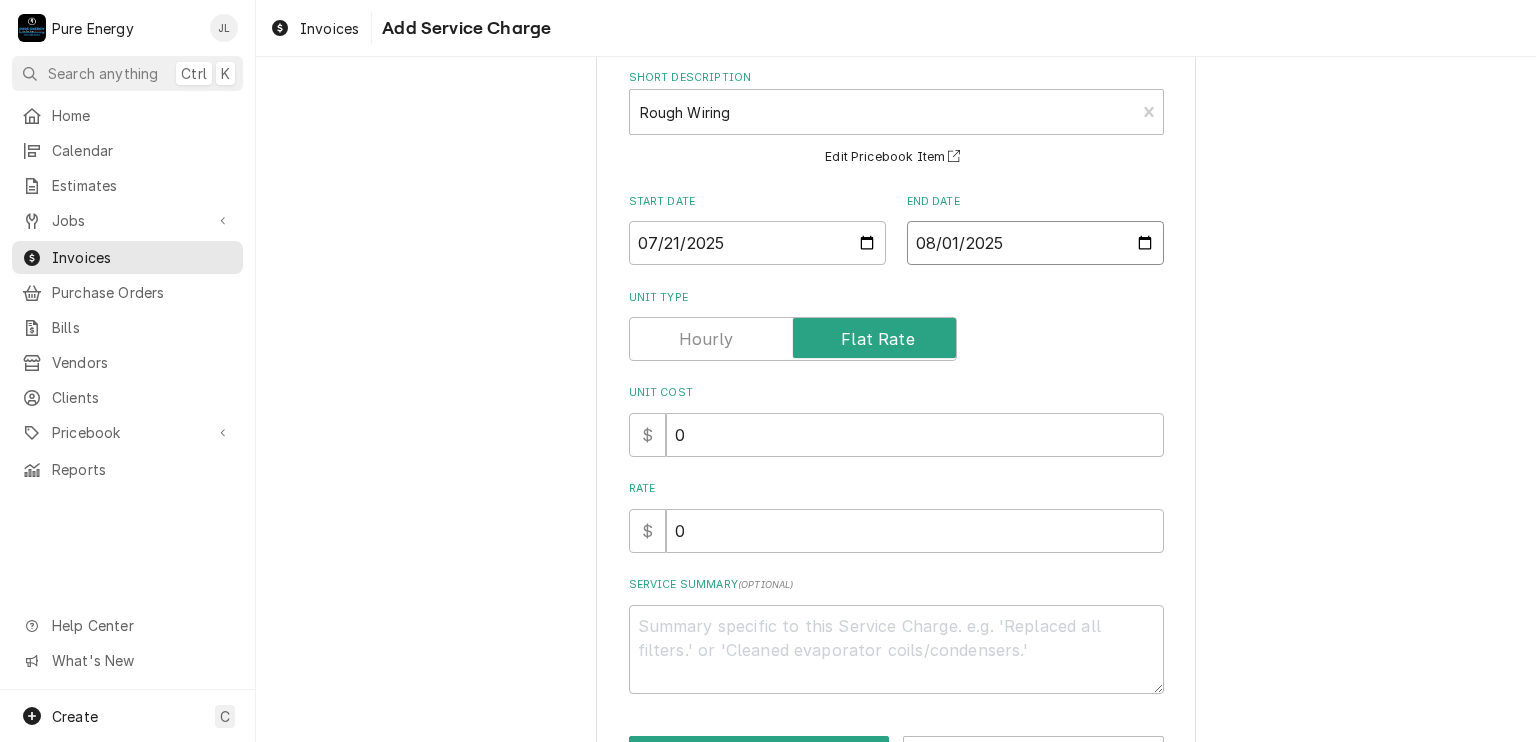 scroll, scrollTop: 172, scrollLeft: 0, axis: vertical 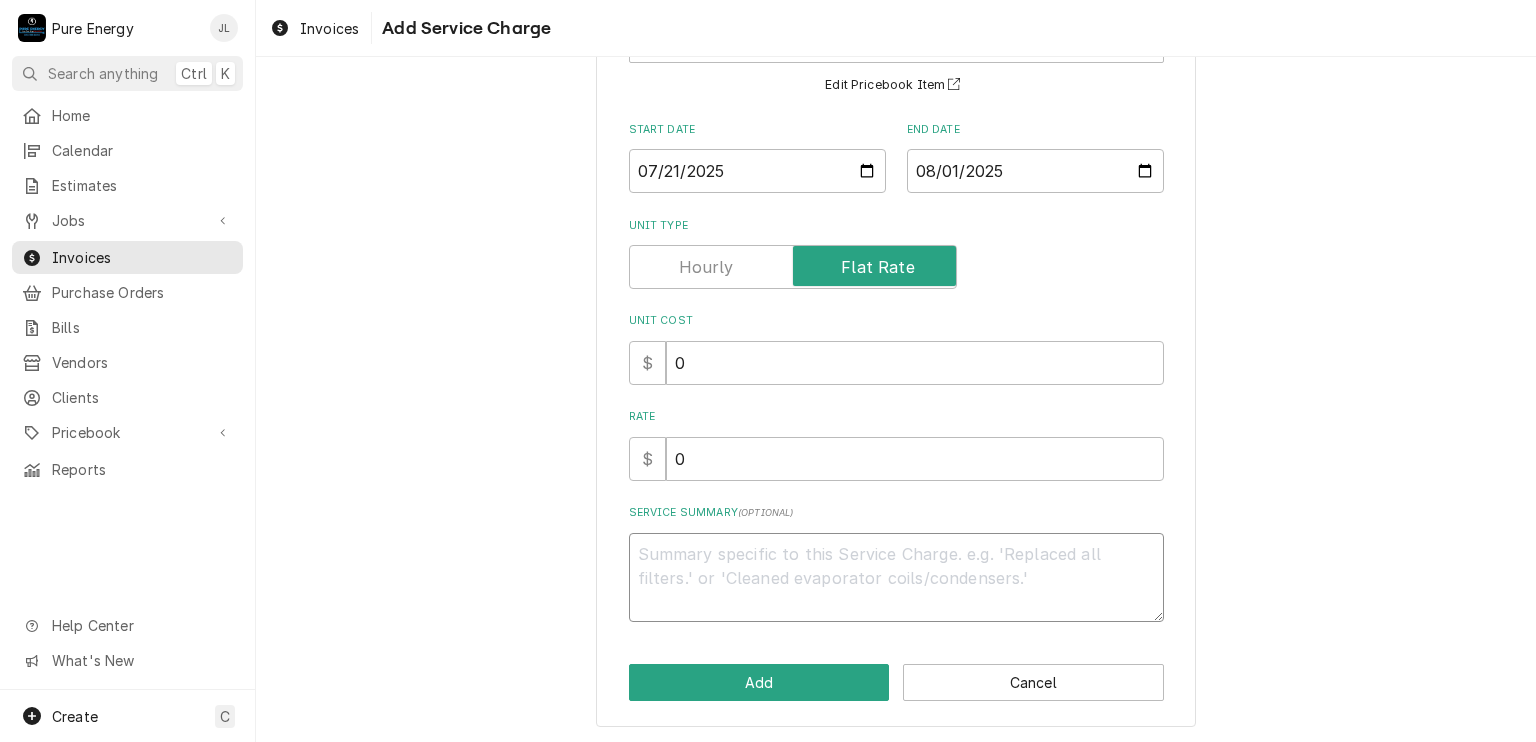 click on "Service Summary  ( optional )" at bounding box center (896, 578) 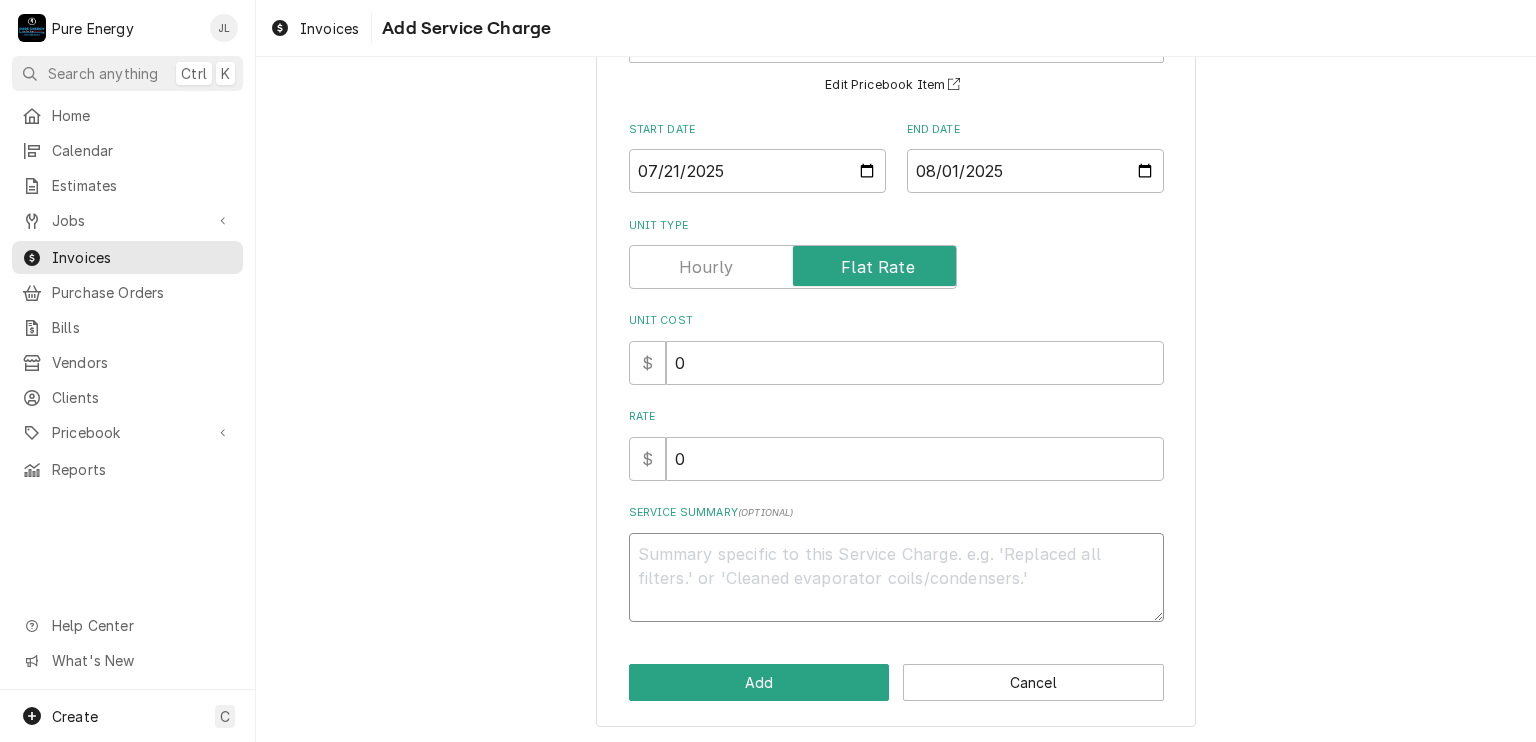type on "x" 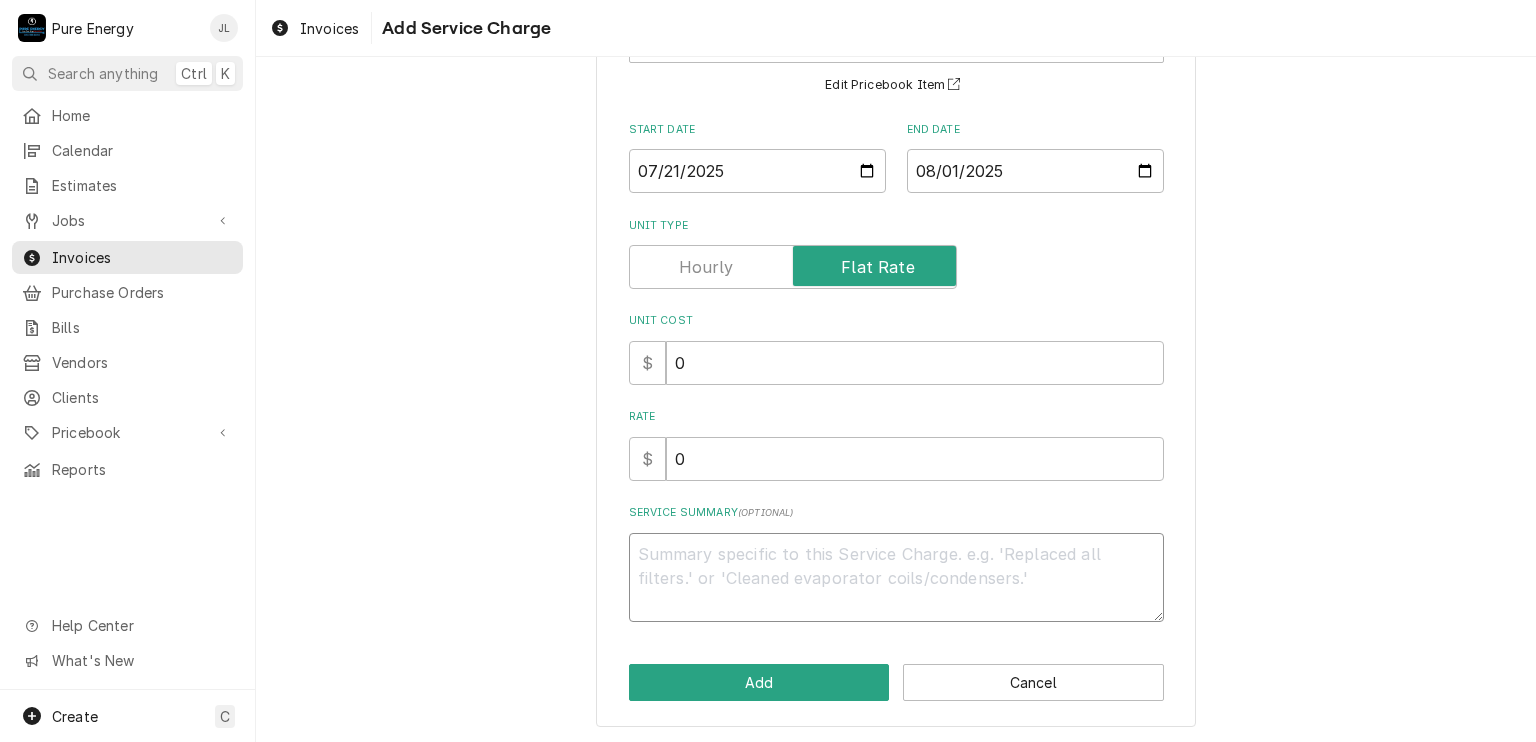type on "T" 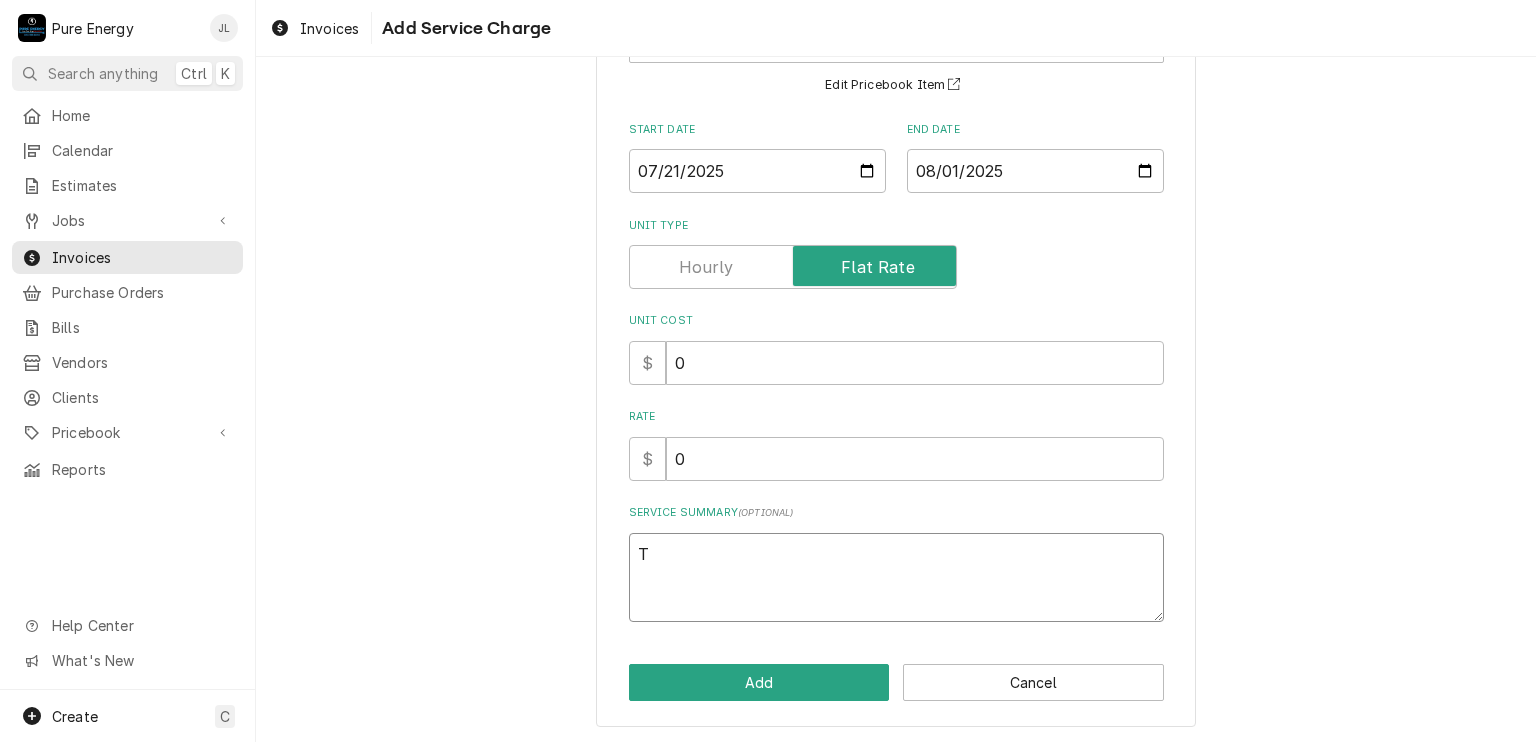 type on "x" 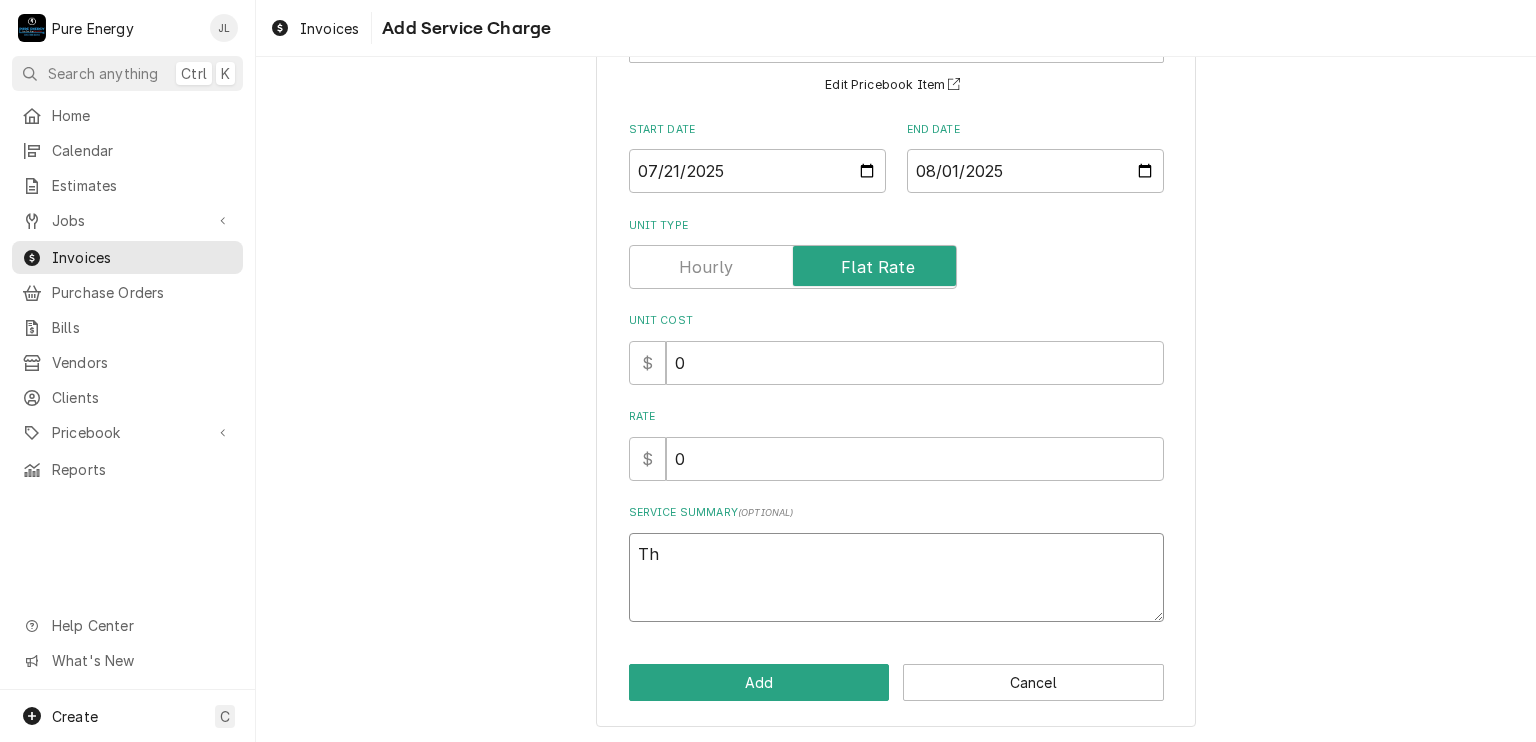 type on "Thi" 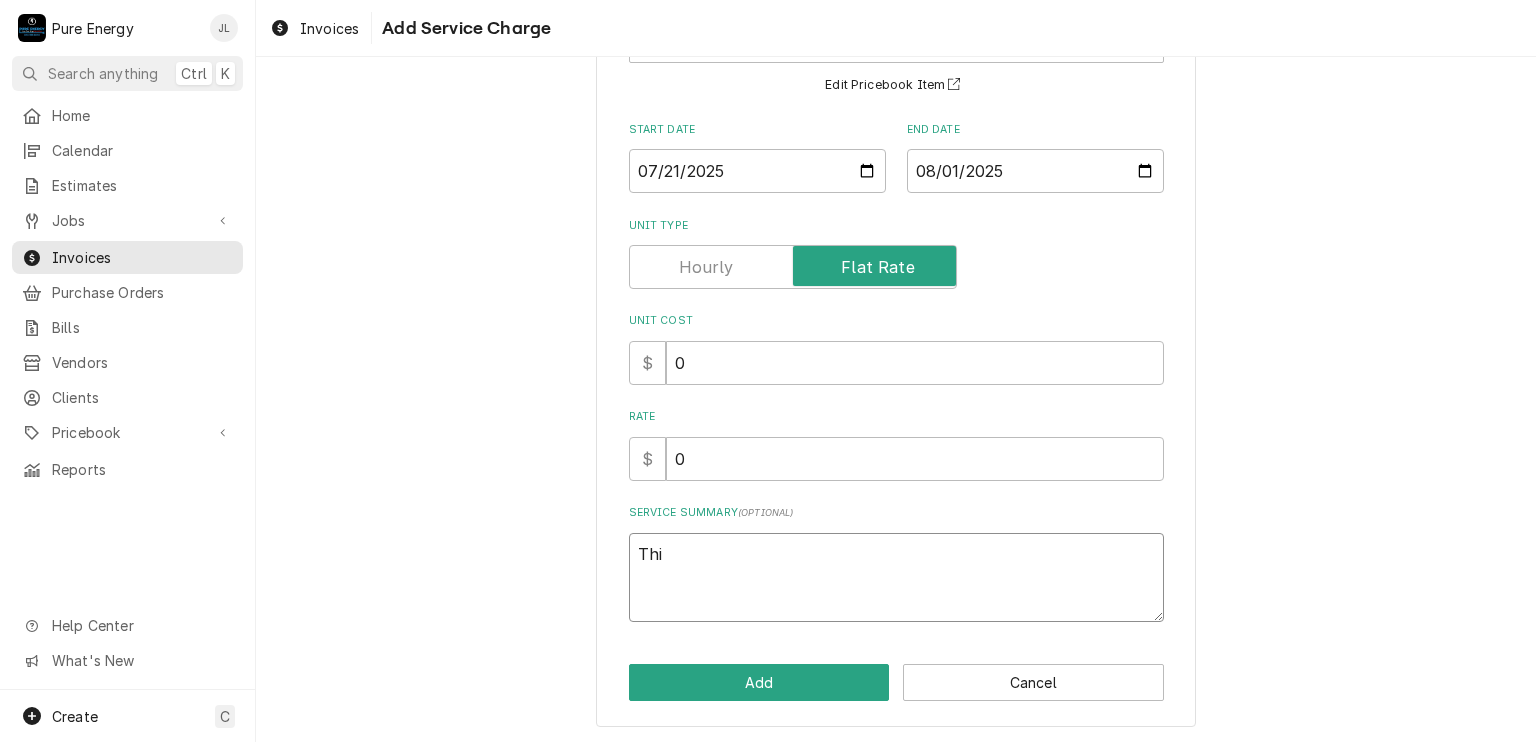 type on "x" 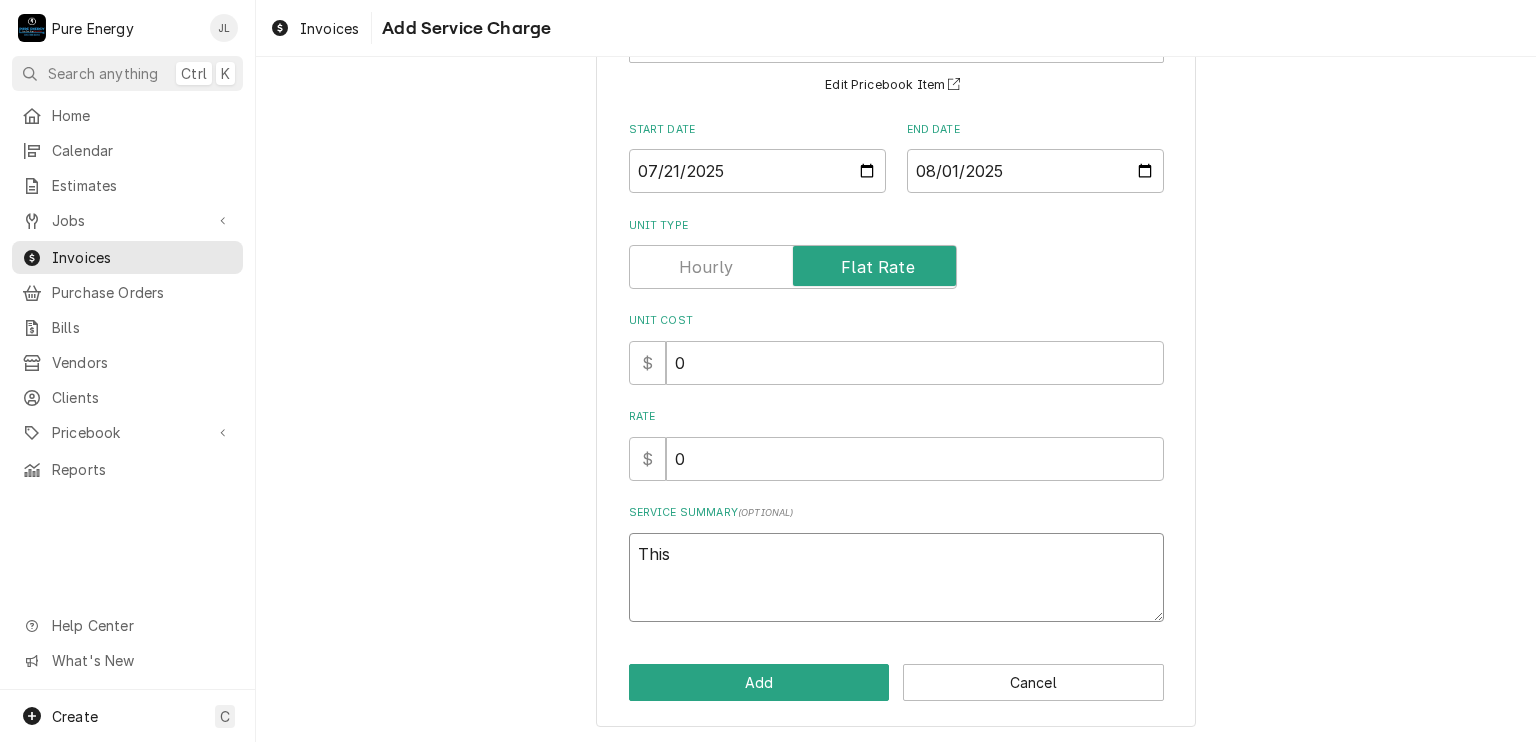 type on "This" 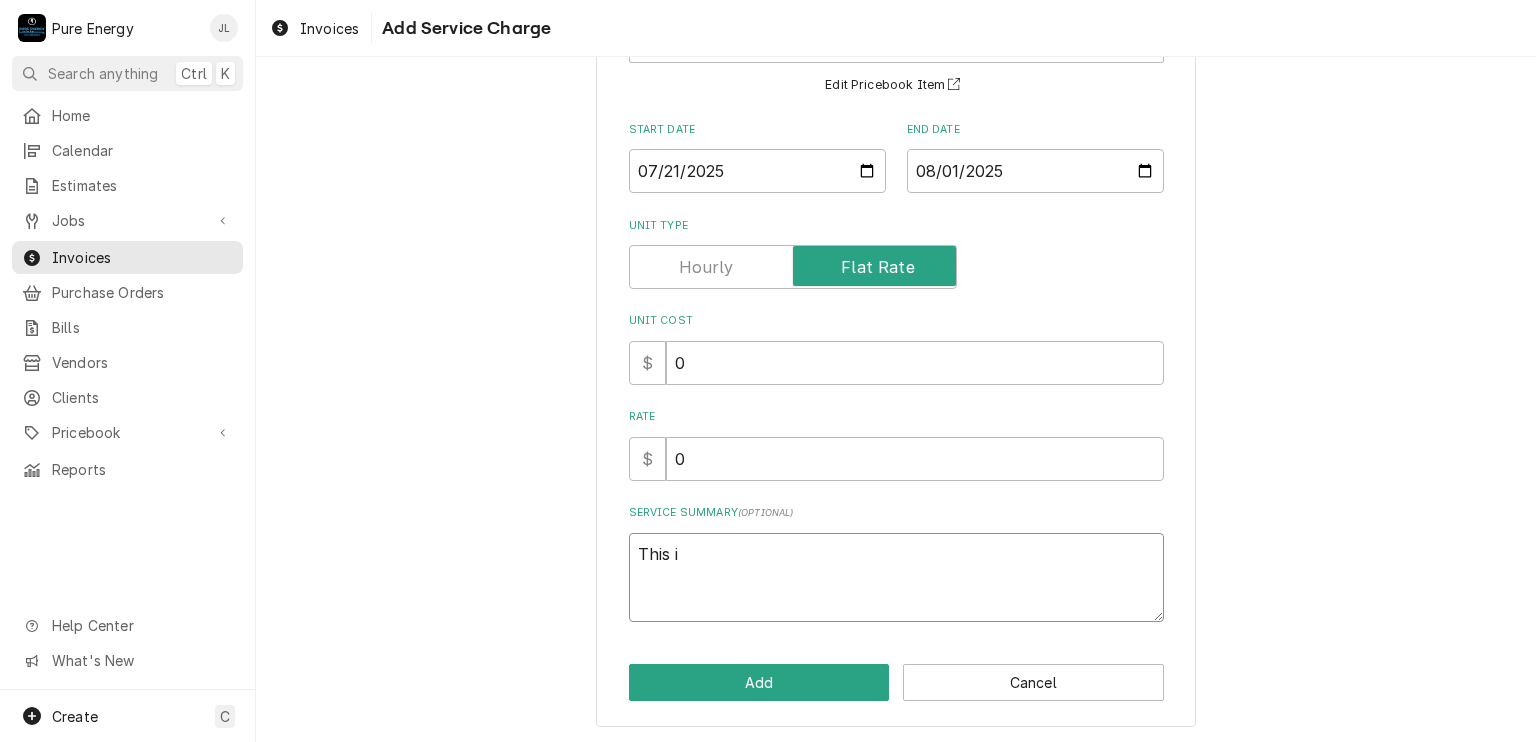 type on "x" 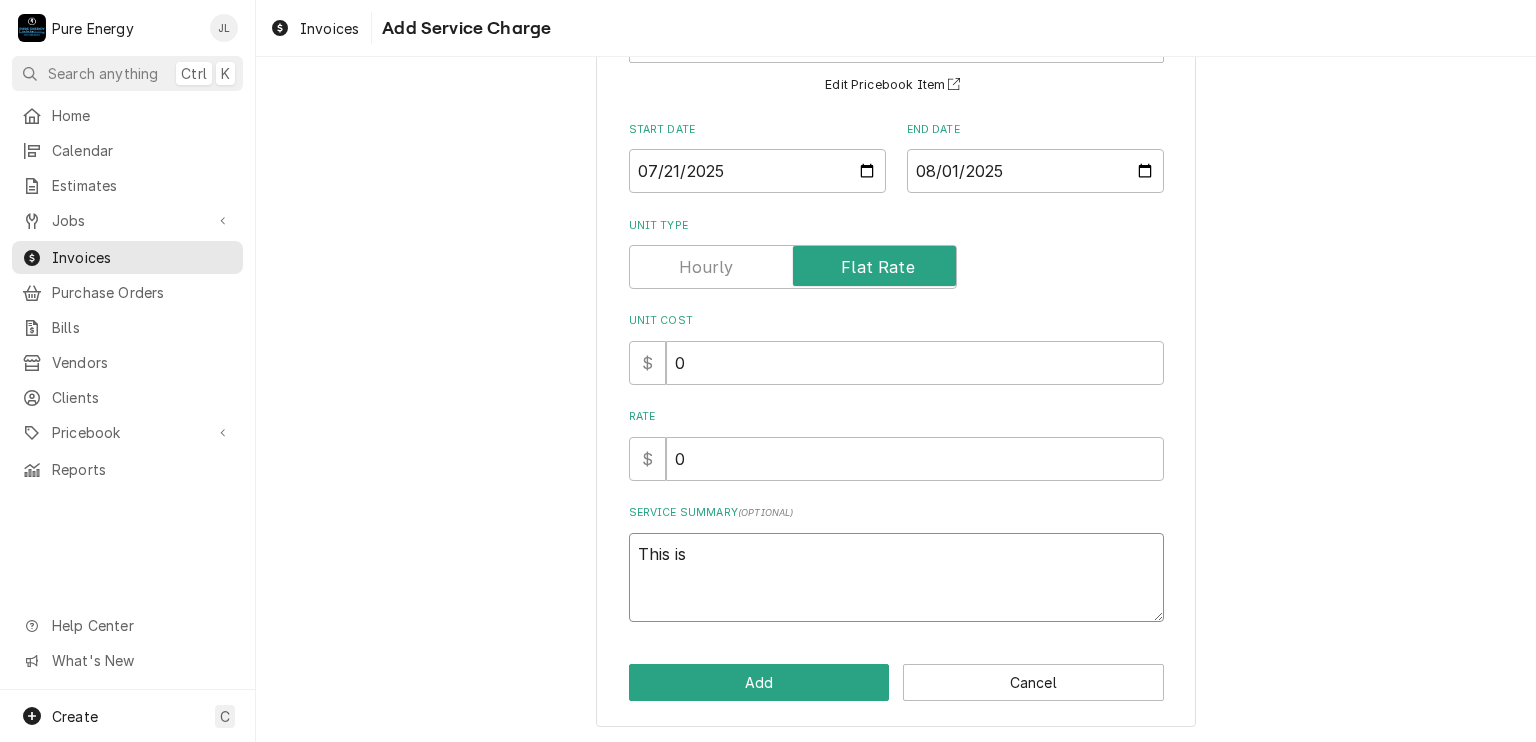 type on "x" 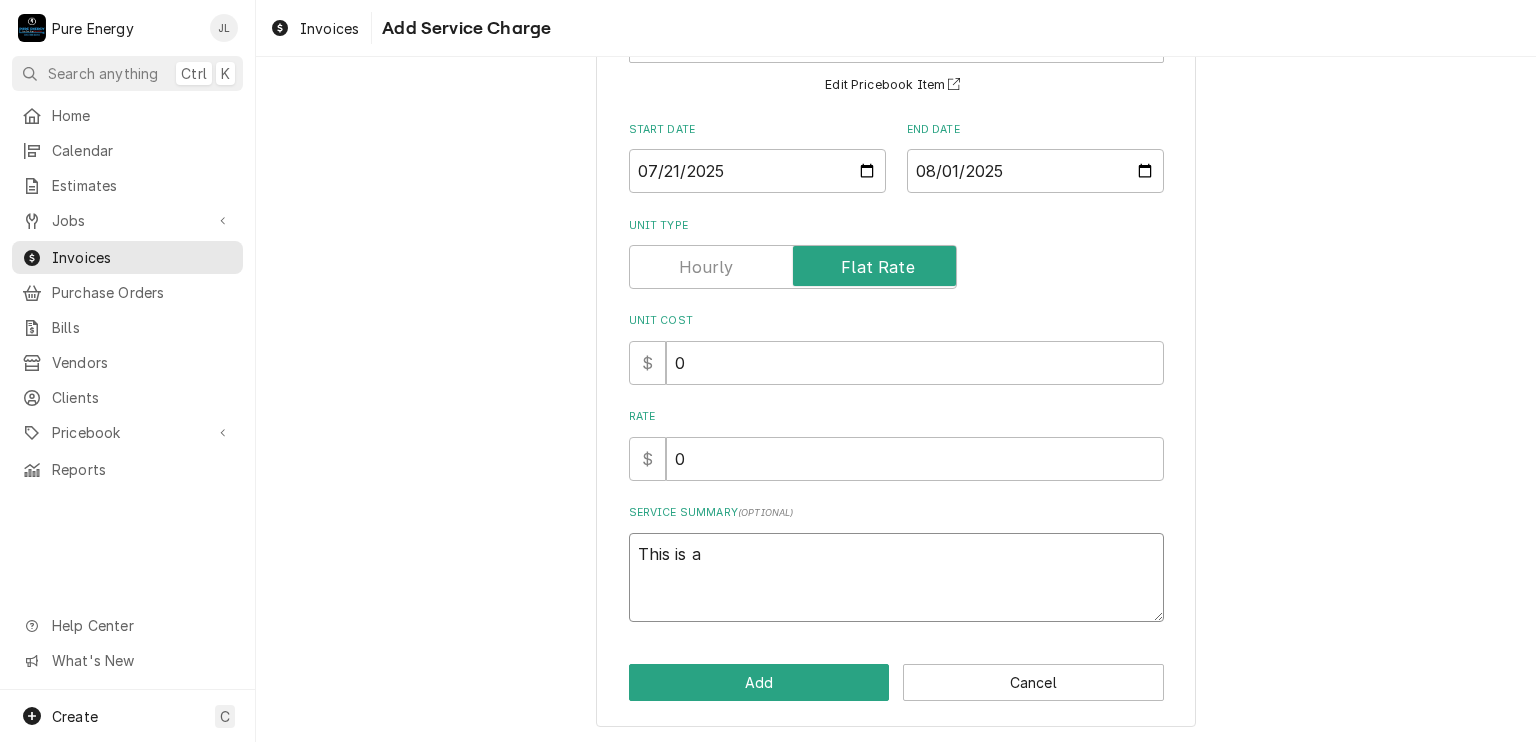 type on "x" 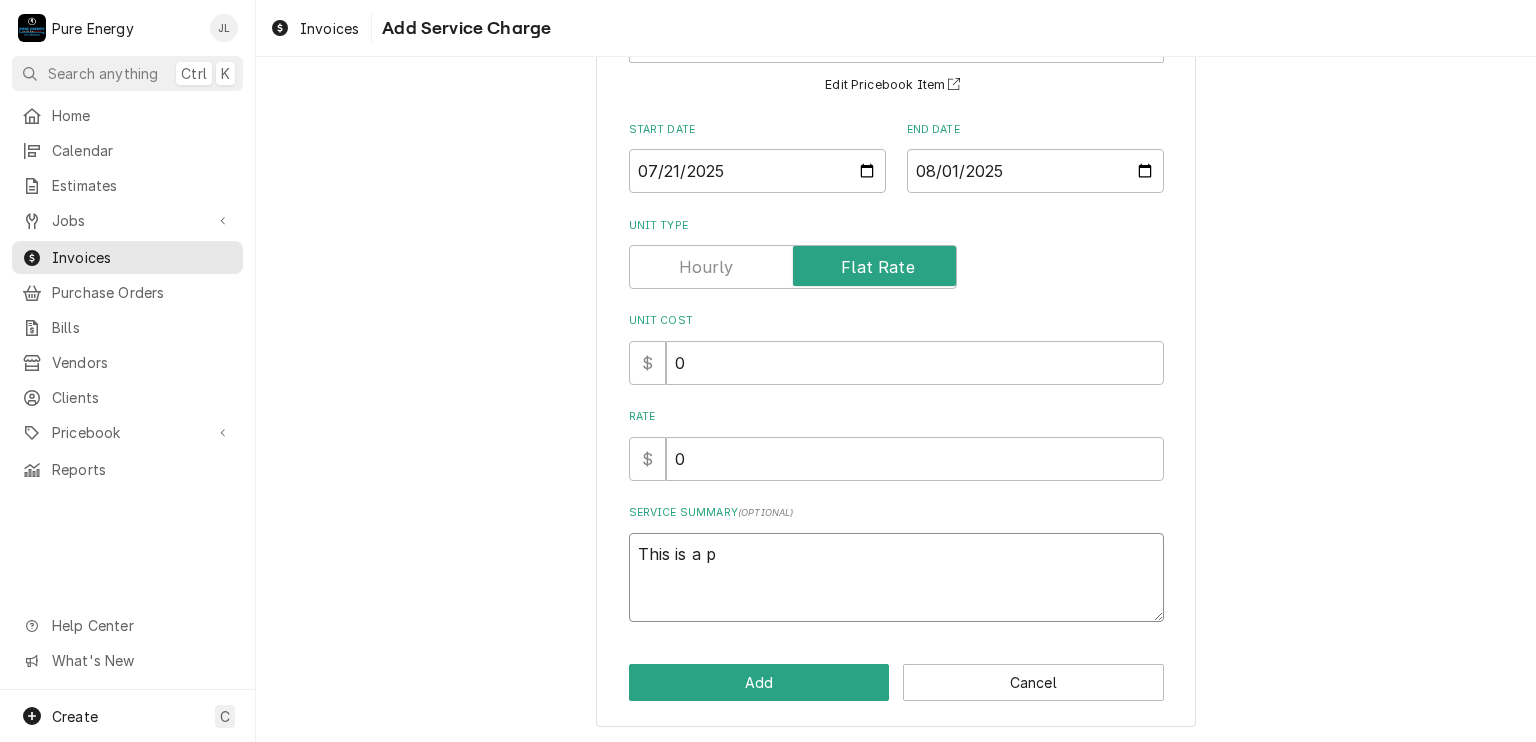 type on "x" 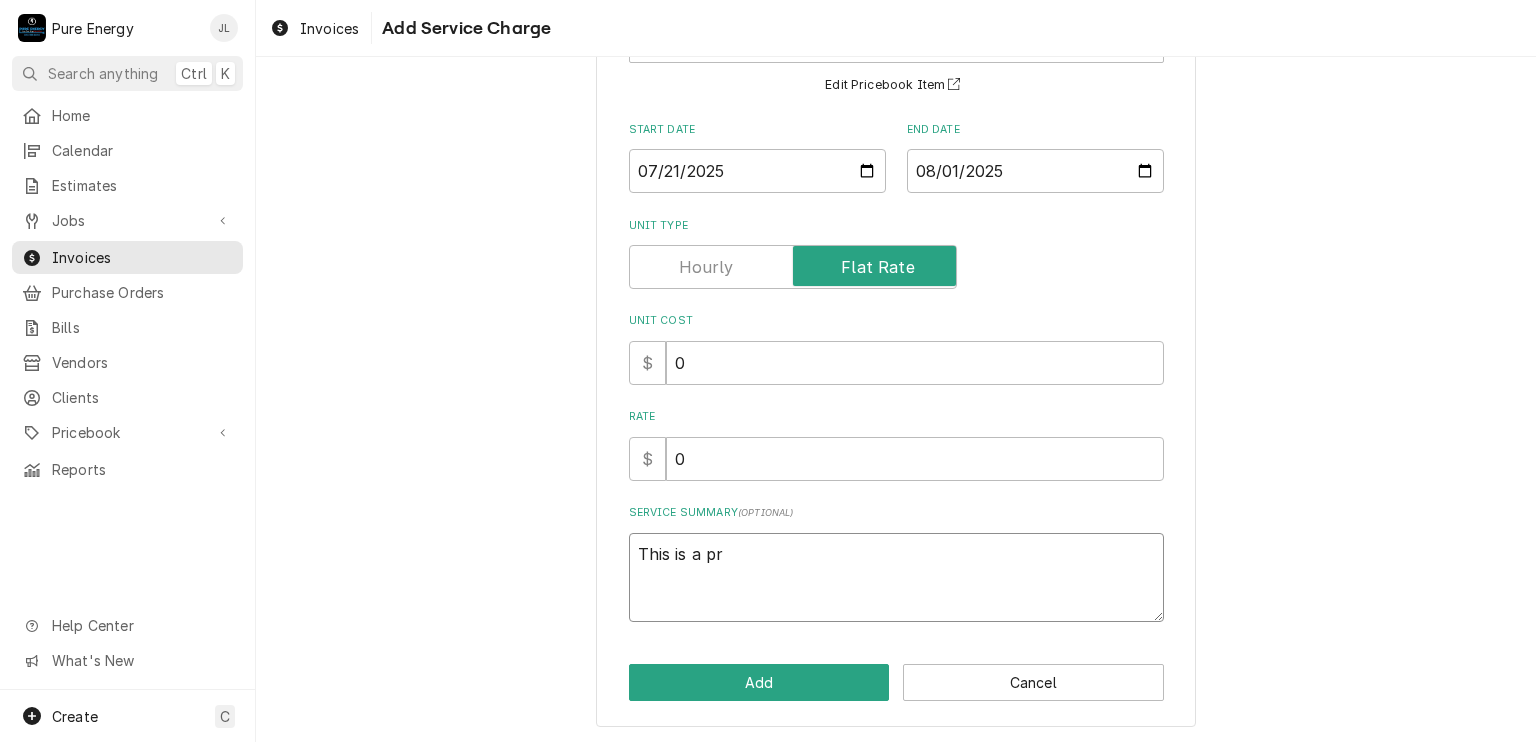type on "x" 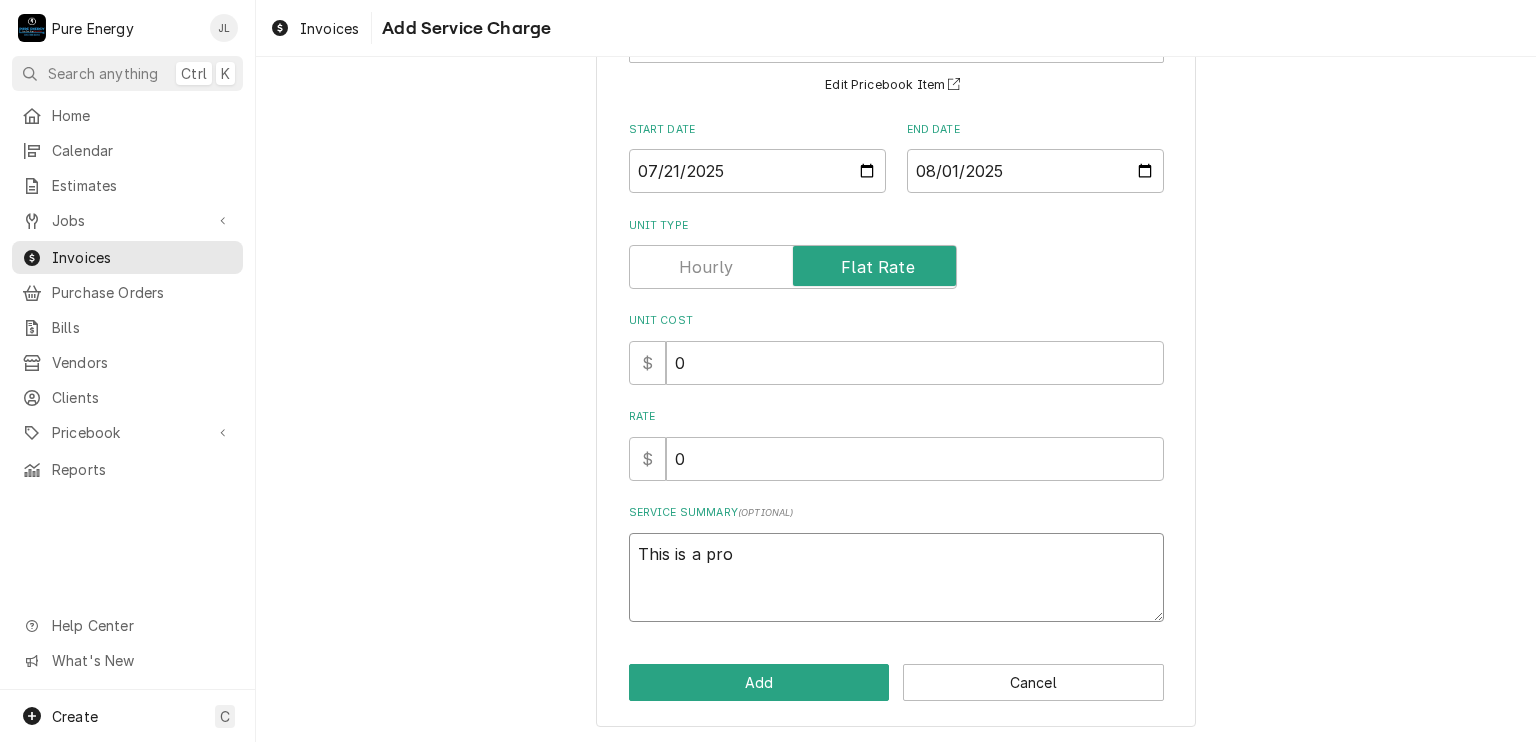 type on "x" 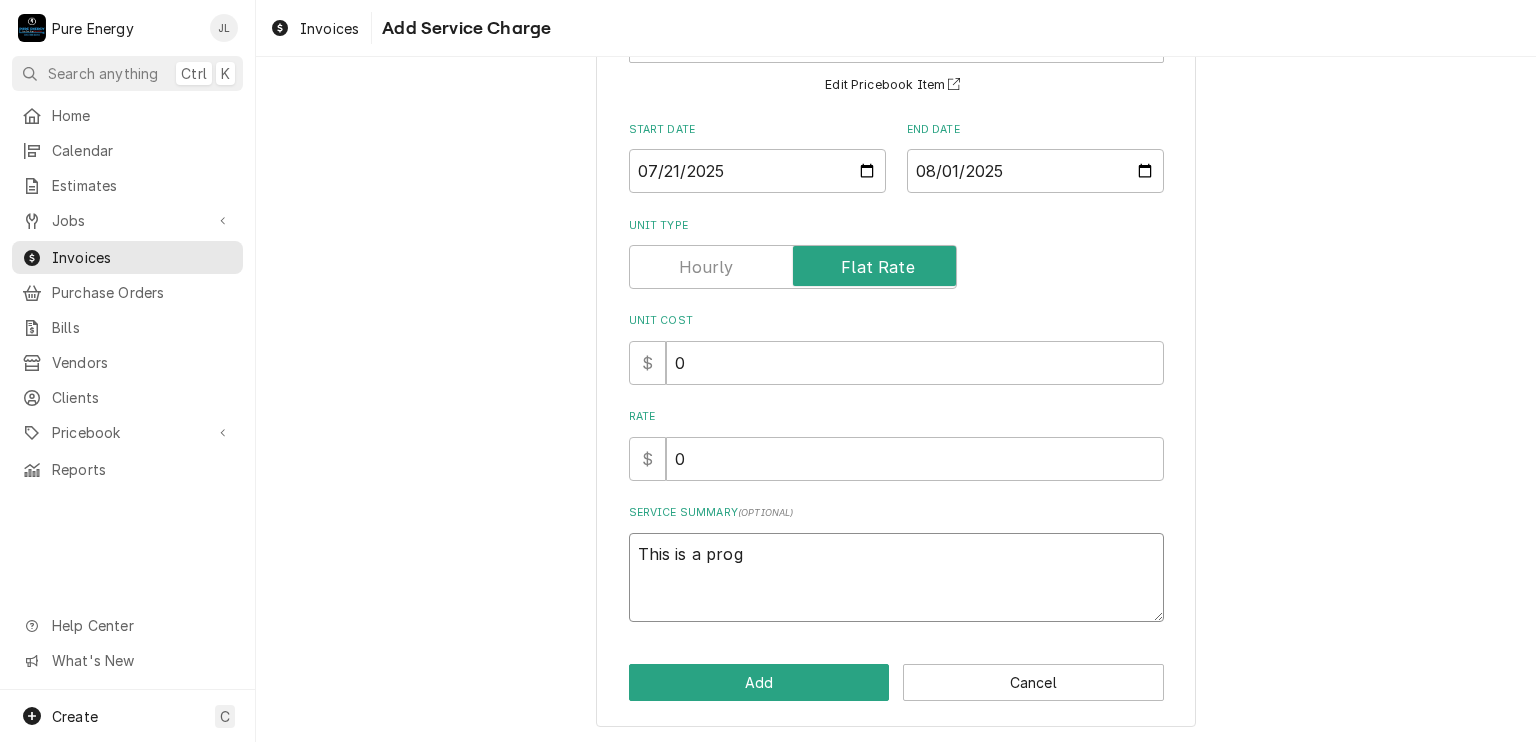 type on "x" 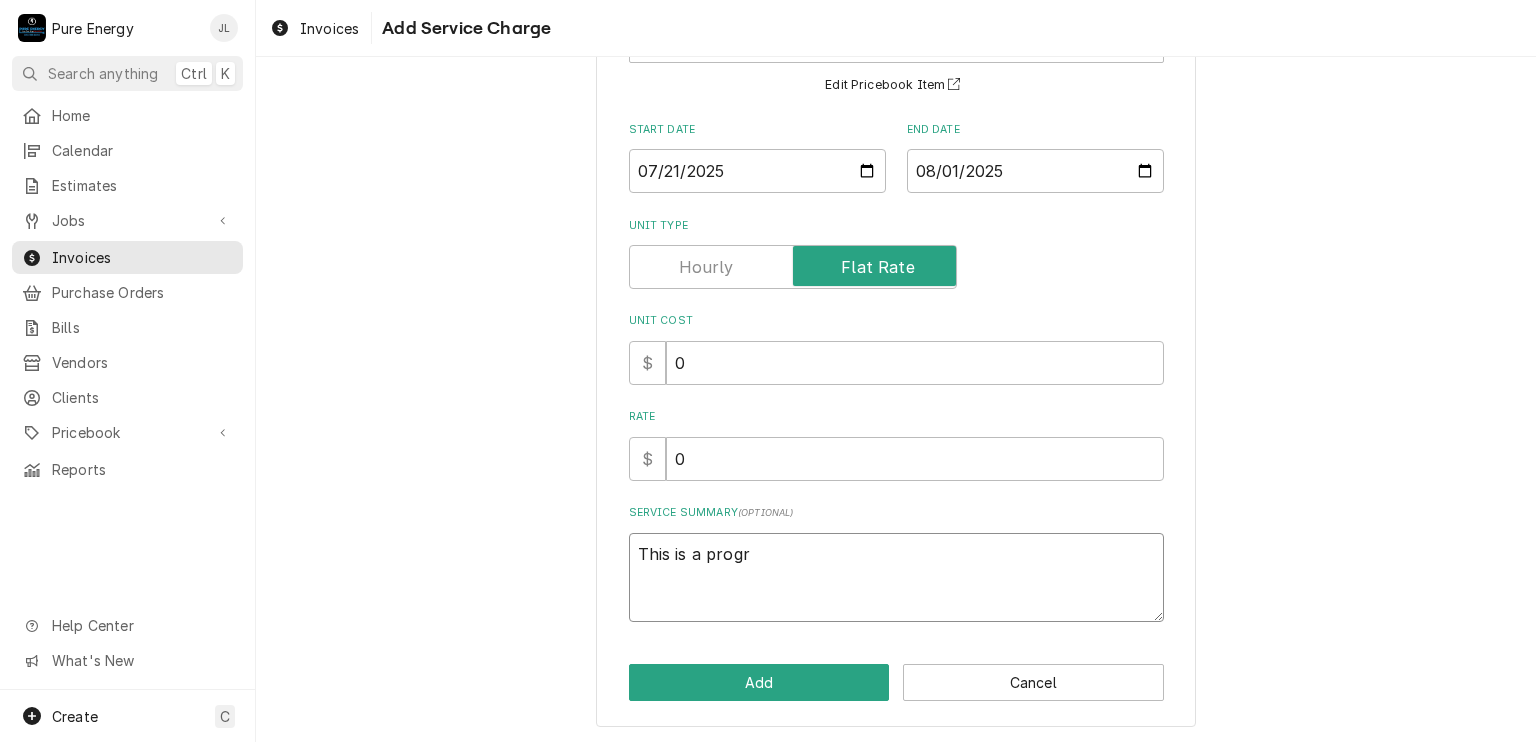 type on "x" 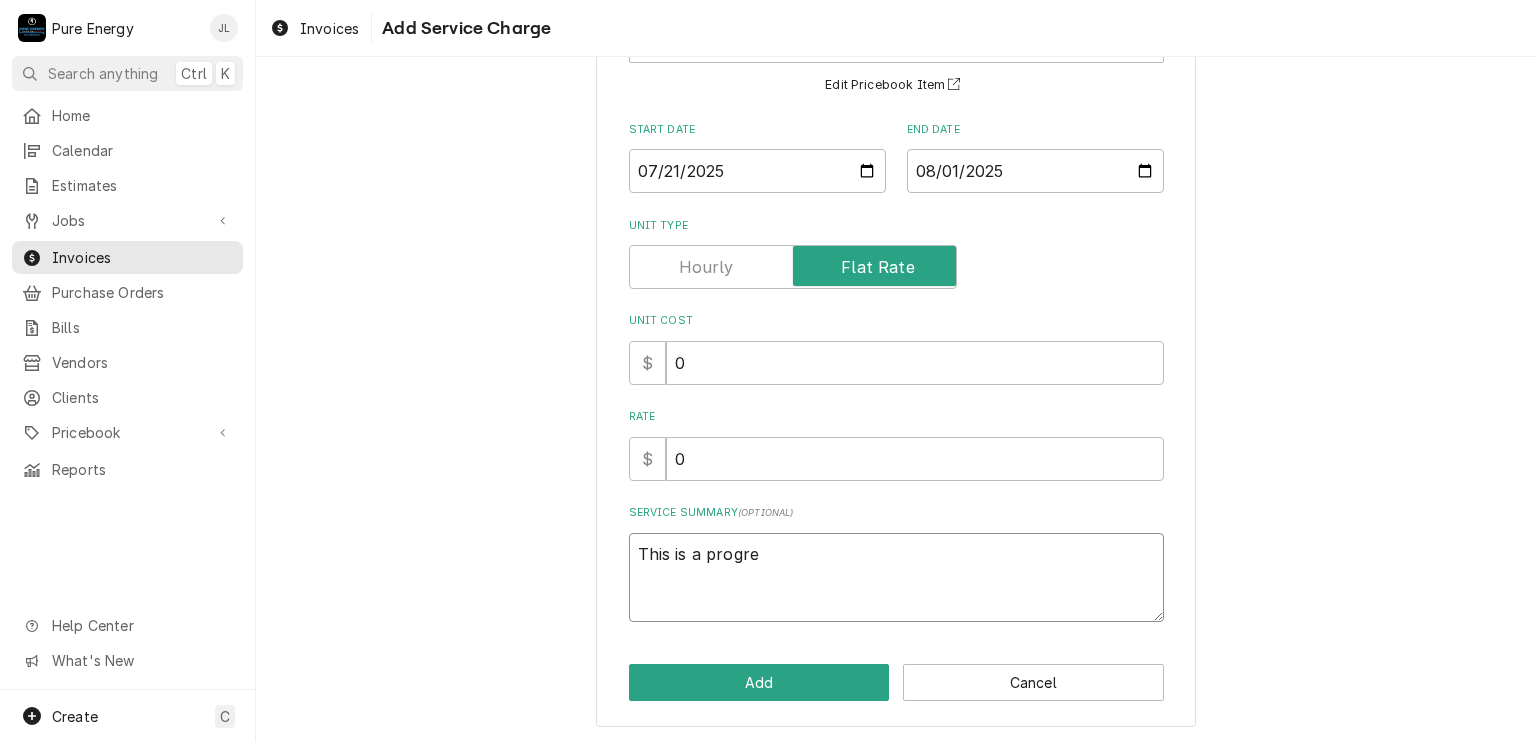type on "x" 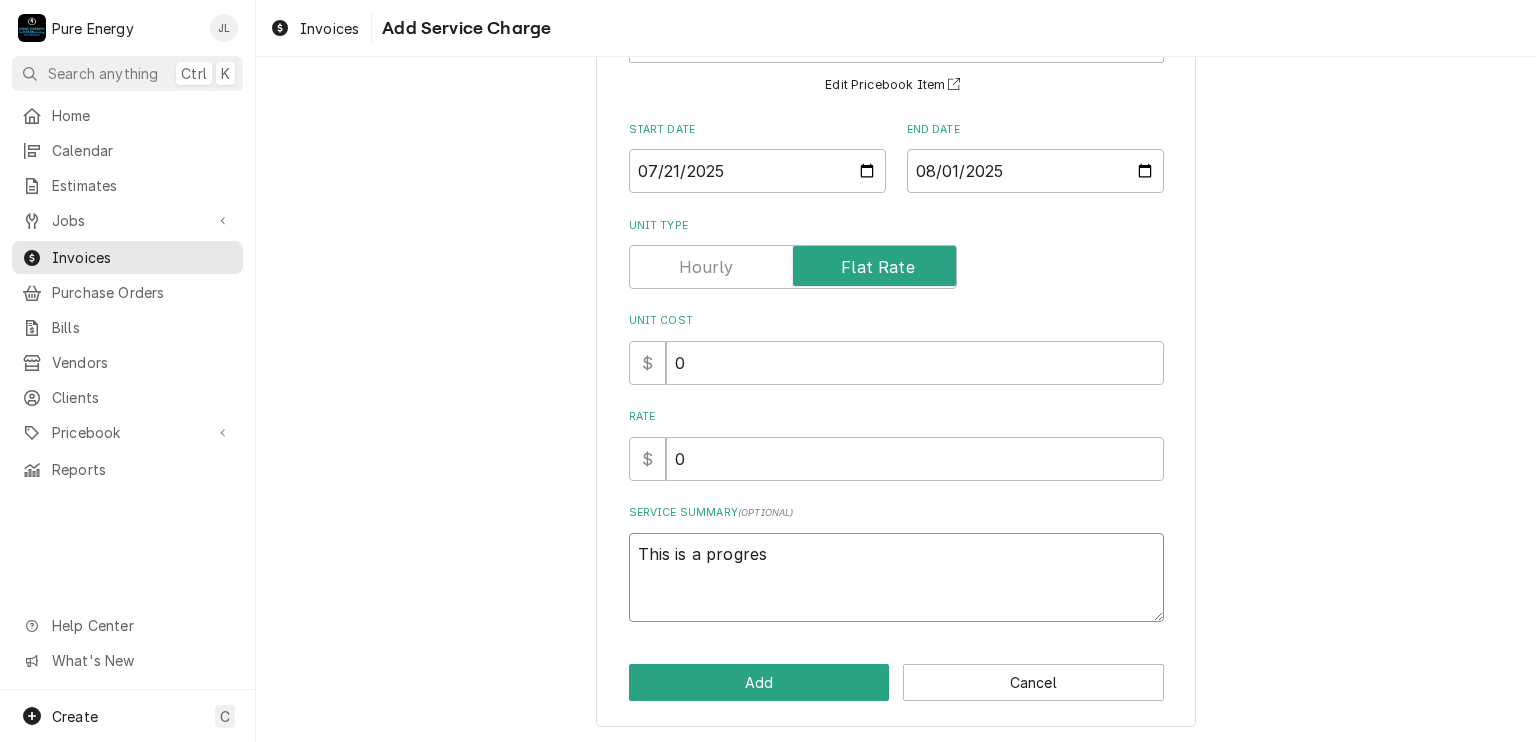 type on "x" 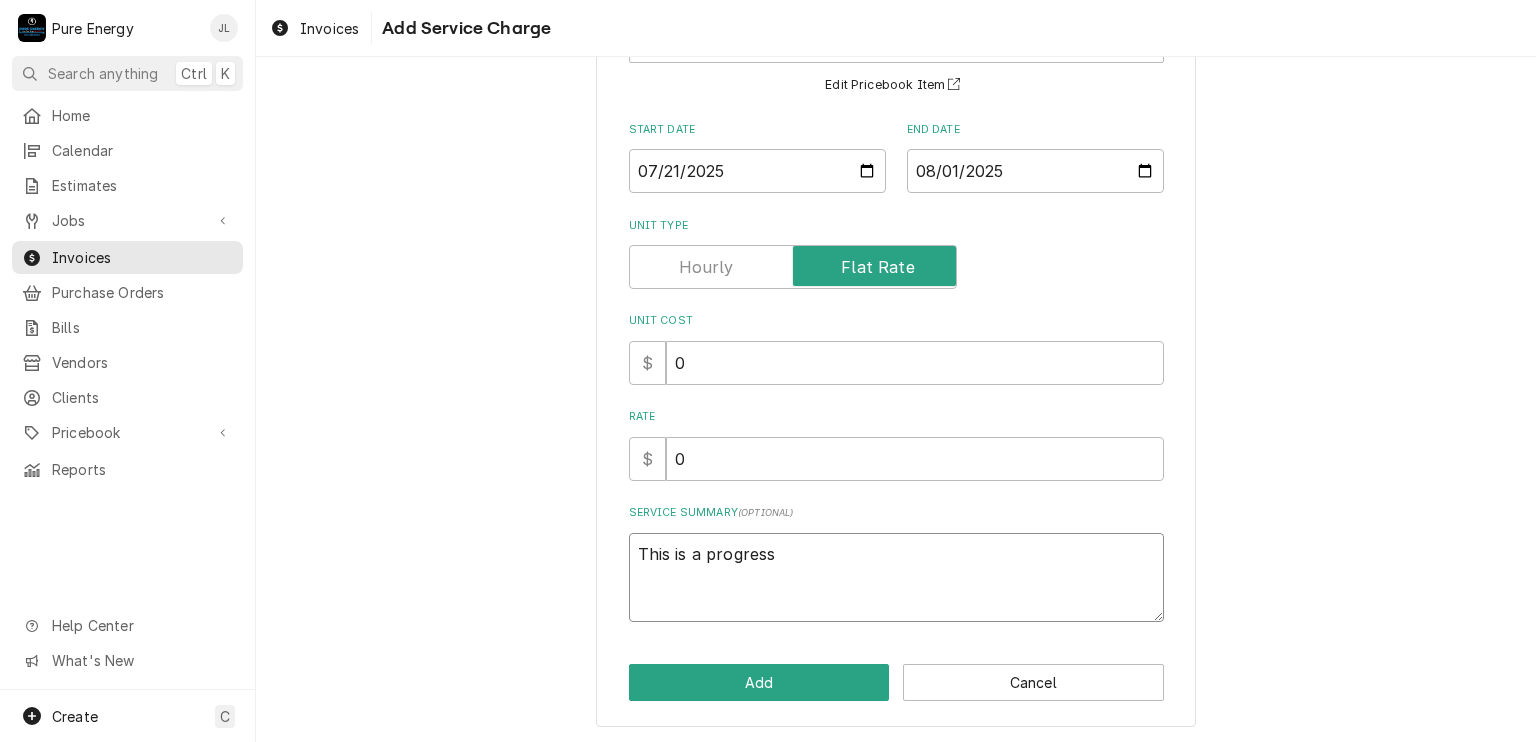 type on "x" 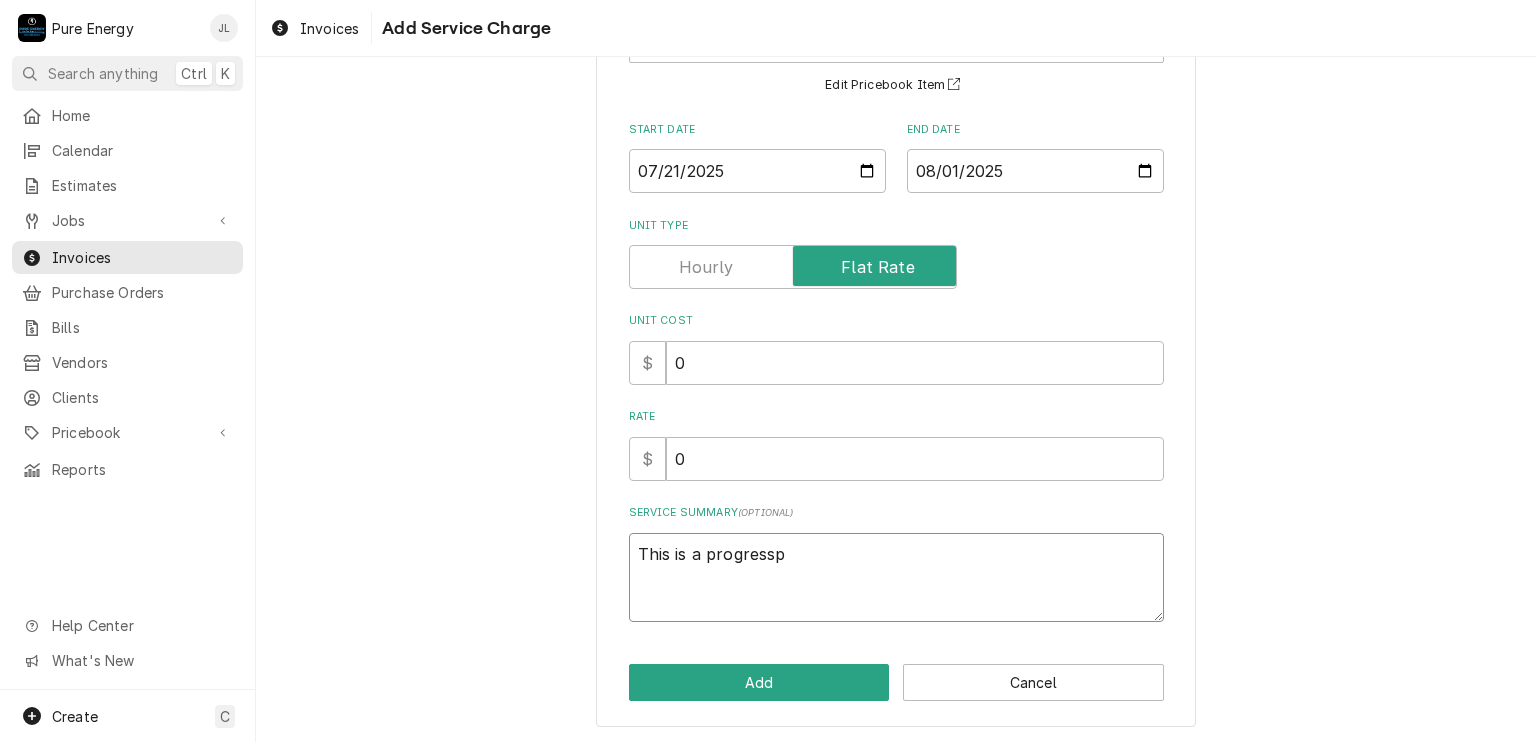 type on "x" 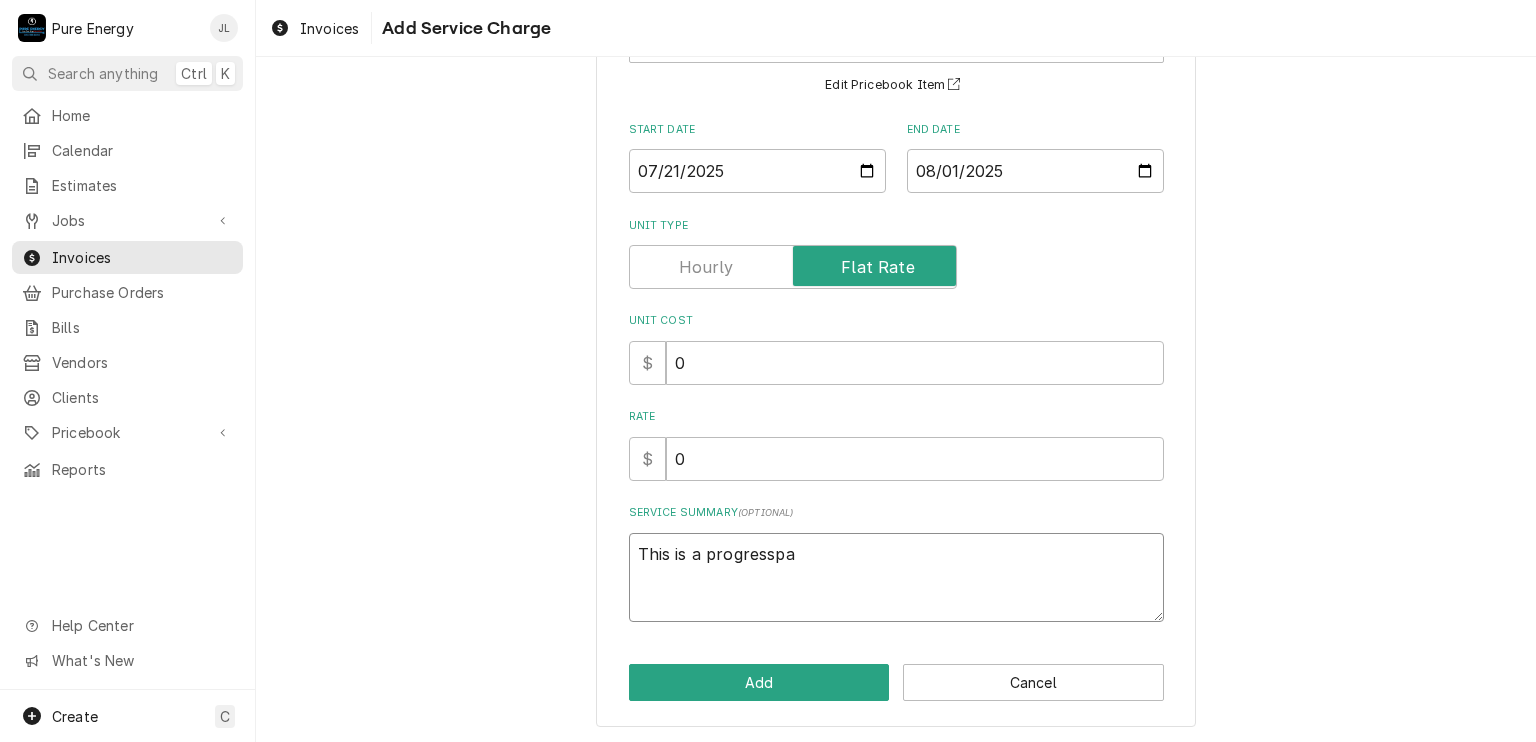 type on "x" 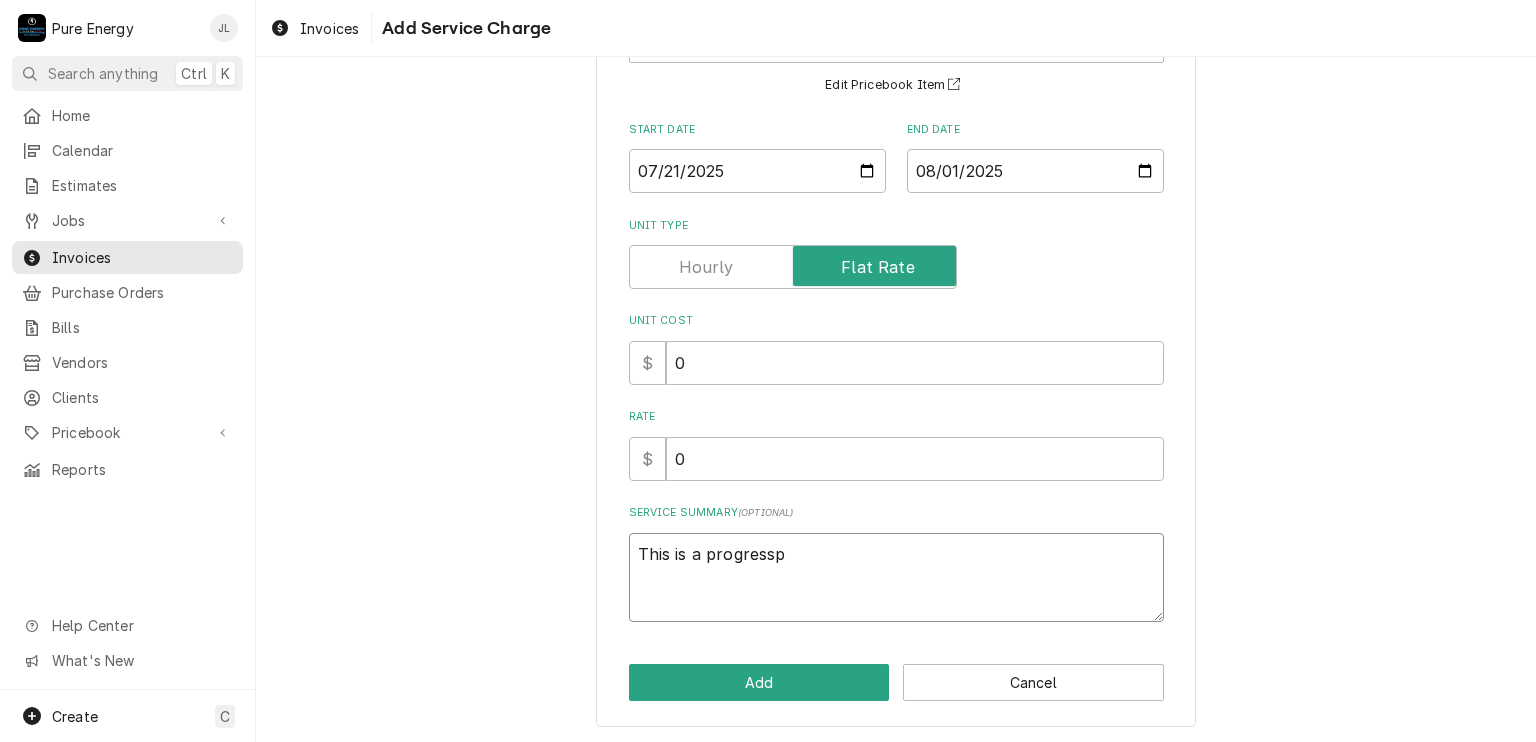 type on "x" 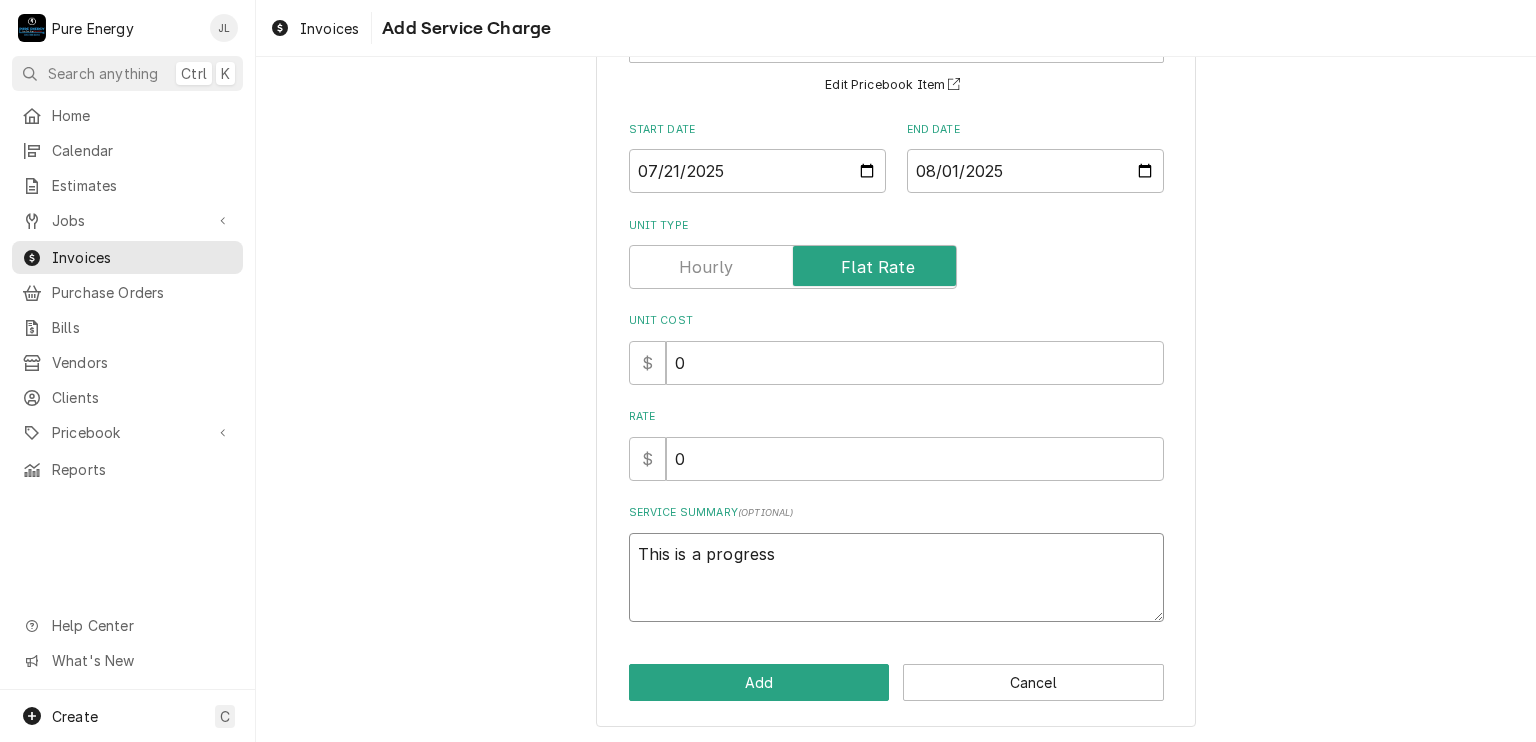 type on "x" 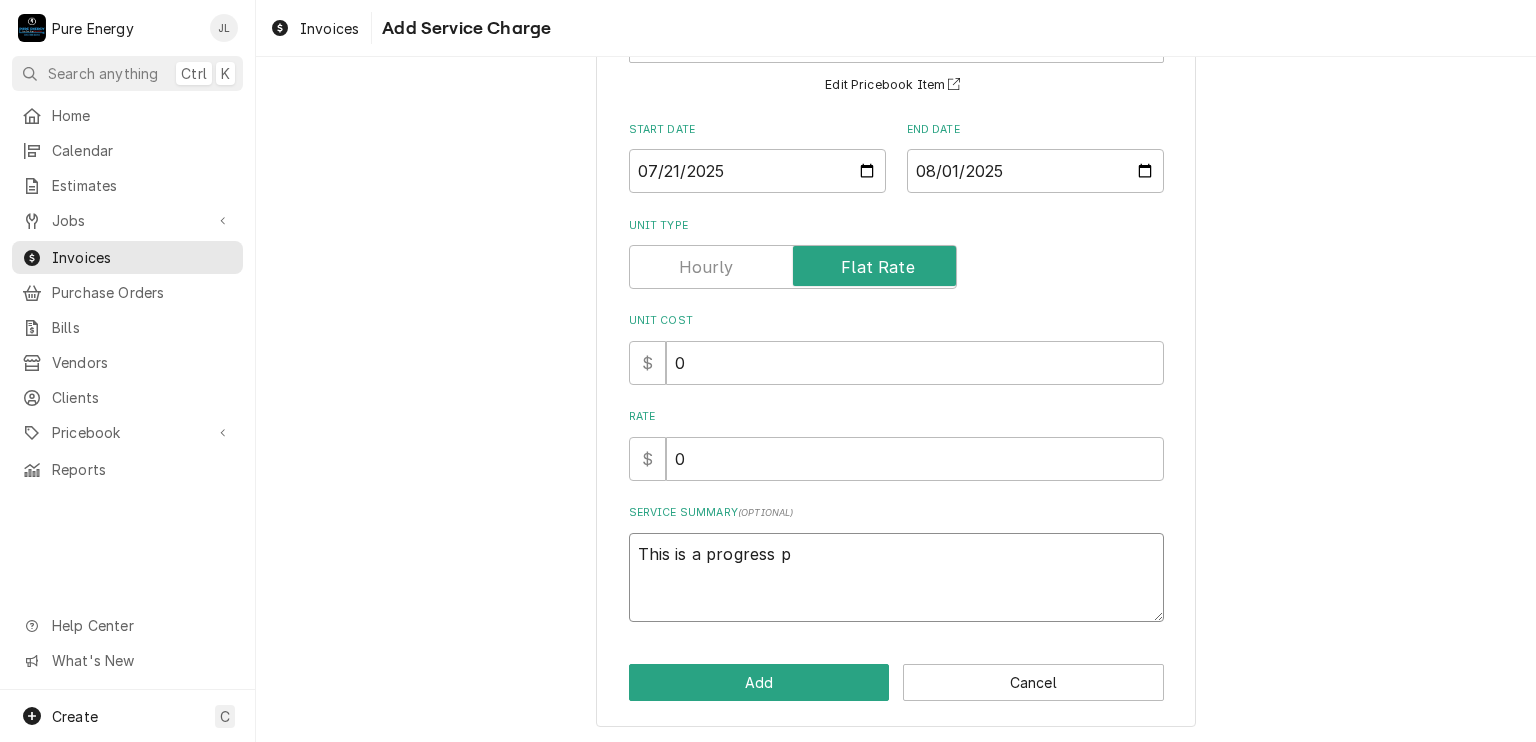 type on "x" 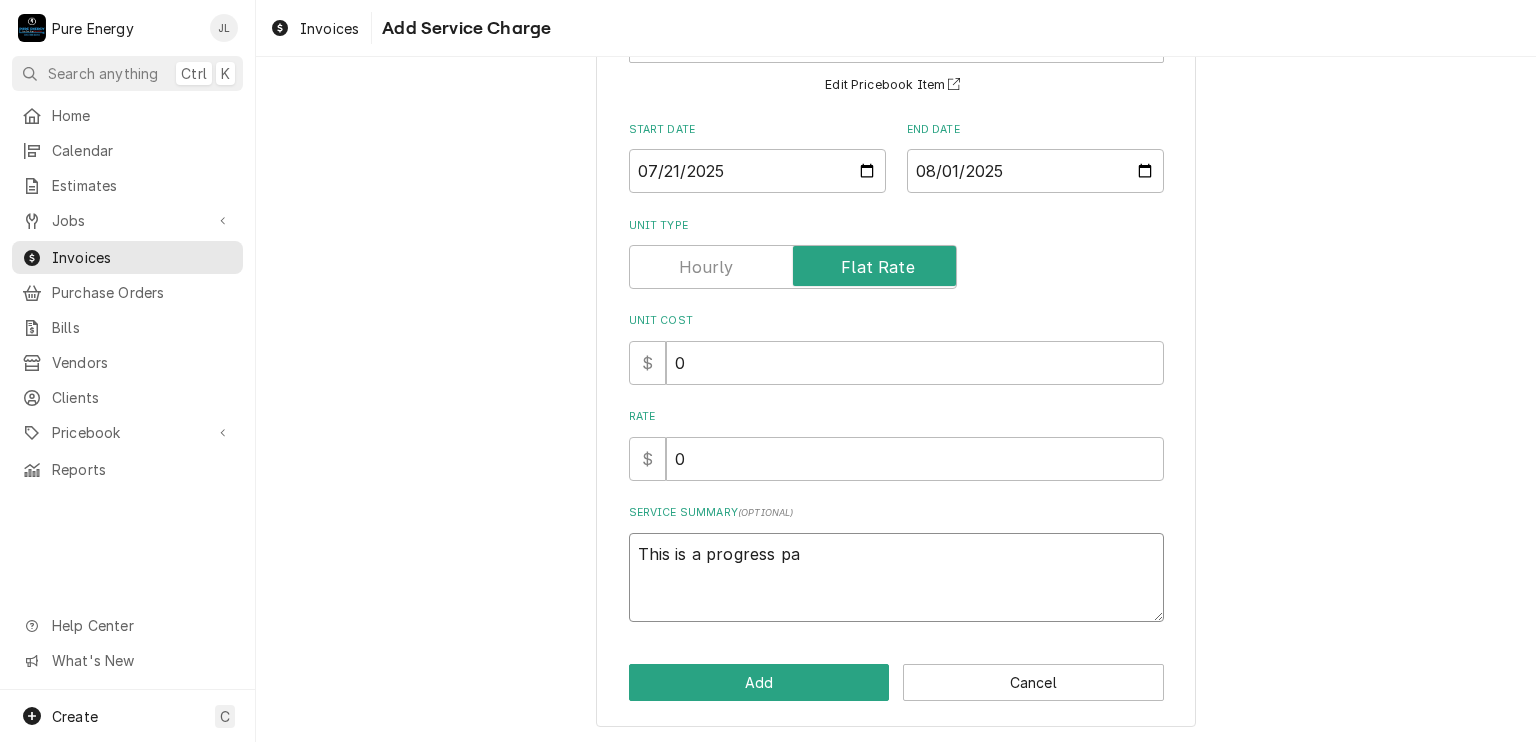 type on "This is a progress pay" 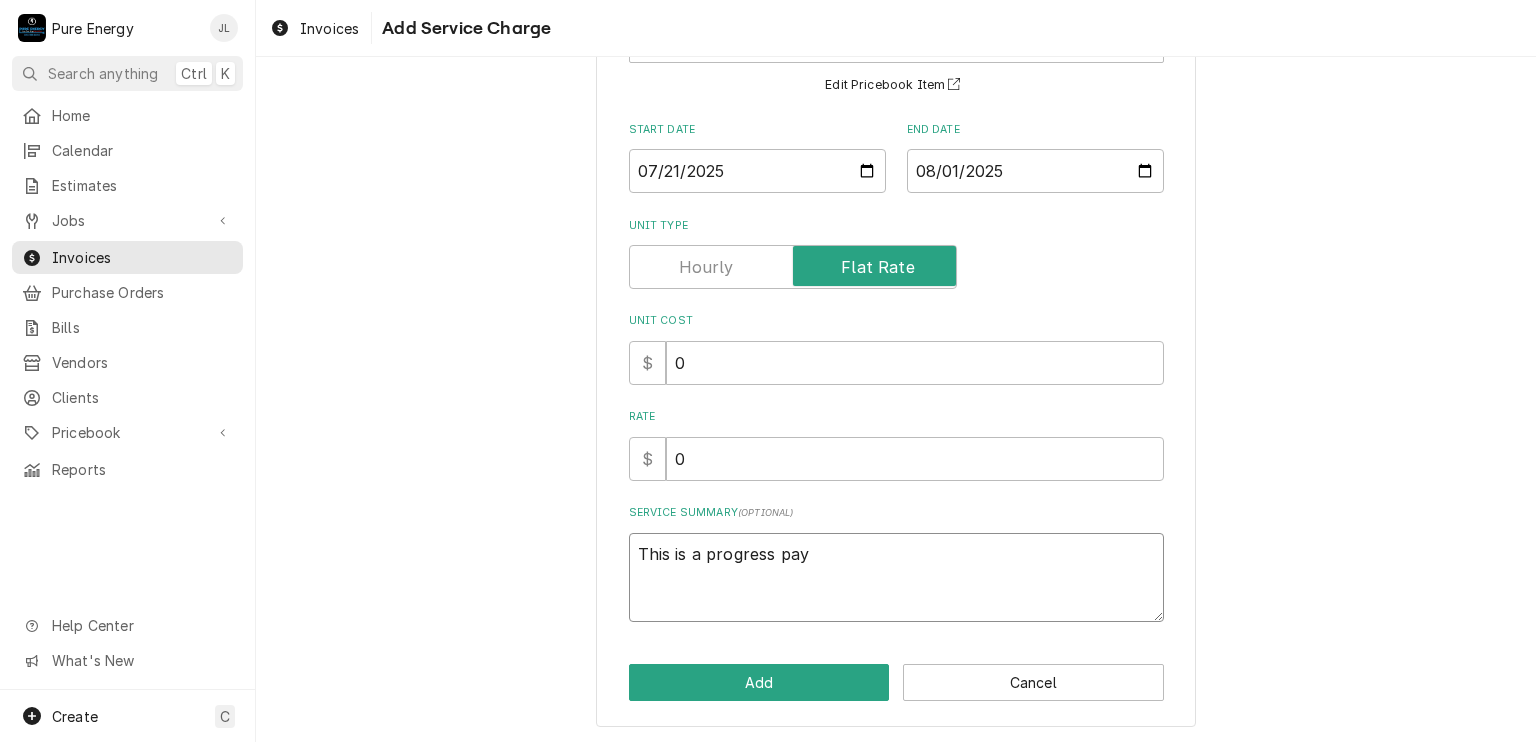 type on "x" 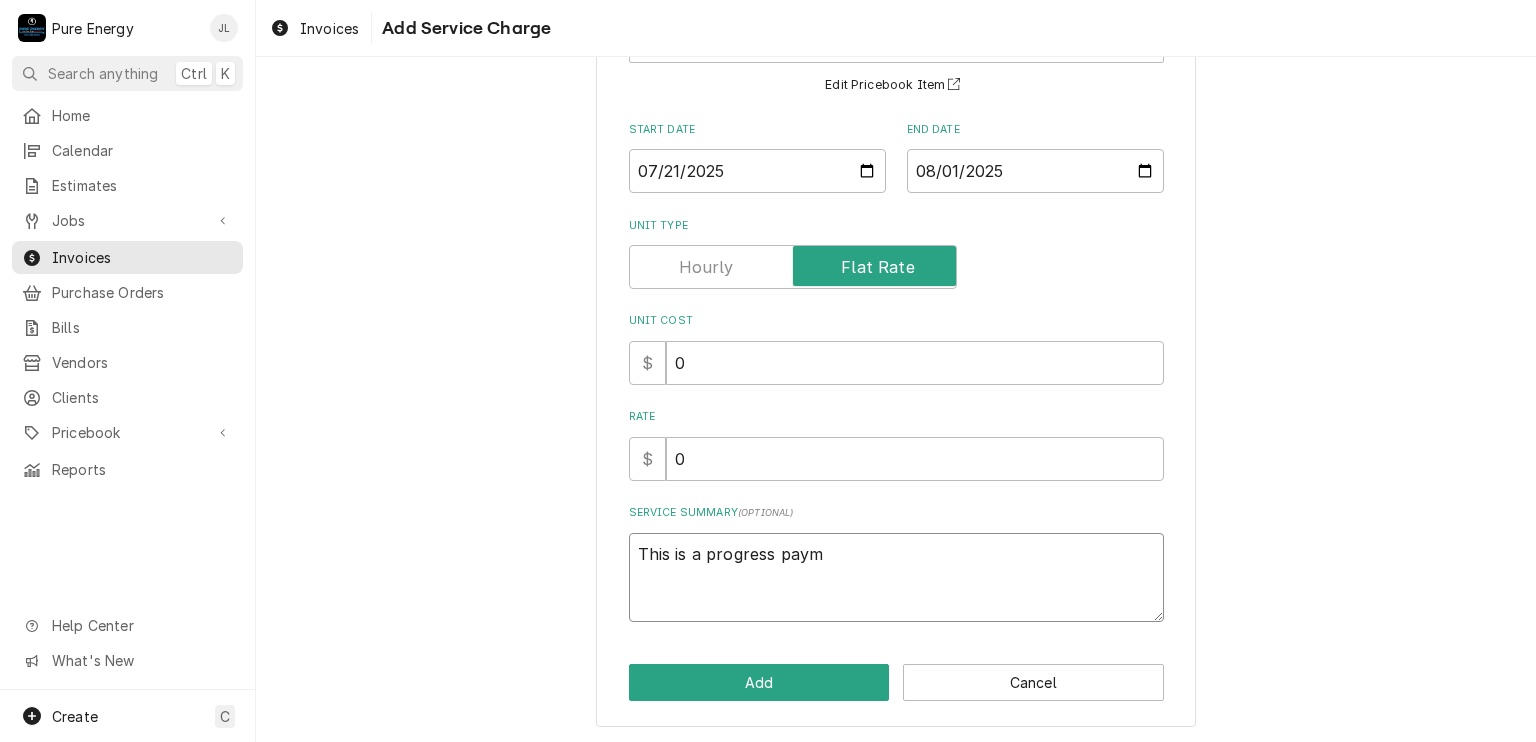 type on "x" 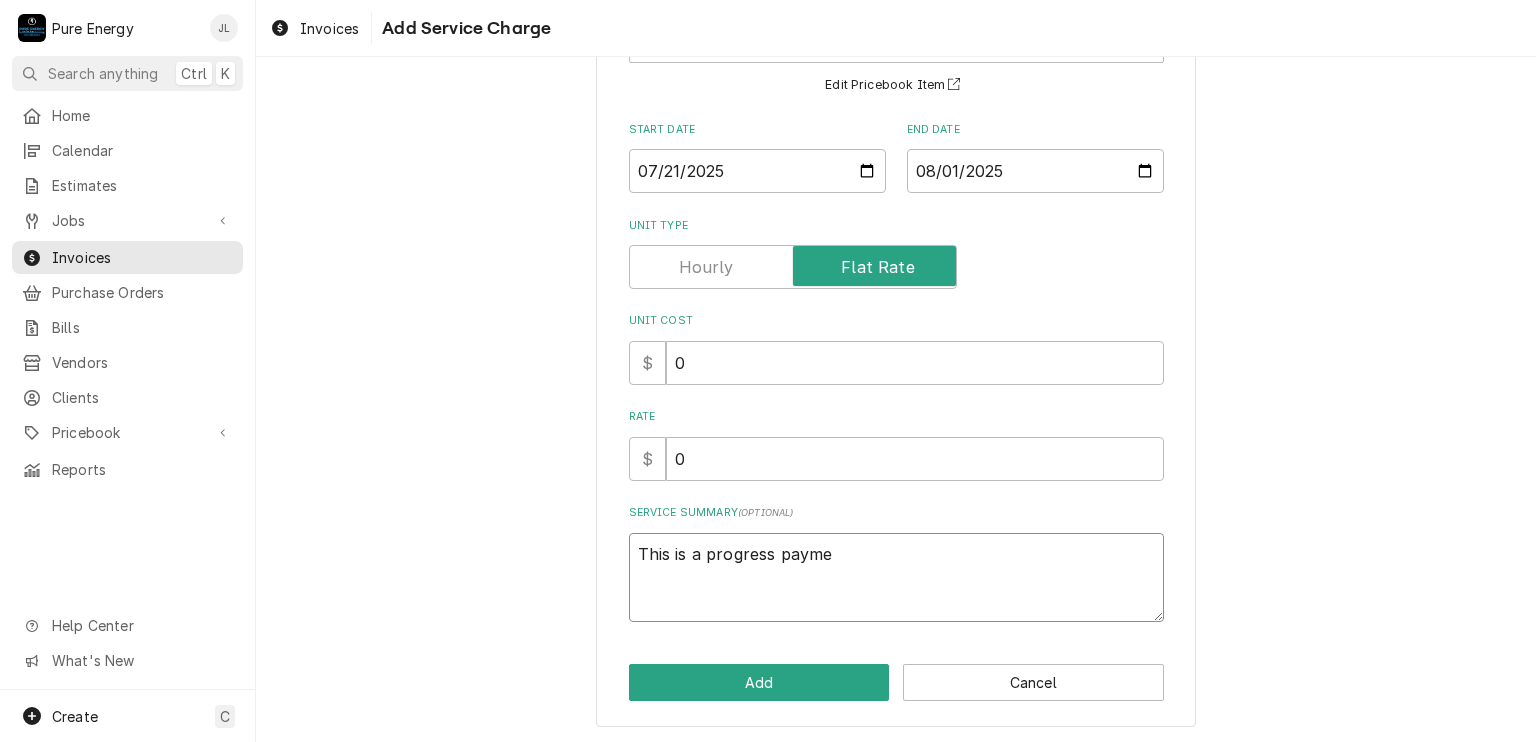 type on "This is a progress paymen" 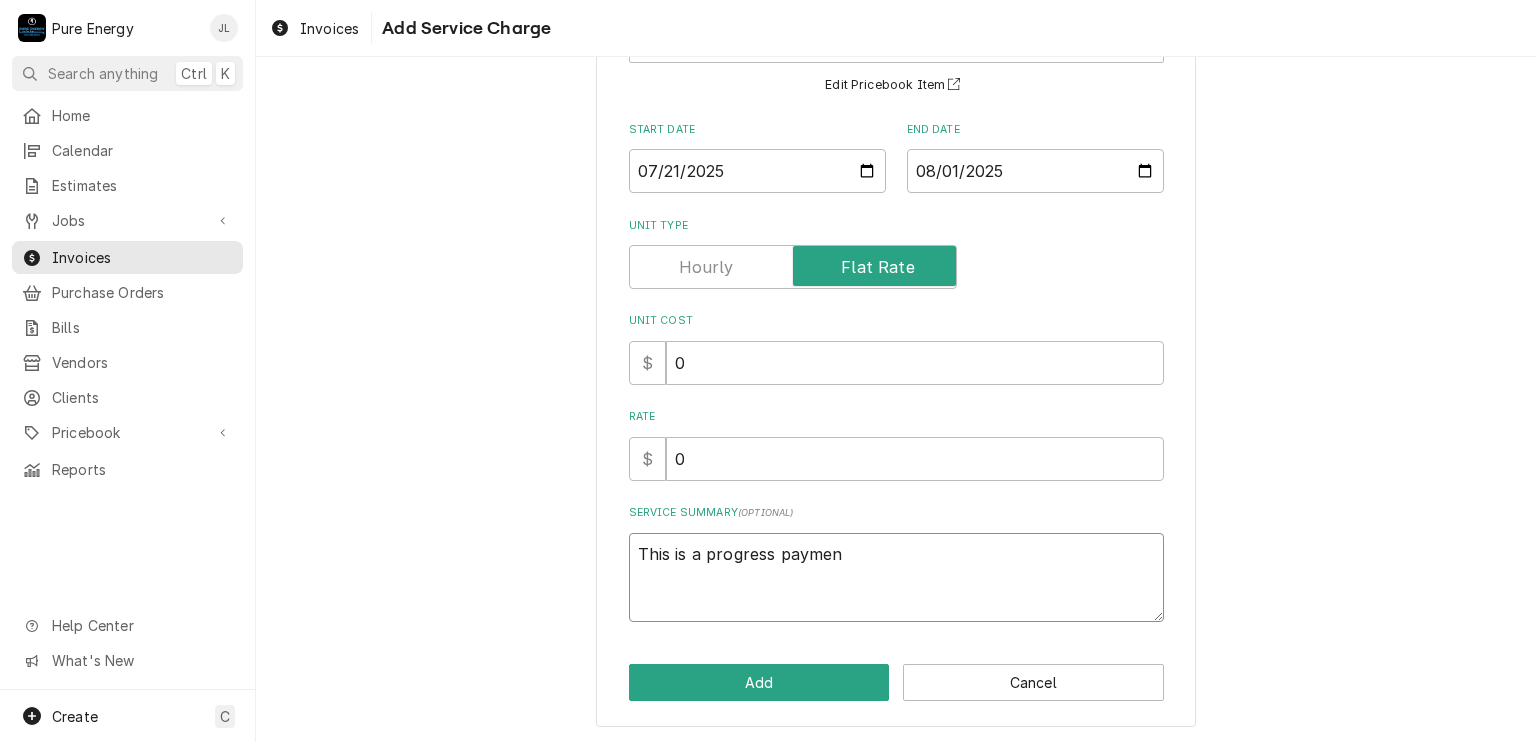 type on "x" 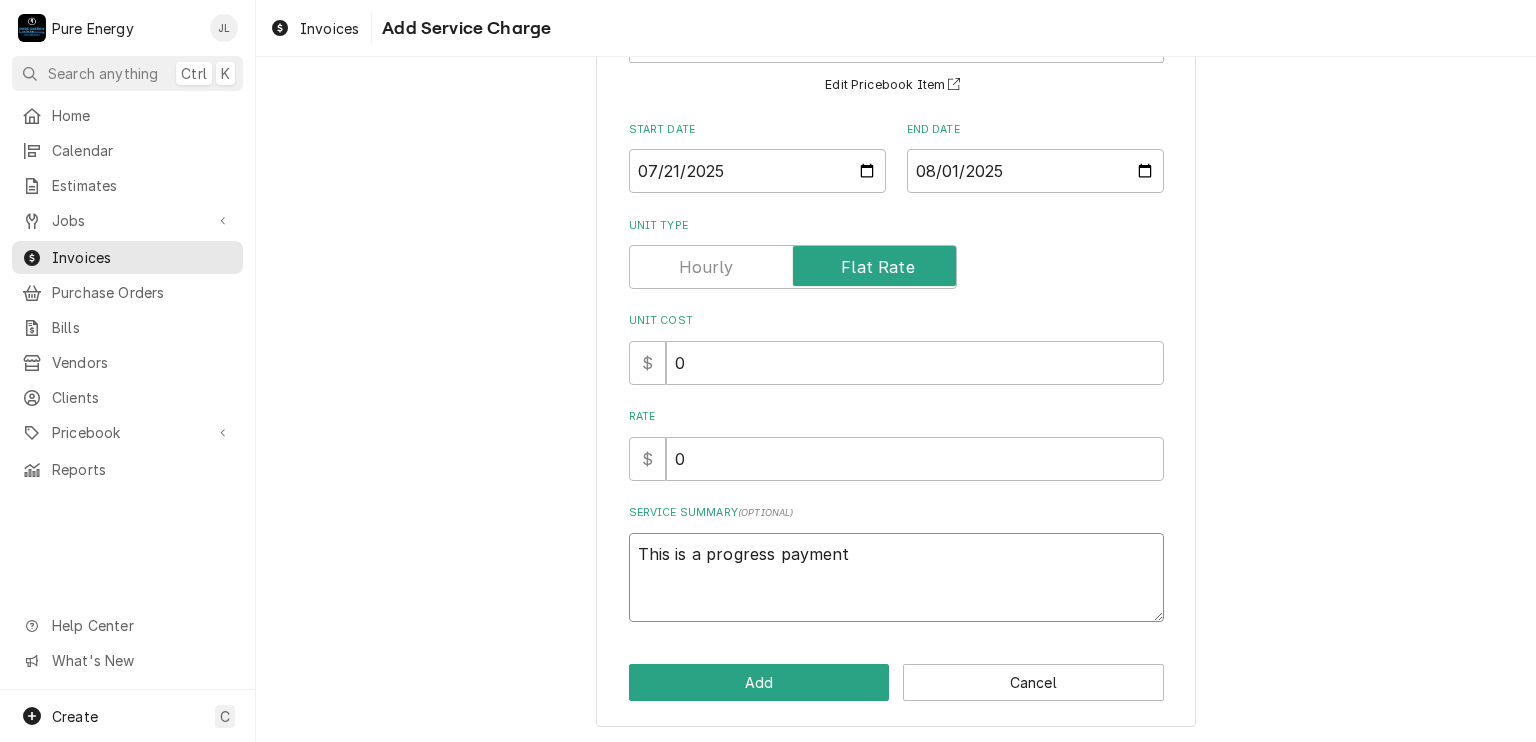 type on "x" 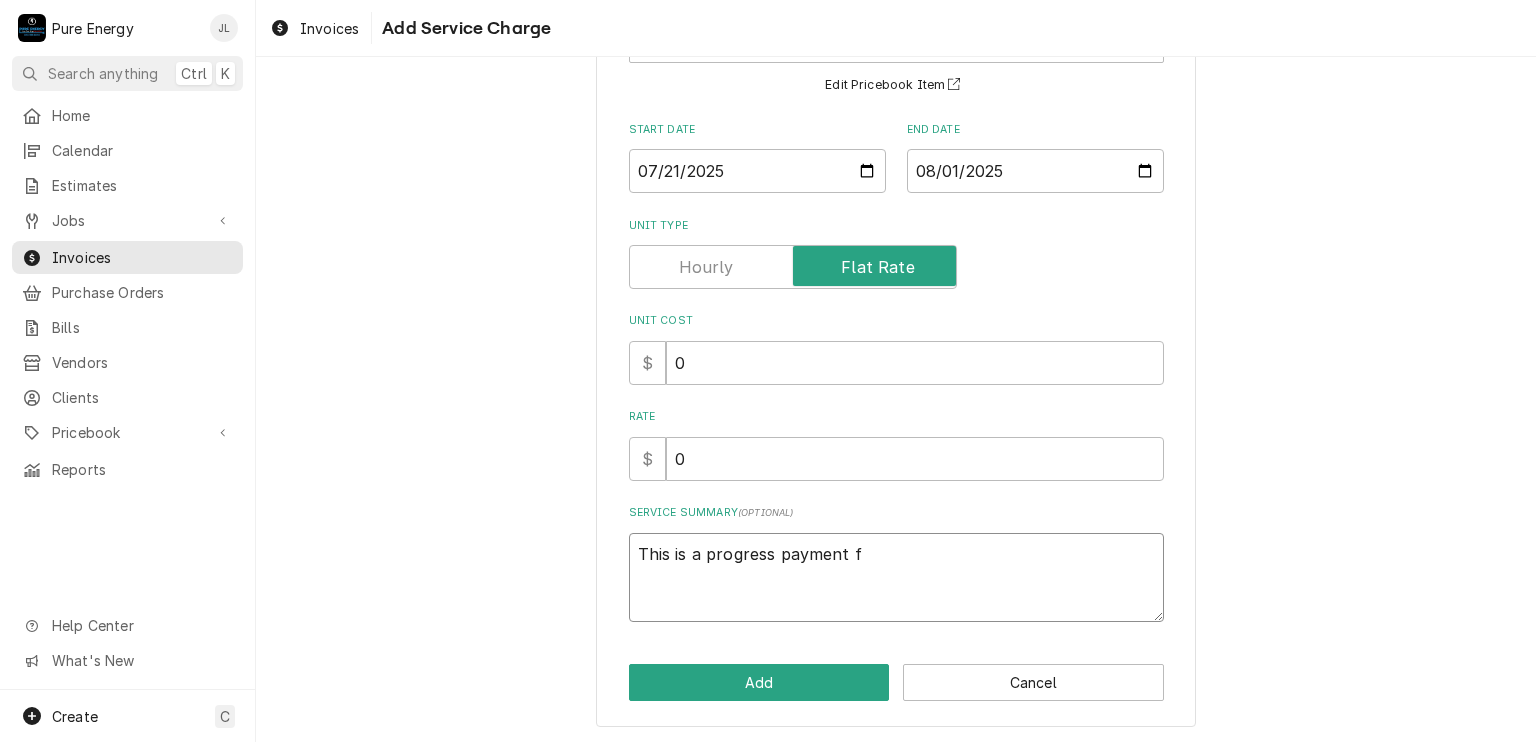 type on "x" 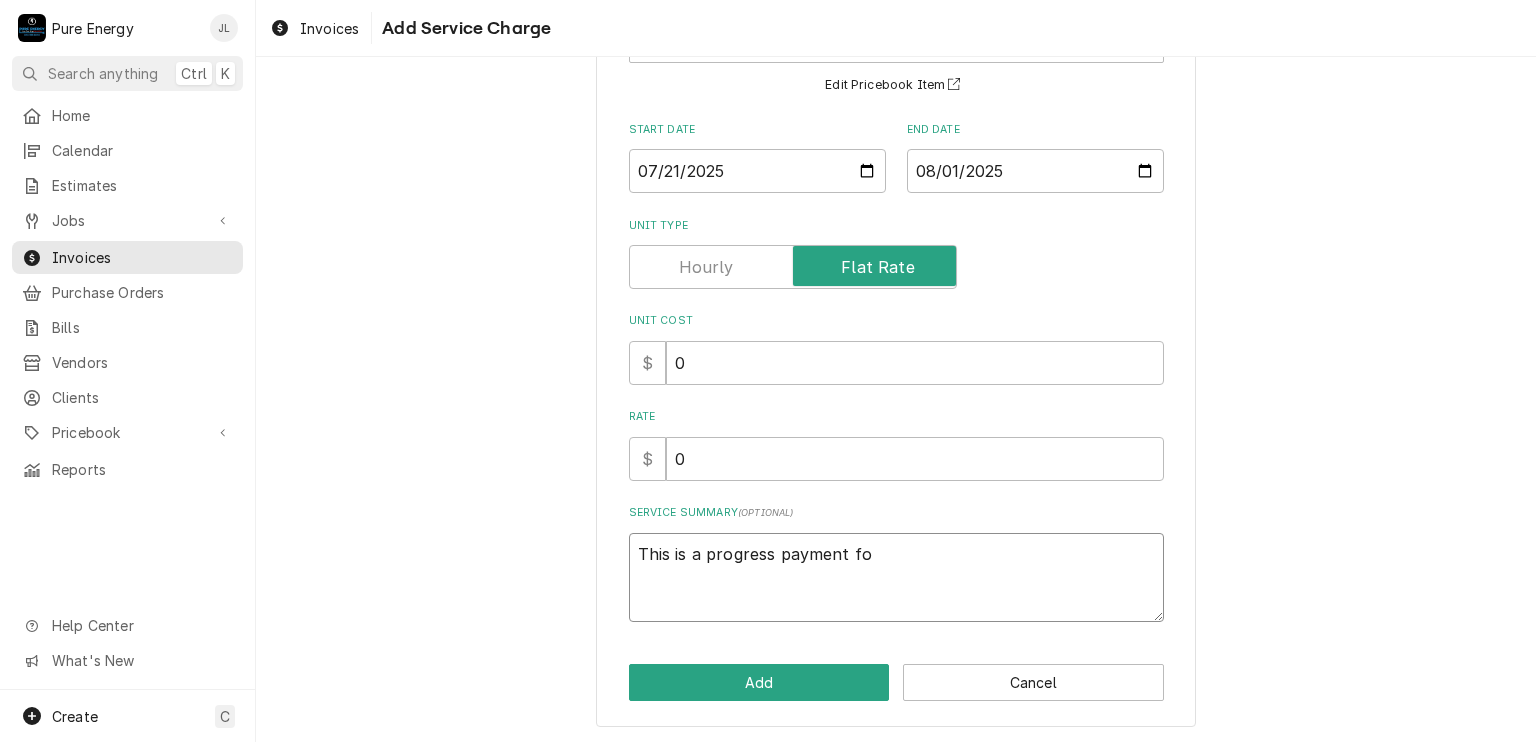 type on "This is a progress payment fo" 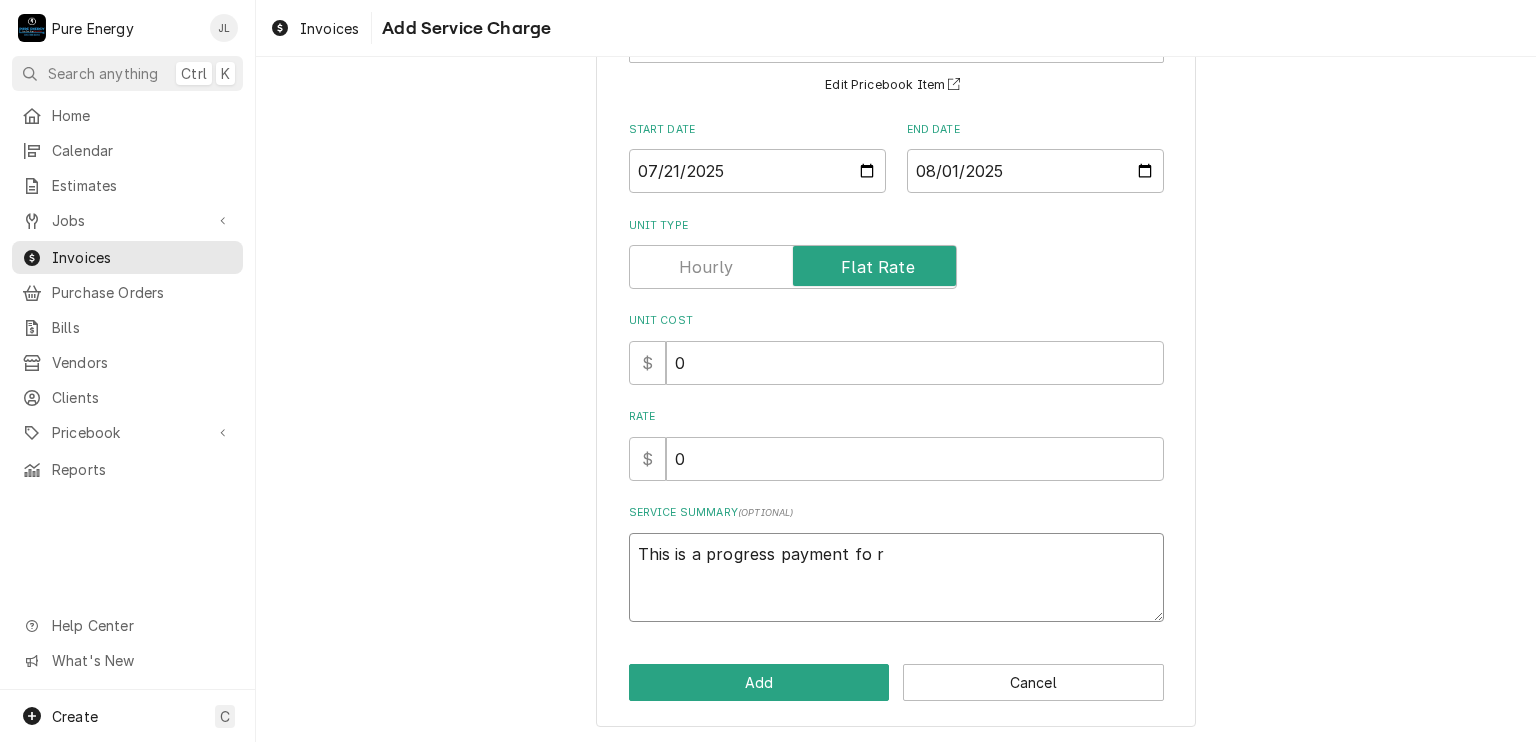 type on "x" 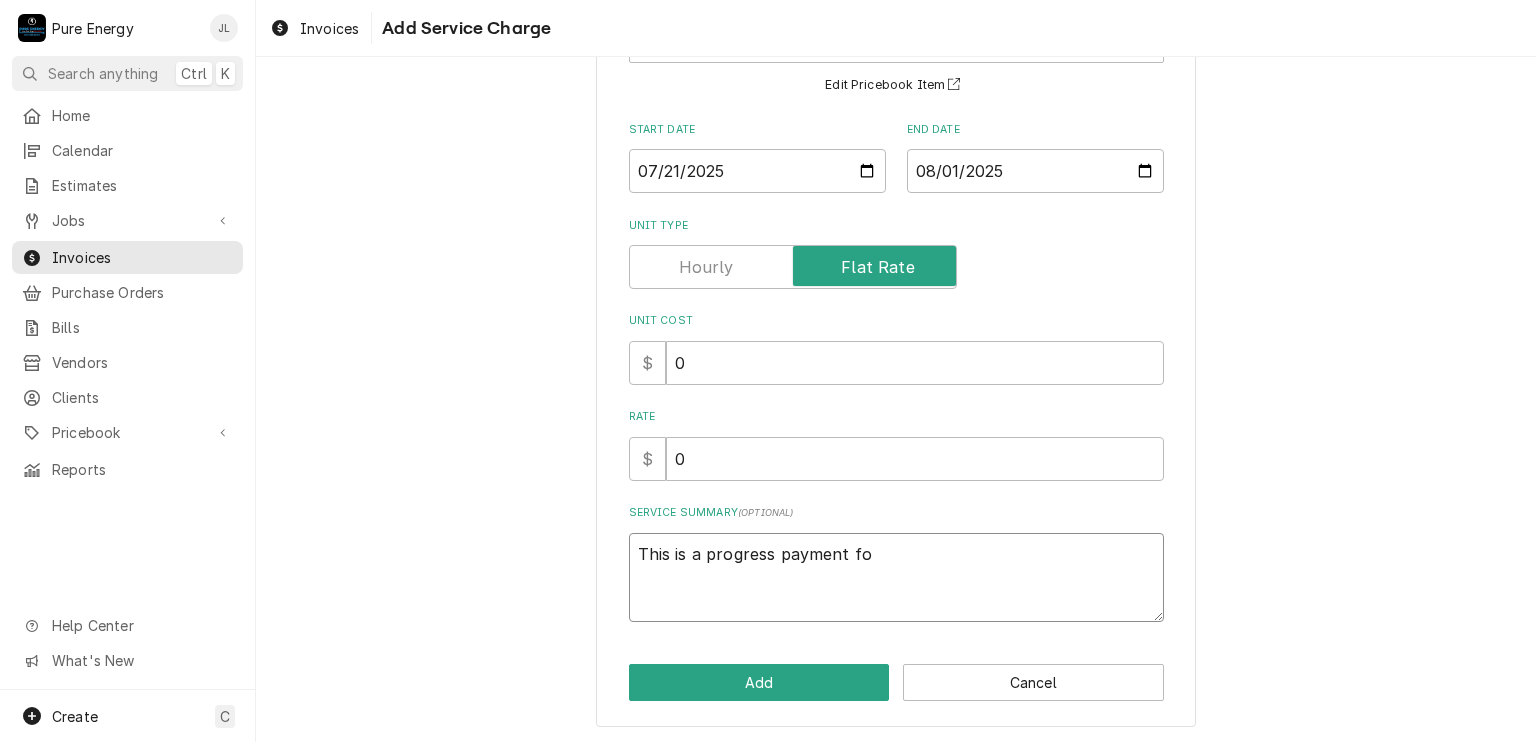 type on "x" 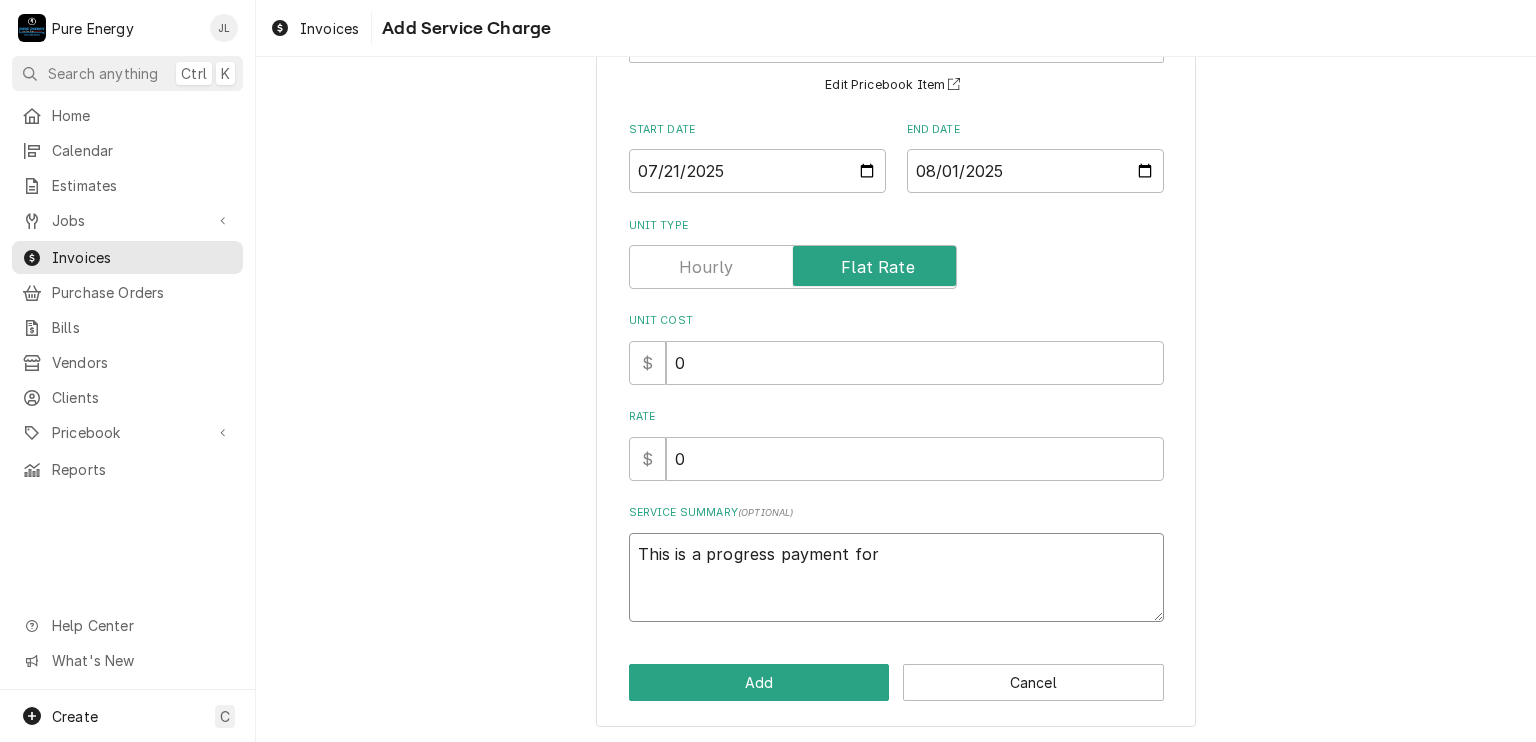 type on "x" 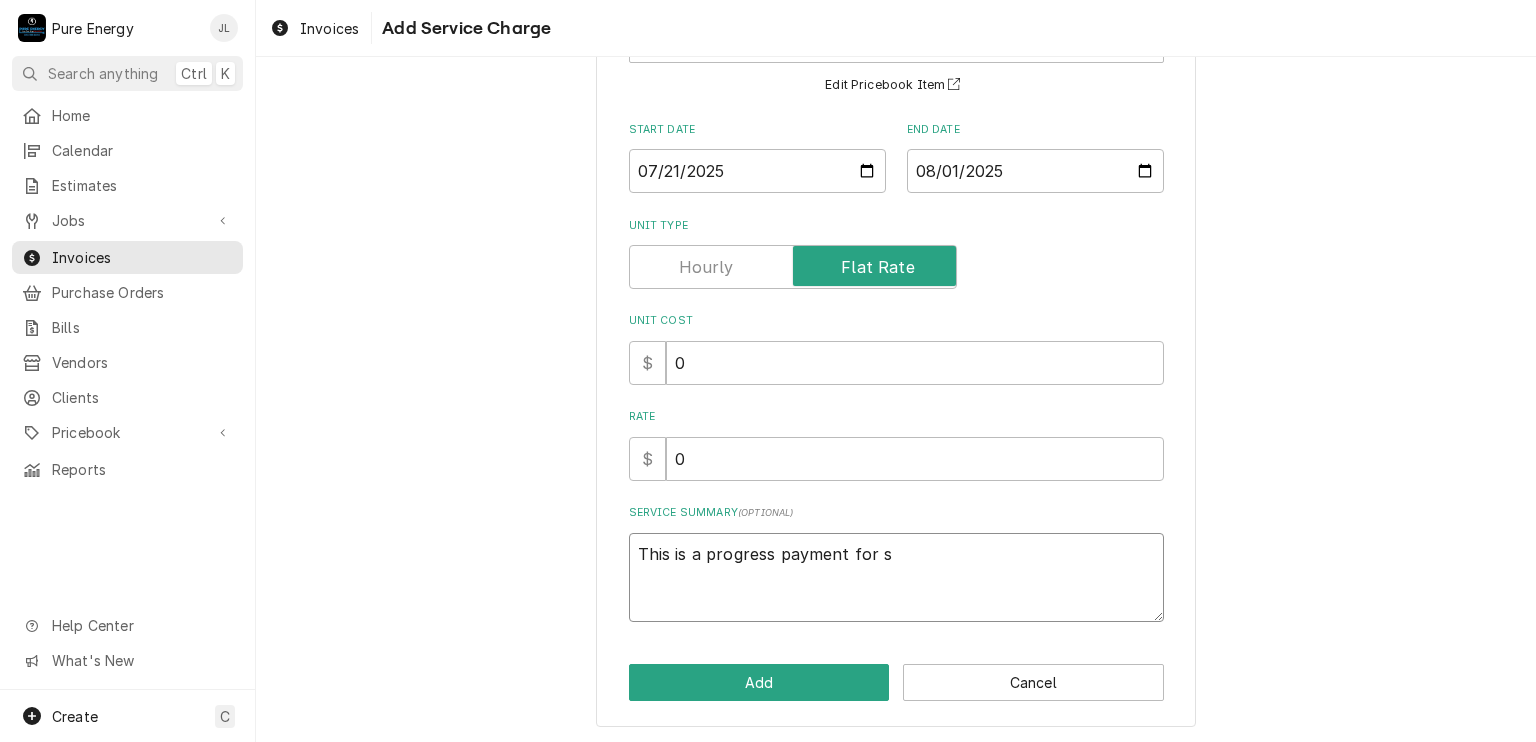 type on "x" 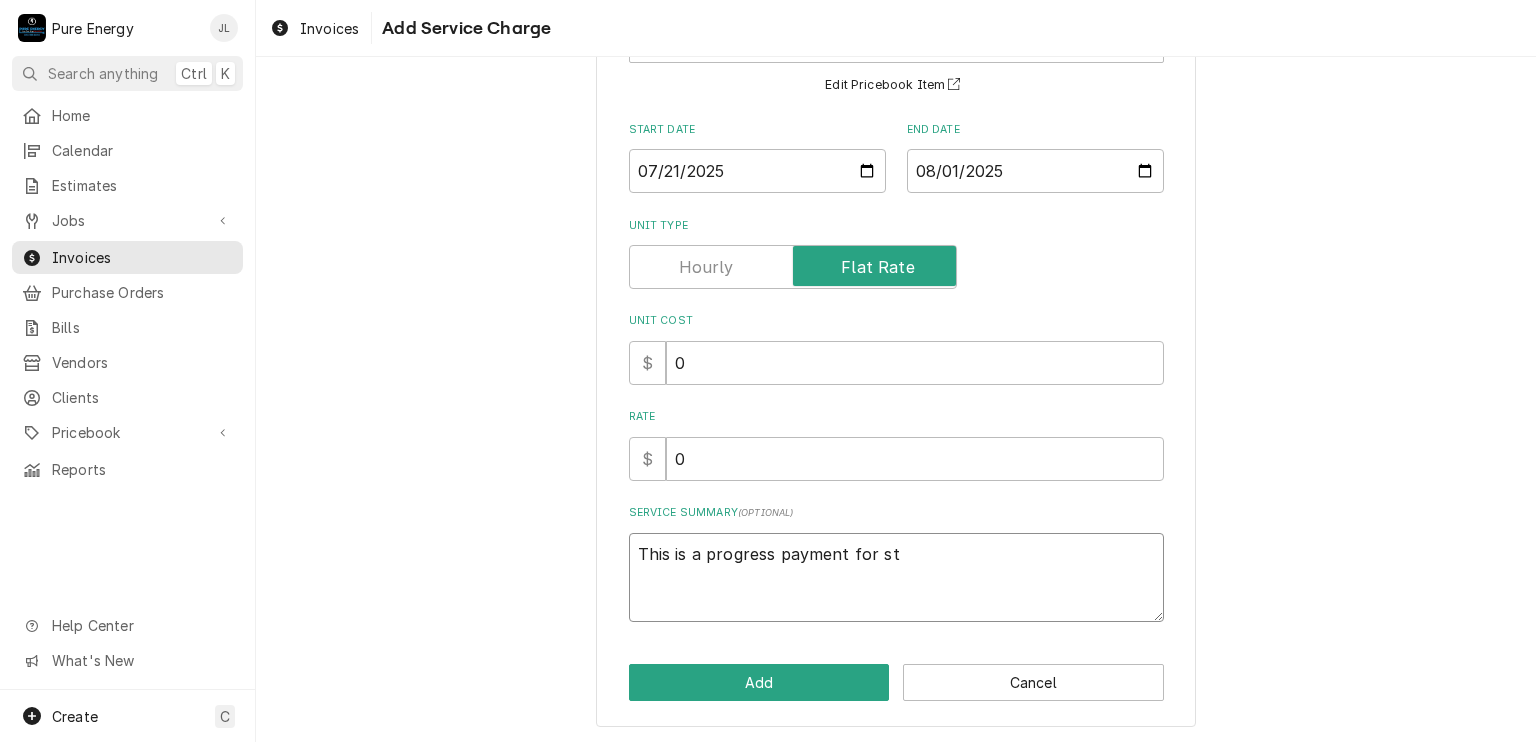 type on "x" 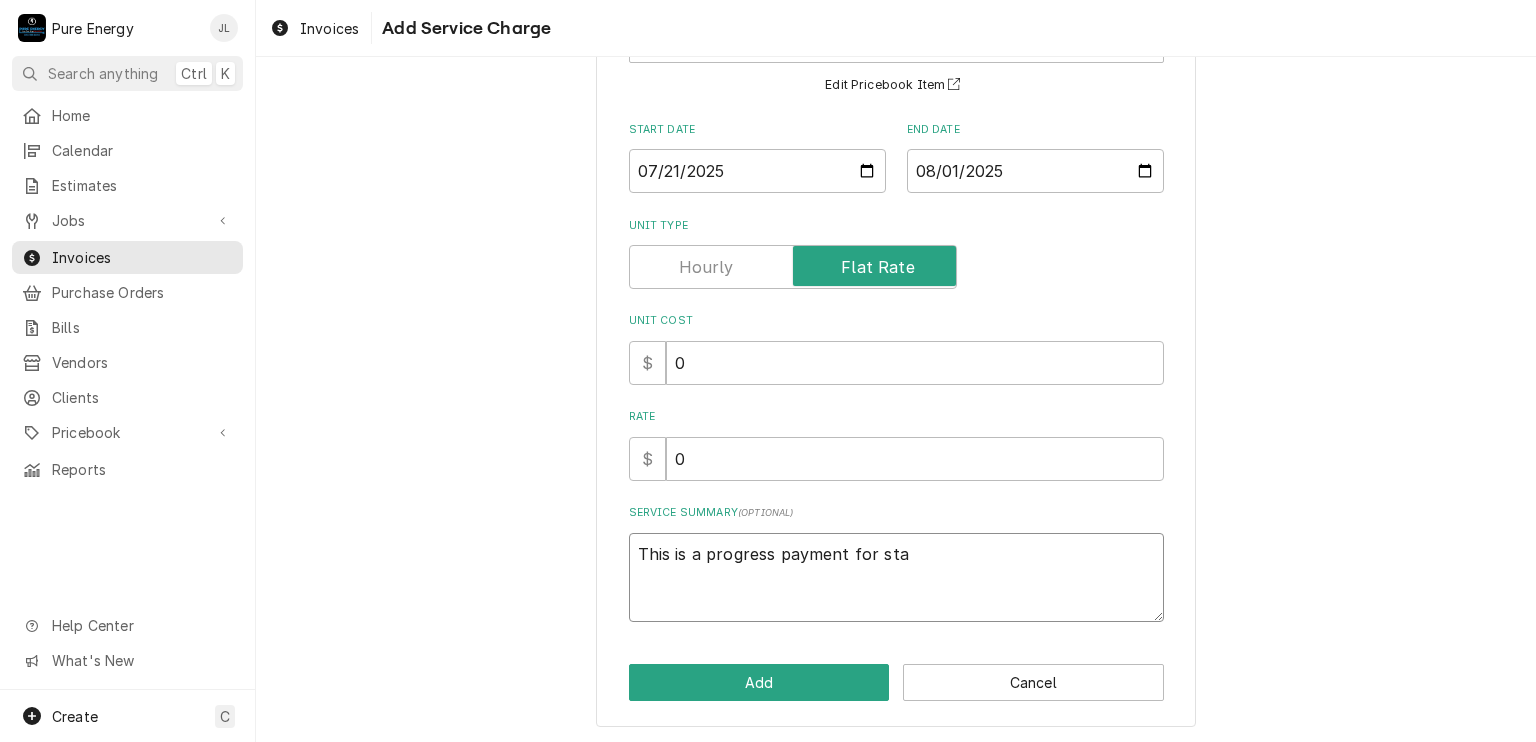 type on "x" 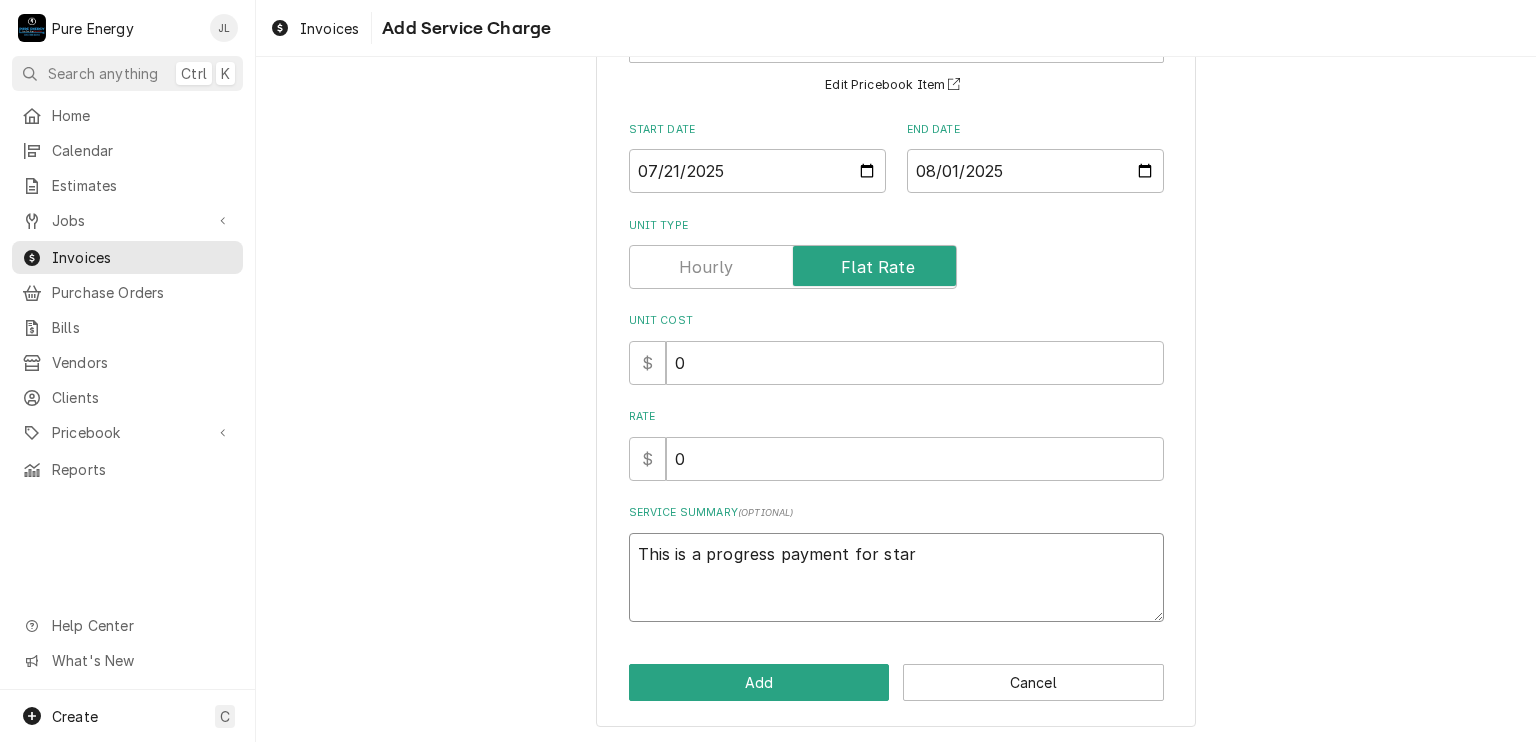 type on "x" 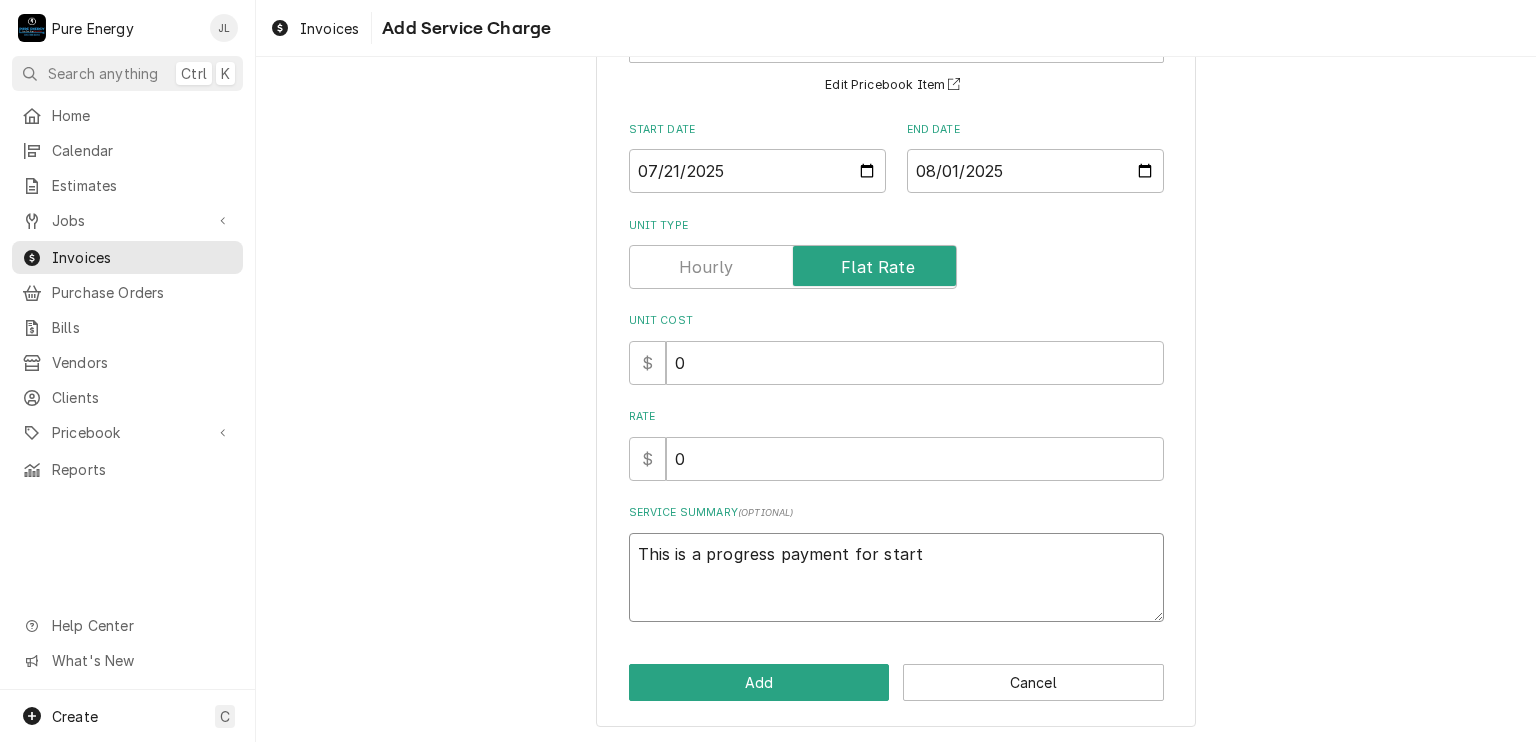 type on "x" 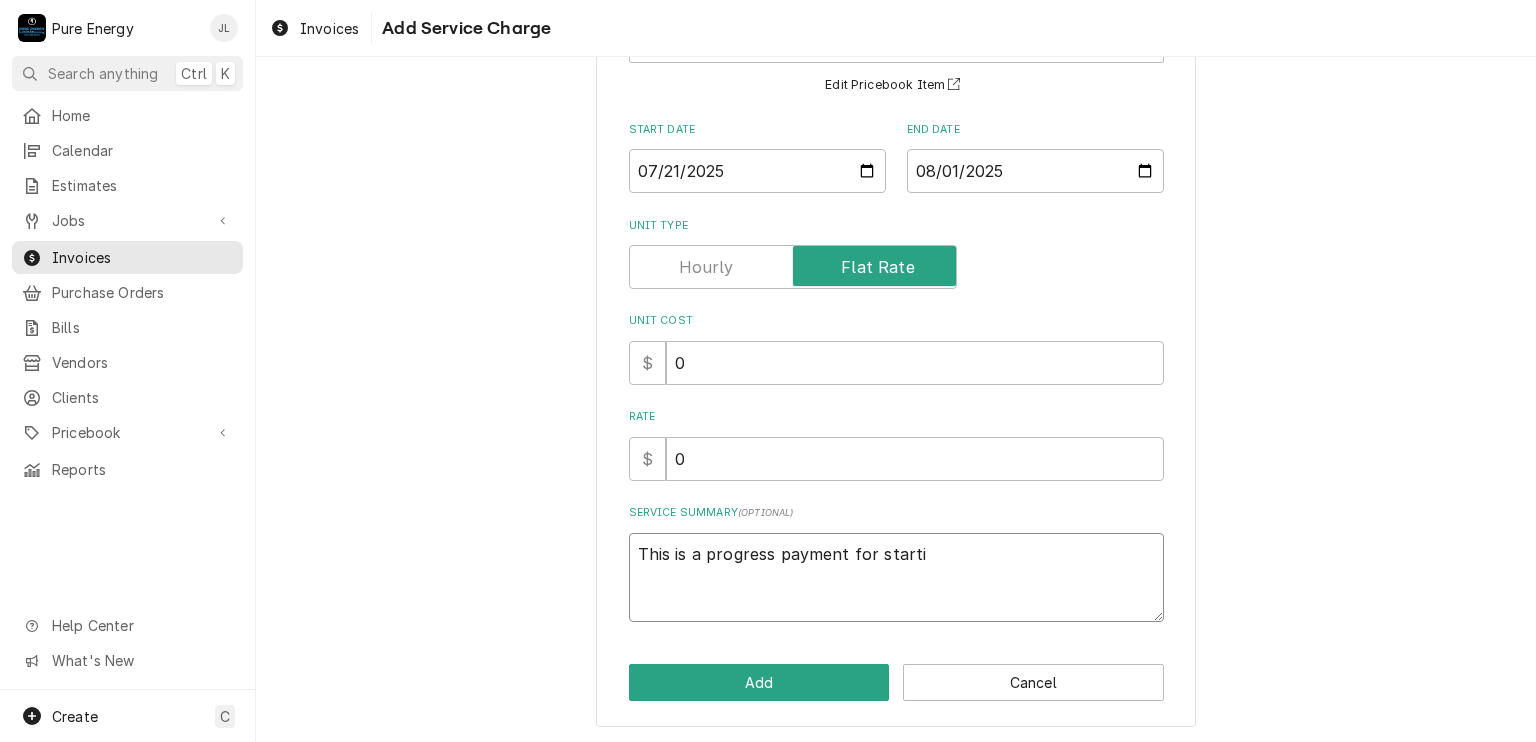 type on "x" 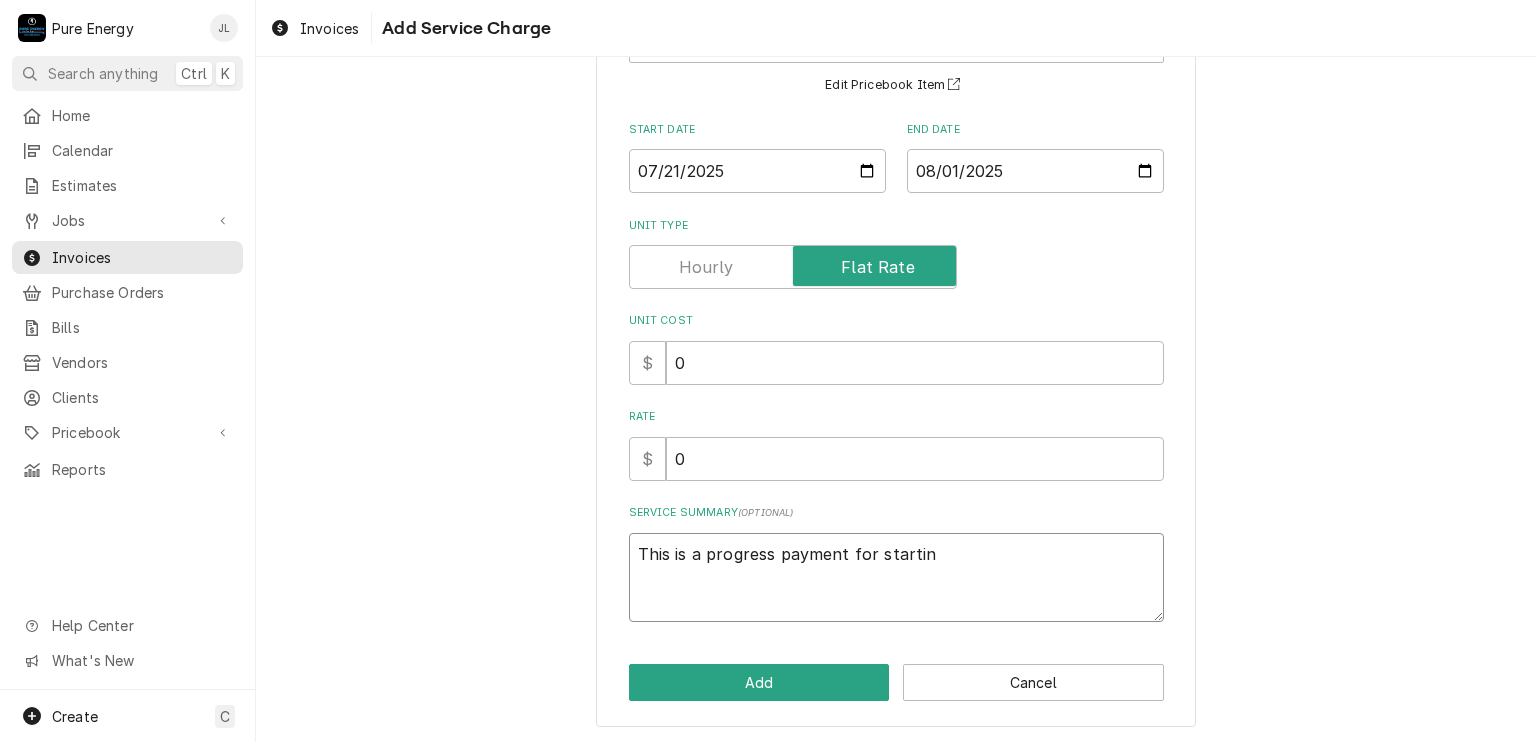 type on "x" 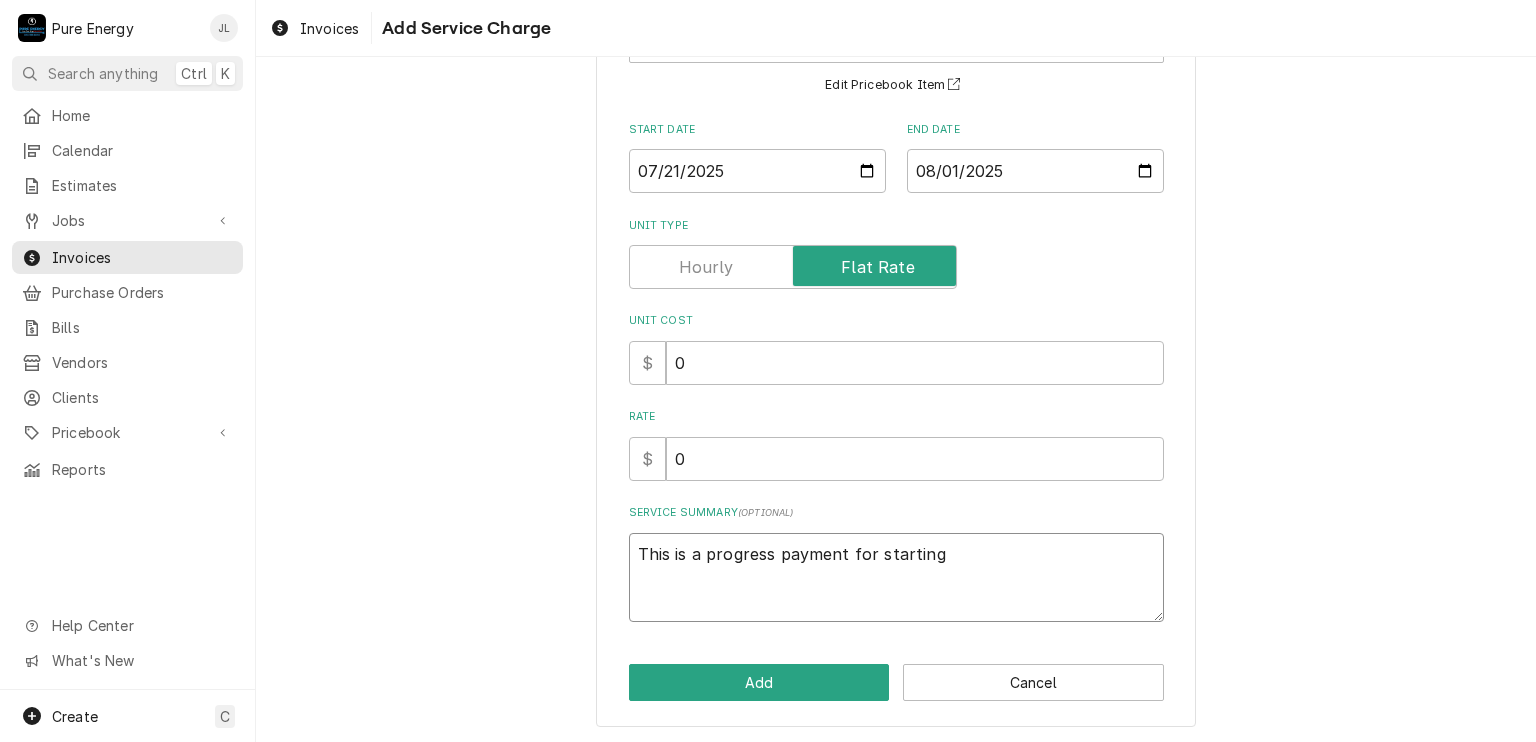 type on "This is a progress payment for starting" 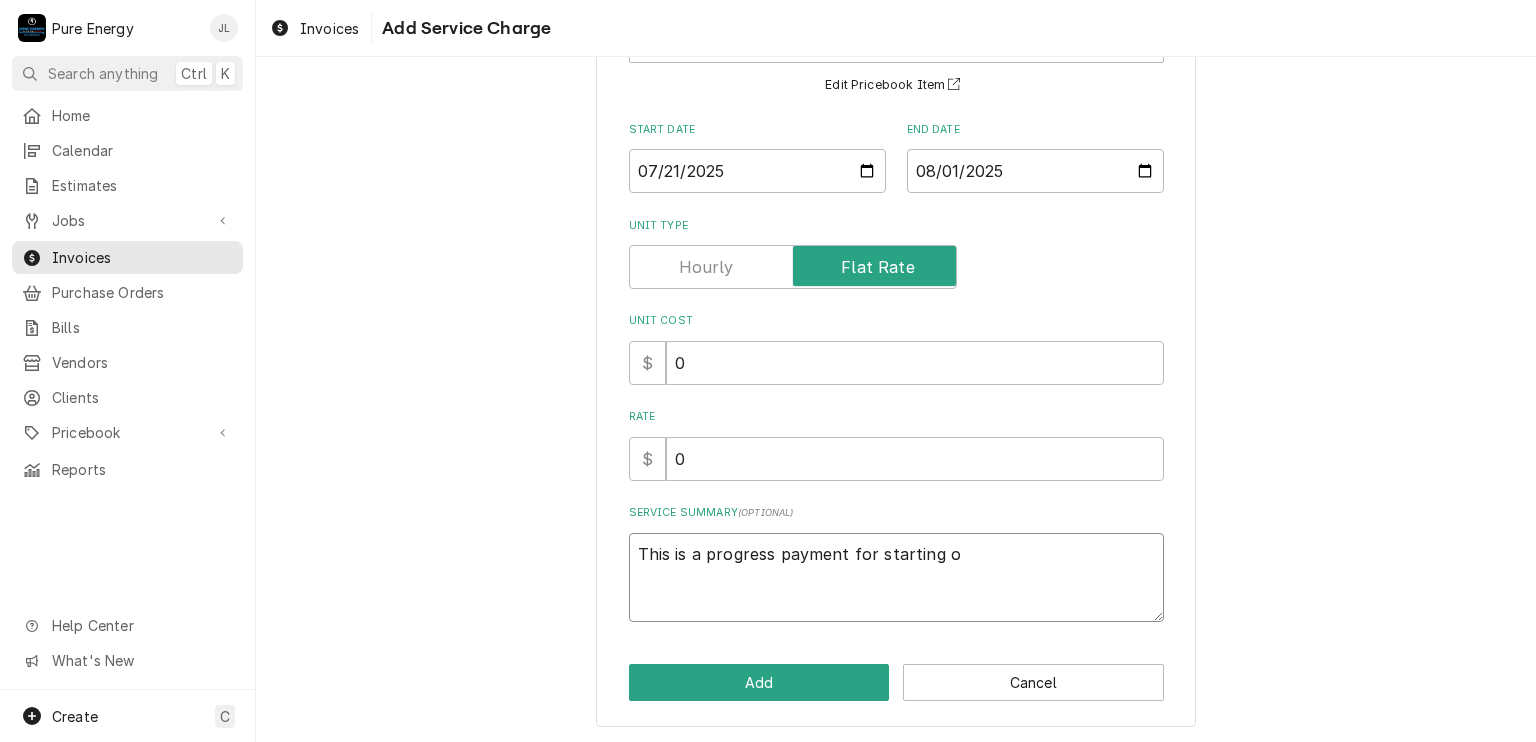type on "x" 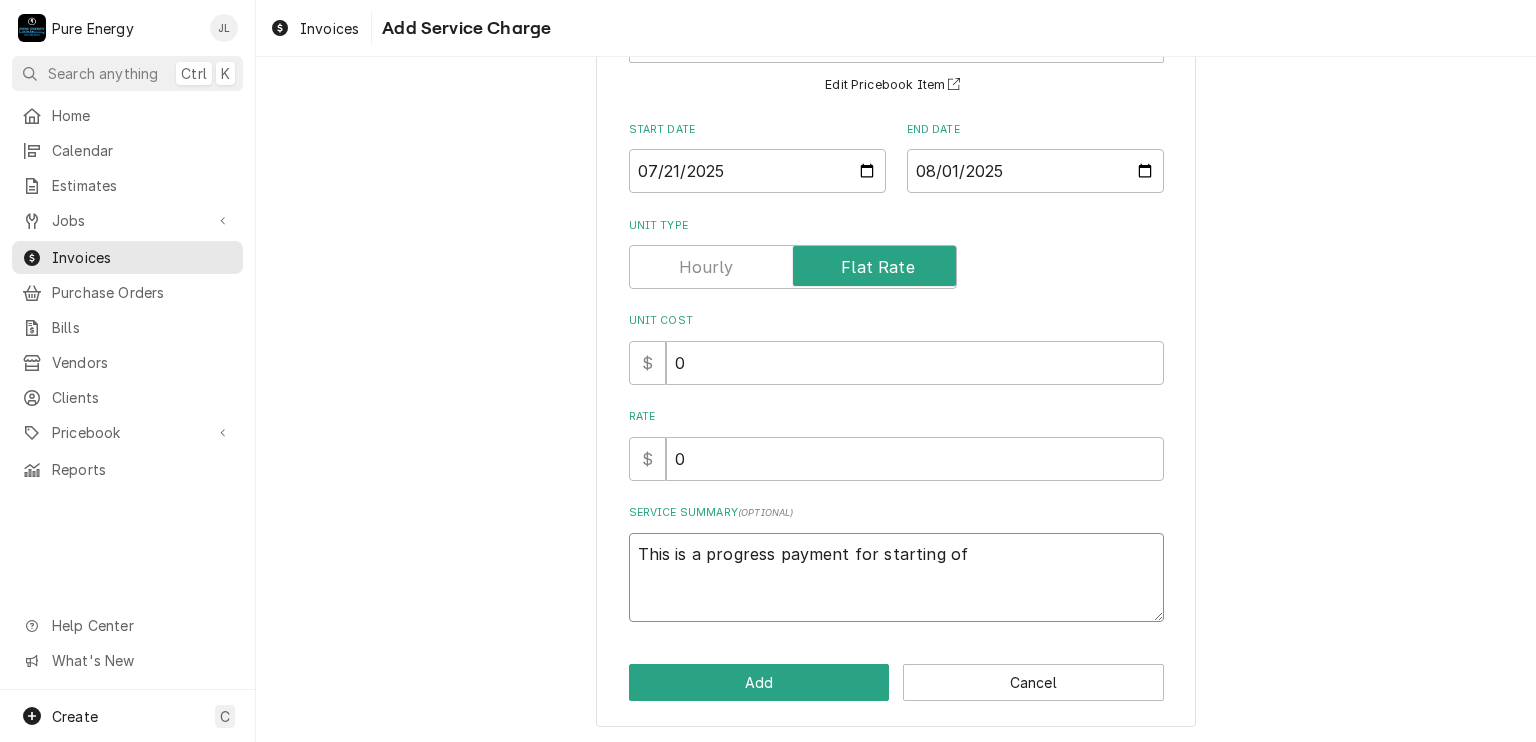 type on "x" 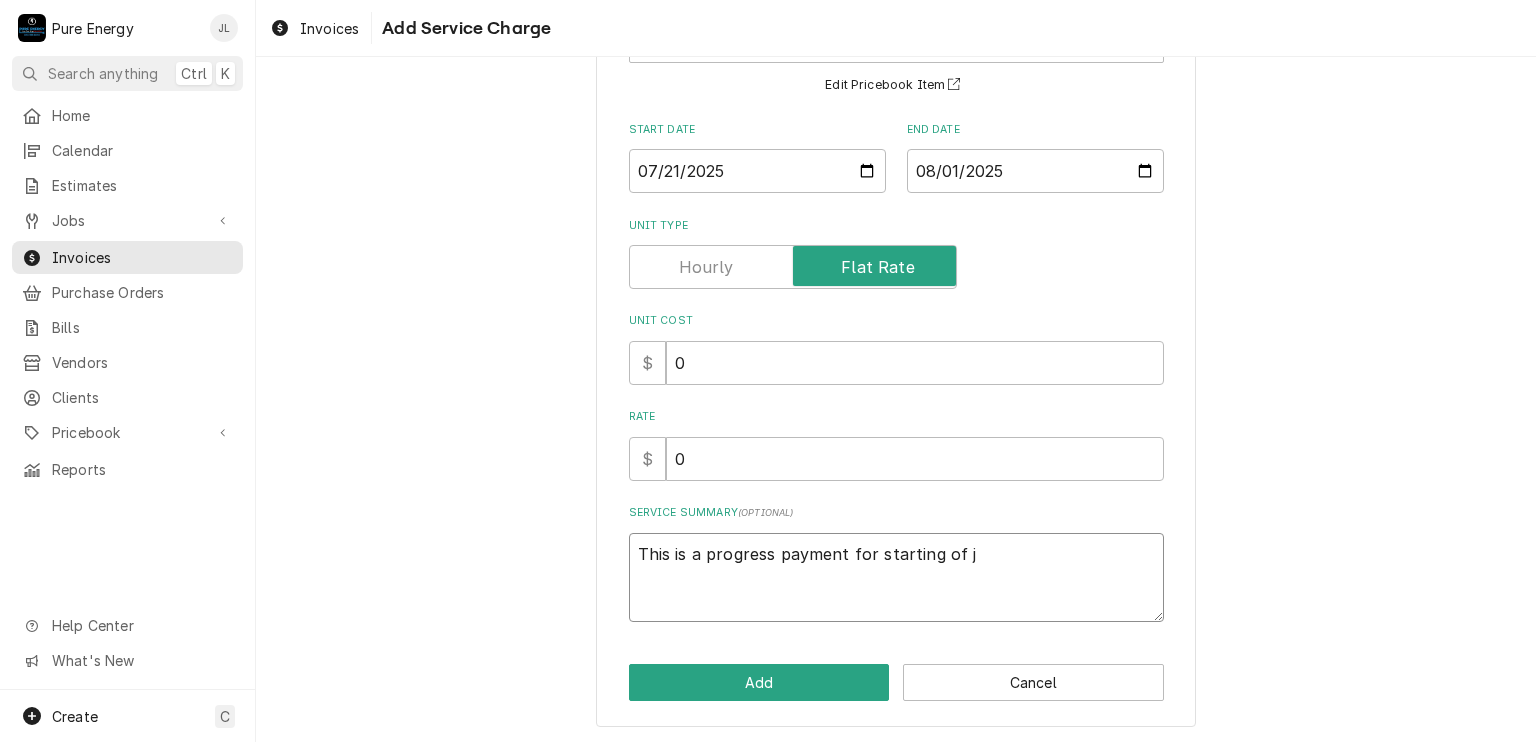 type on "x" 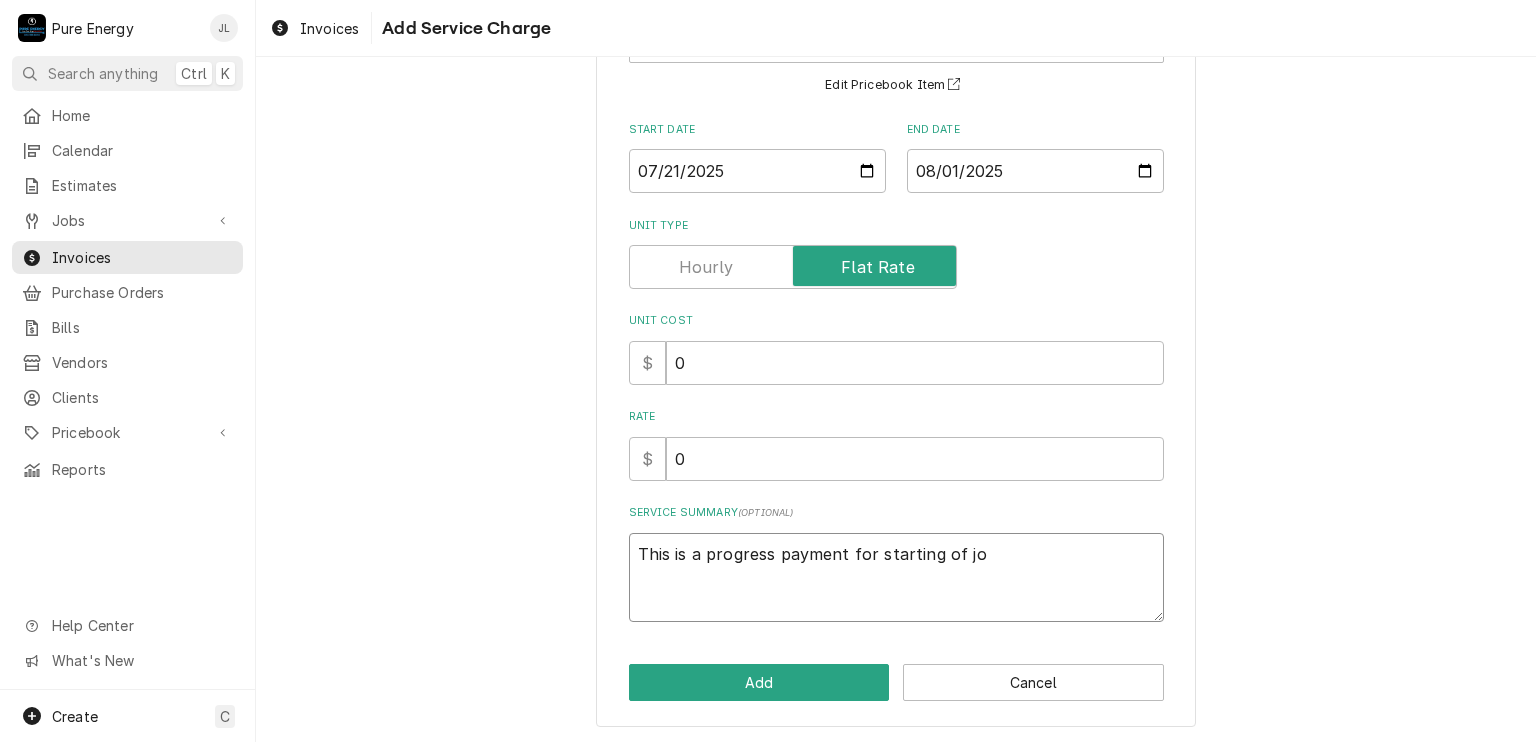 type on "x" 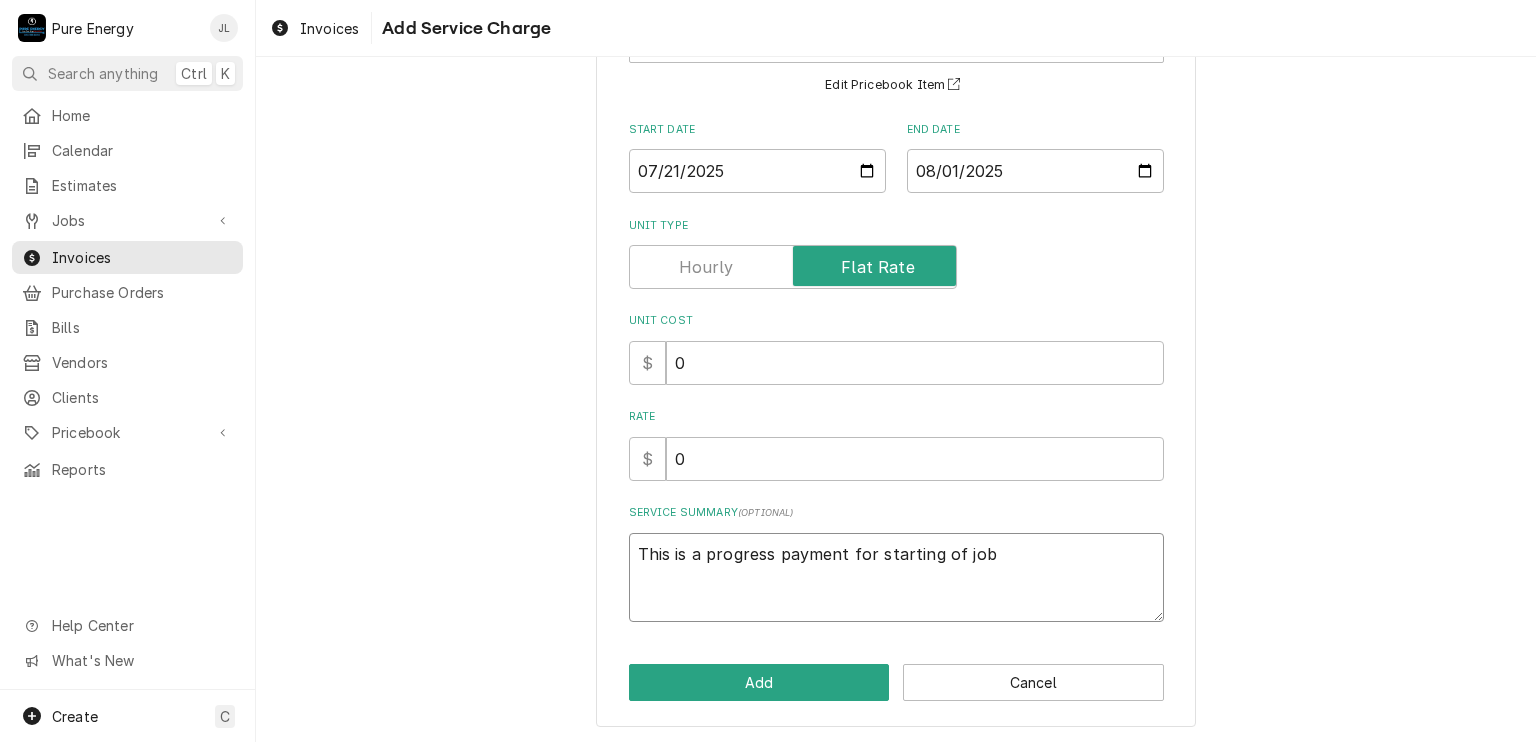 type on "x" 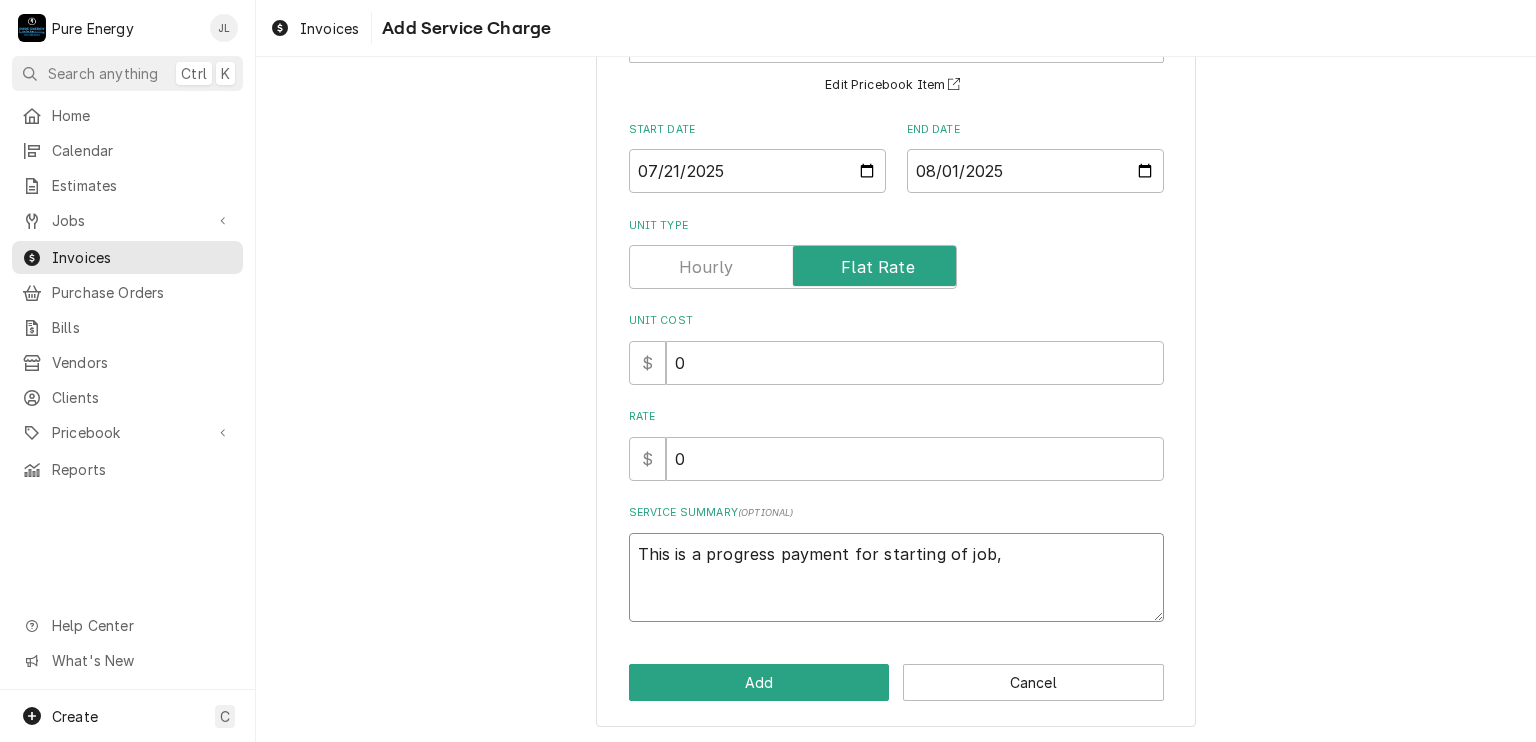 type on "x" 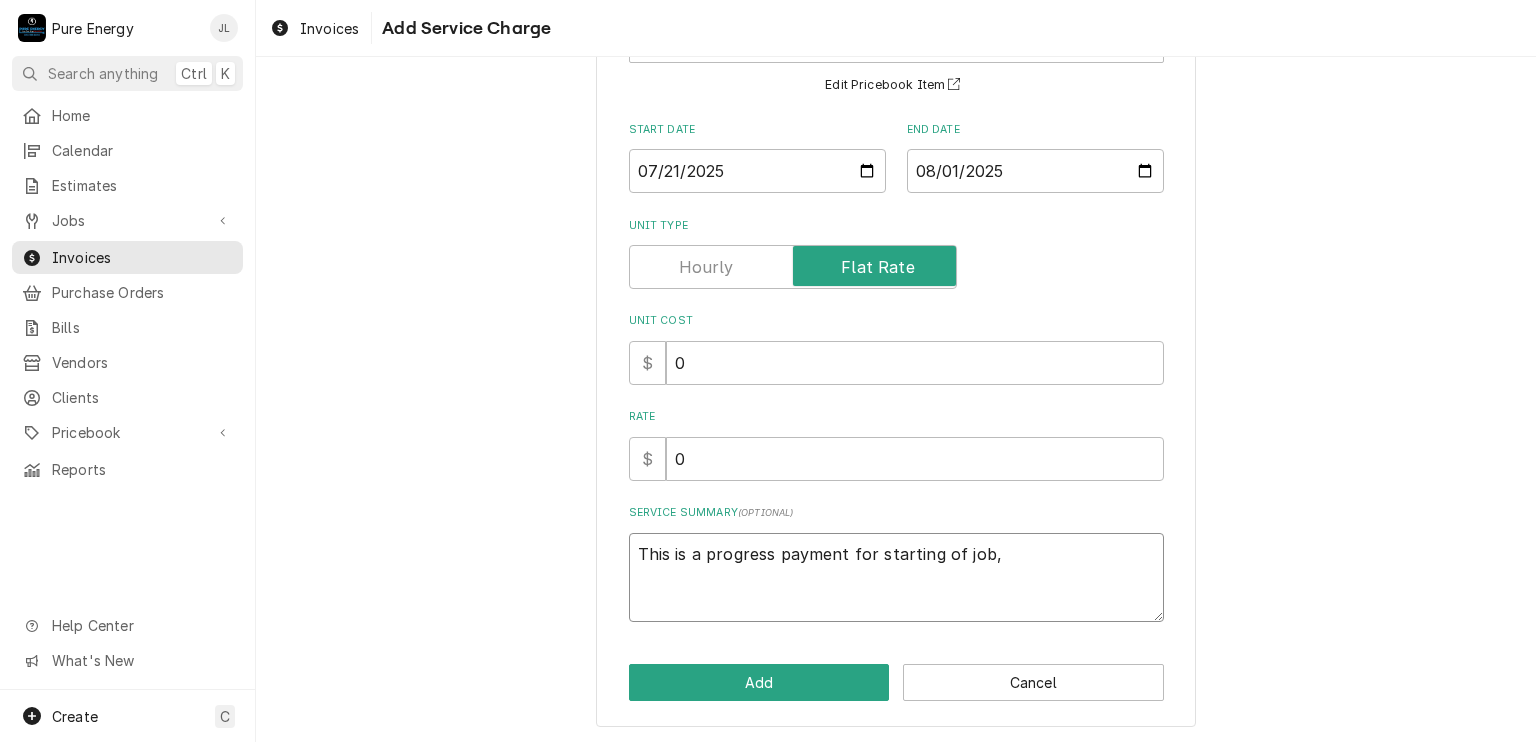 type on "x" 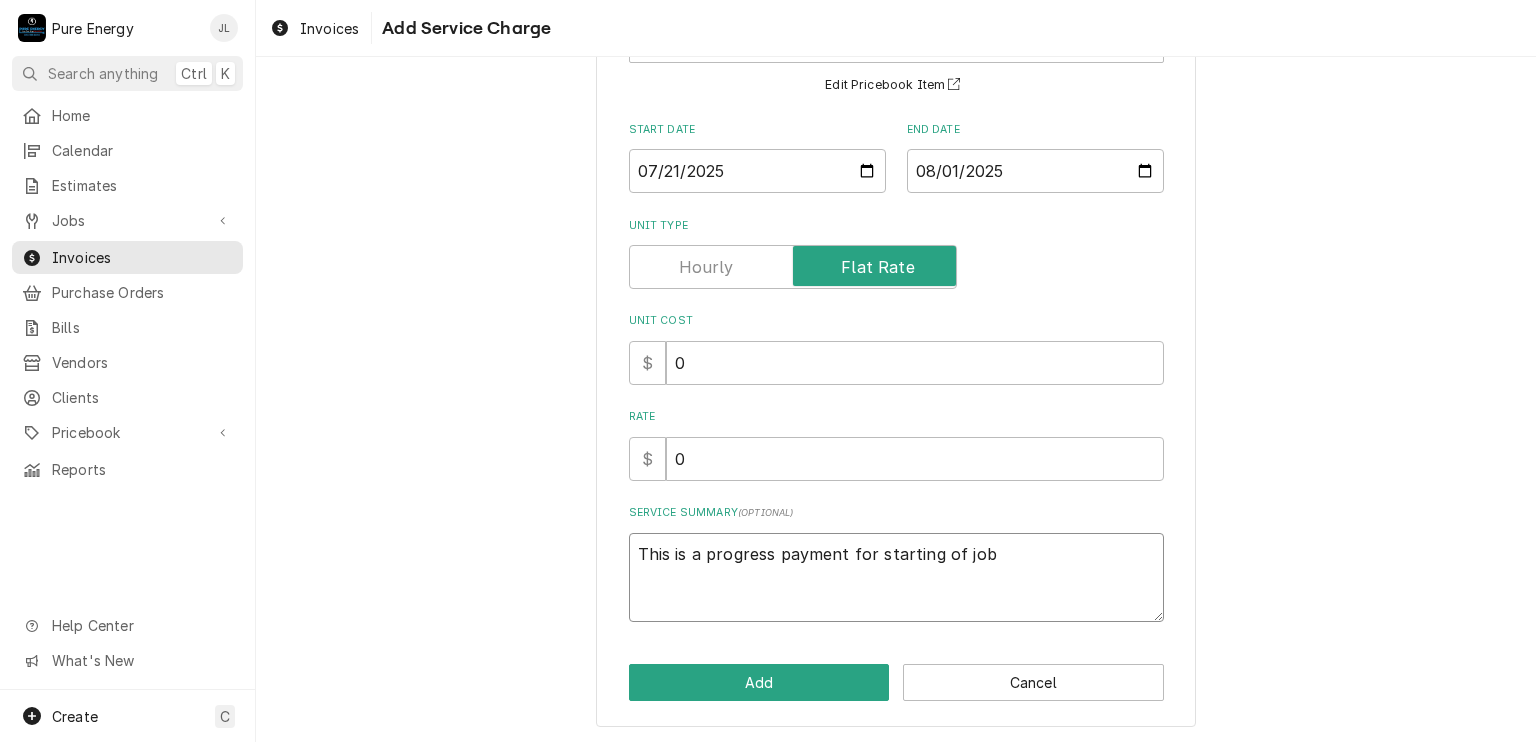 type on "x" 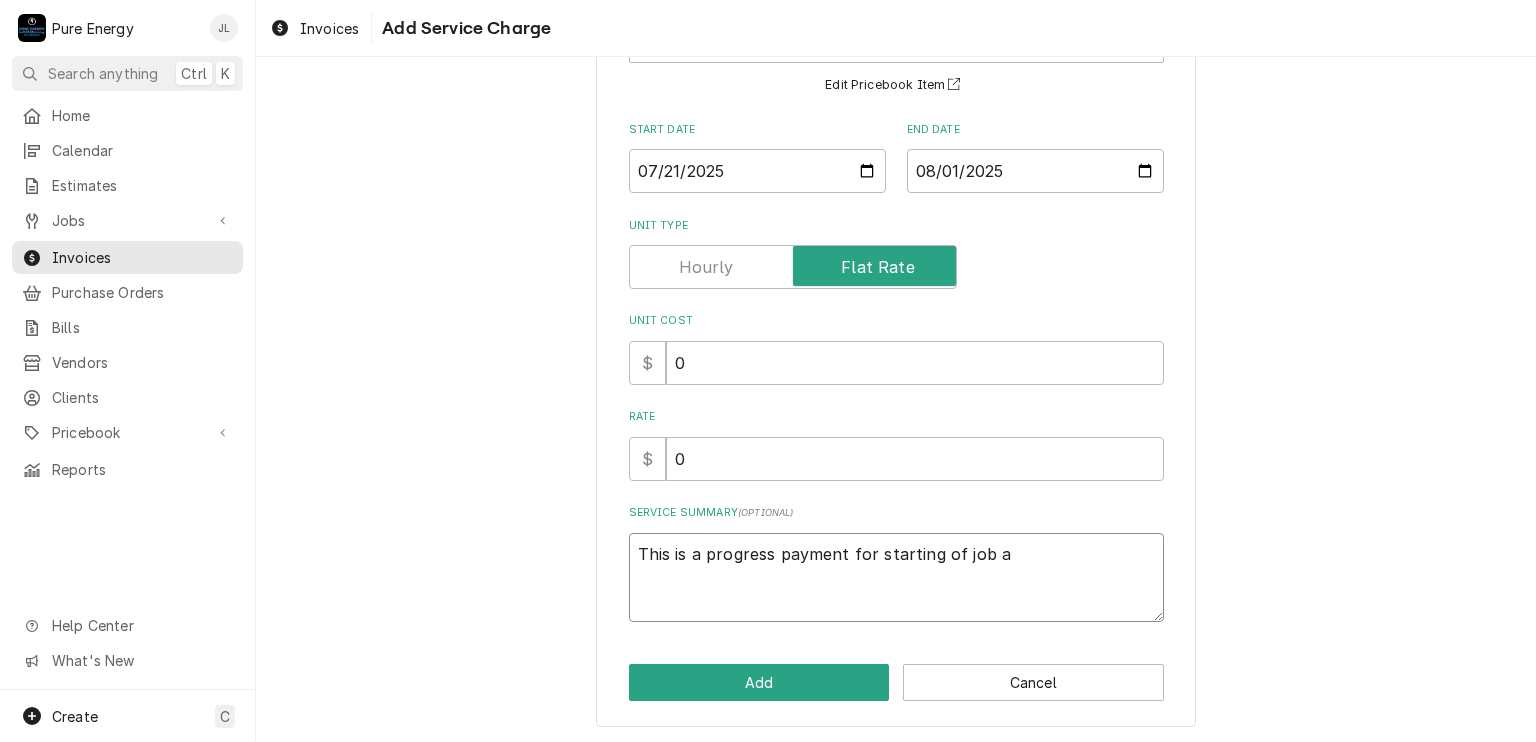type on "x" 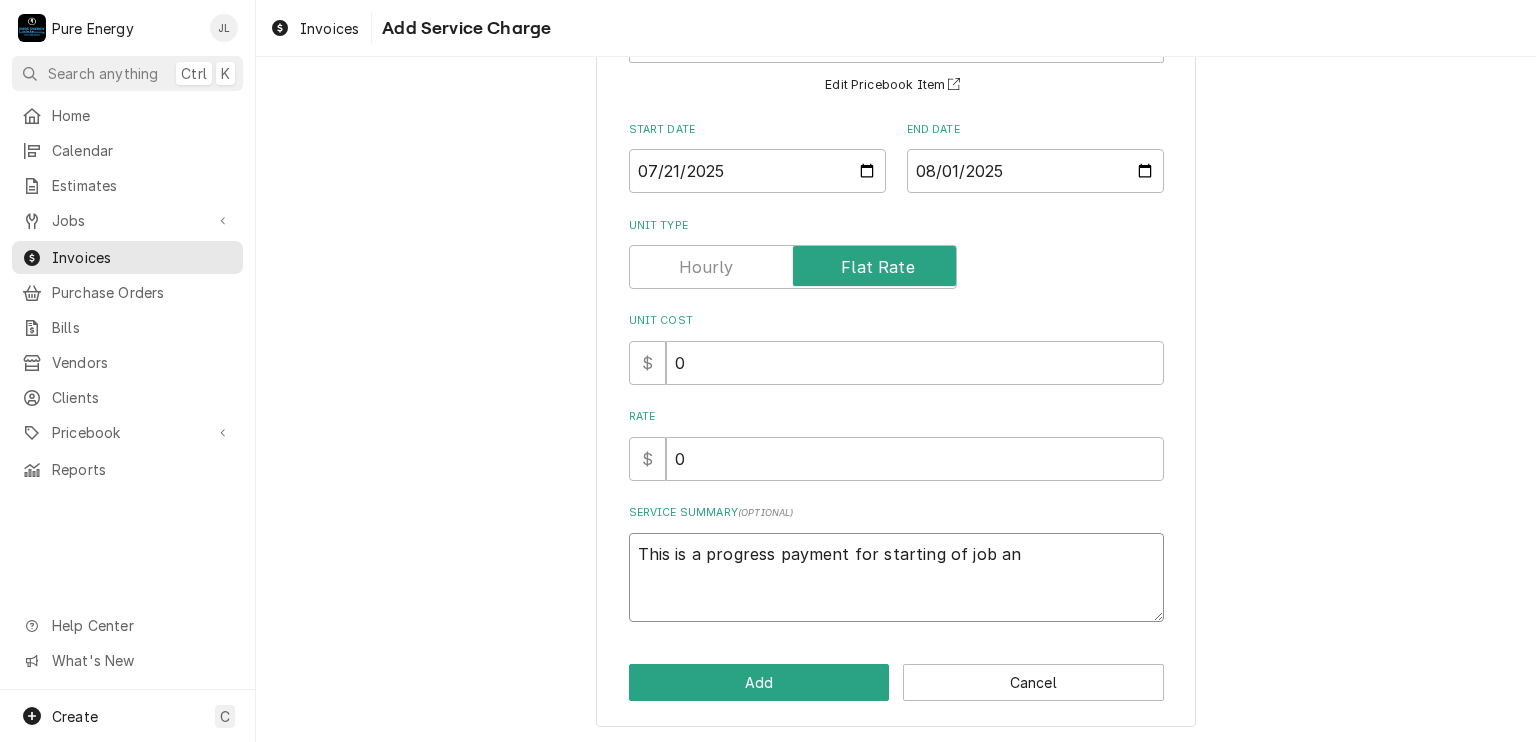 type on "x" 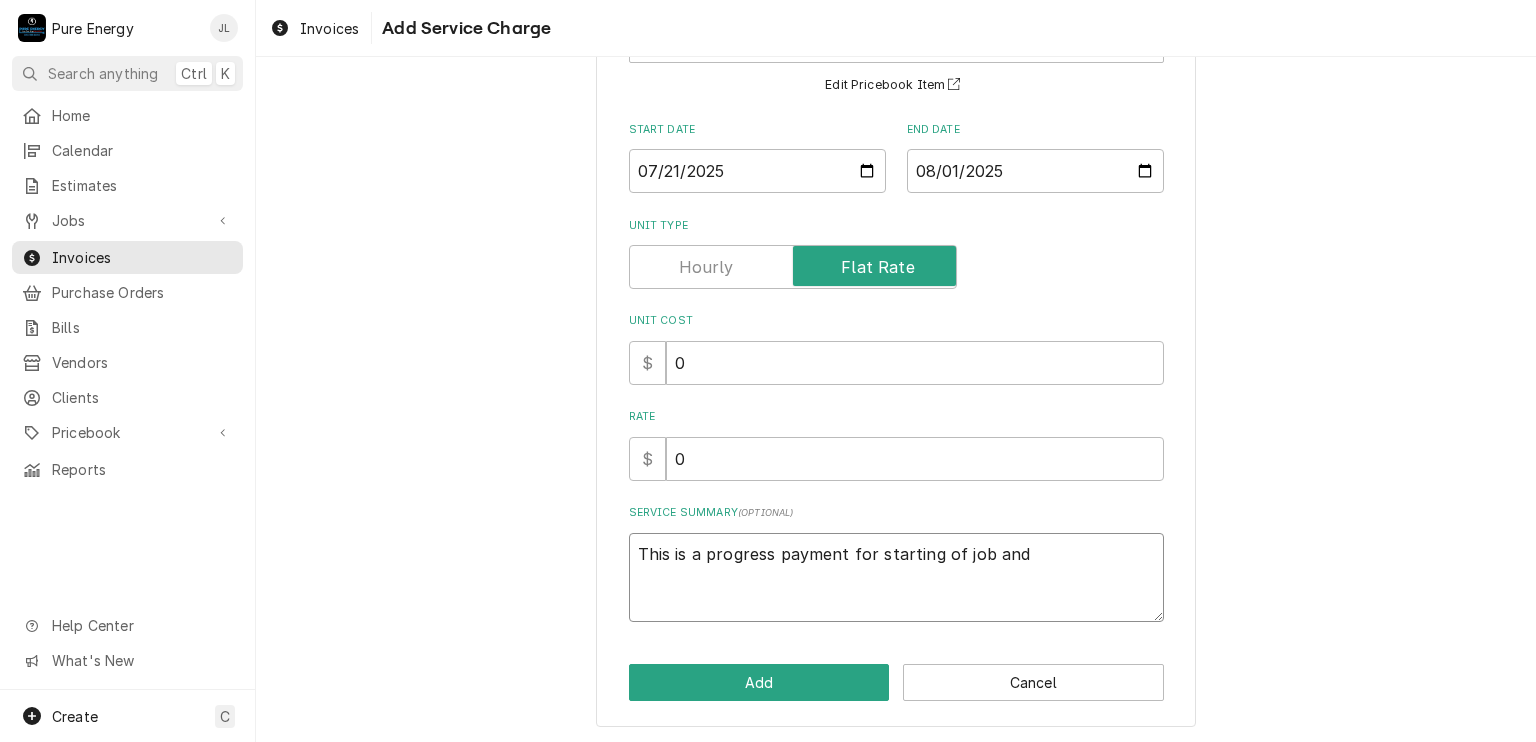 type on "This is a progress payment for starting of job and" 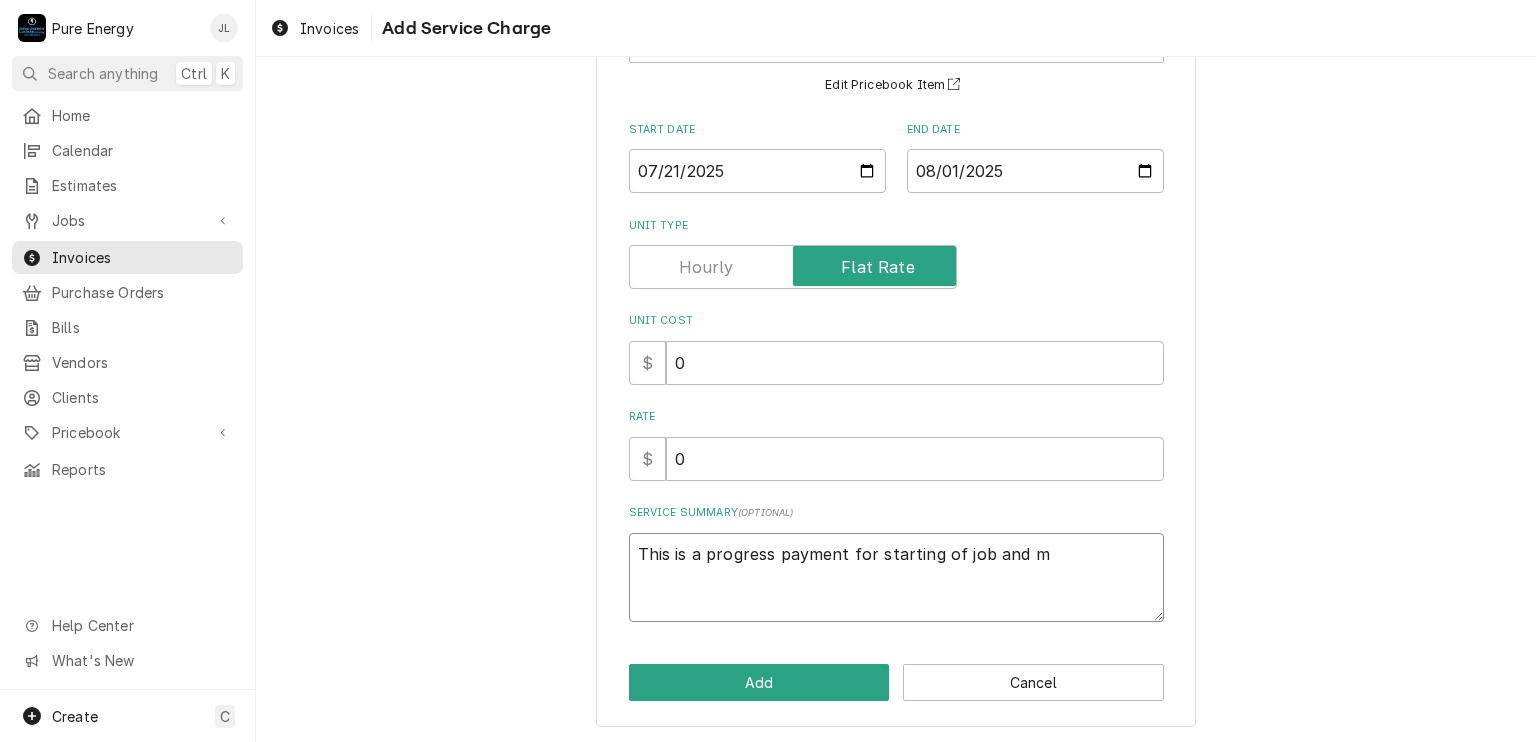 type on "x" 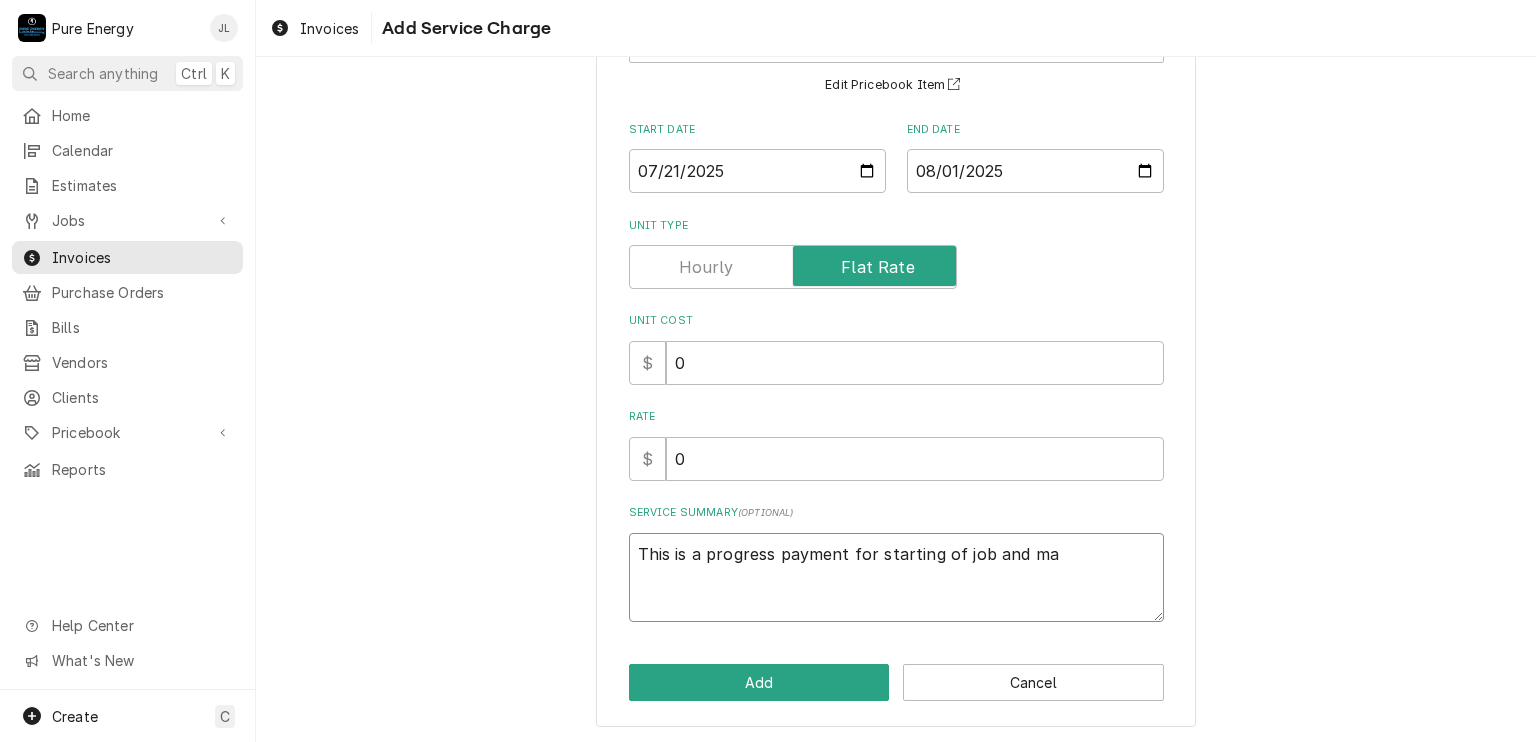 type on "x" 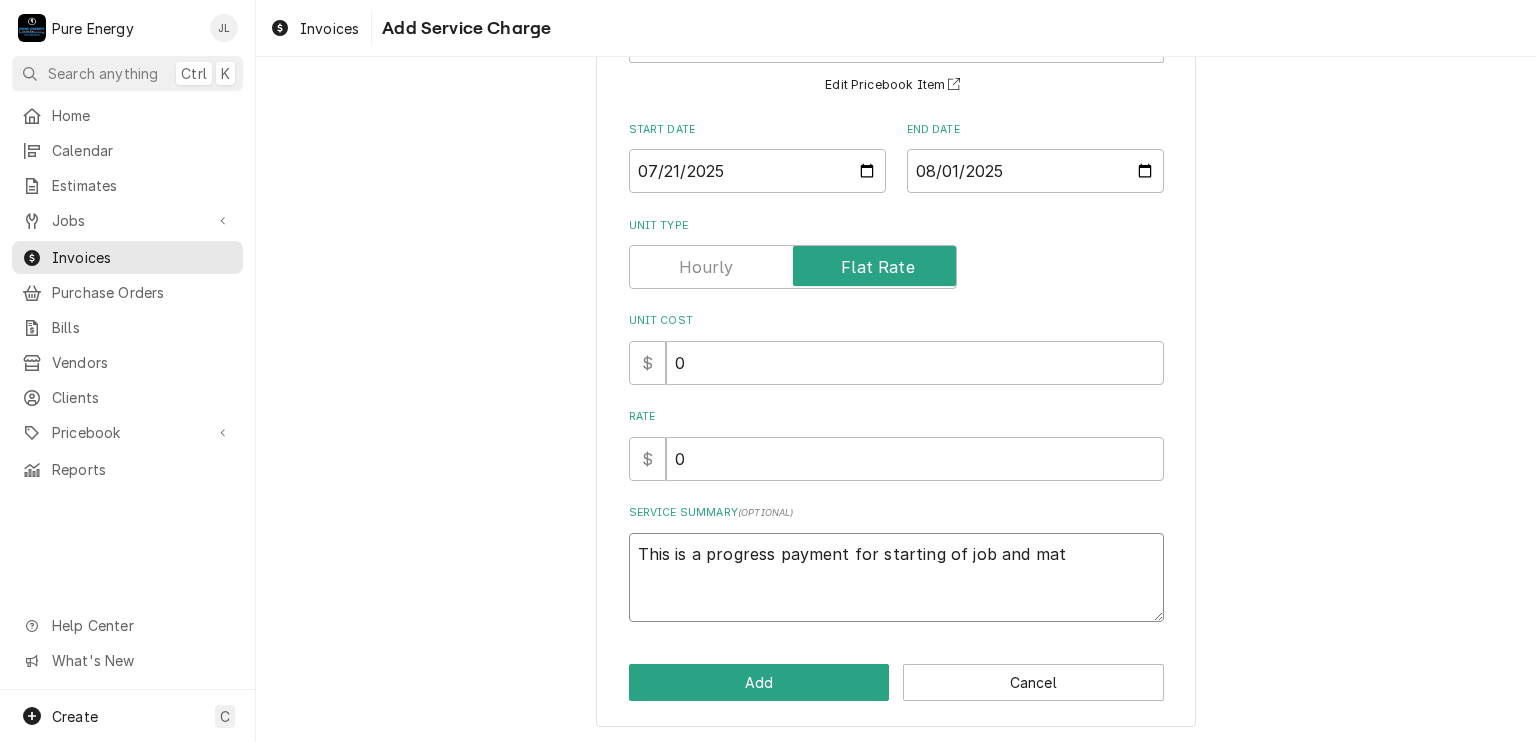 type on "x" 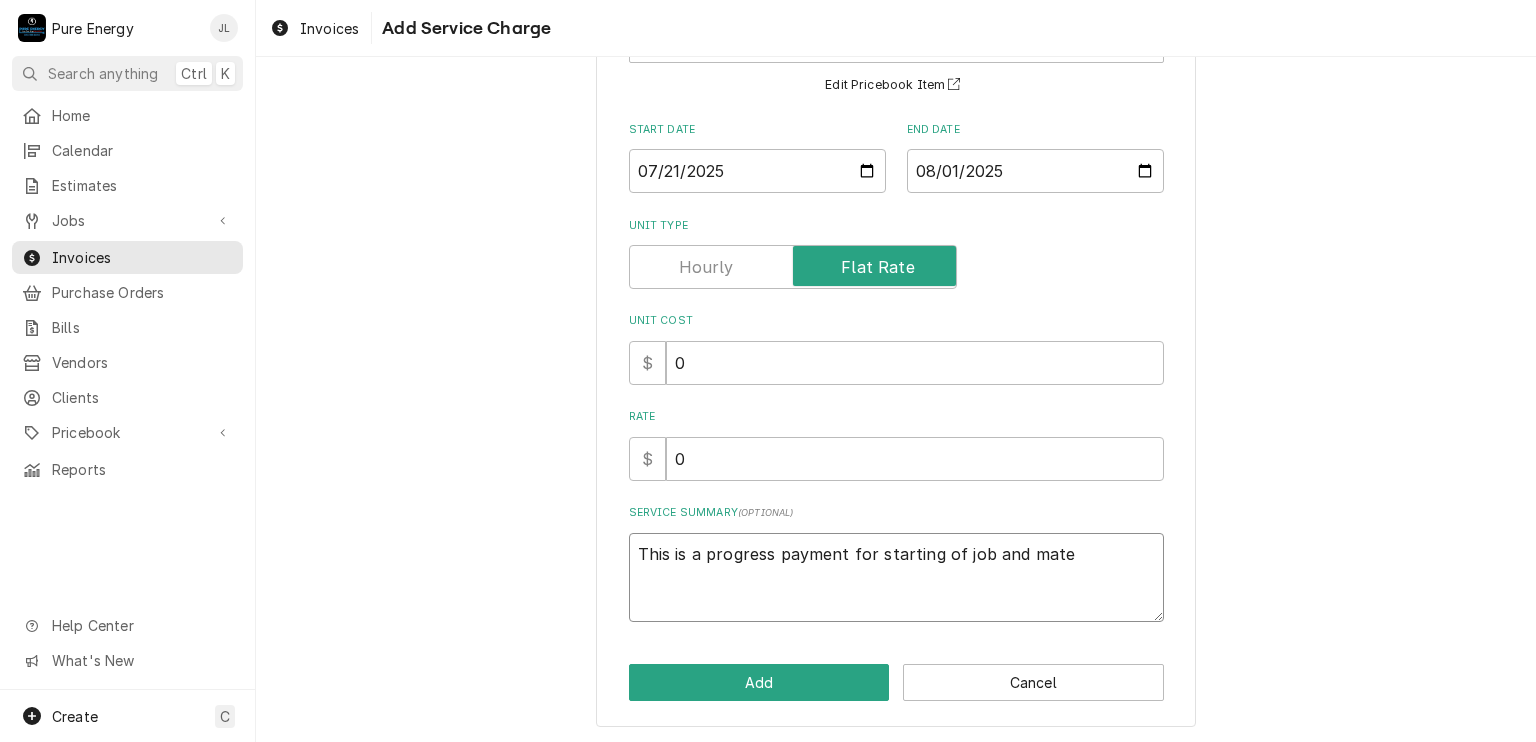 type on "x" 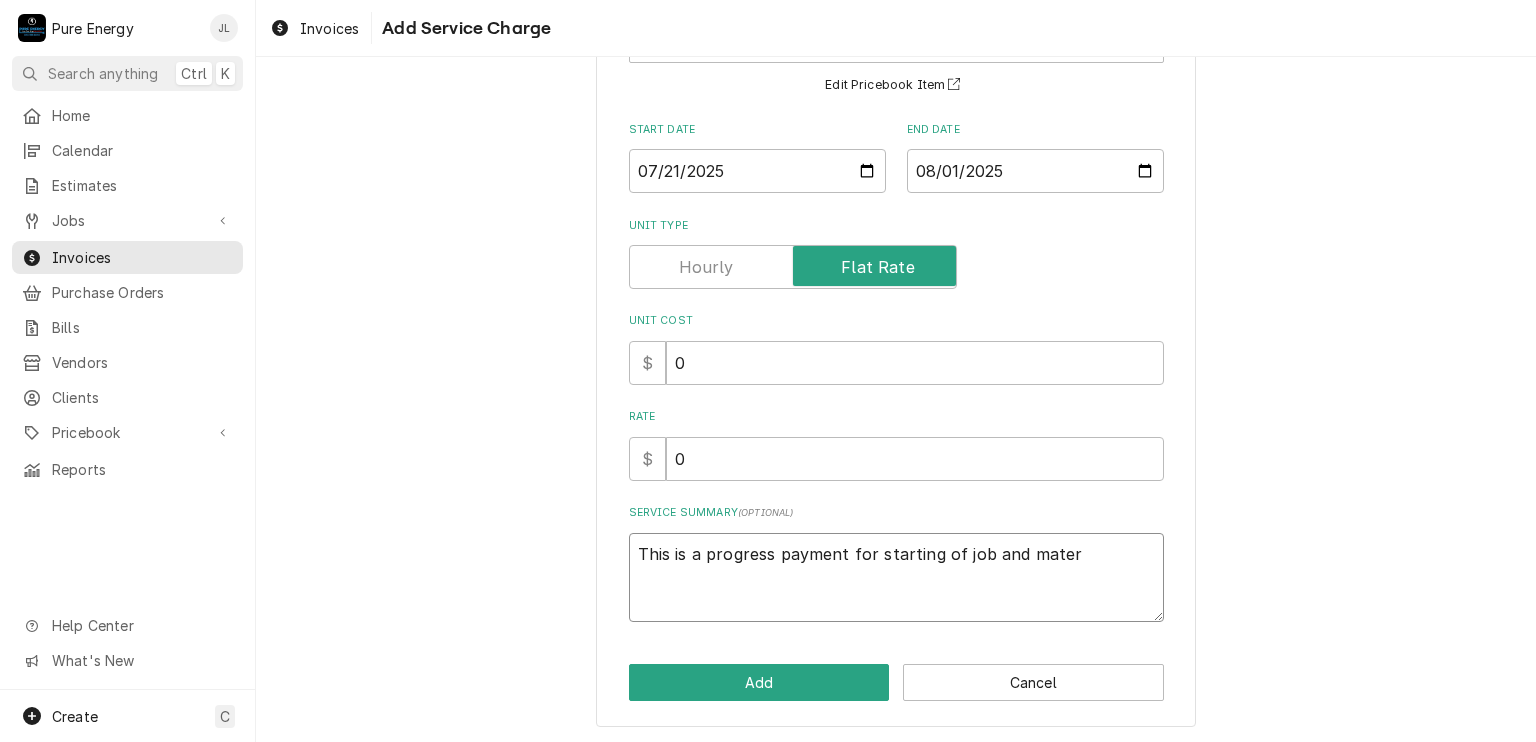 type on "x" 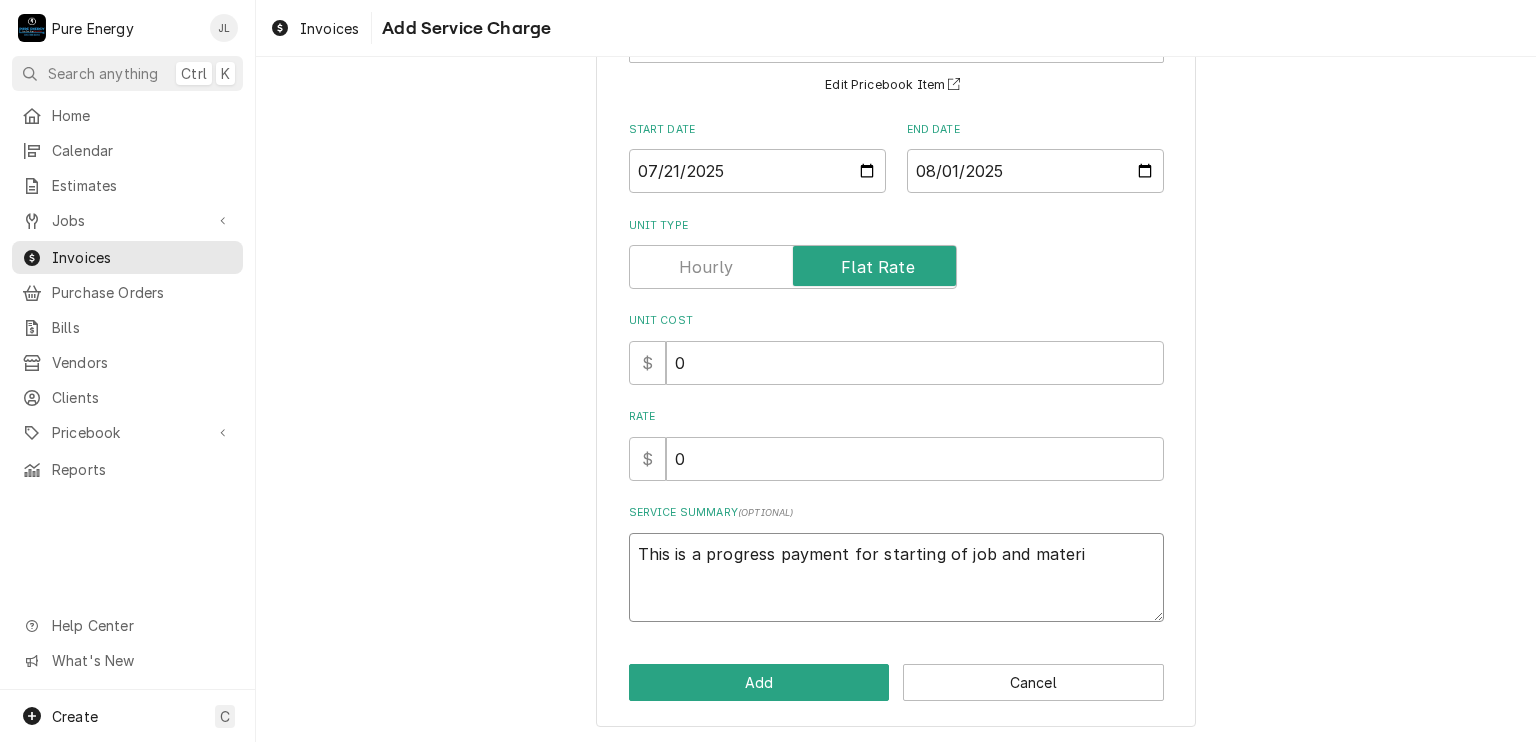 type on "x" 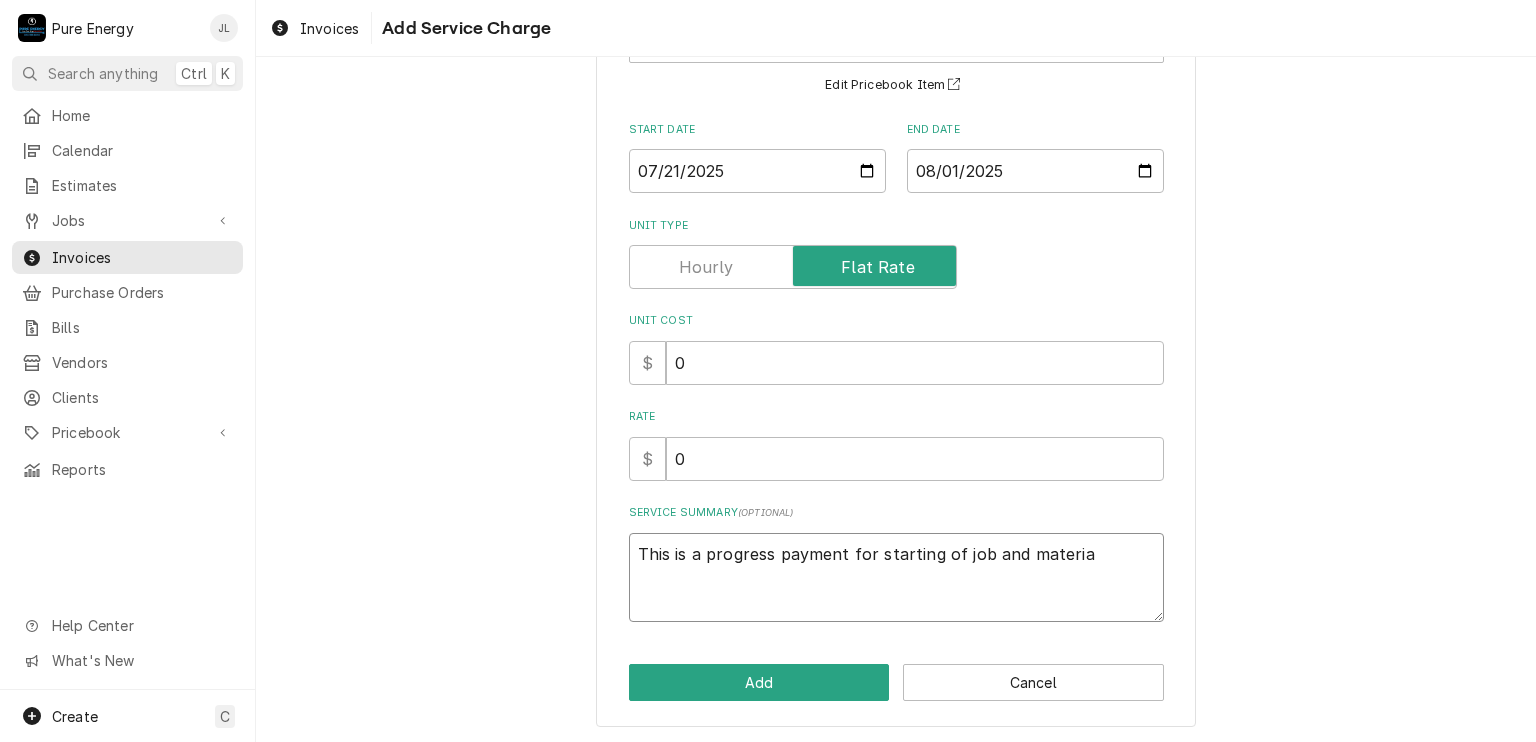type on "x" 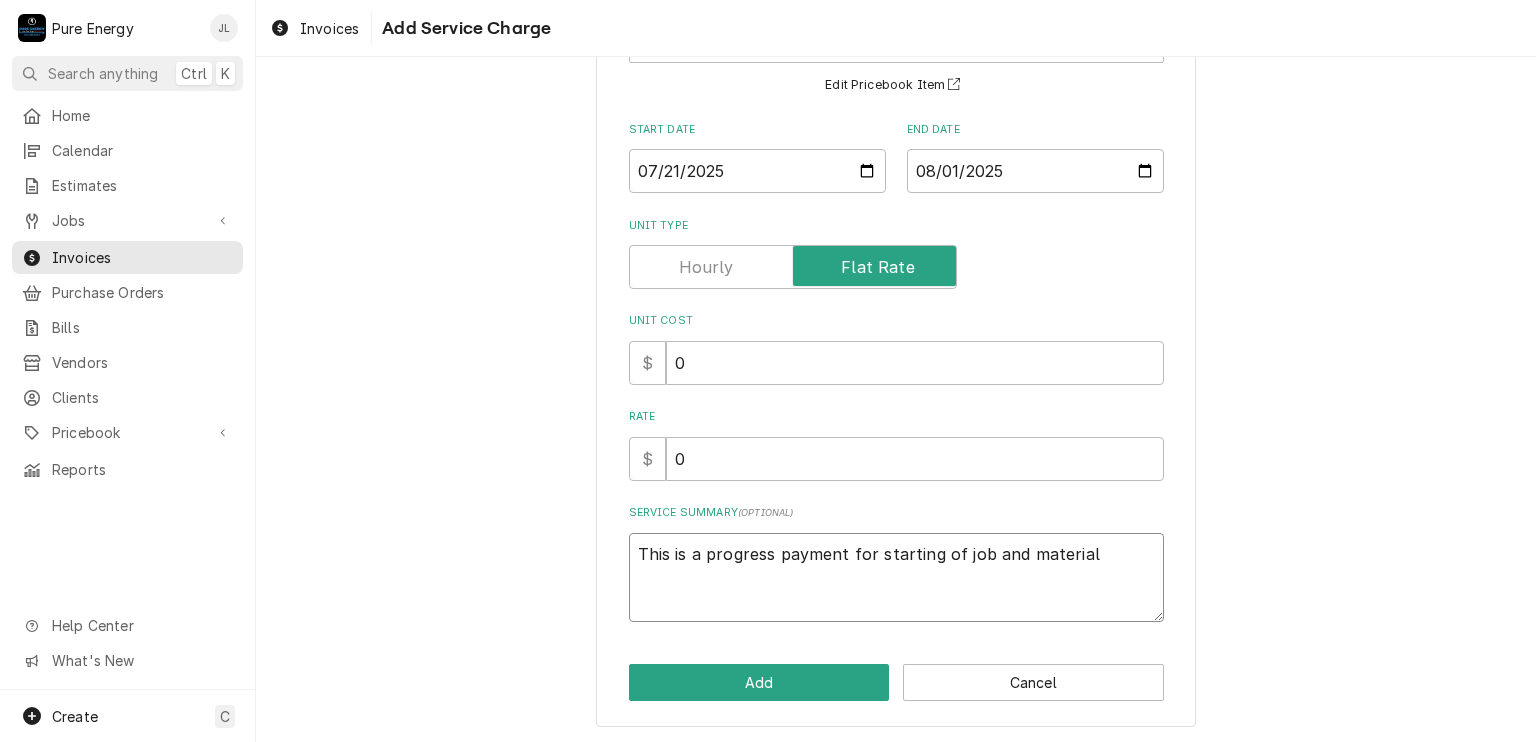 type on "x" 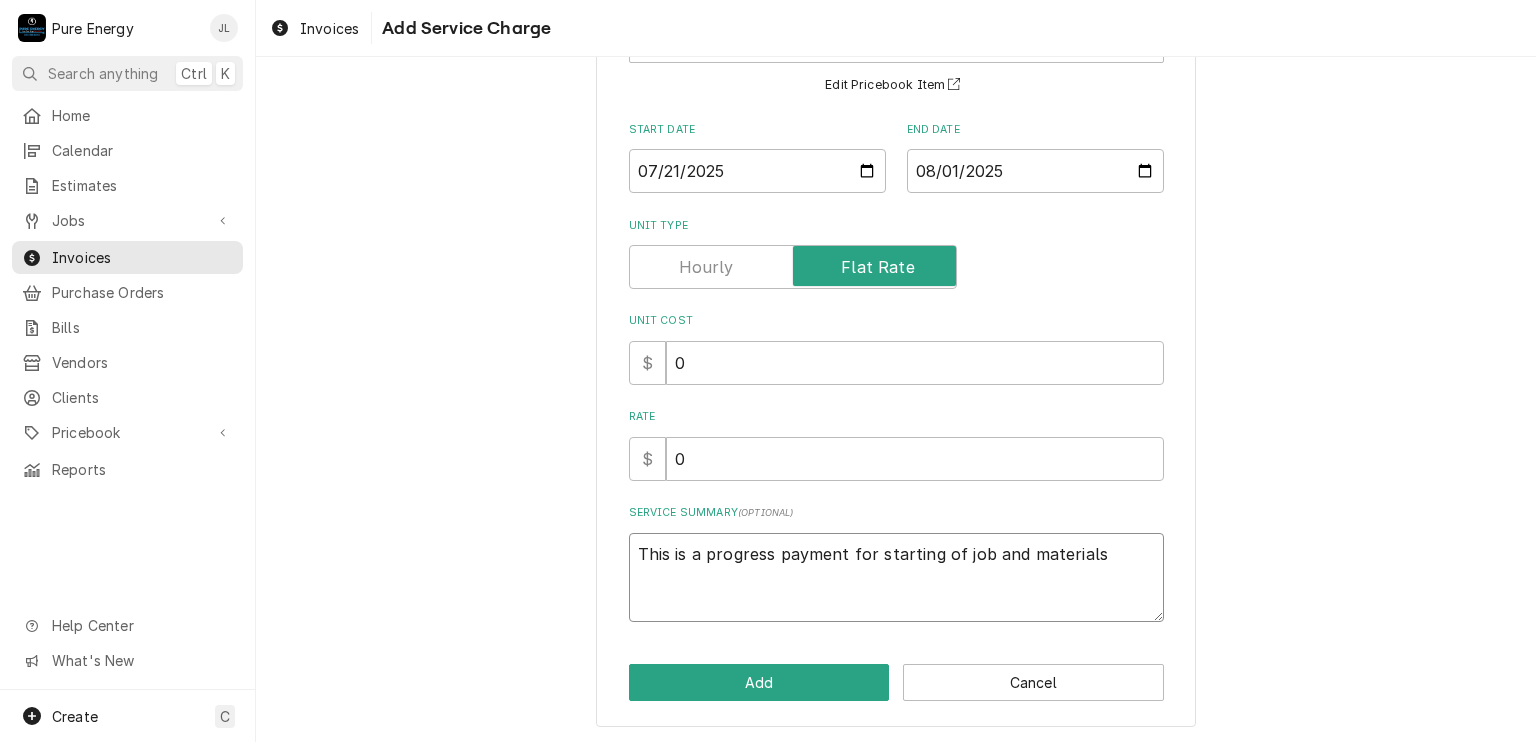 type on "x" 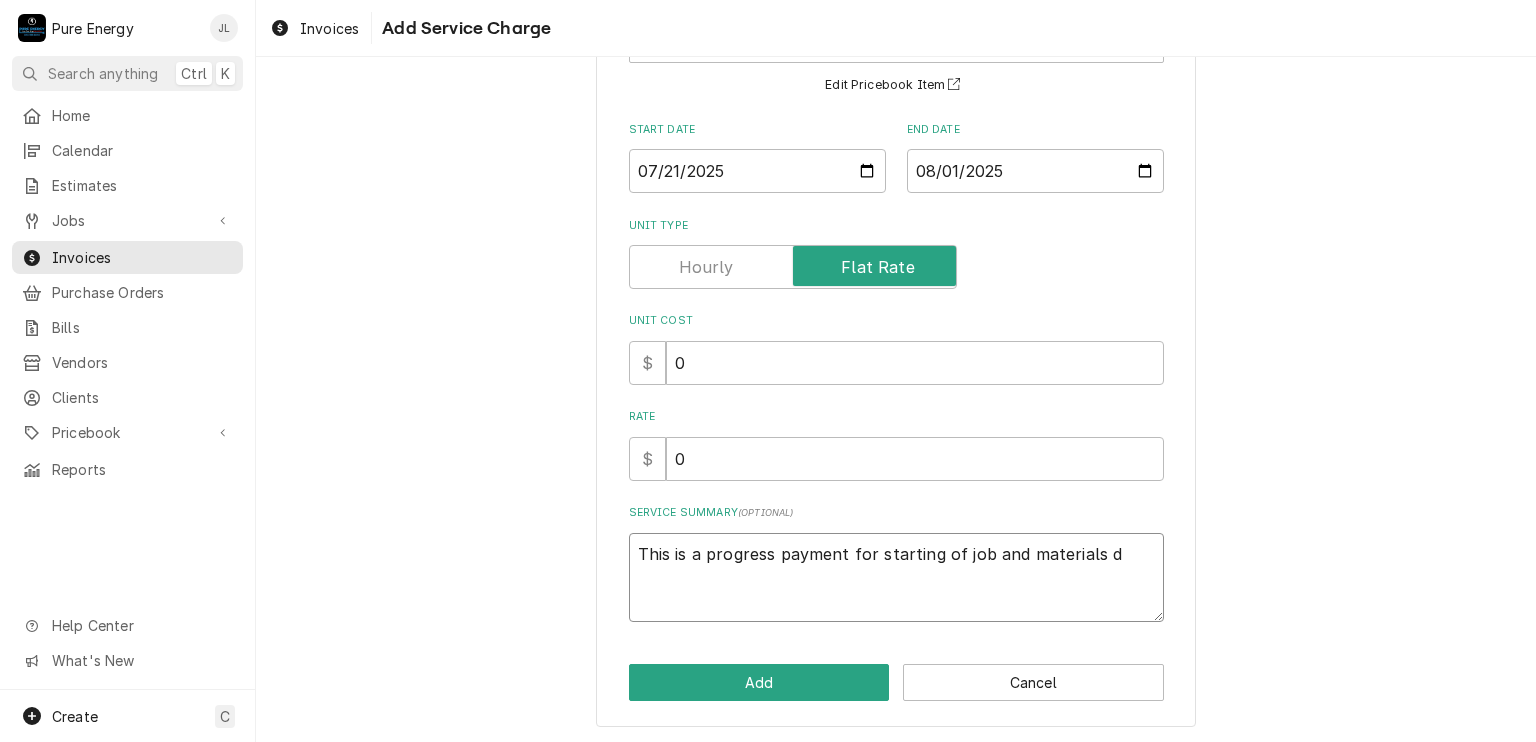 type on "x" 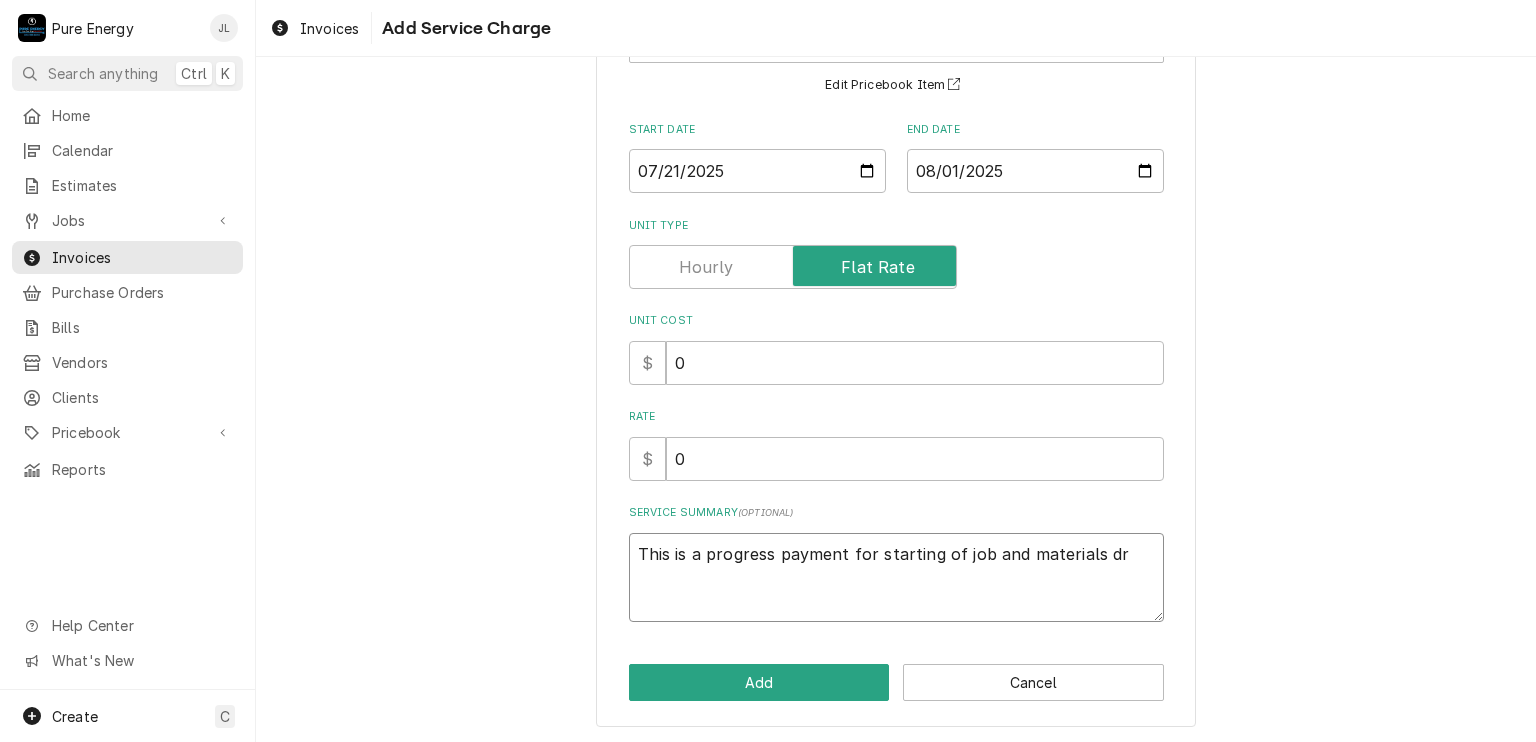 type on "x" 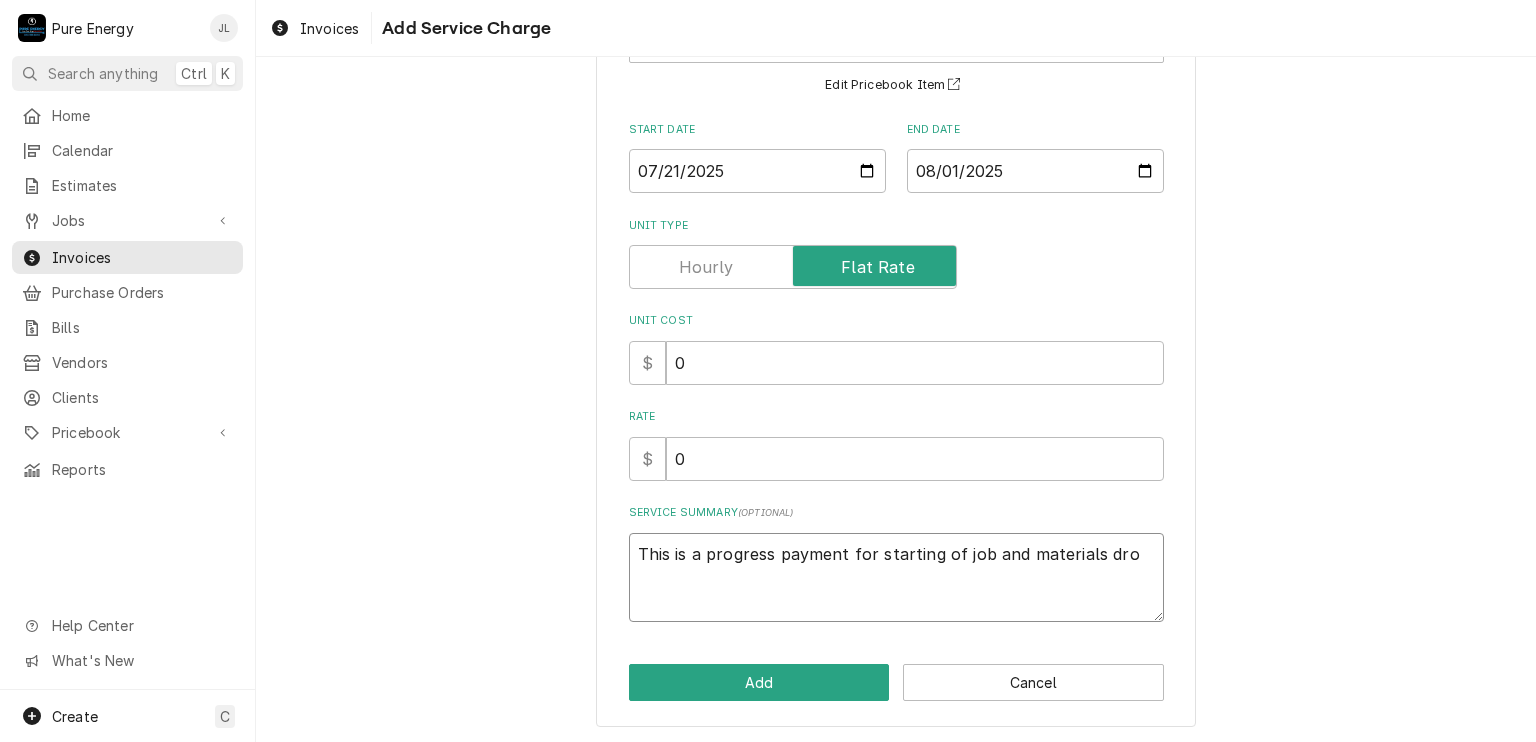 type on "x" 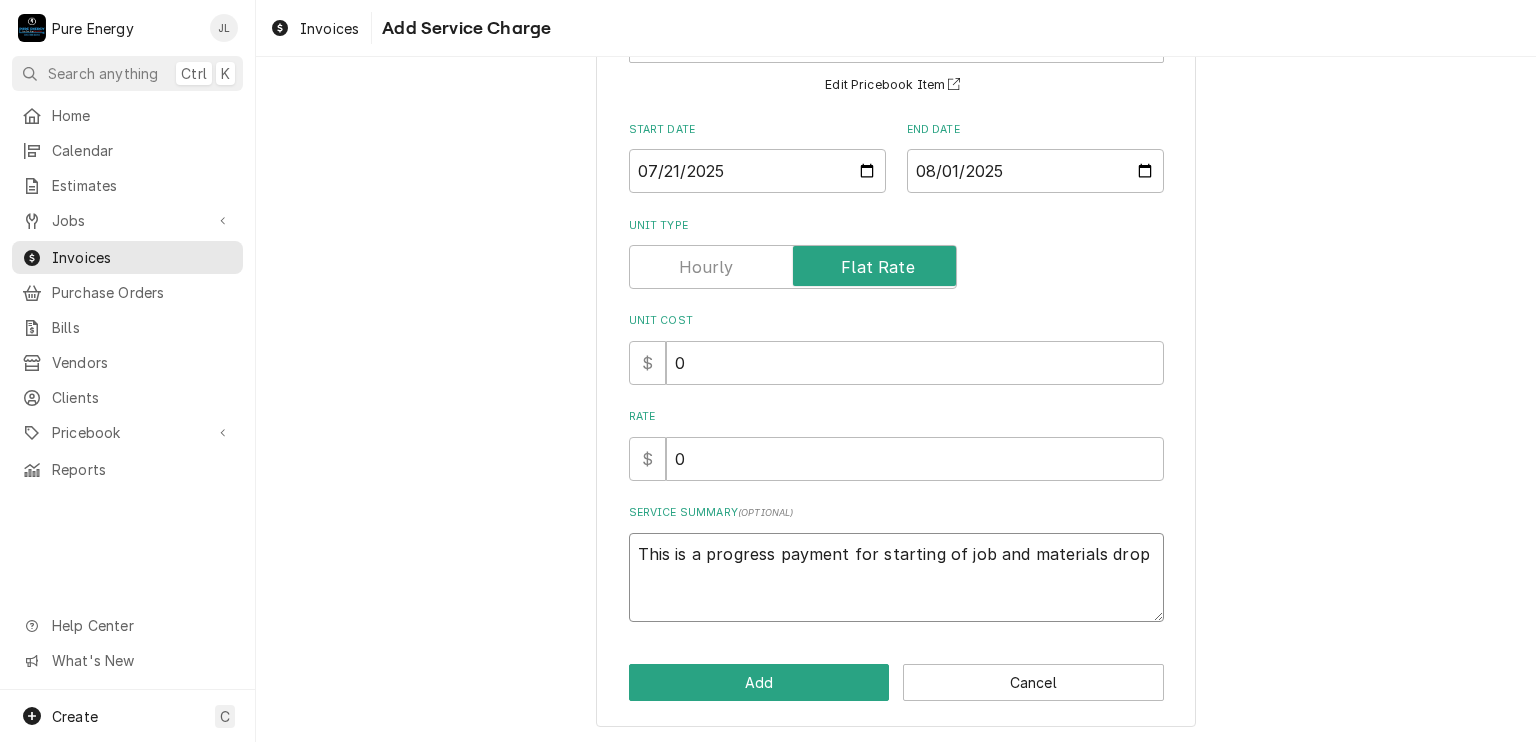 type on "x" 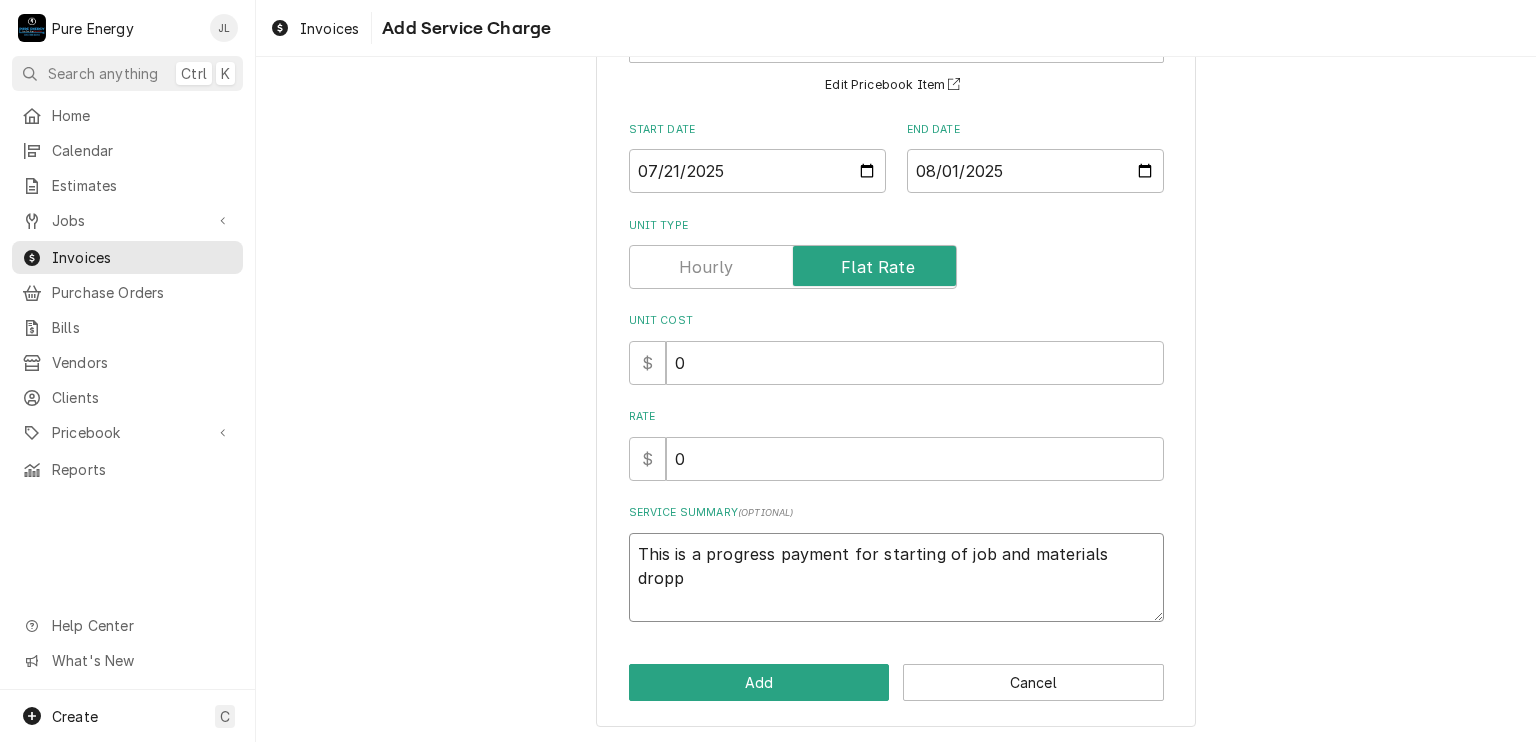 type on "x" 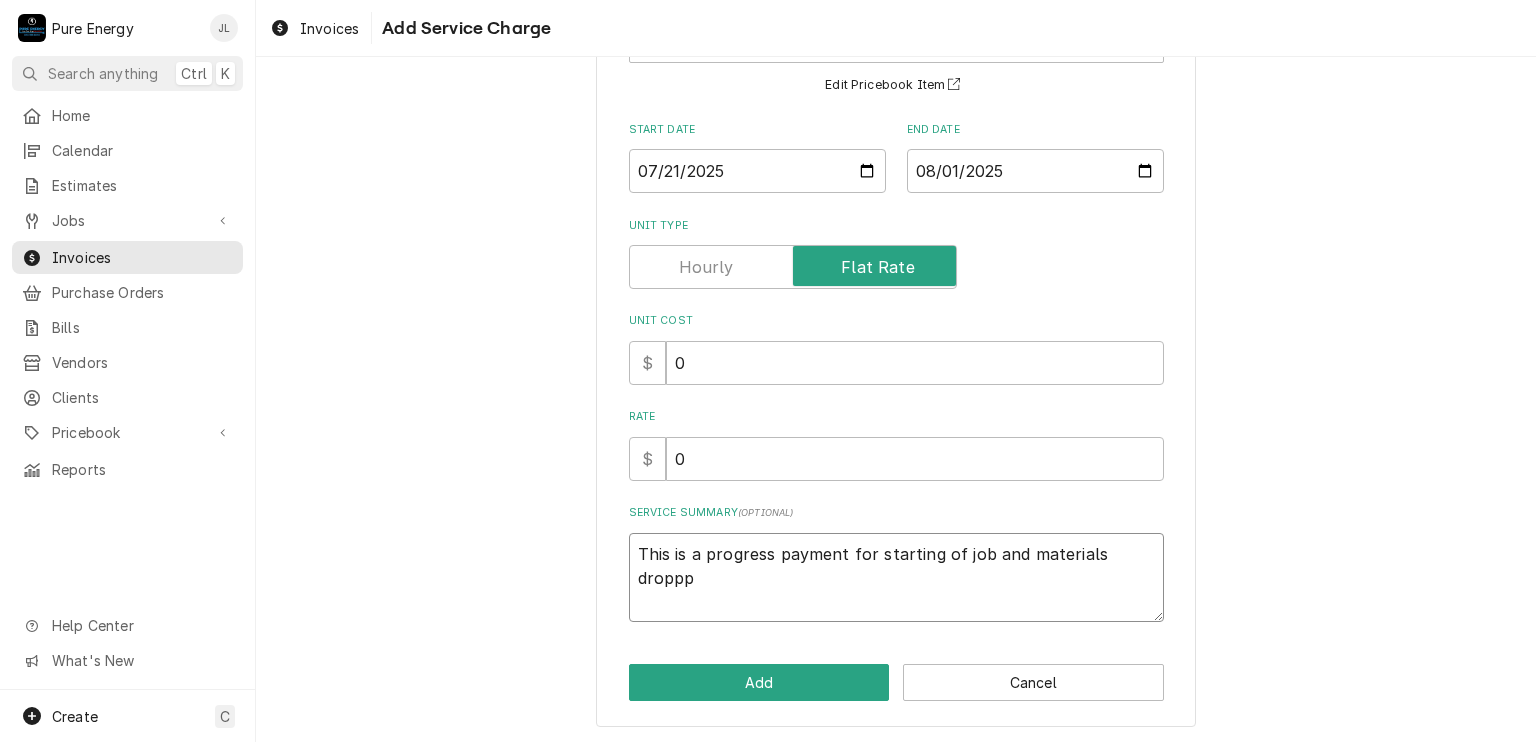 type on "x" 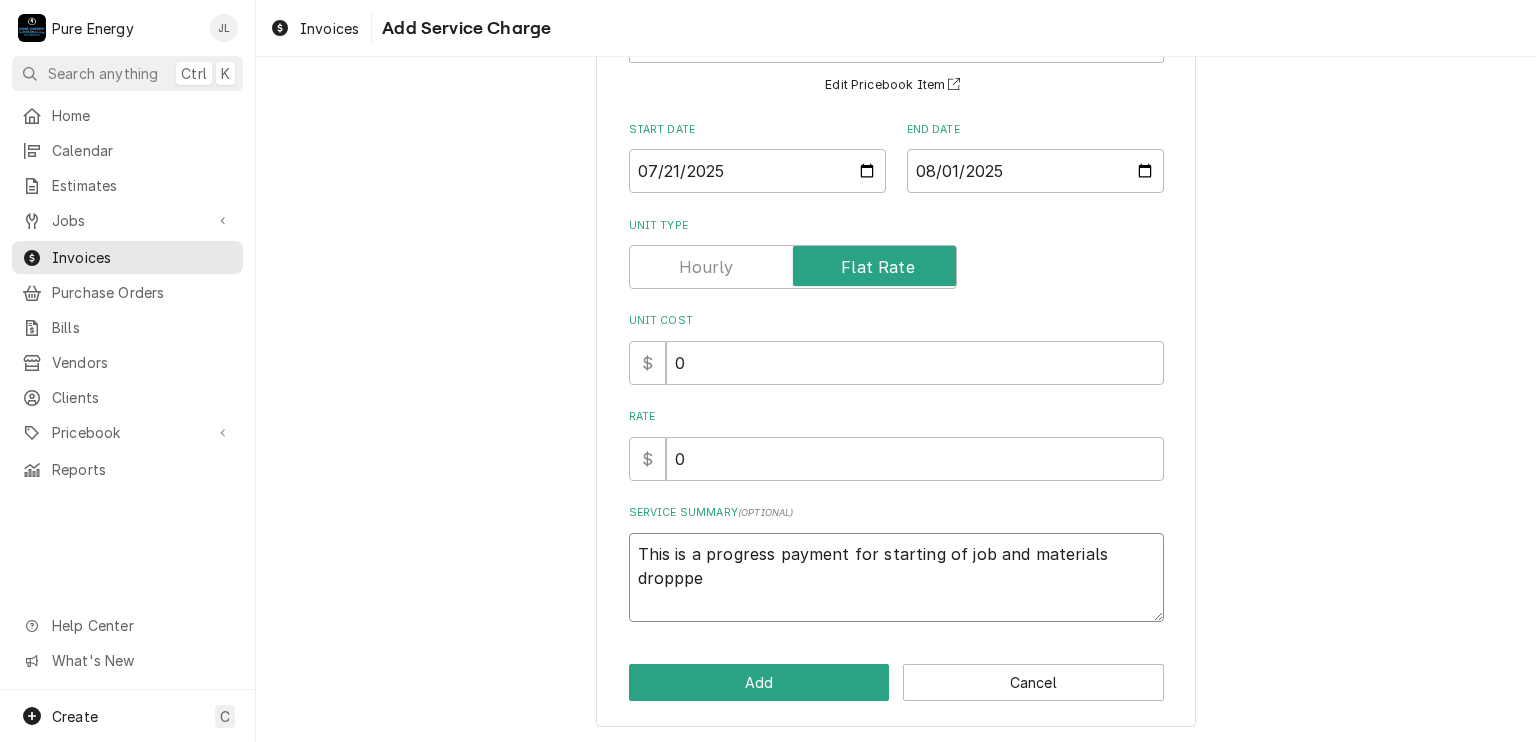 type on "x" 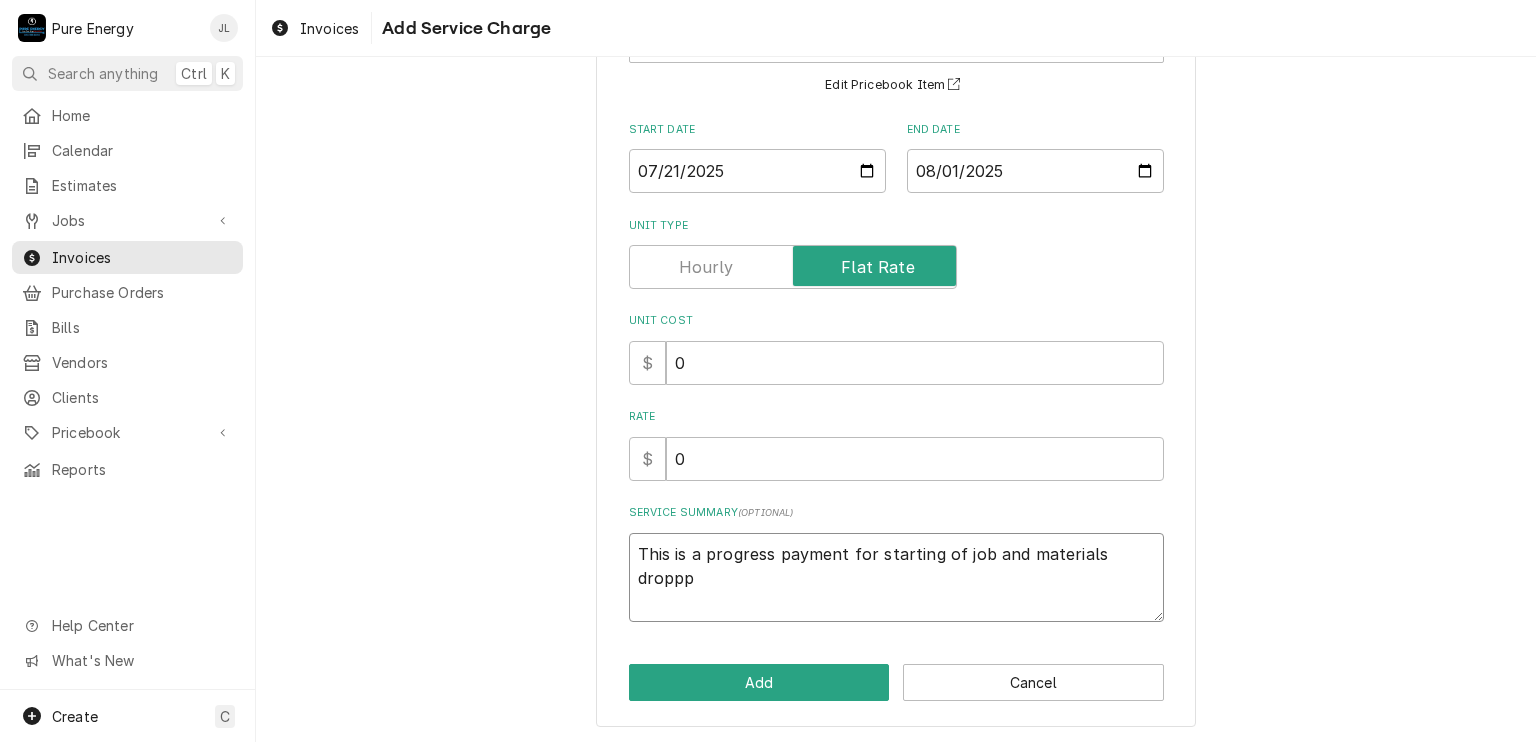 type on "x" 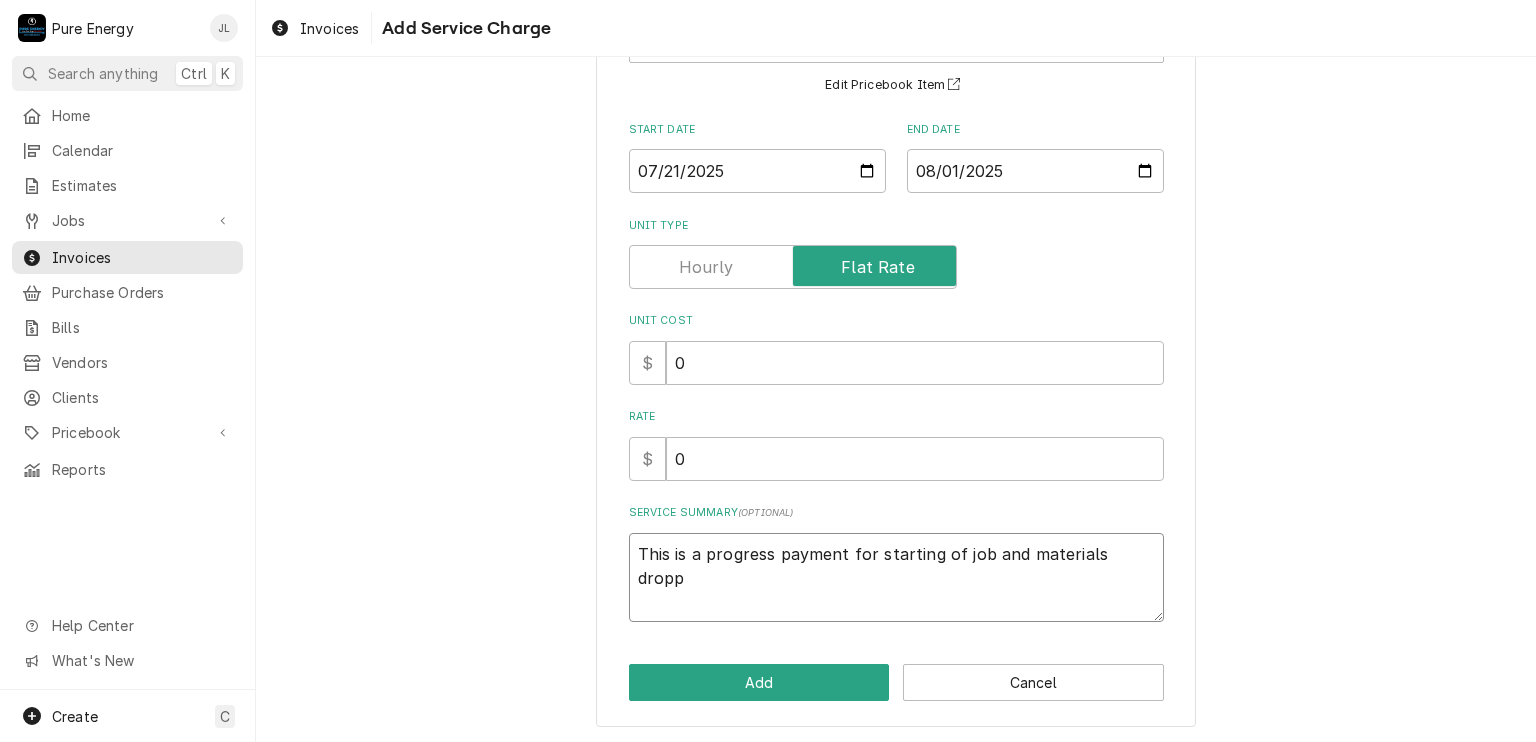 type on "x" 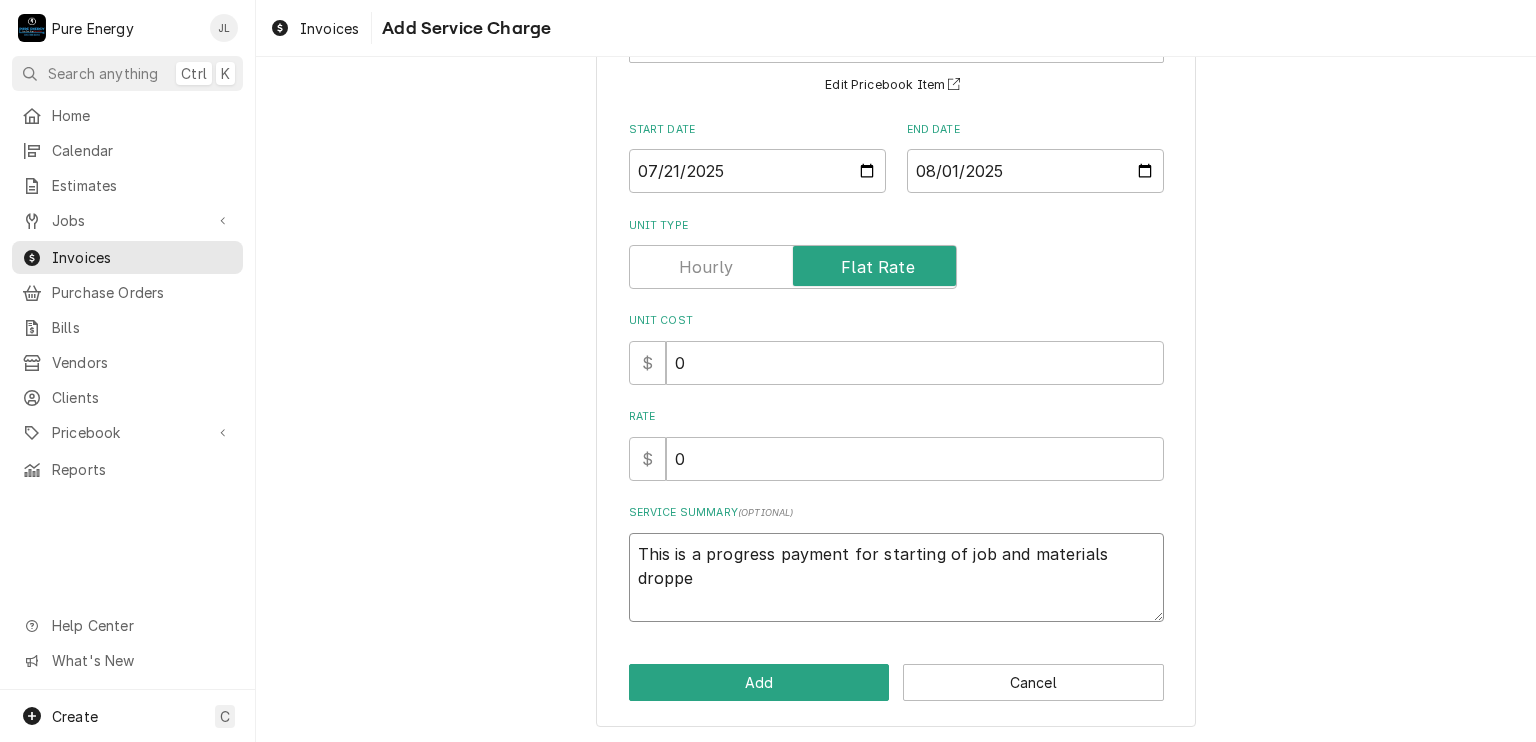 type on "x" 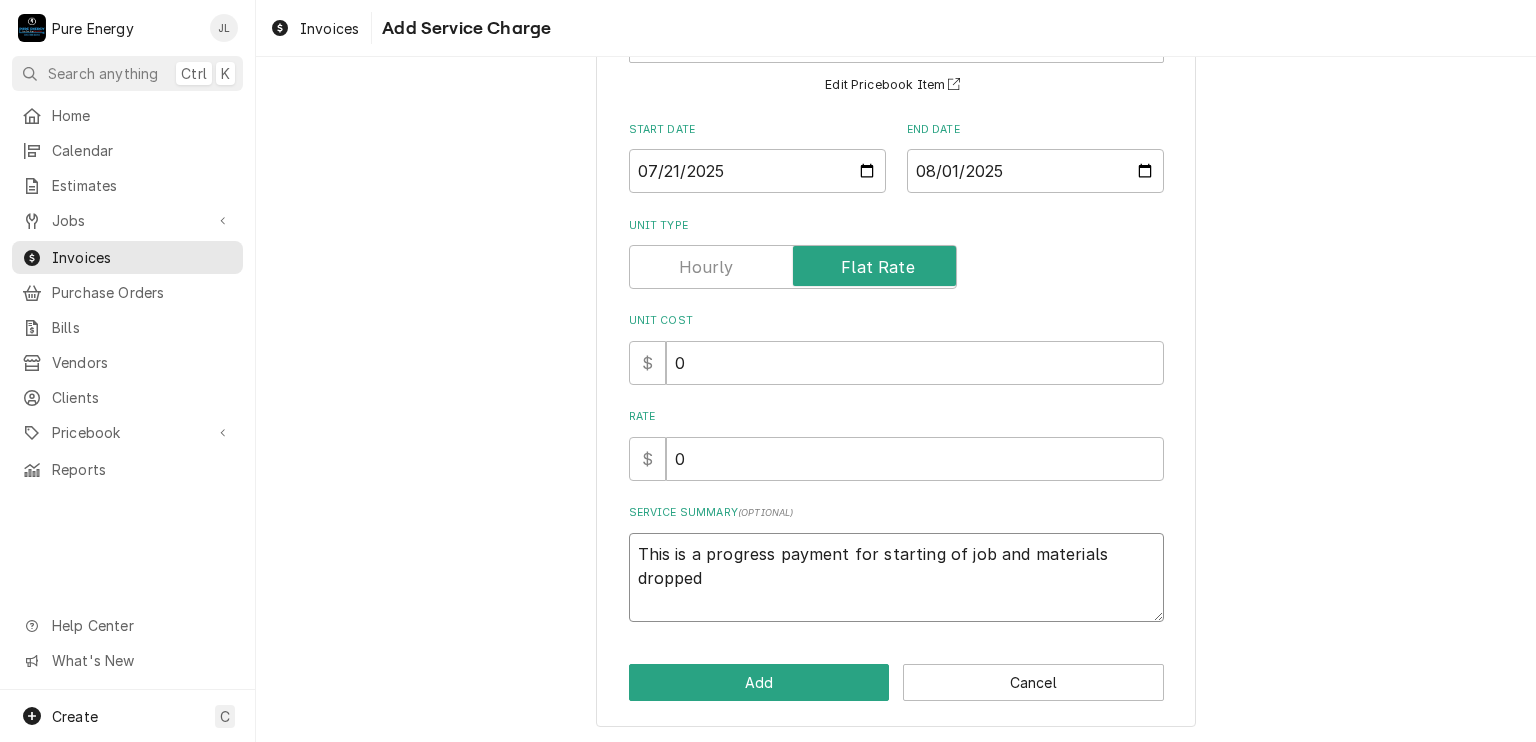 type on "x" 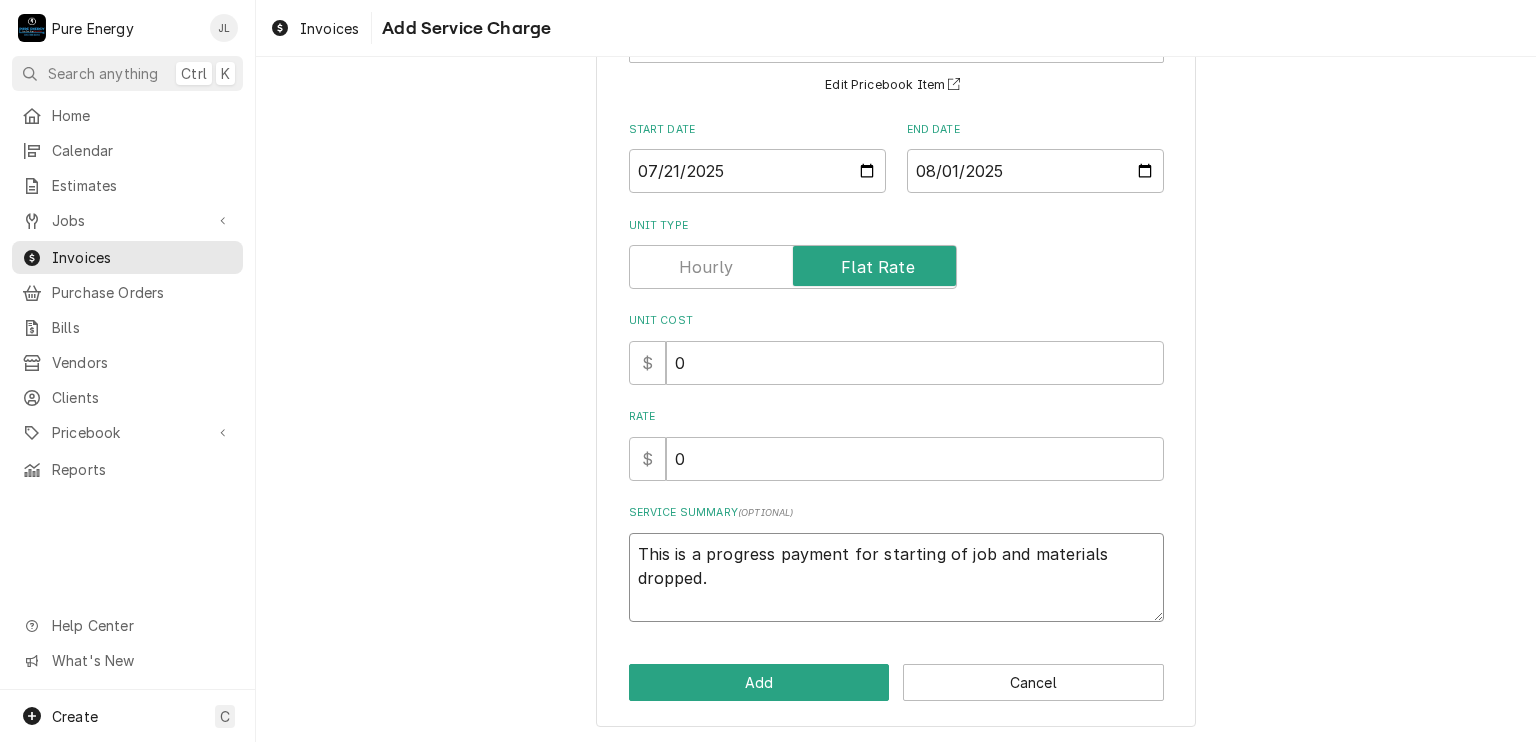 type on "This is a progress payment for starting of job and materials dropped." 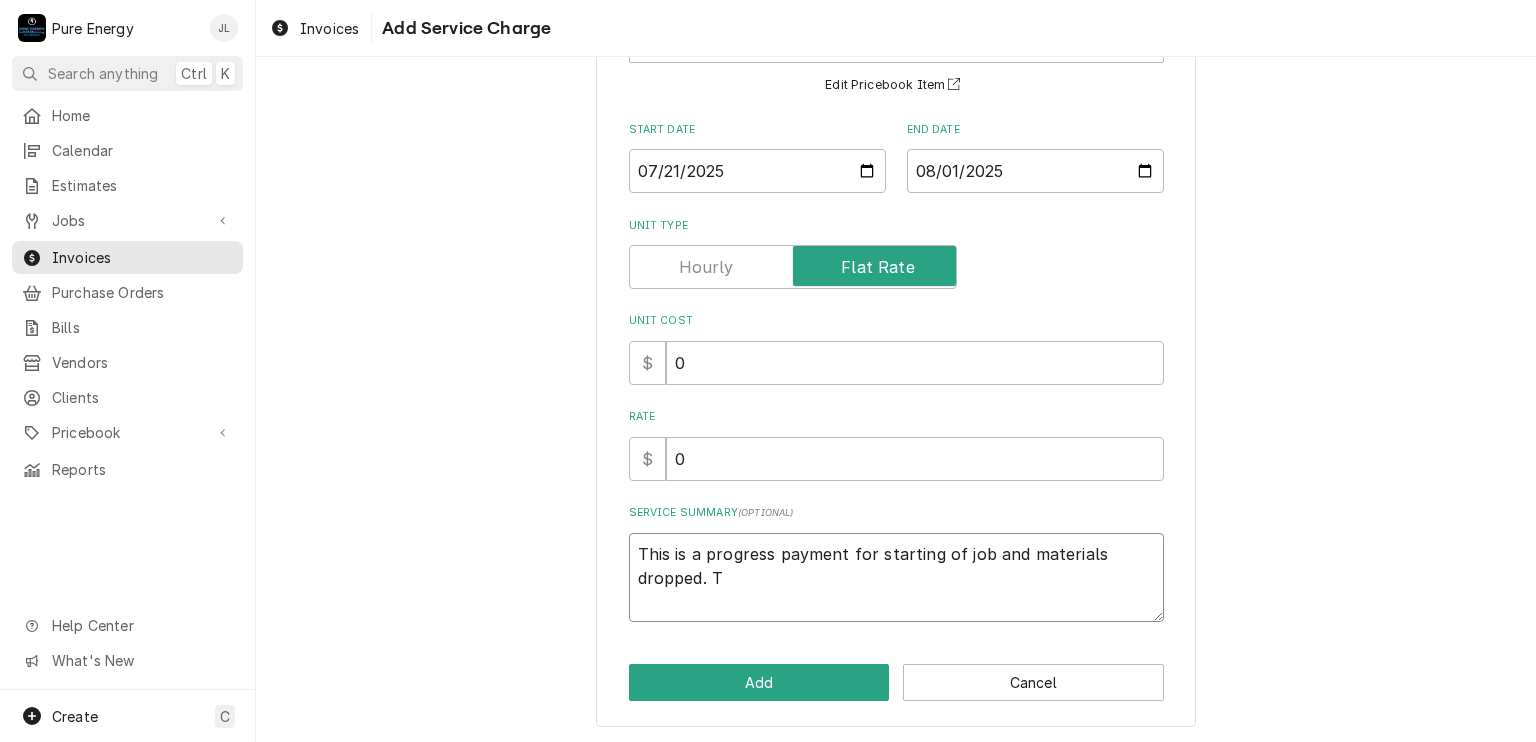 type on "This is a progress payment for starting of job and materials dropped.  Th" 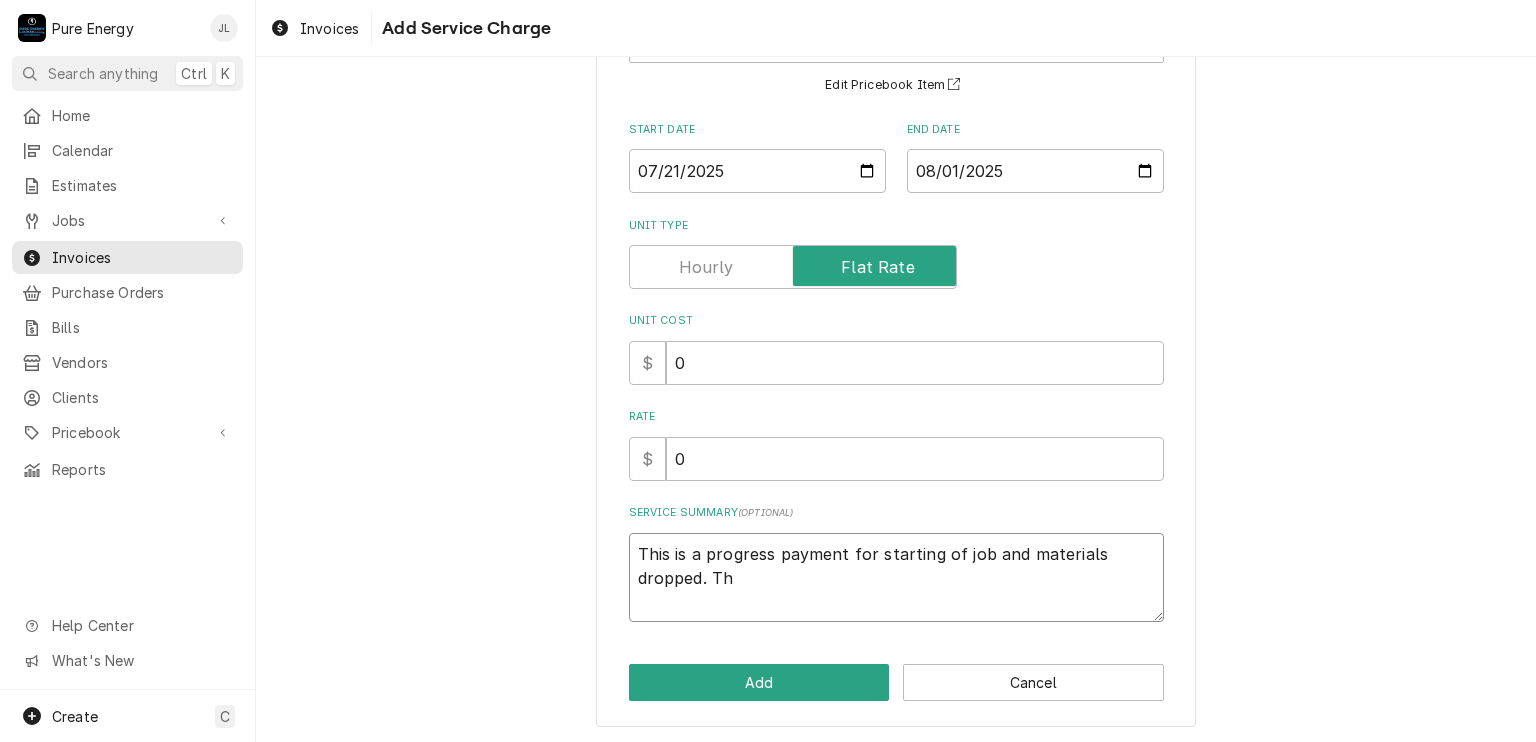type on "x" 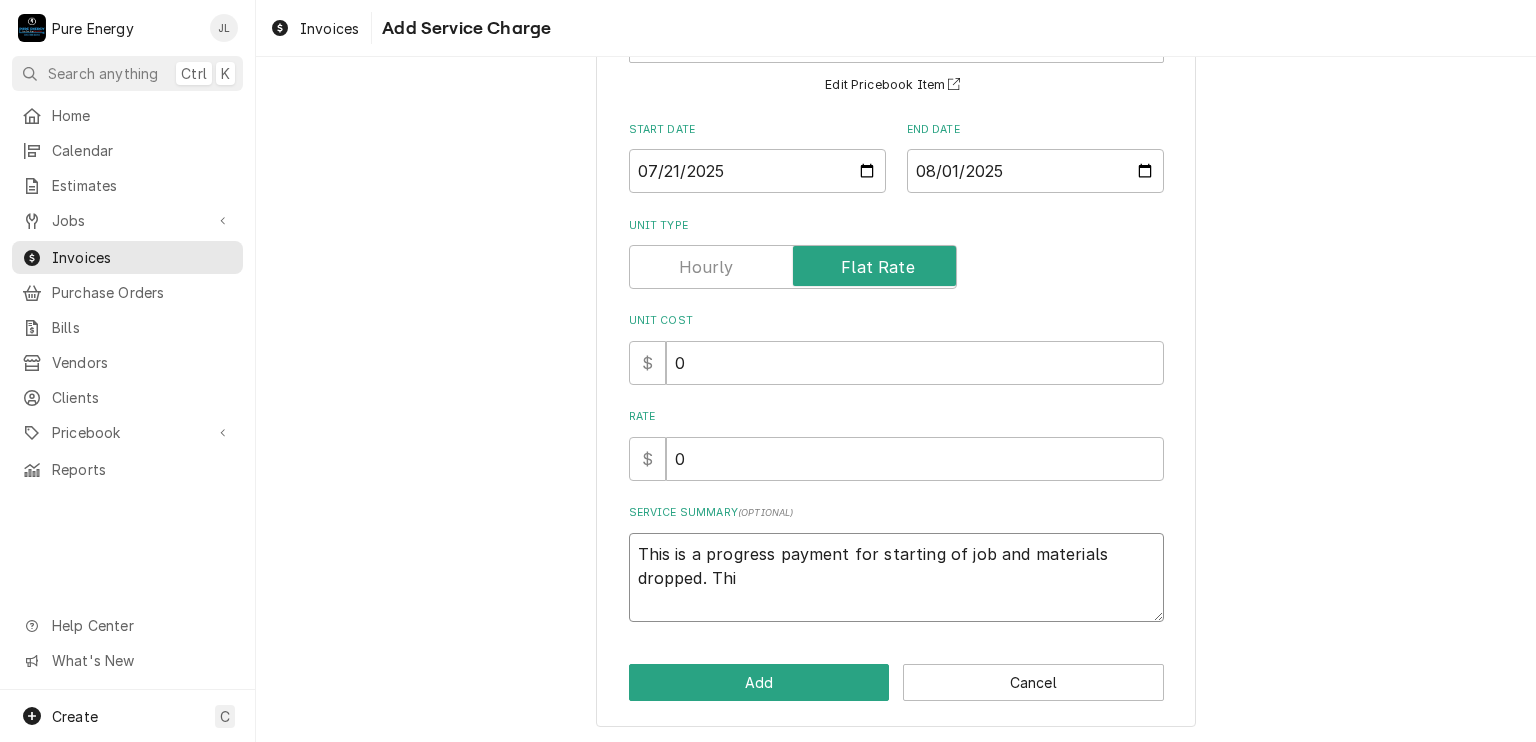 type on "x" 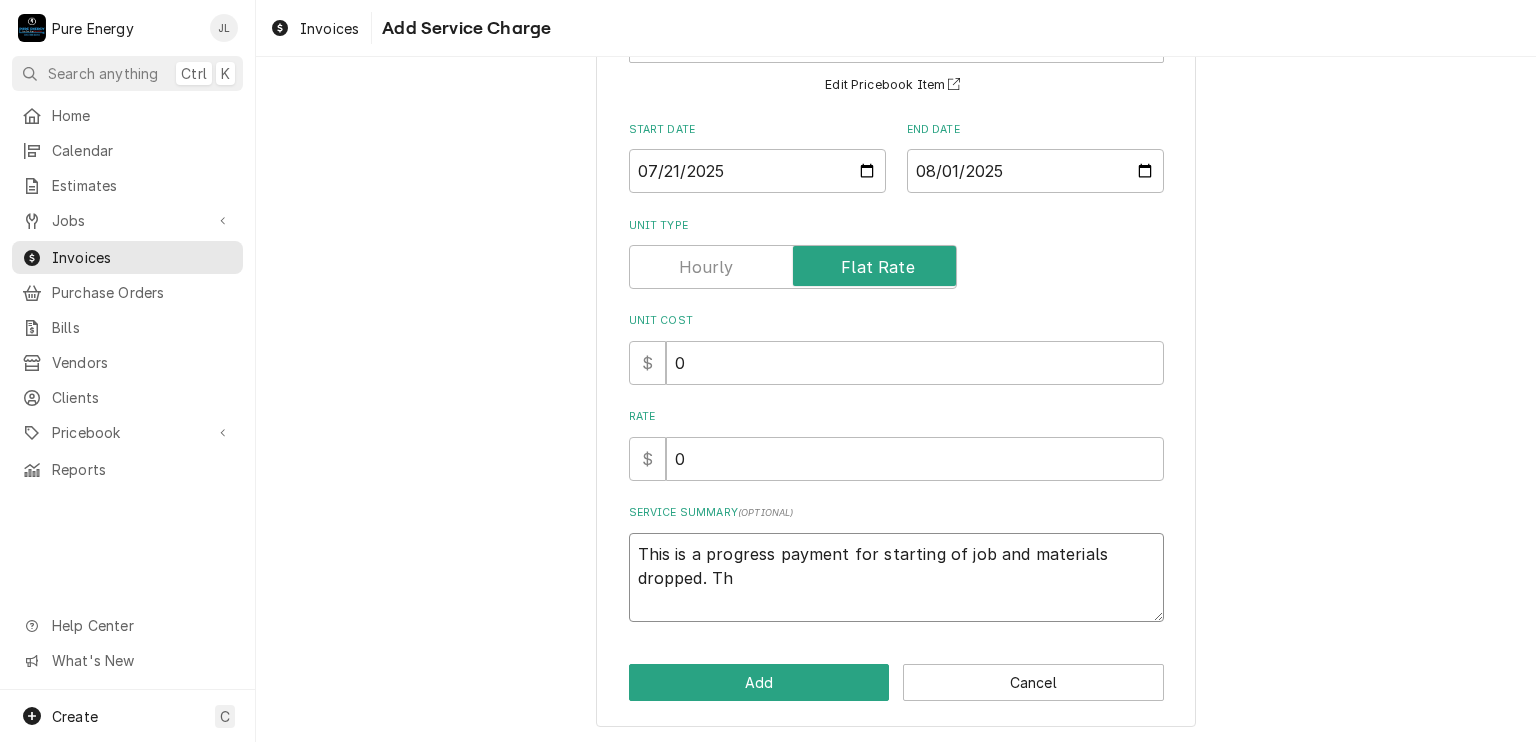 type on "x" 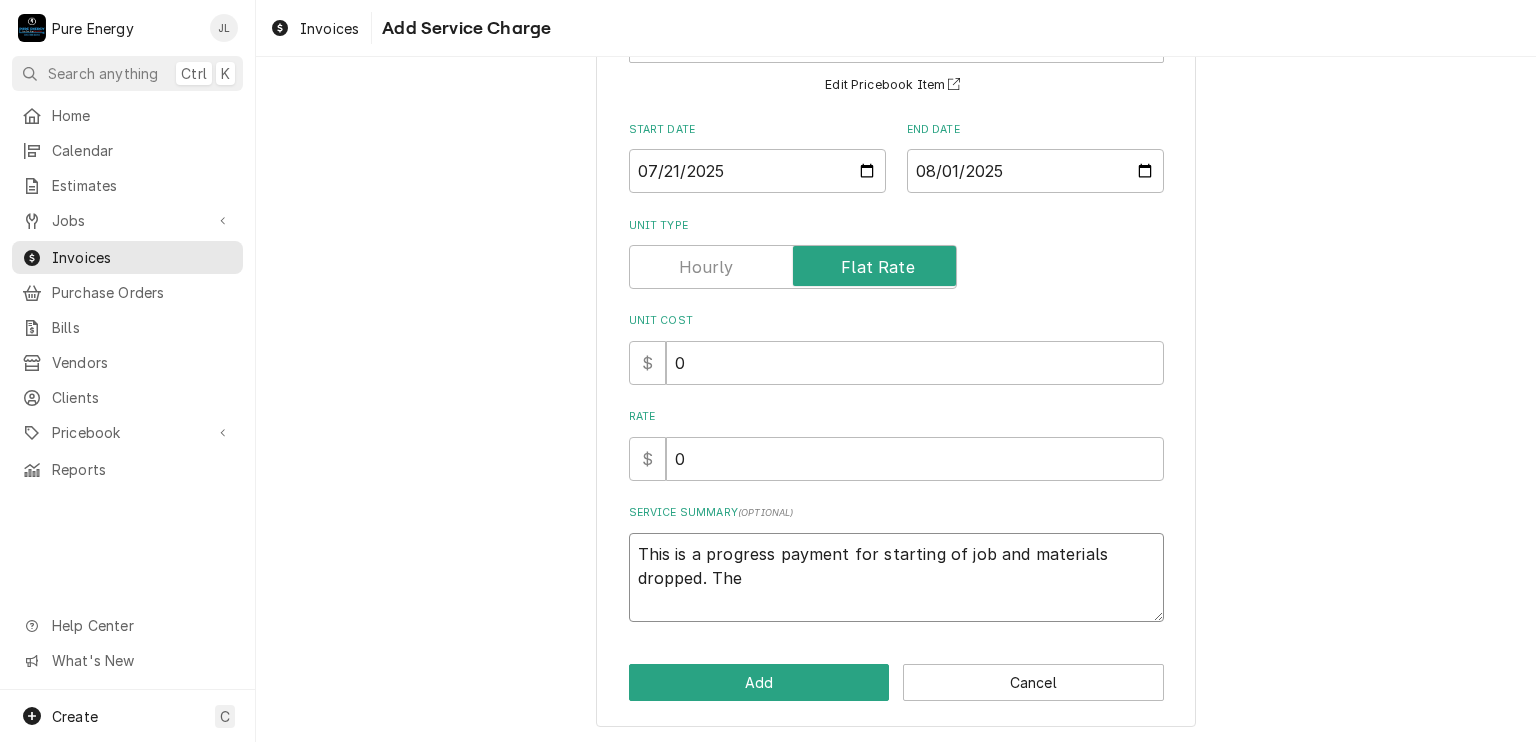 type on "x" 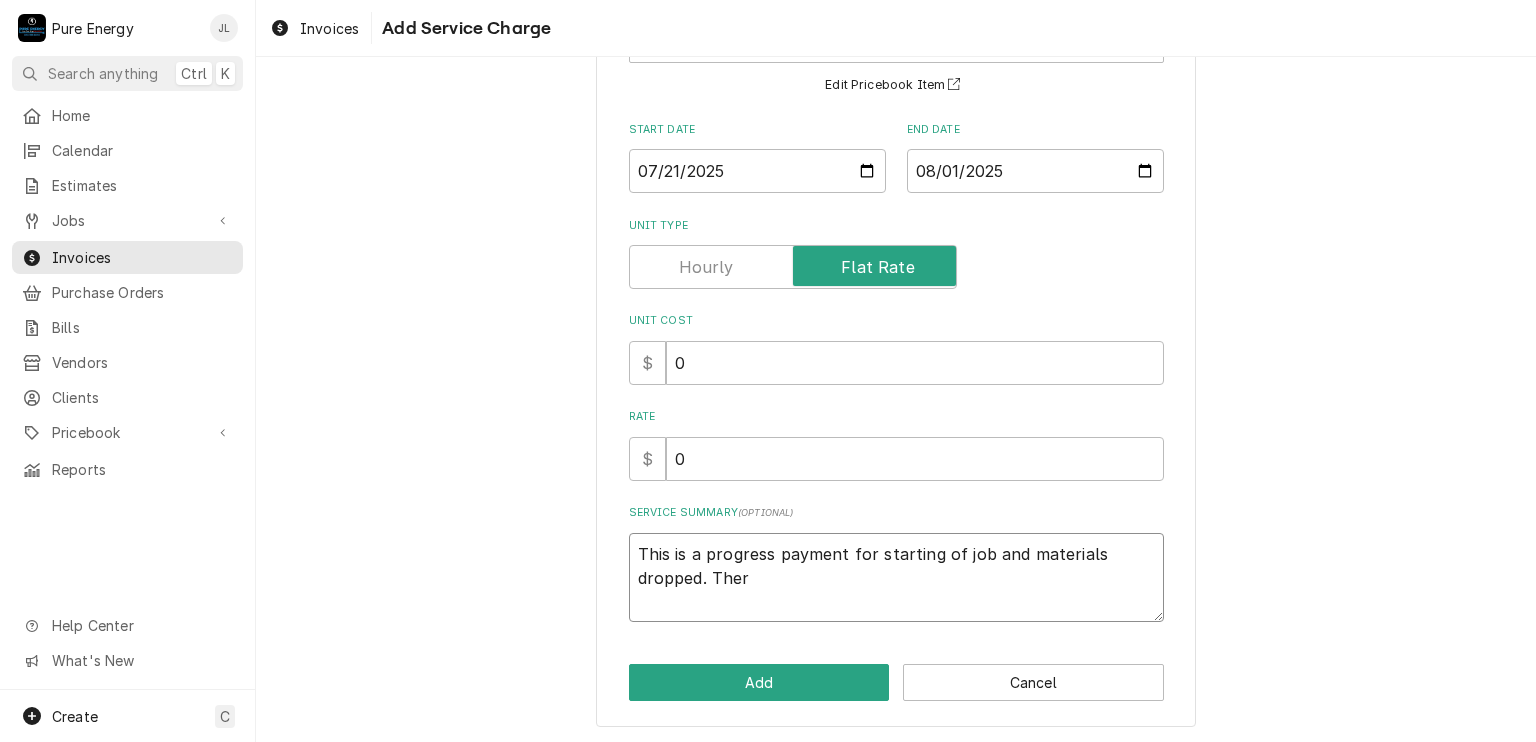 type on "x" 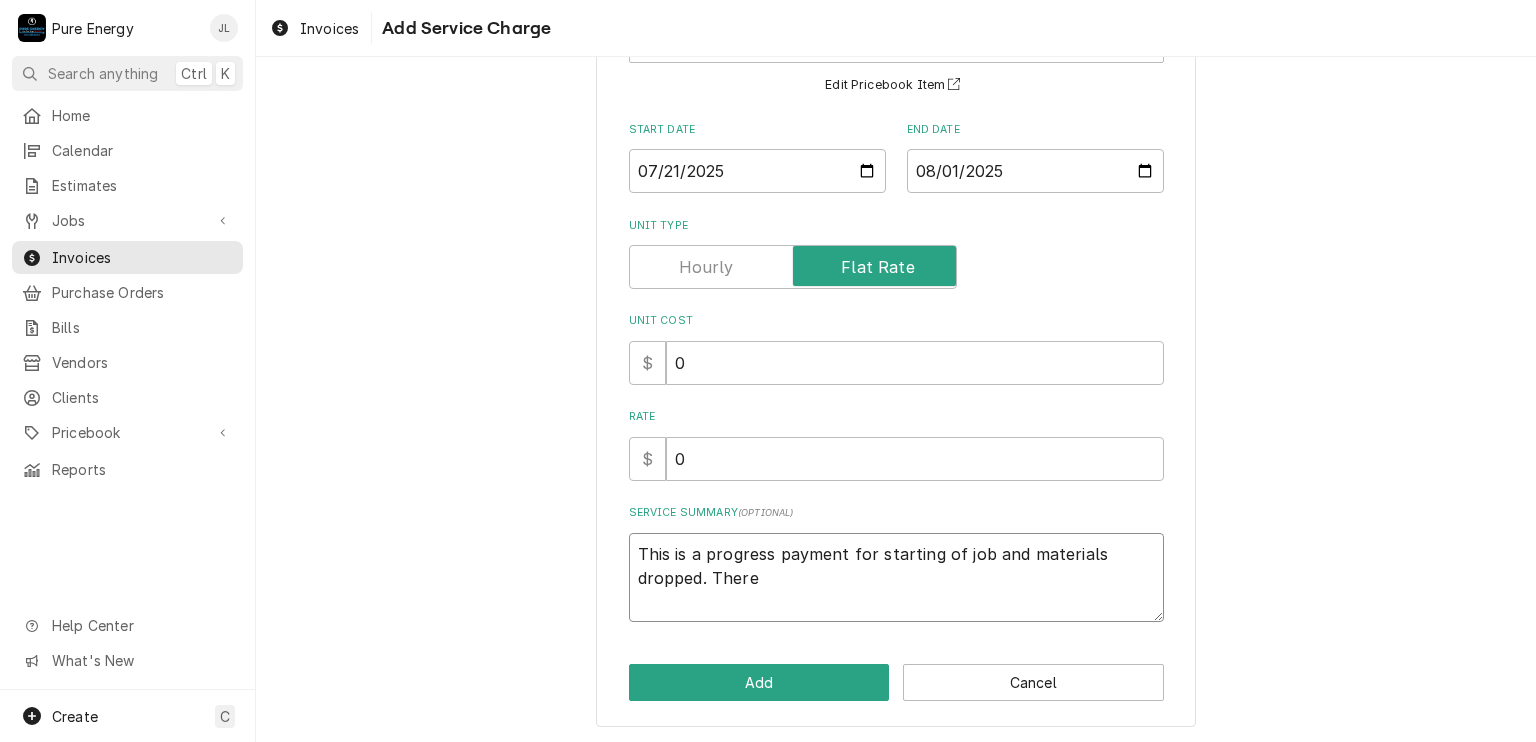 type on "x" 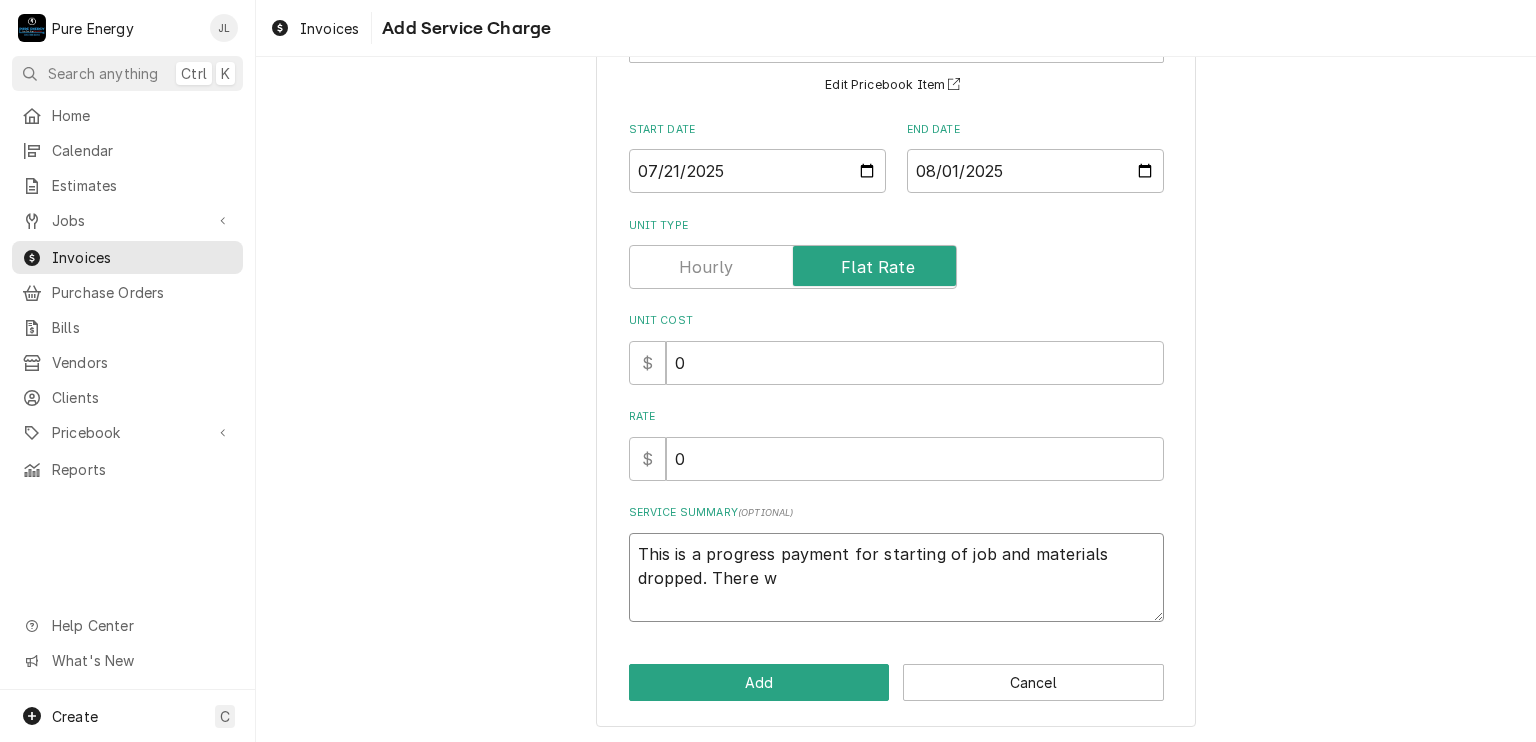 type on "x" 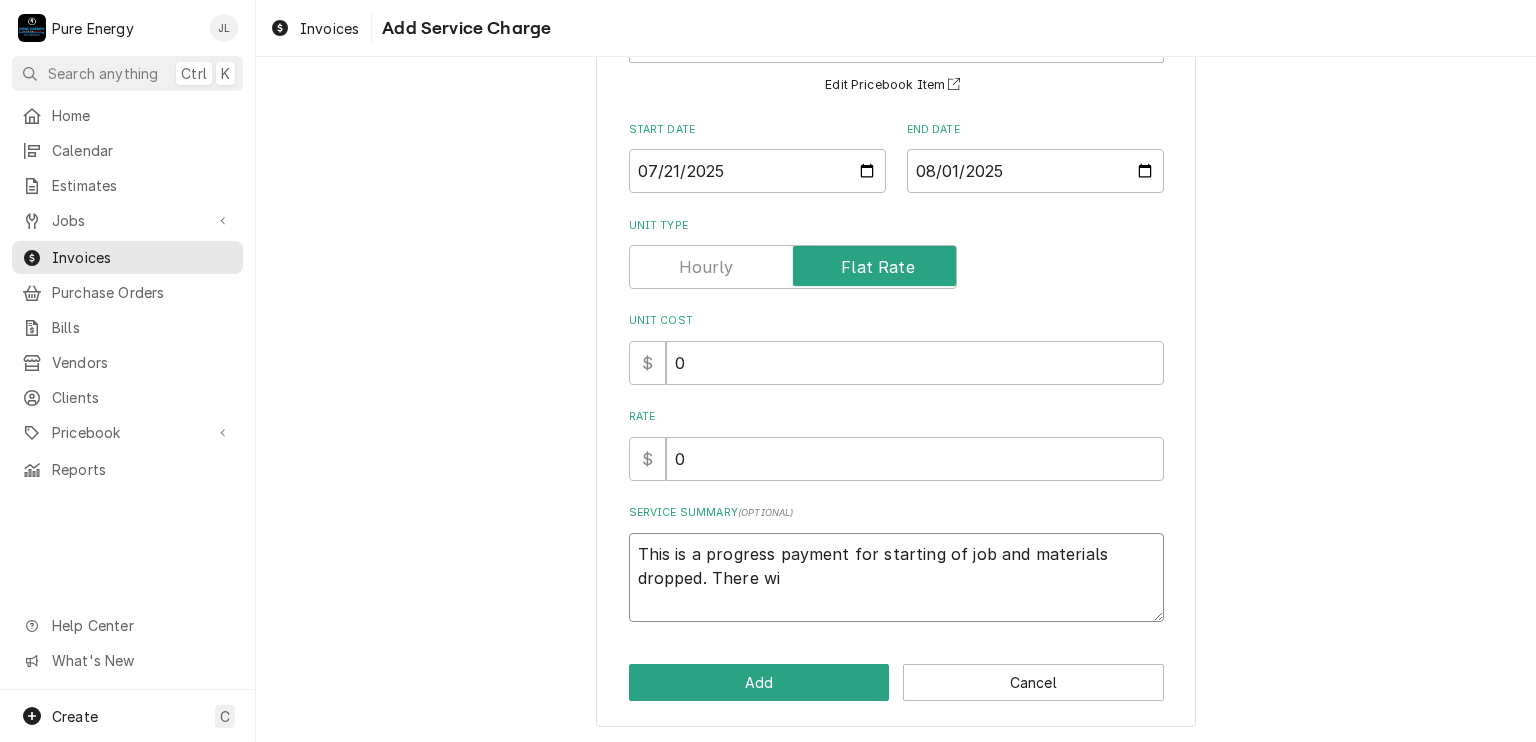 type on "x" 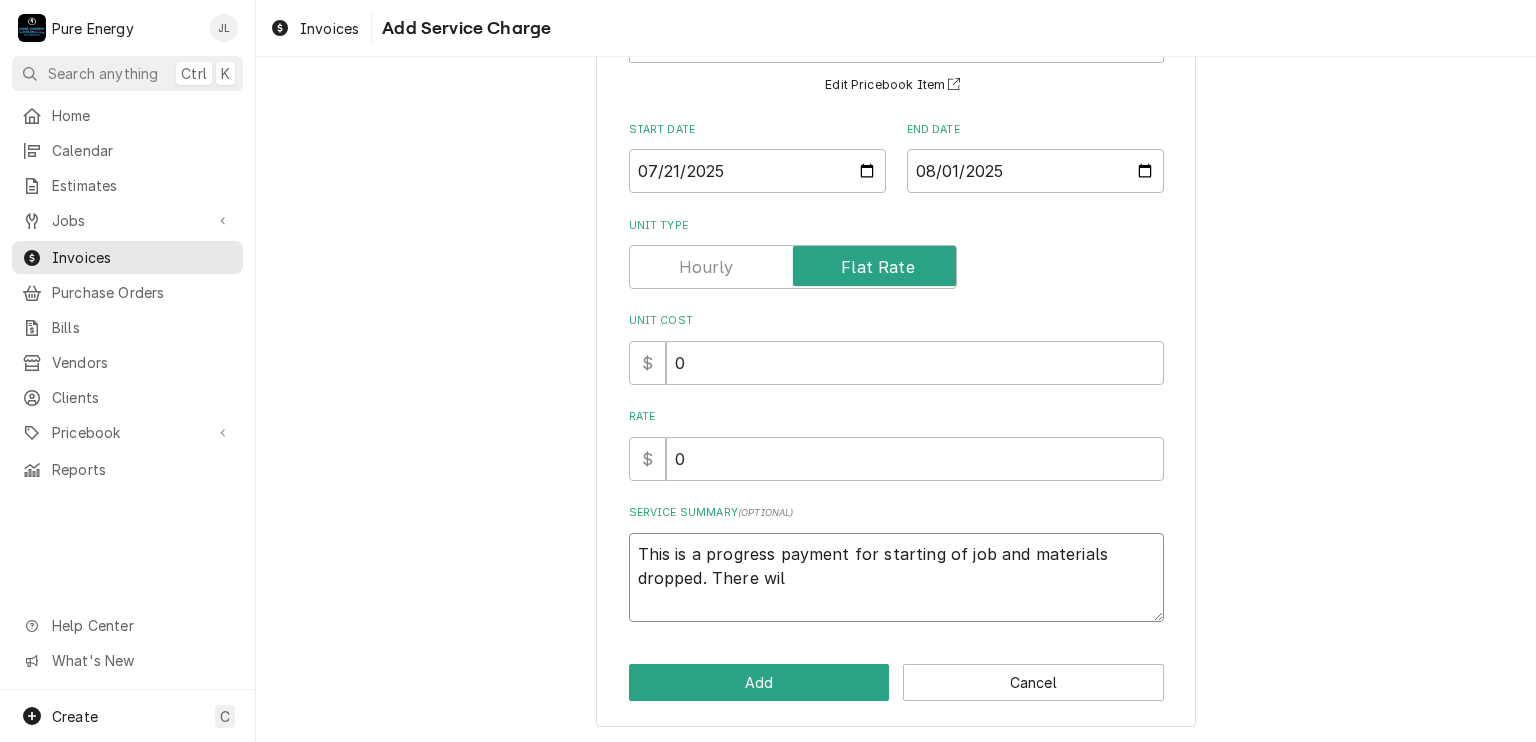 type on "x" 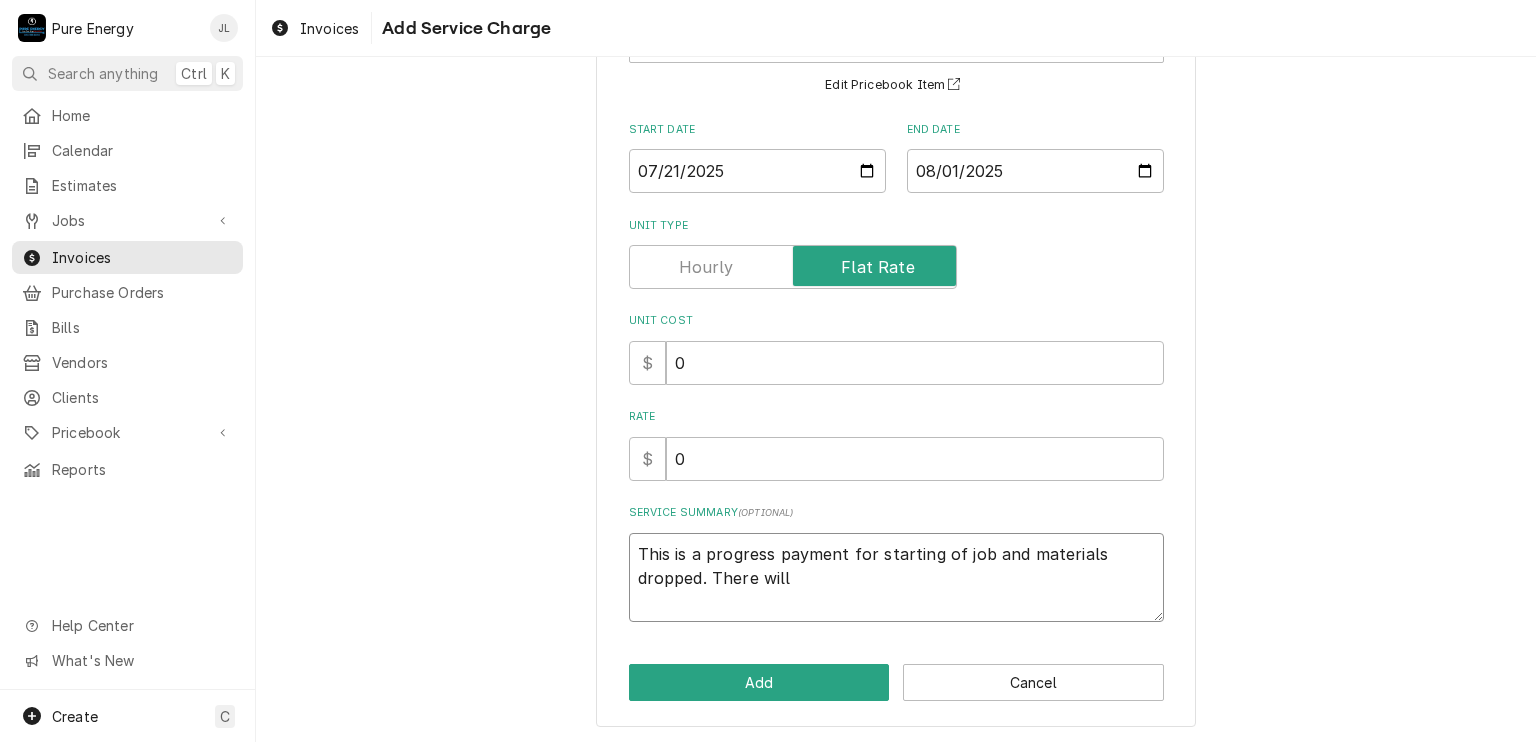 type on "x" 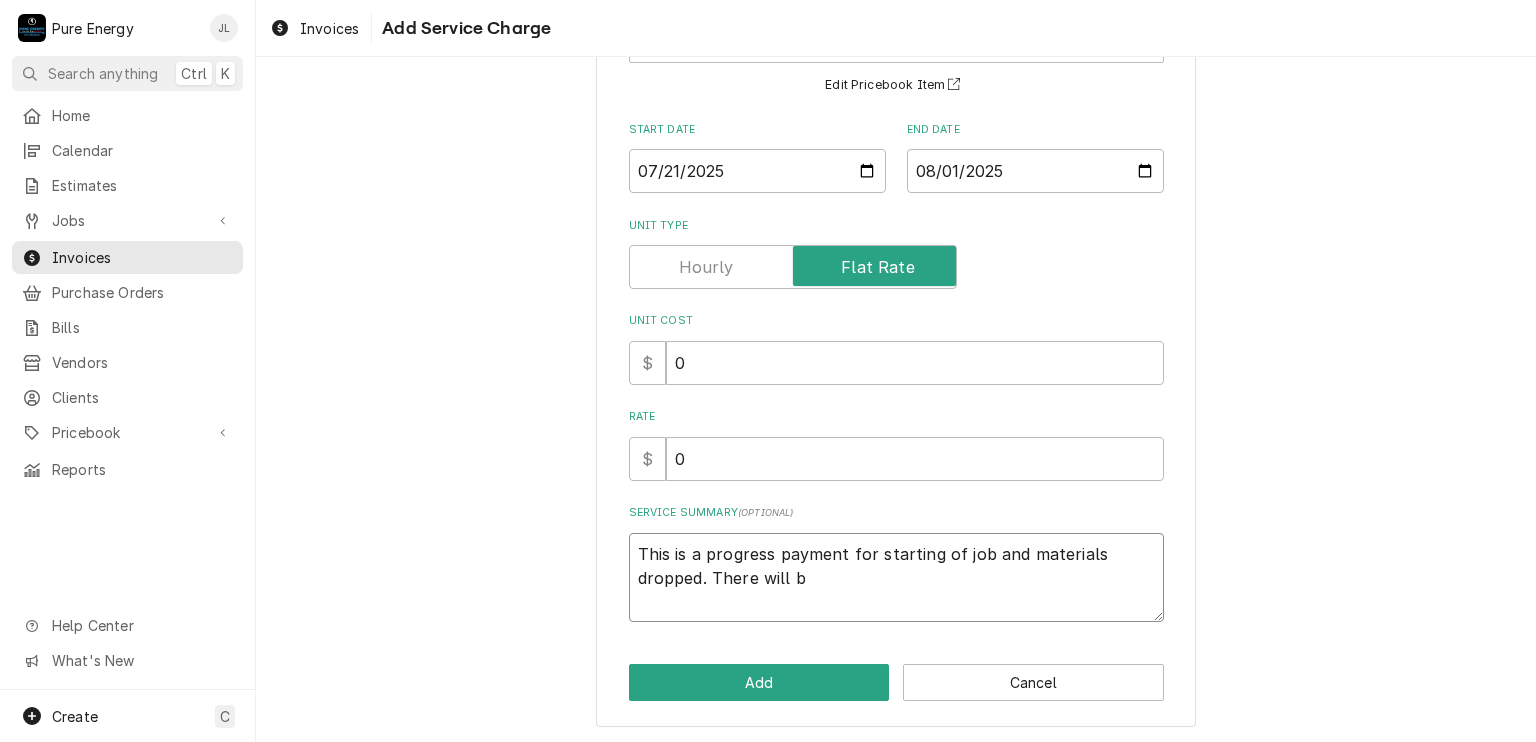 type on "x" 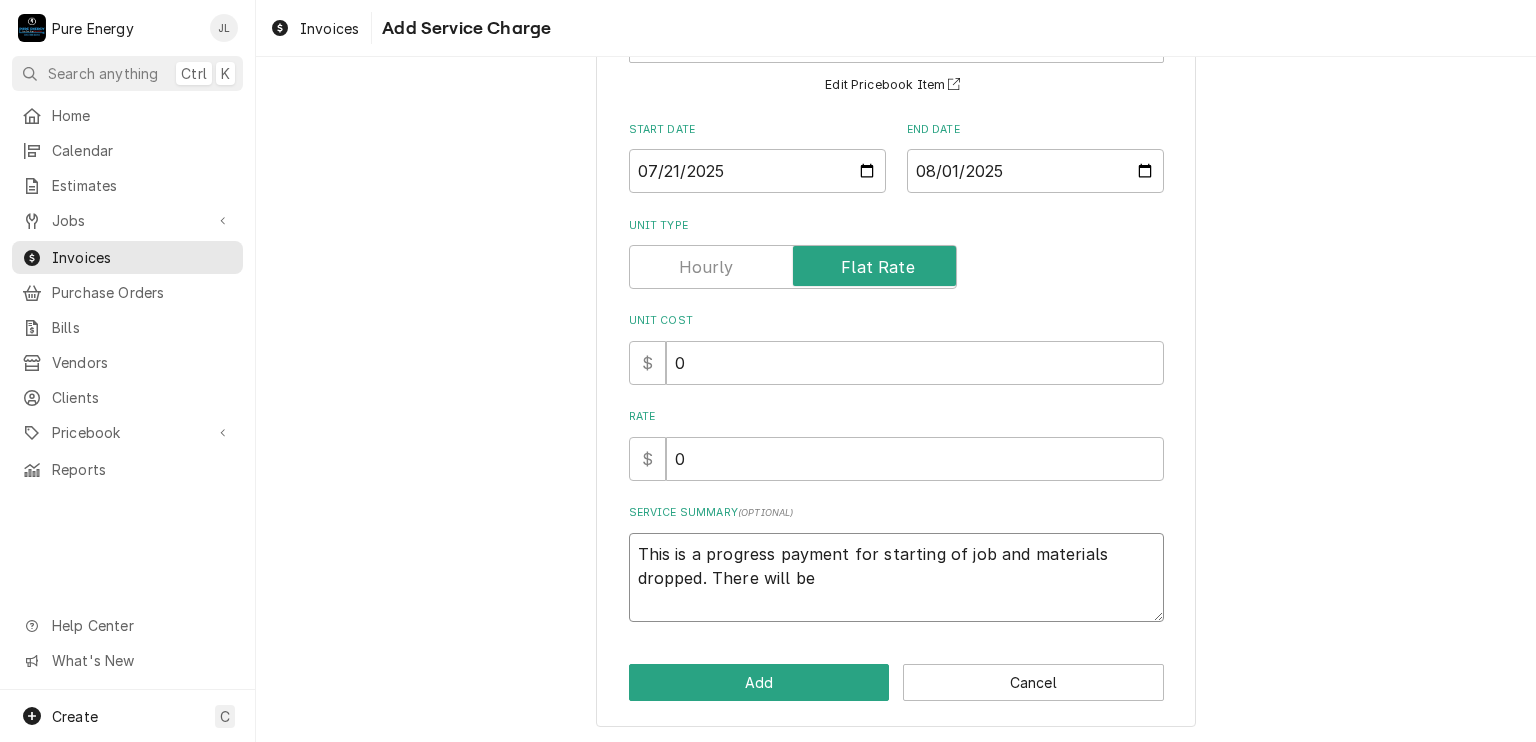 type on "This is a progress payment for starting of job and materials dropped.  There will be" 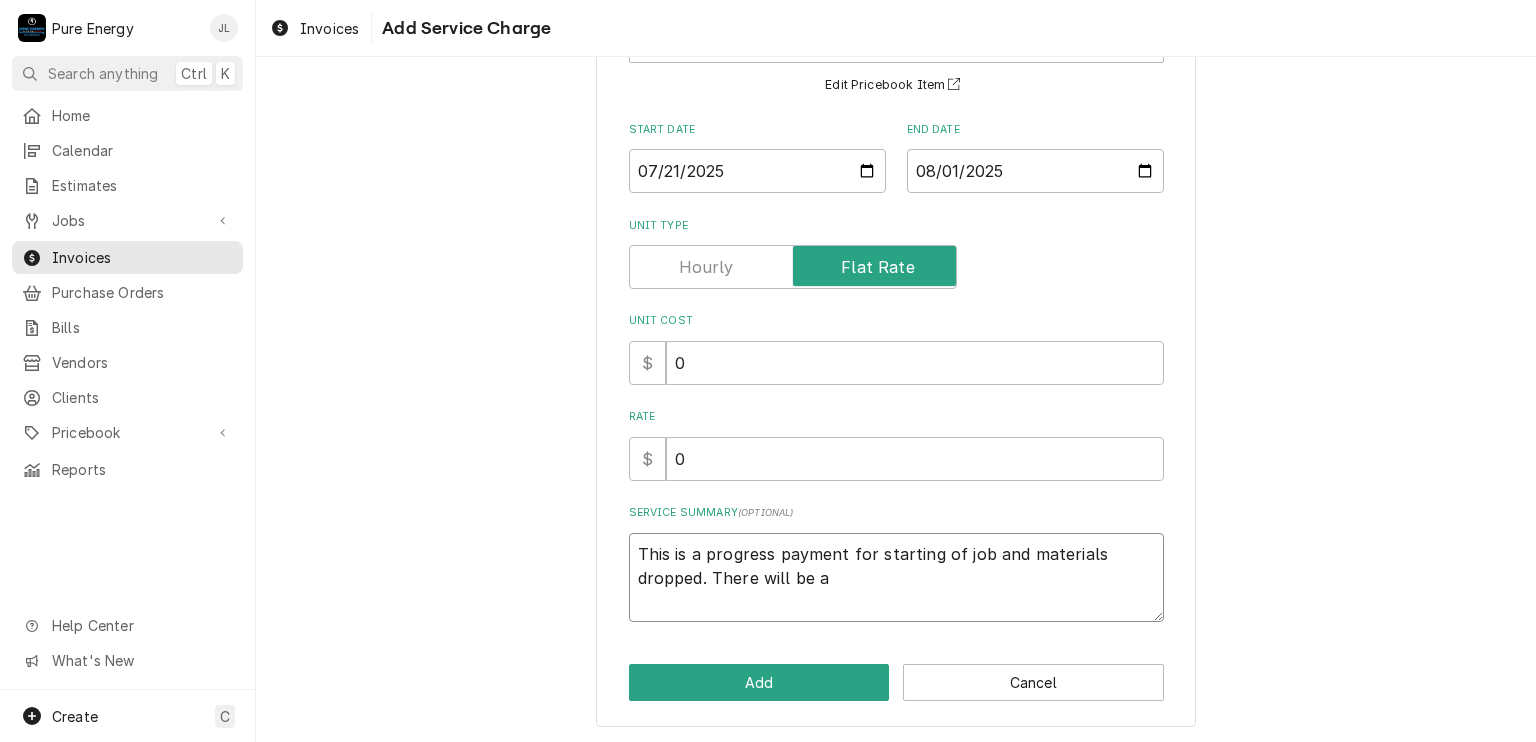 type on "This is a progress payment for starting of job and materials dropped.  There will be an" 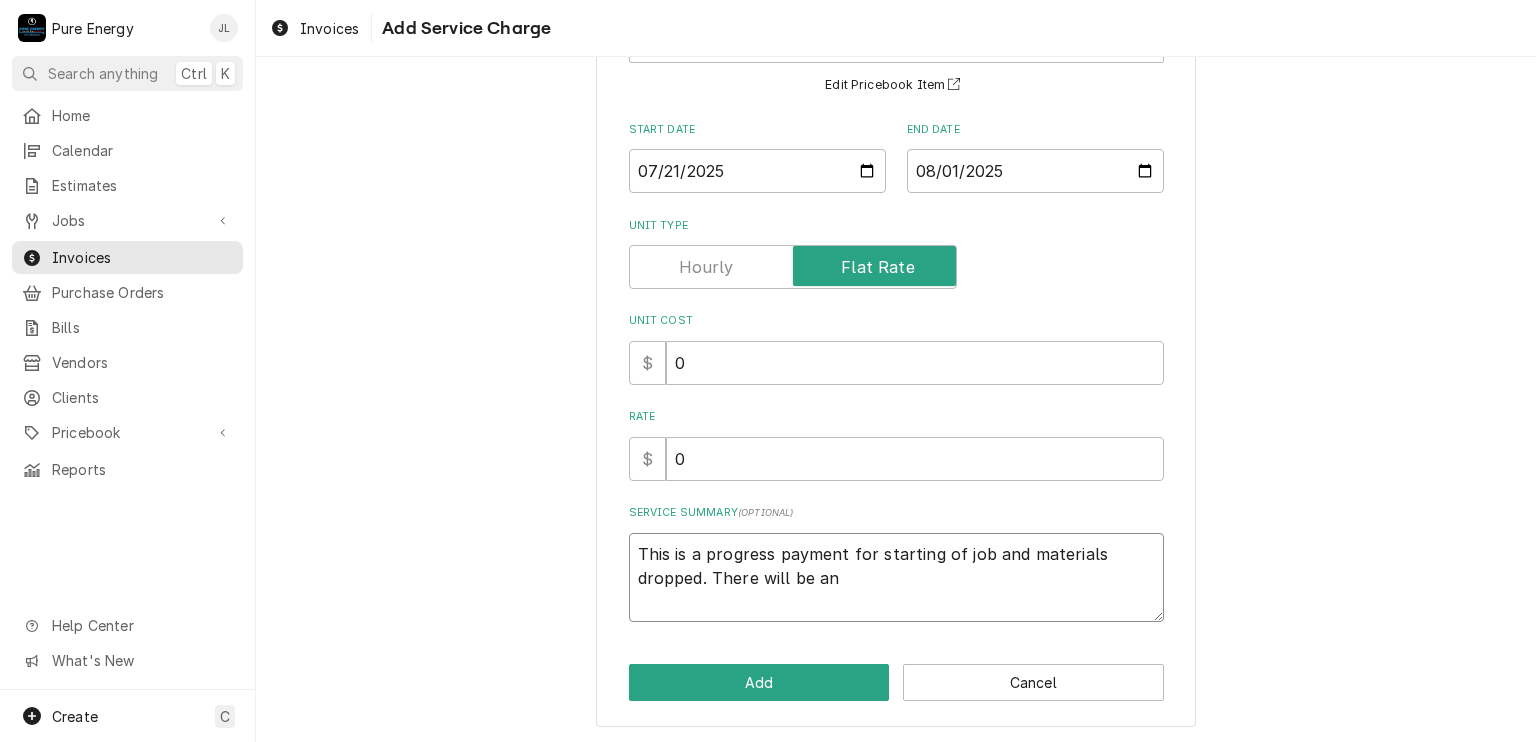 type 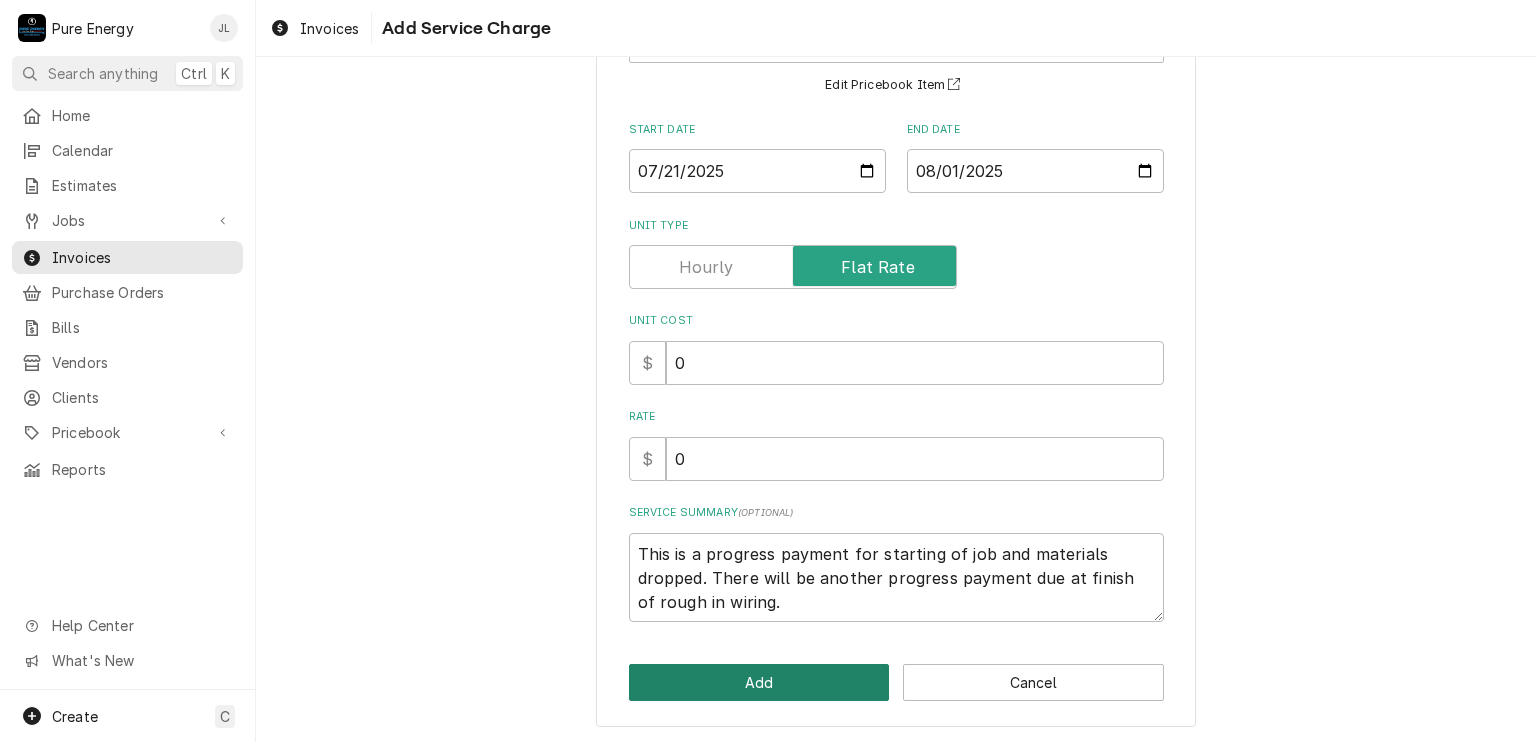 click on "Add" at bounding box center (759, 682) 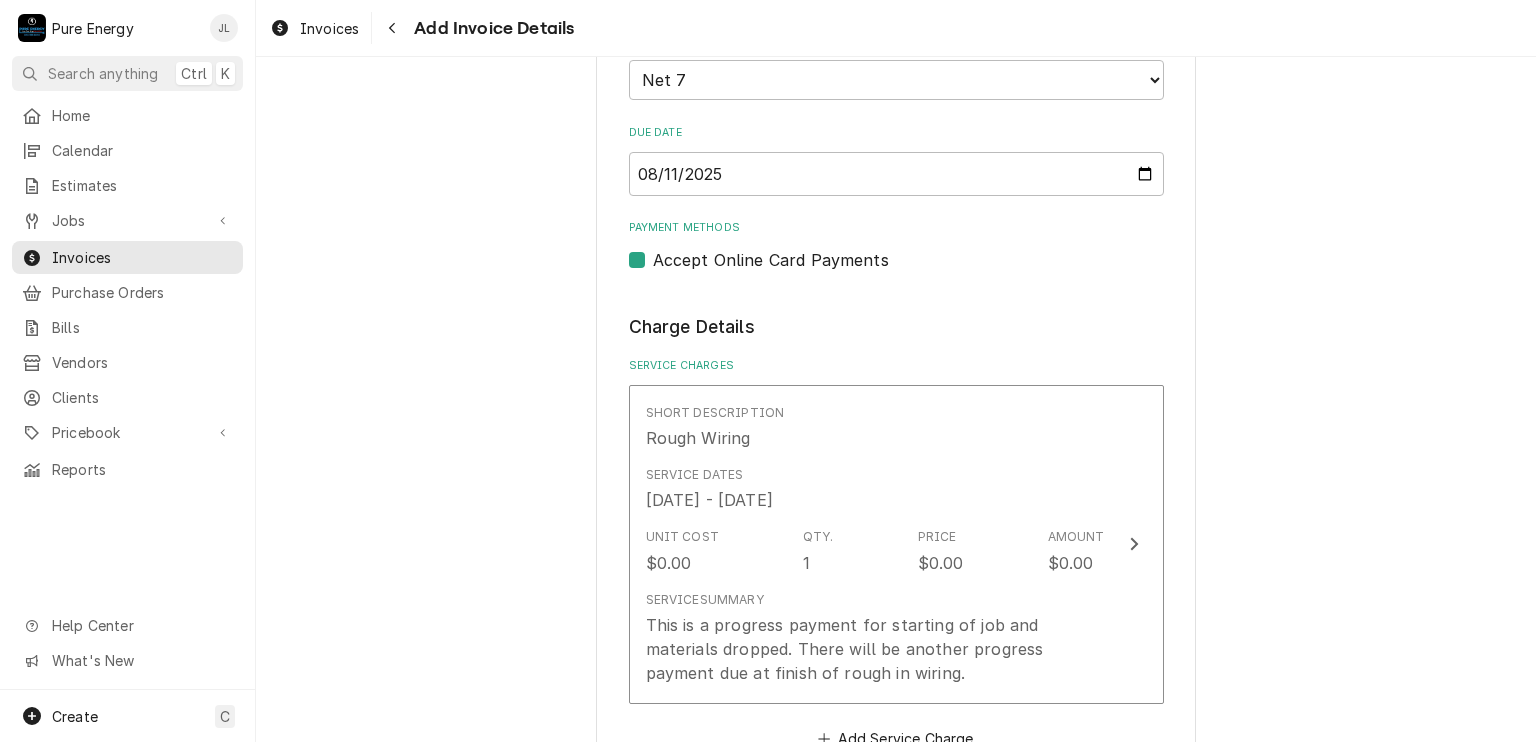 scroll, scrollTop: 1075, scrollLeft: 0, axis: vertical 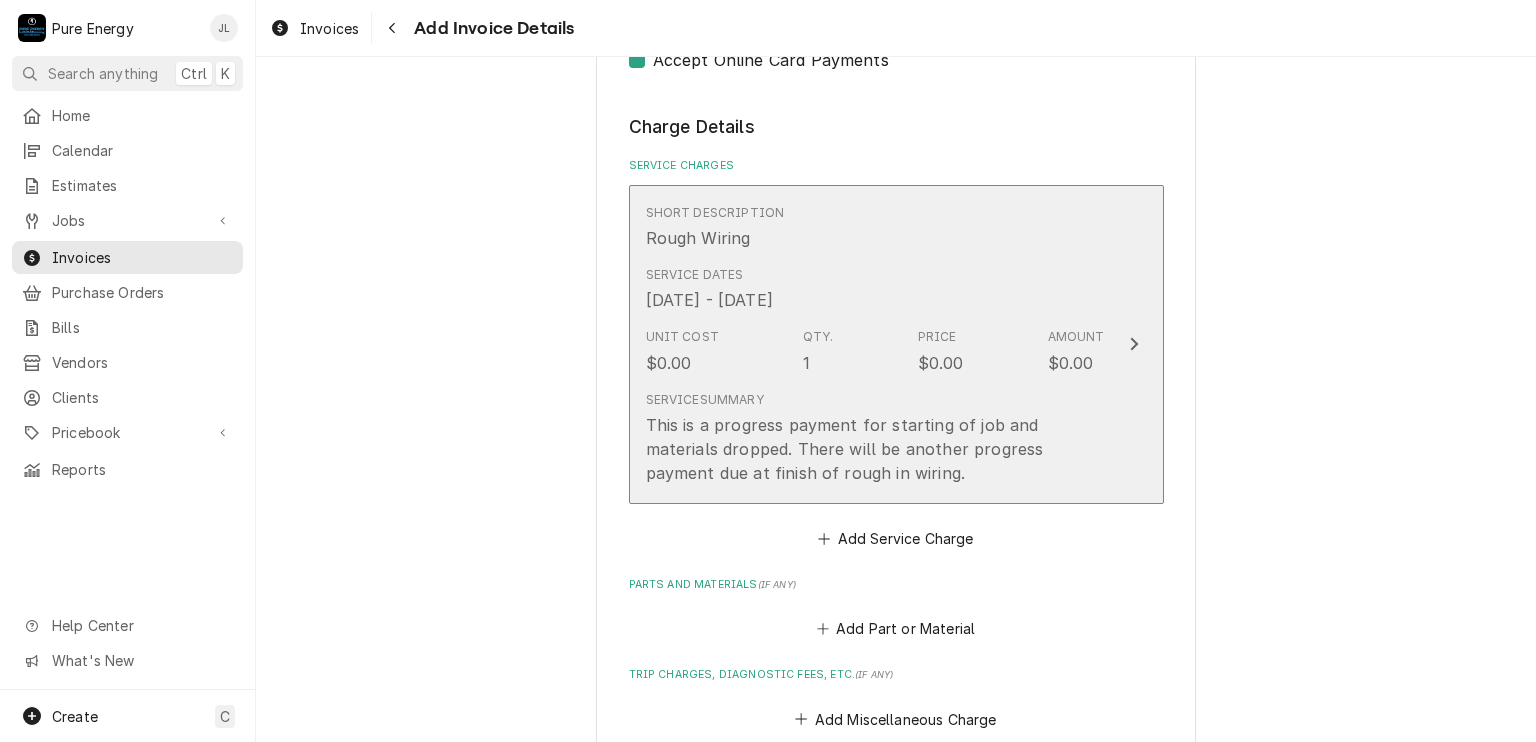 click on "Service Dates Jul 21, 2025 - Aug 1, 2025" at bounding box center (875, 289) 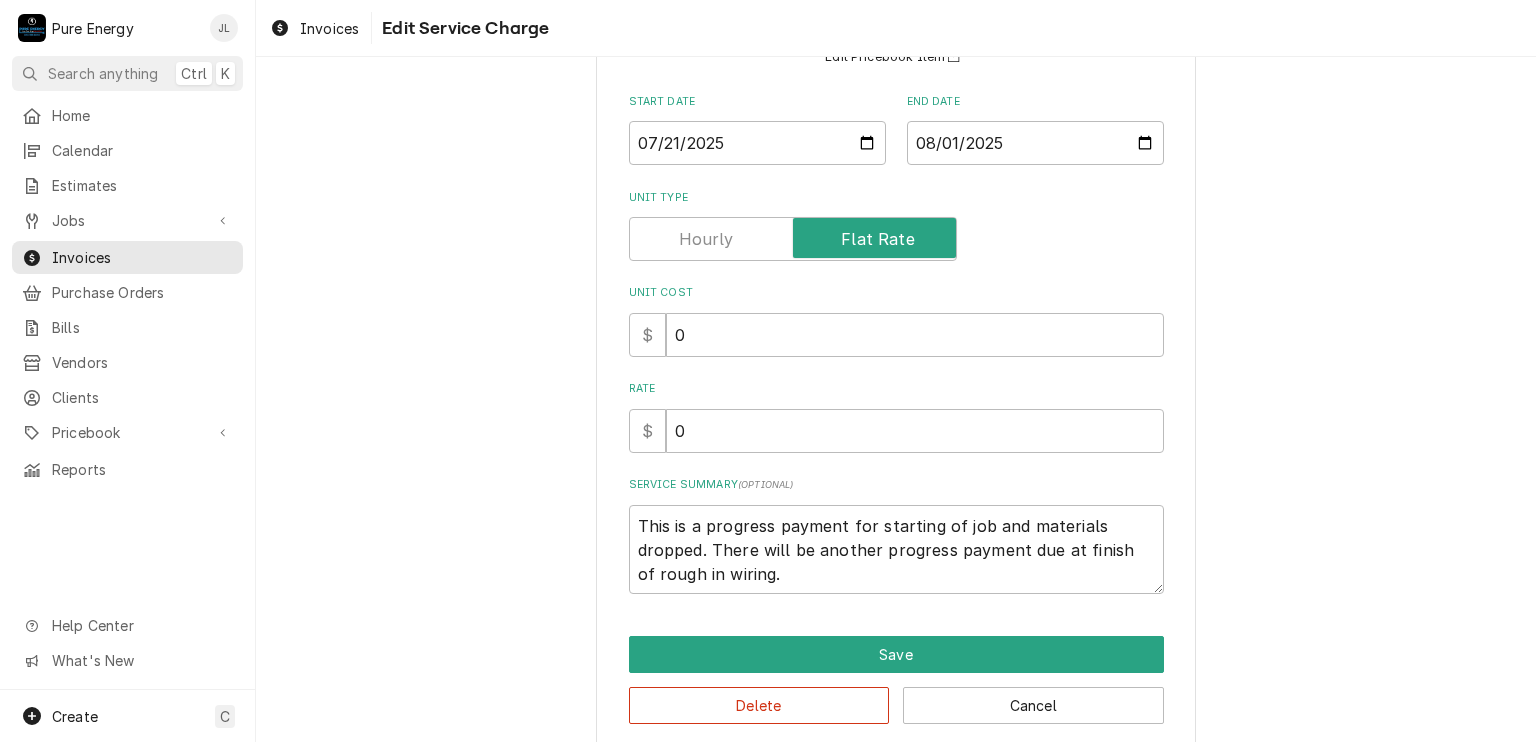 scroll, scrollTop: 223, scrollLeft: 0, axis: vertical 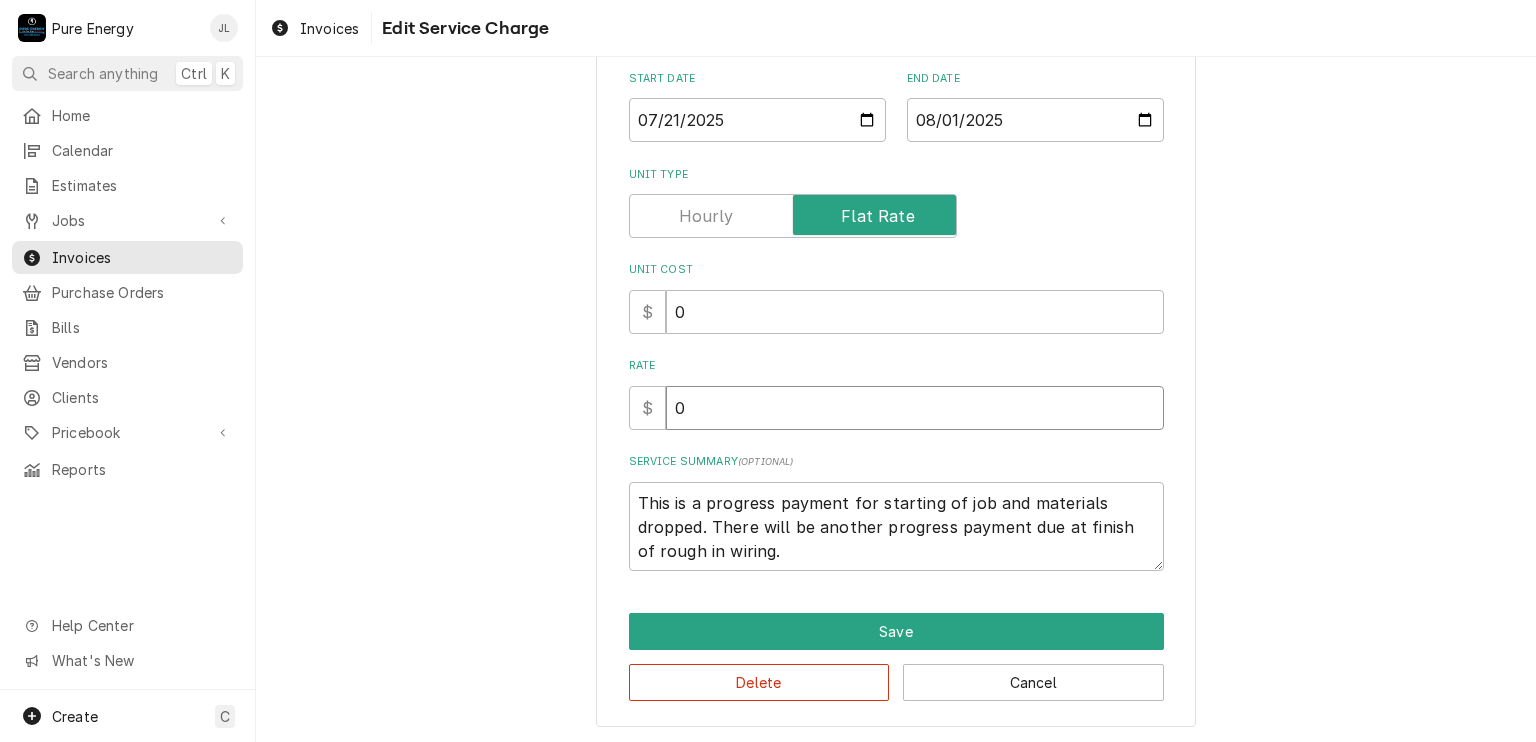 click on "0" at bounding box center (915, 408) 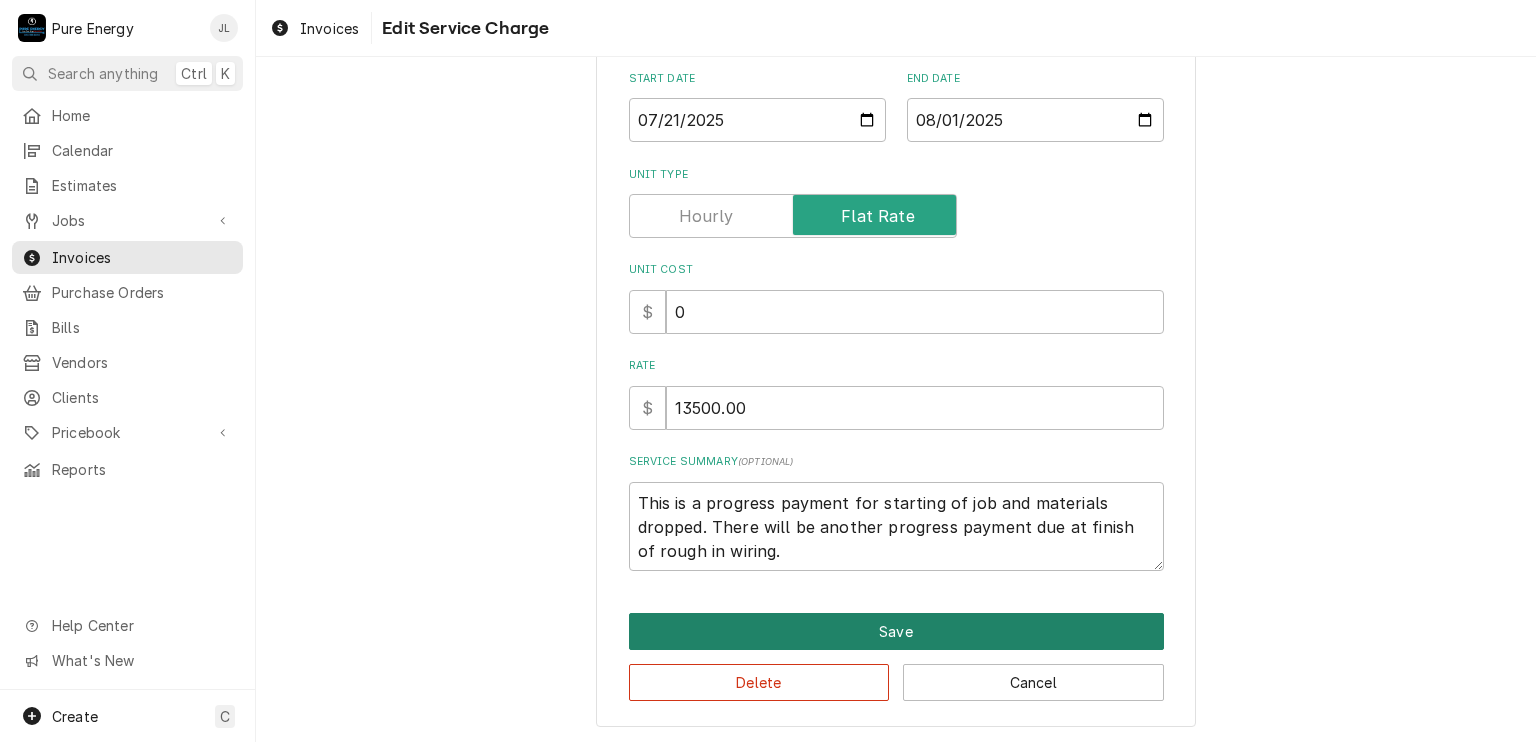 click on "Save" at bounding box center (896, 631) 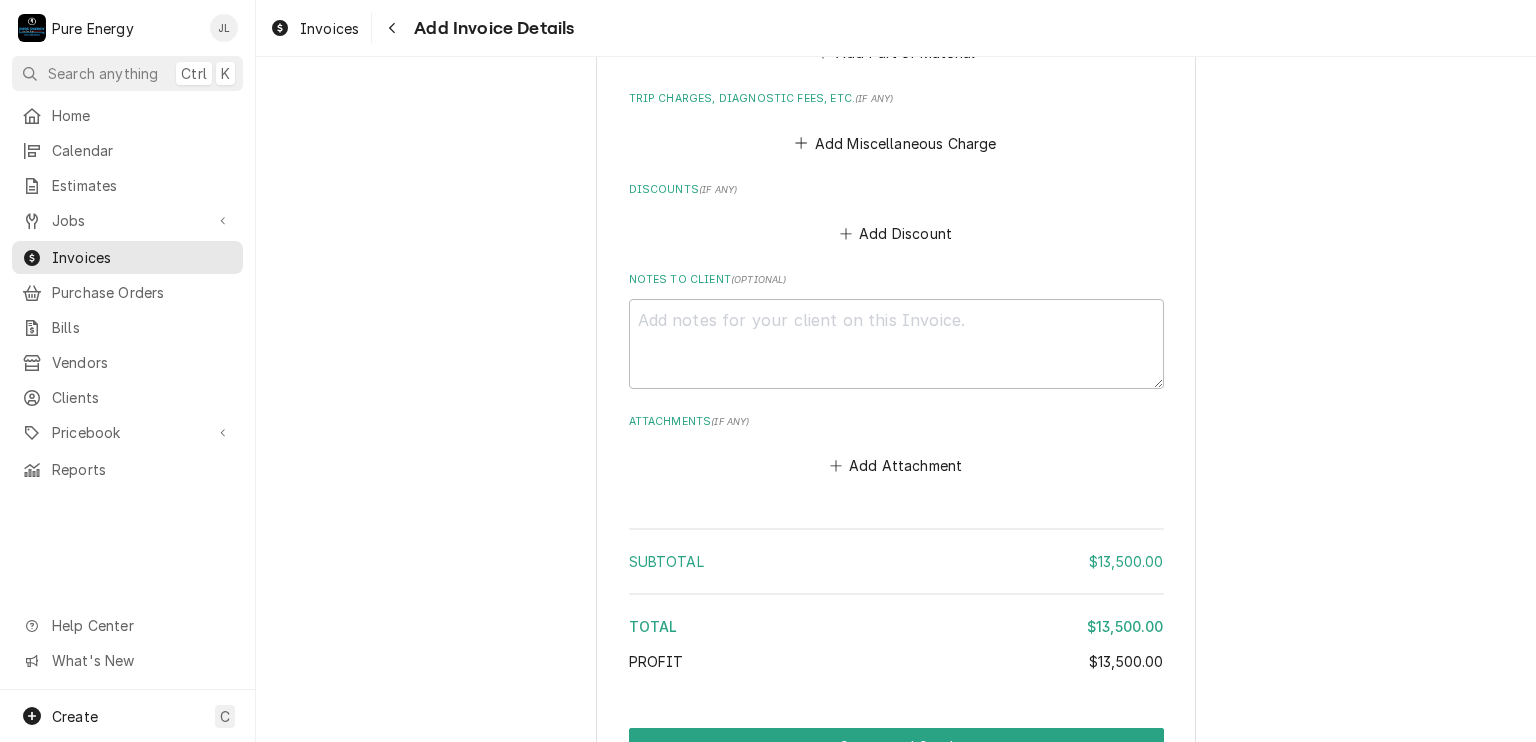 scroll, scrollTop: 1763, scrollLeft: 0, axis: vertical 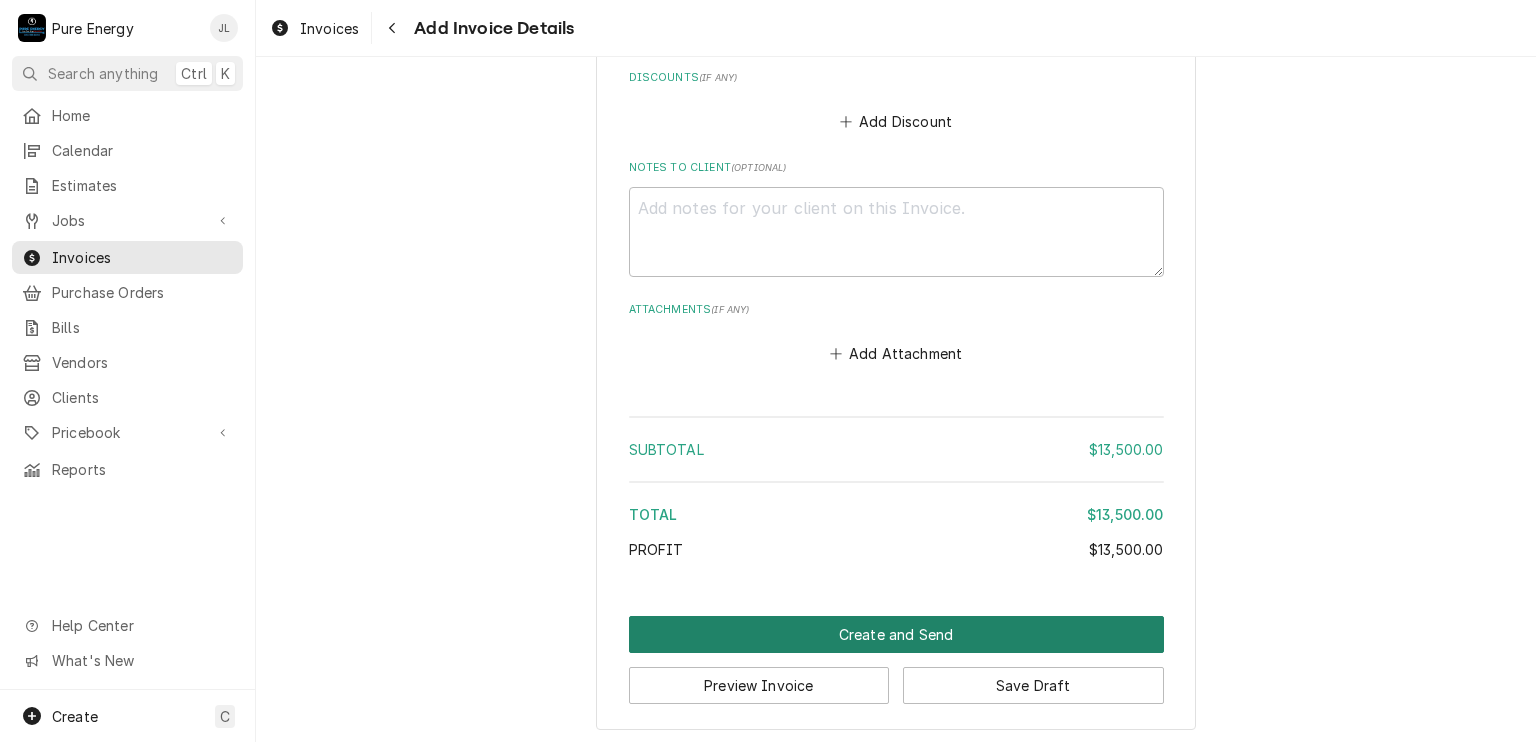 click on "Create and Send" at bounding box center [896, 634] 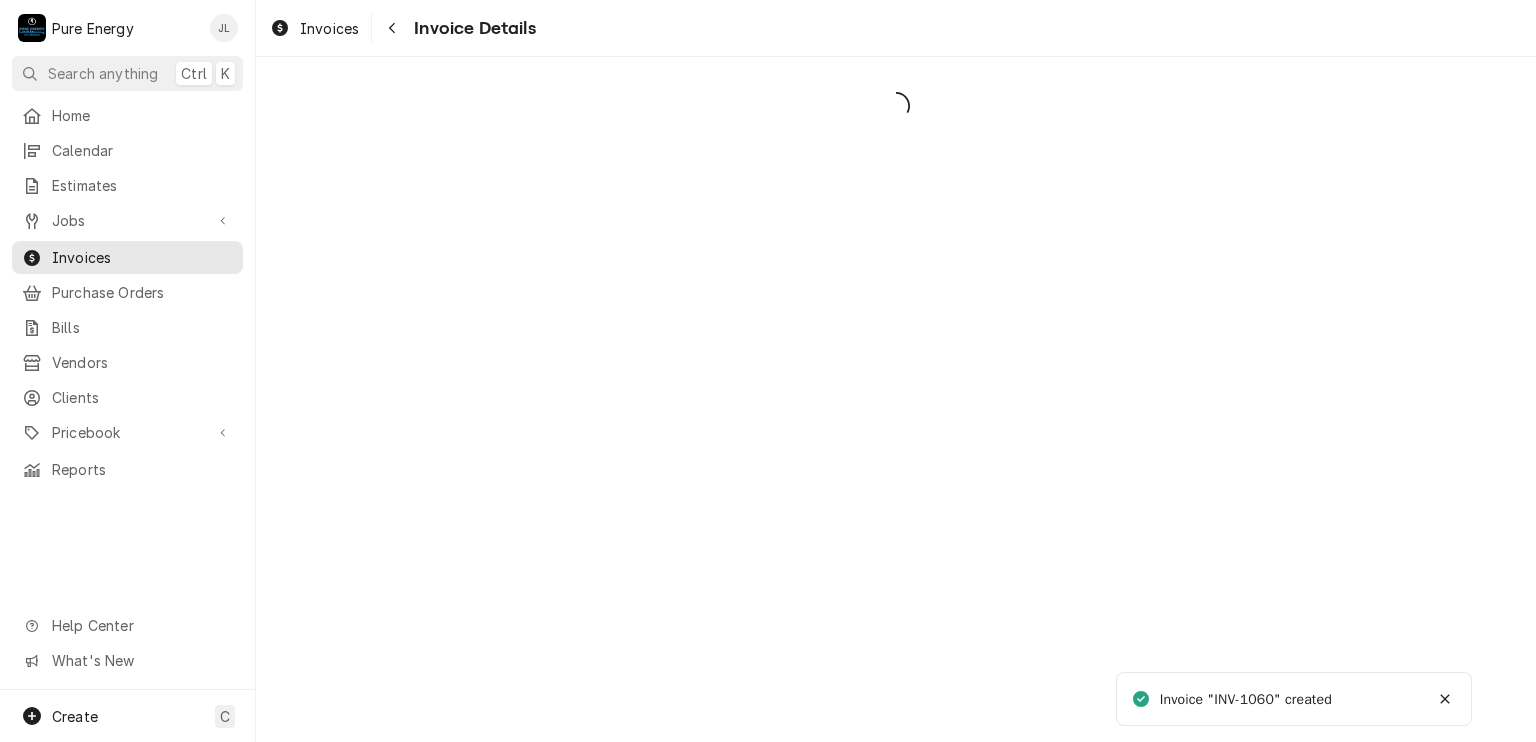 scroll, scrollTop: 0, scrollLeft: 0, axis: both 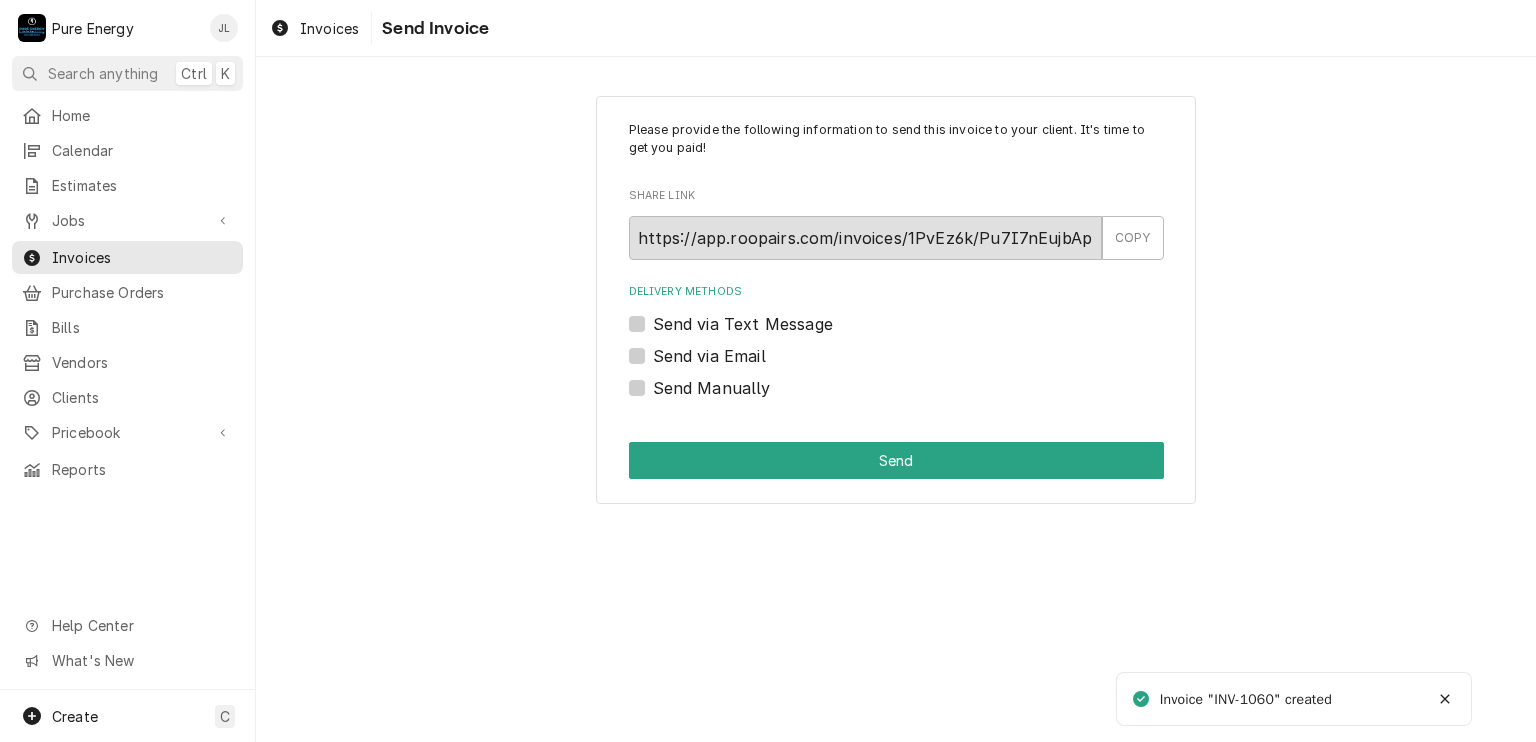 click on "Send Manually" at bounding box center [712, 388] 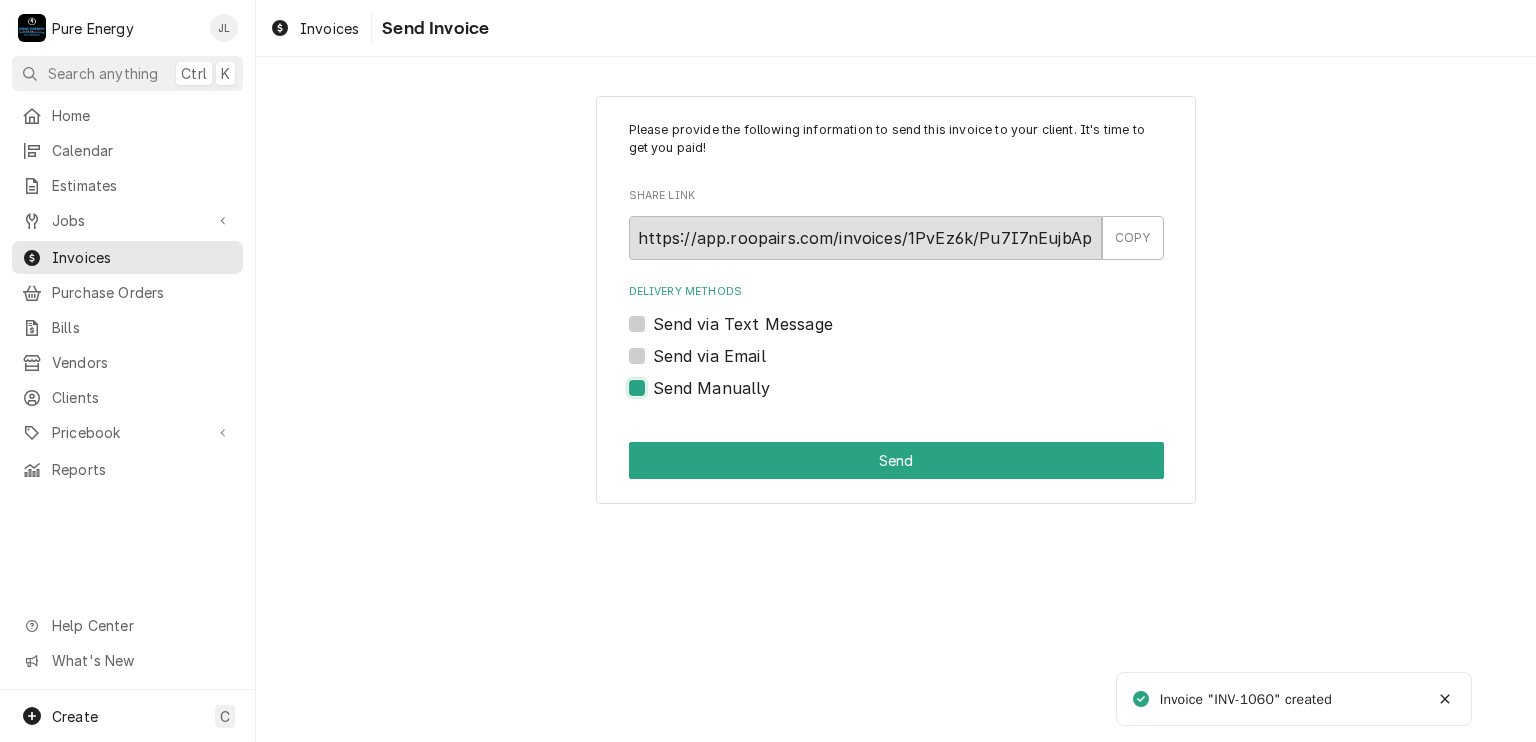 checkbox on "true" 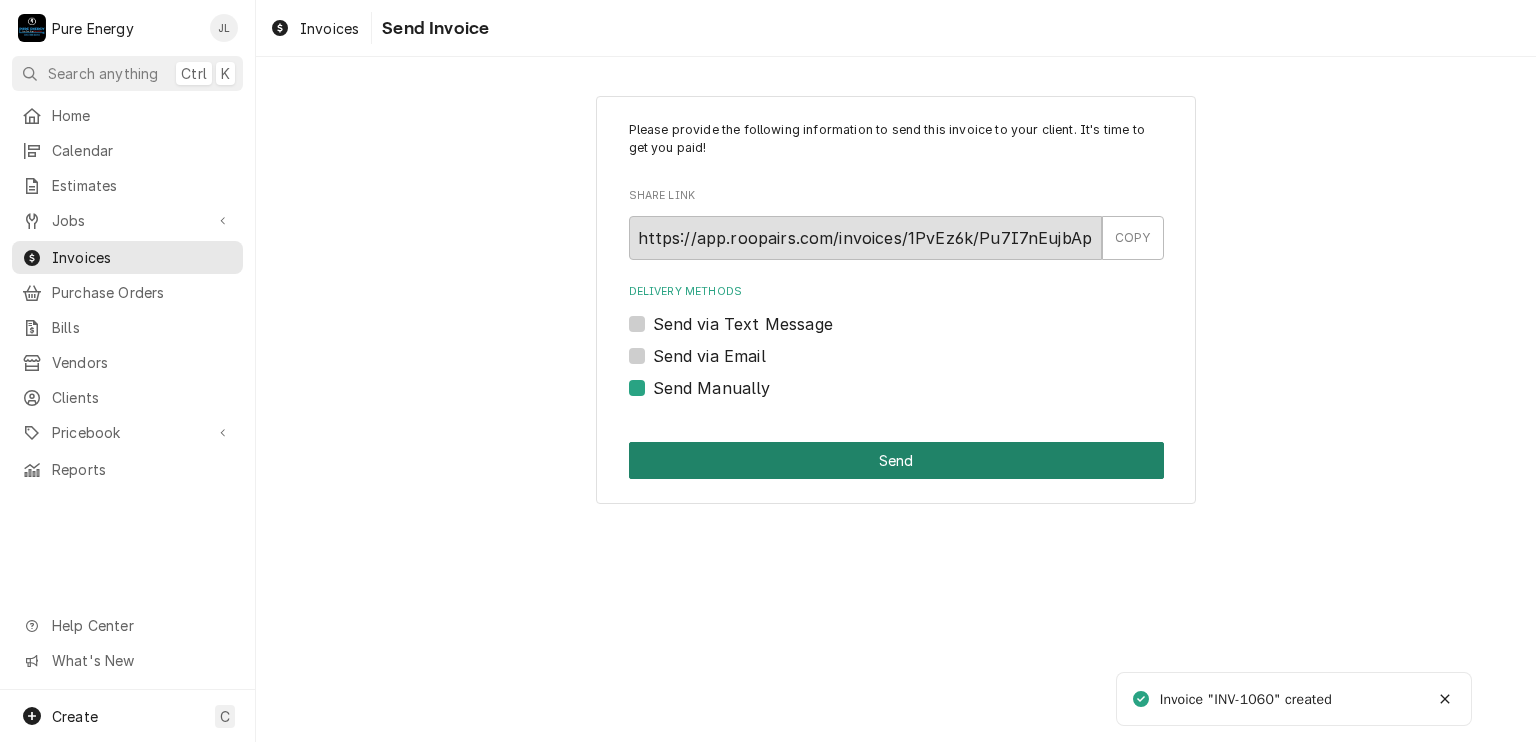 click on "Send" at bounding box center (896, 460) 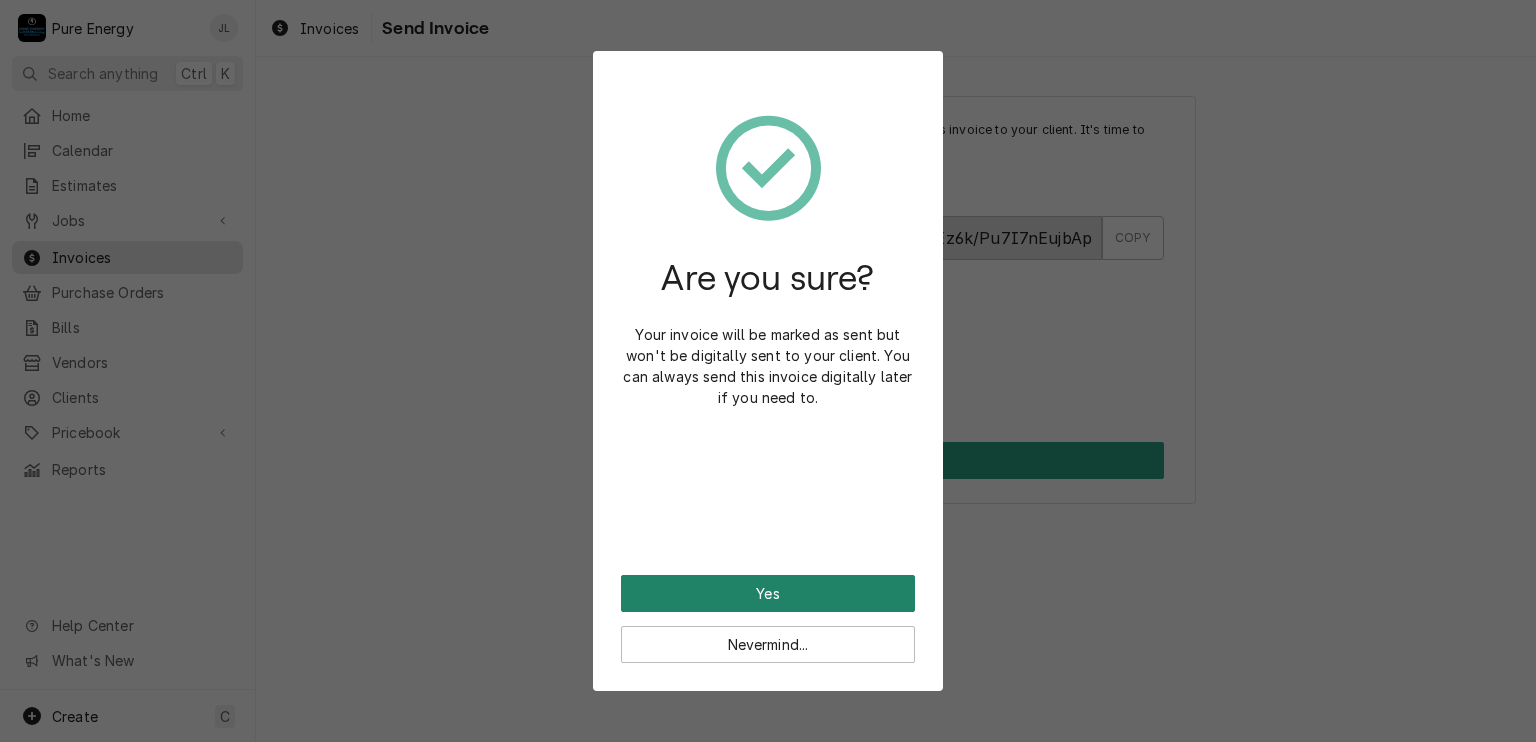 click on "Yes
Nevermind..." at bounding box center [768, 619] 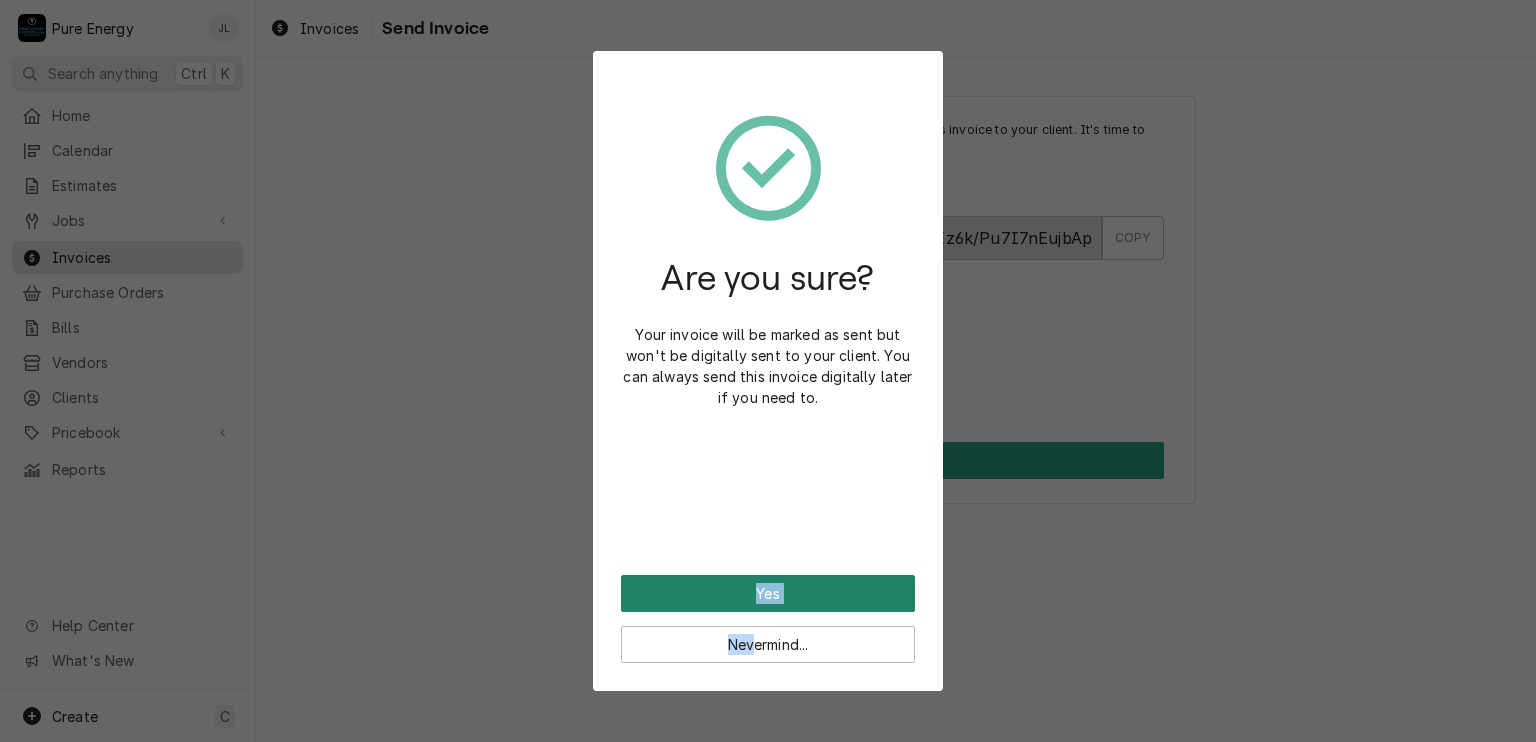 click on "Yes" at bounding box center [768, 593] 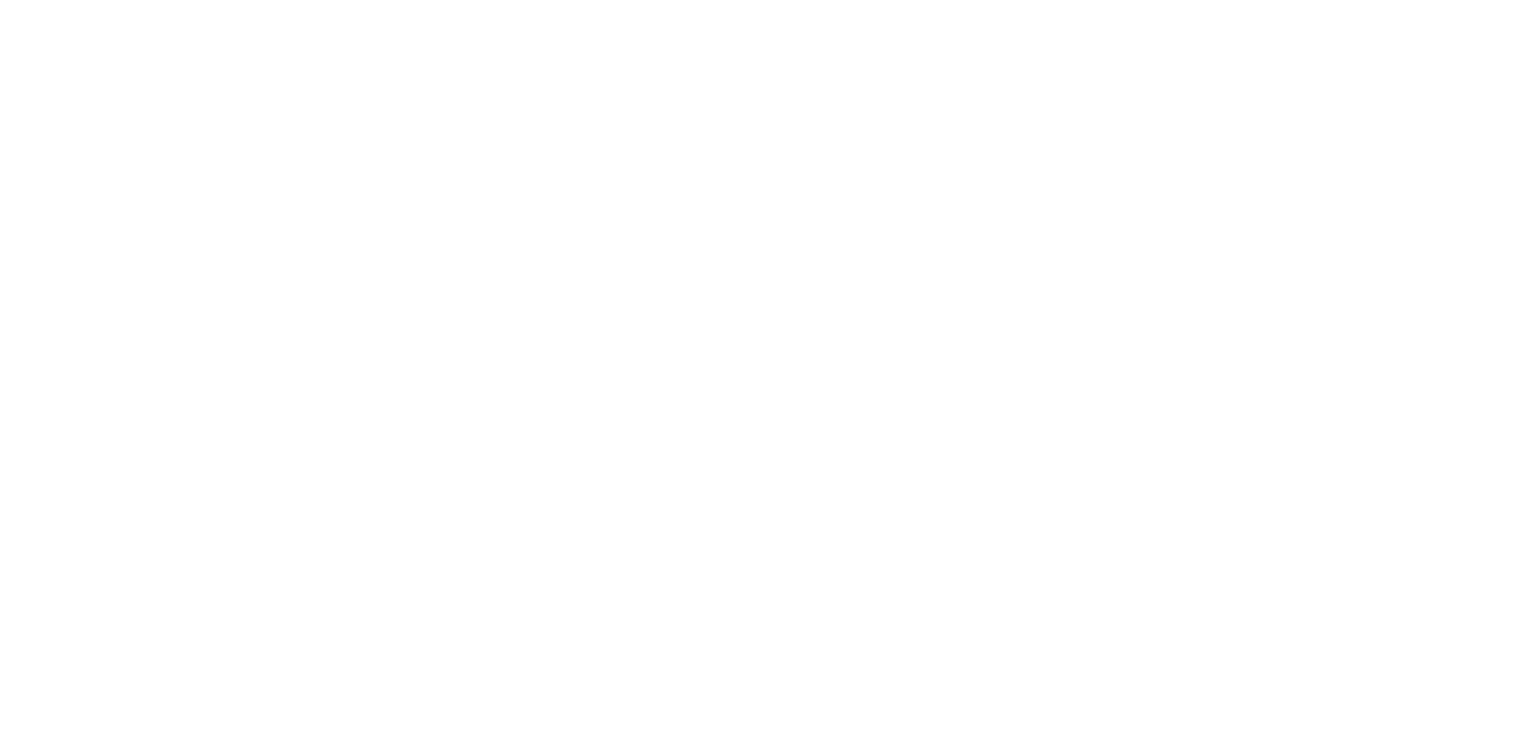 scroll, scrollTop: 0, scrollLeft: 0, axis: both 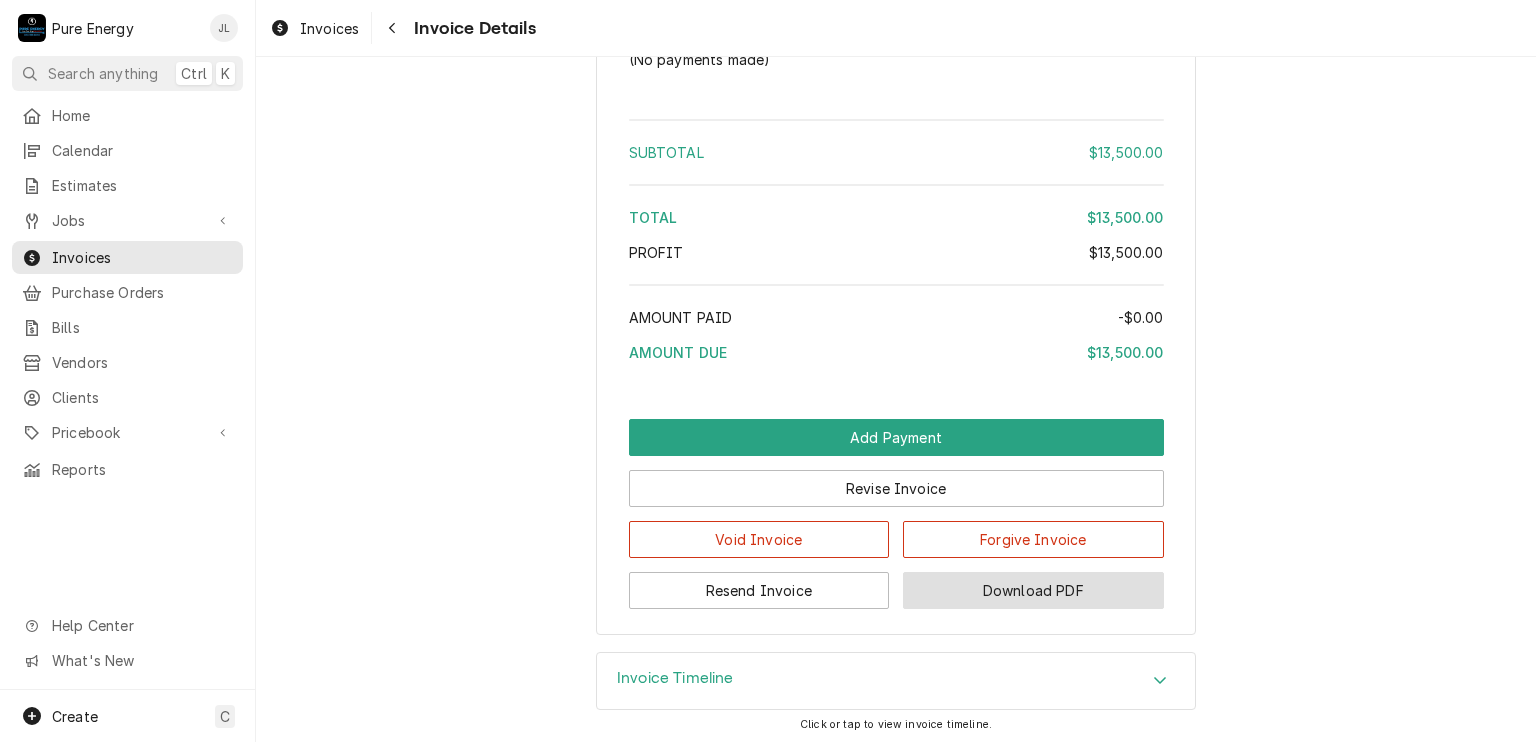 click on "Download PDF" at bounding box center (1033, 590) 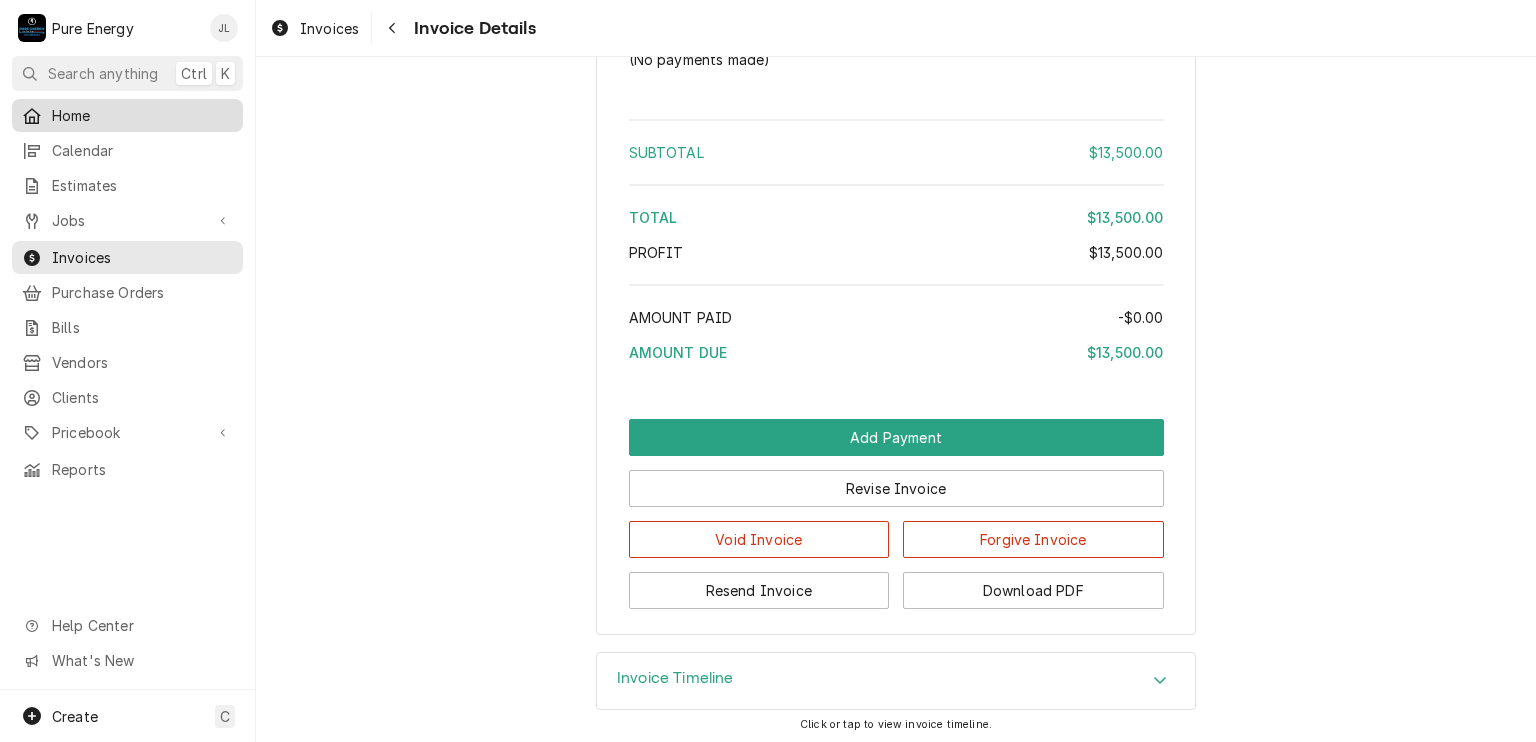 click on "Home" at bounding box center (142, 115) 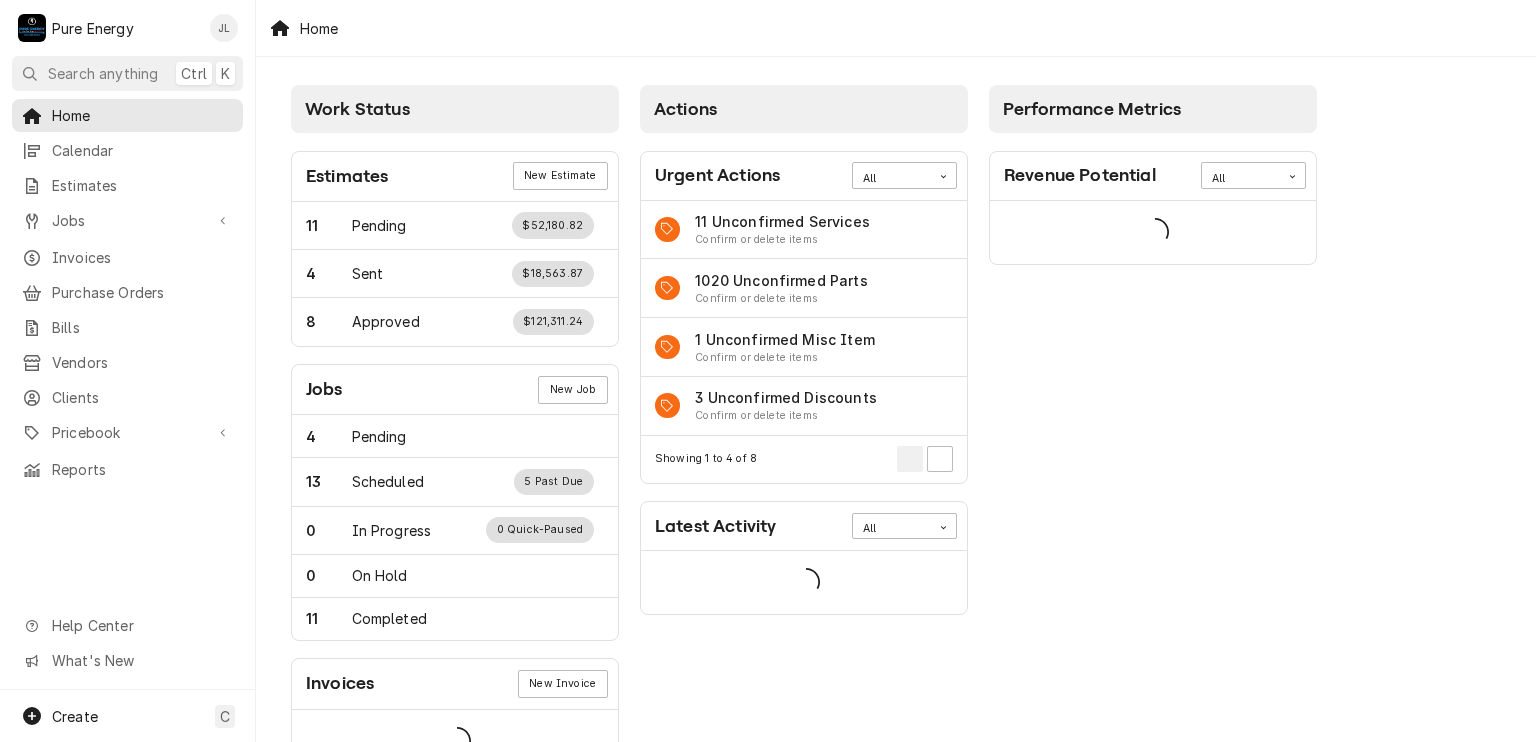 scroll, scrollTop: 0, scrollLeft: 0, axis: both 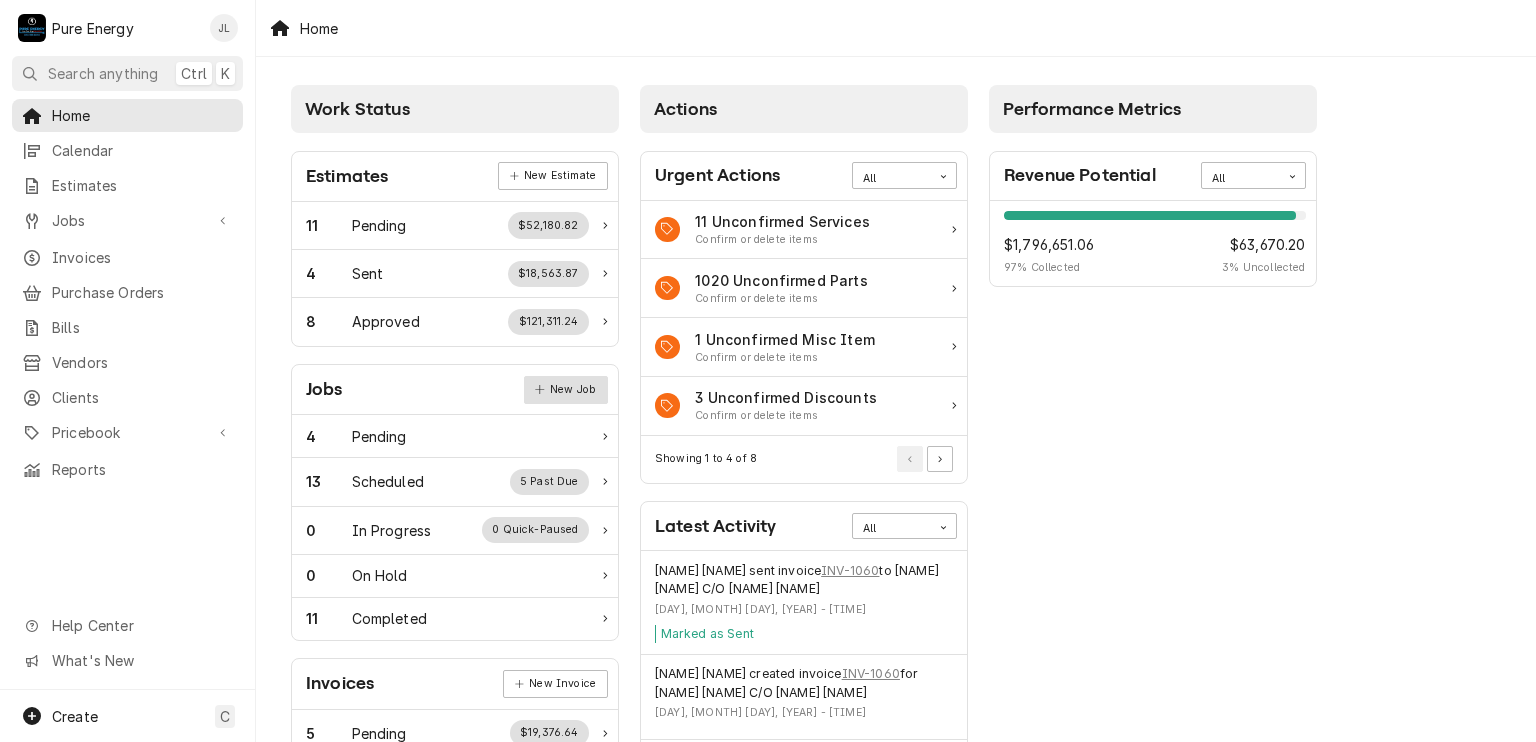 click on "New Job" at bounding box center (566, 390) 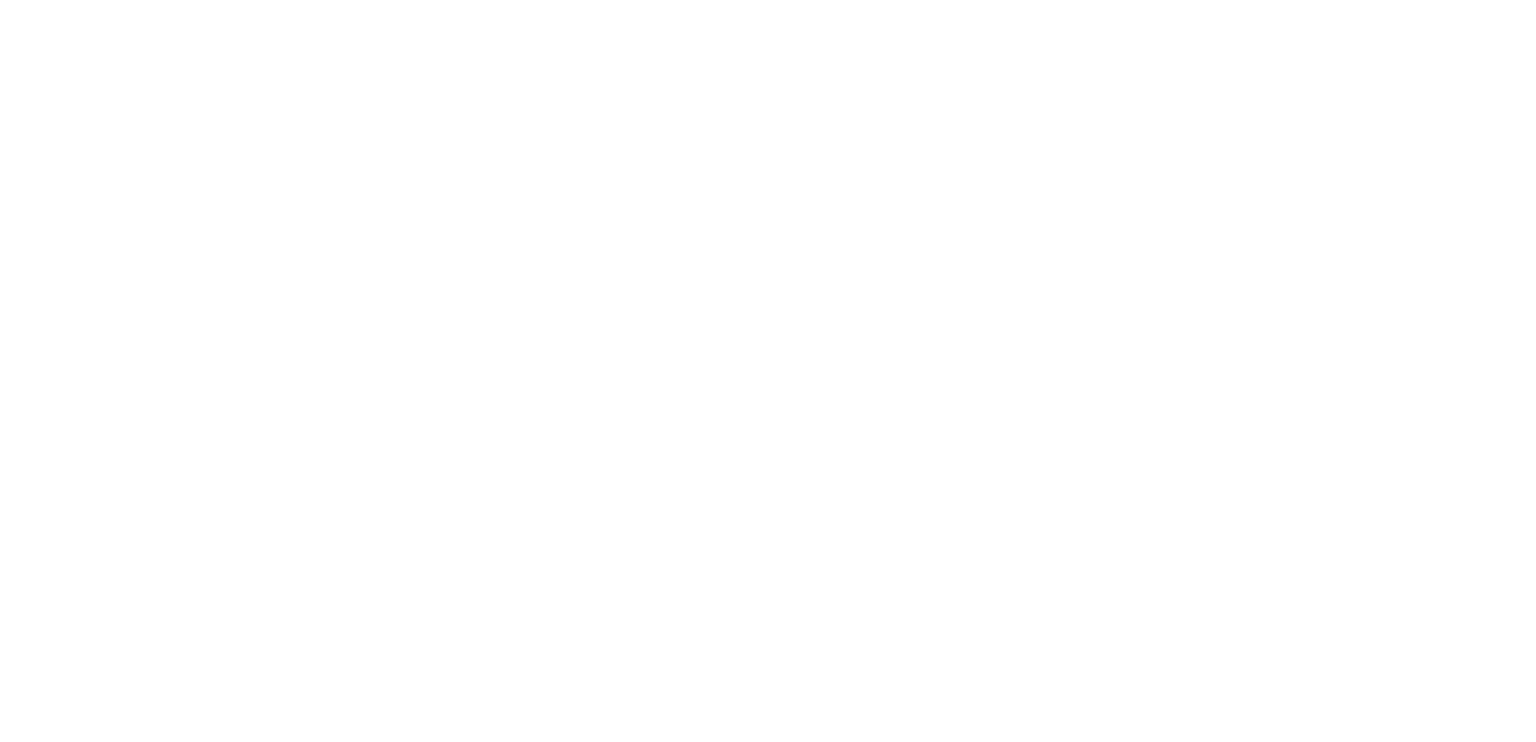 scroll, scrollTop: 0, scrollLeft: 0, axis: both 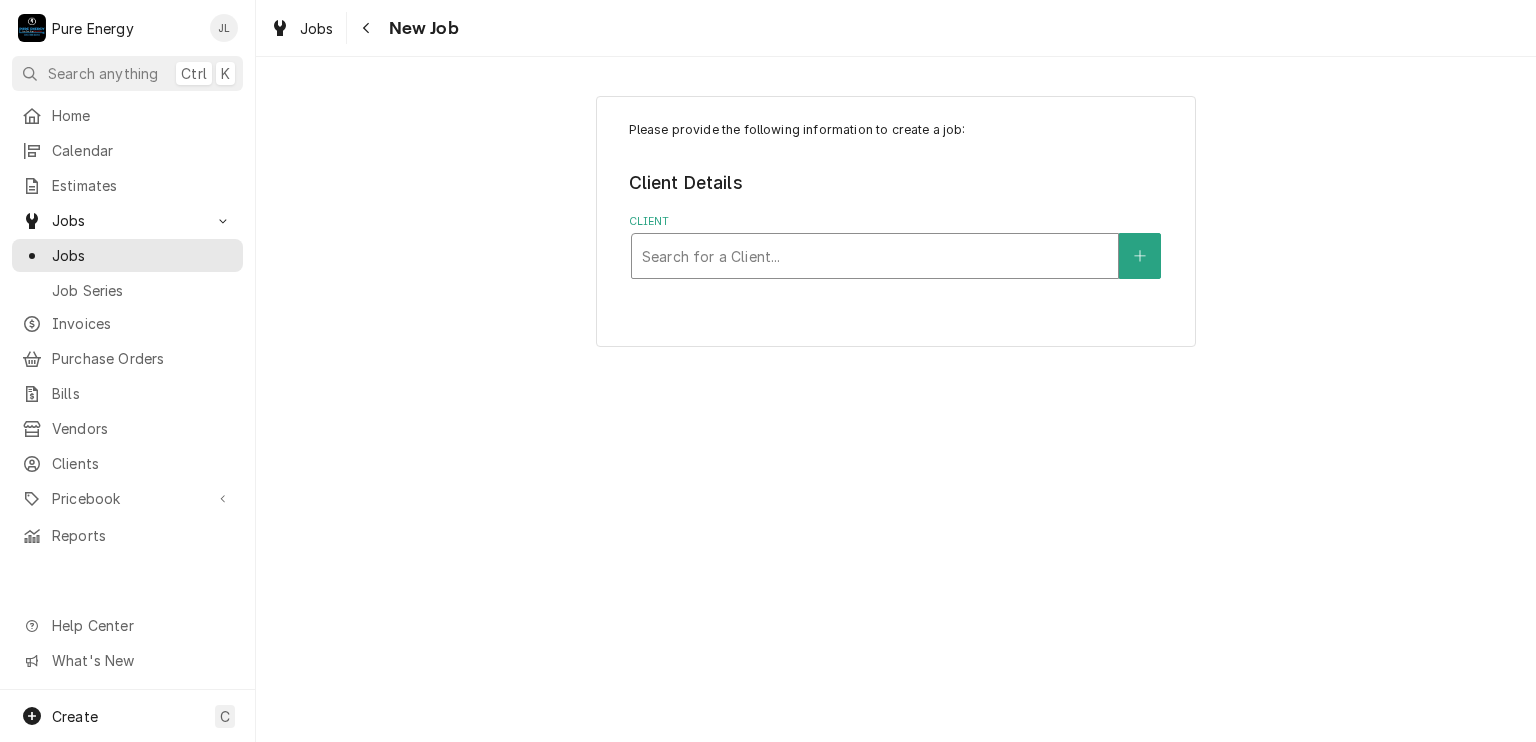 click at bounding box center [875, 256] 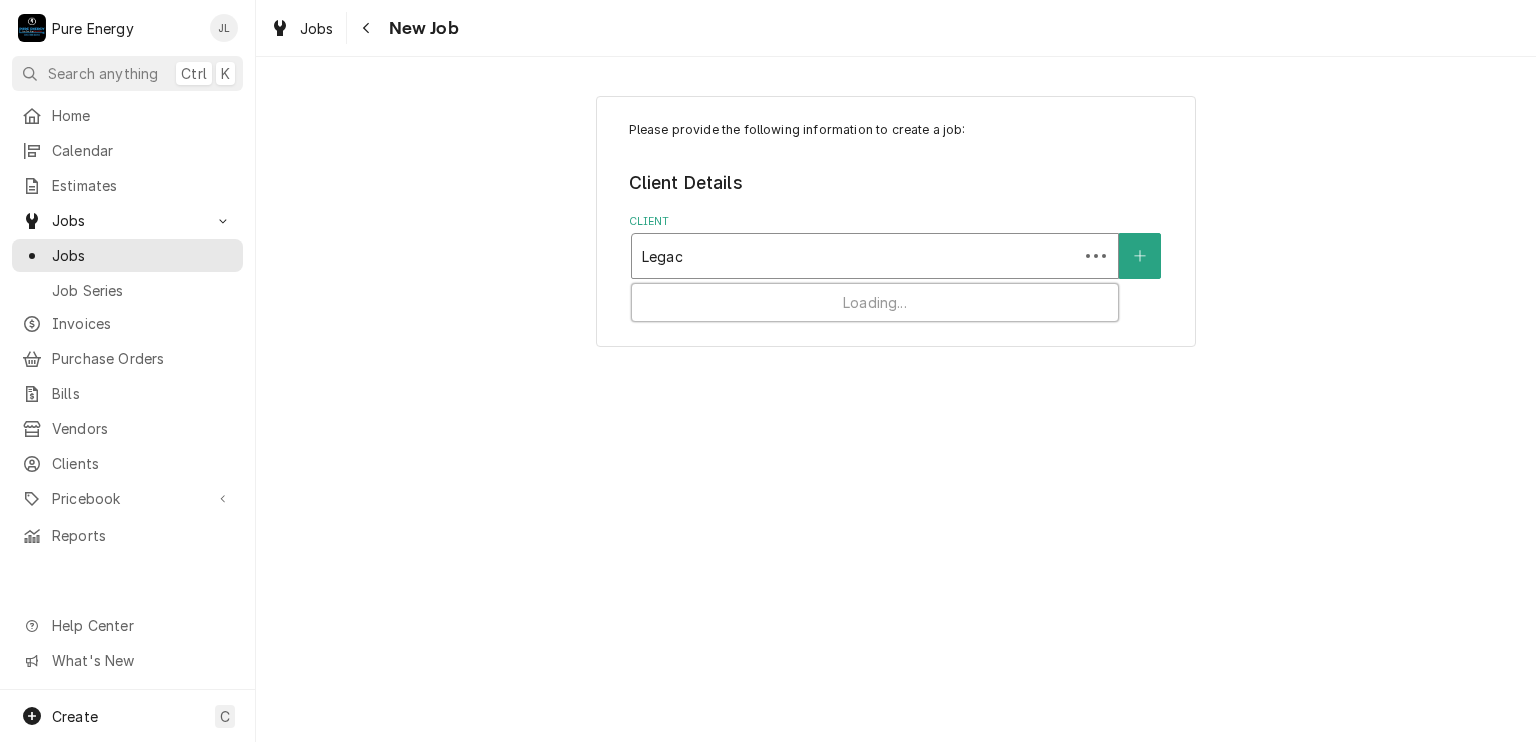 type on "Legacy" 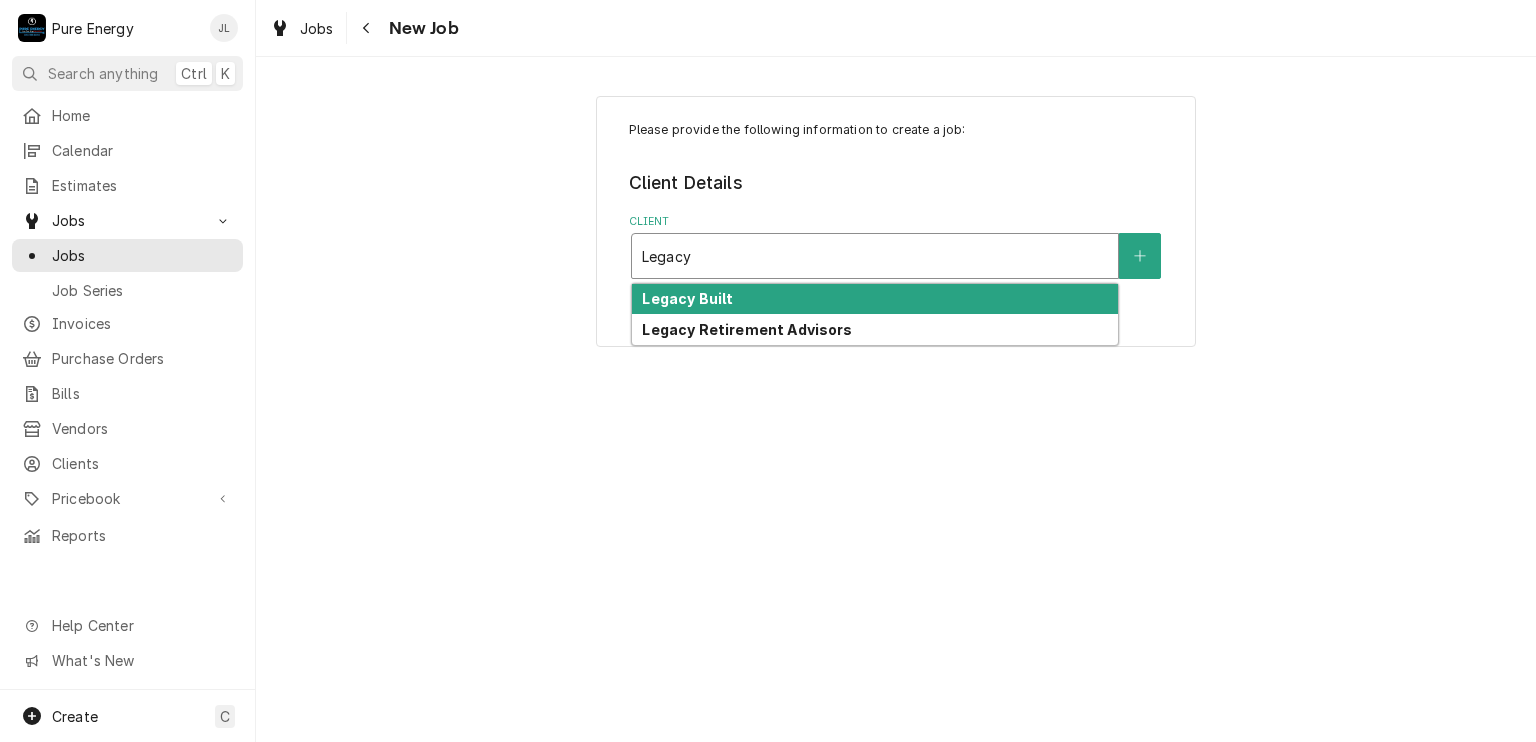 click on "Legacy Built" at bounding box center (875, 299) 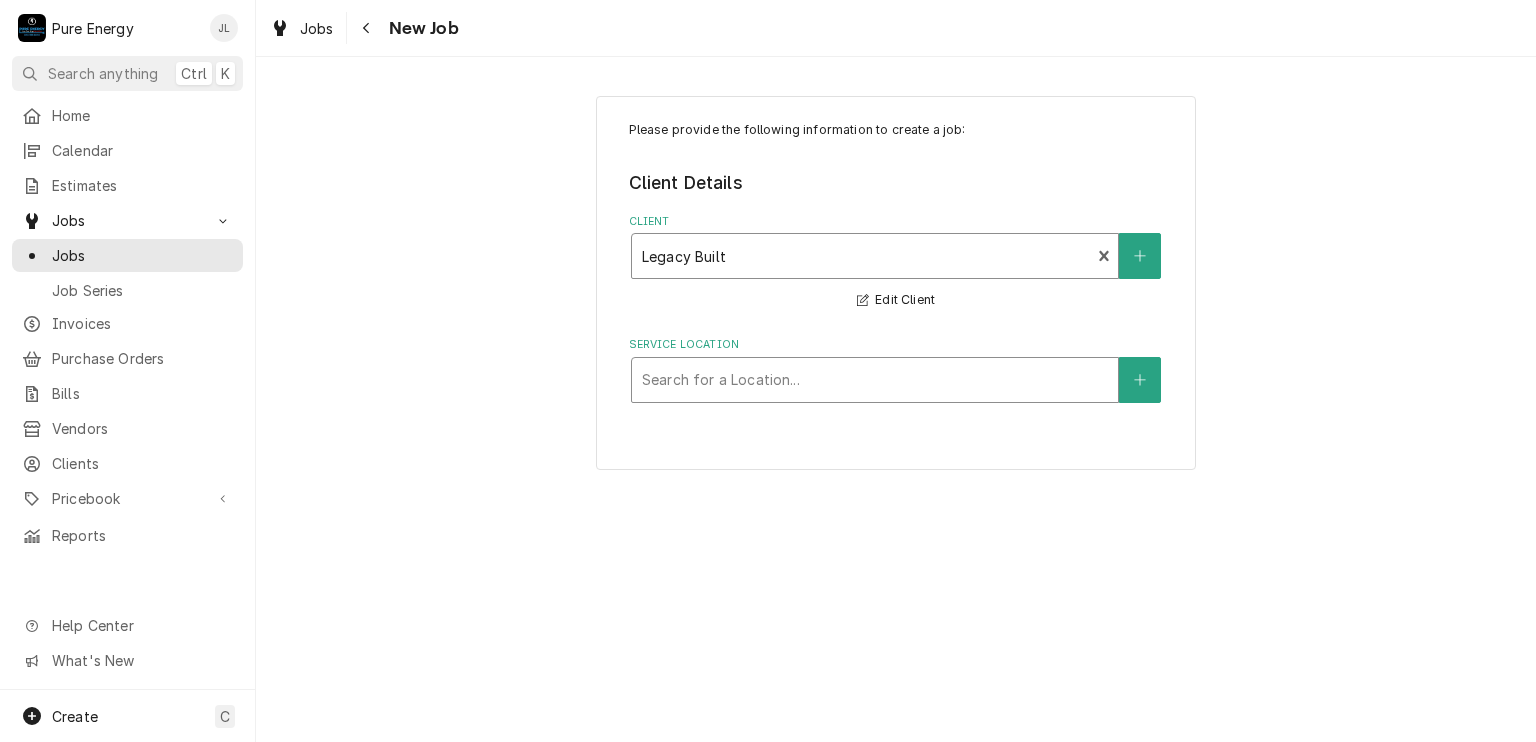click at bounding box center (875, 380) 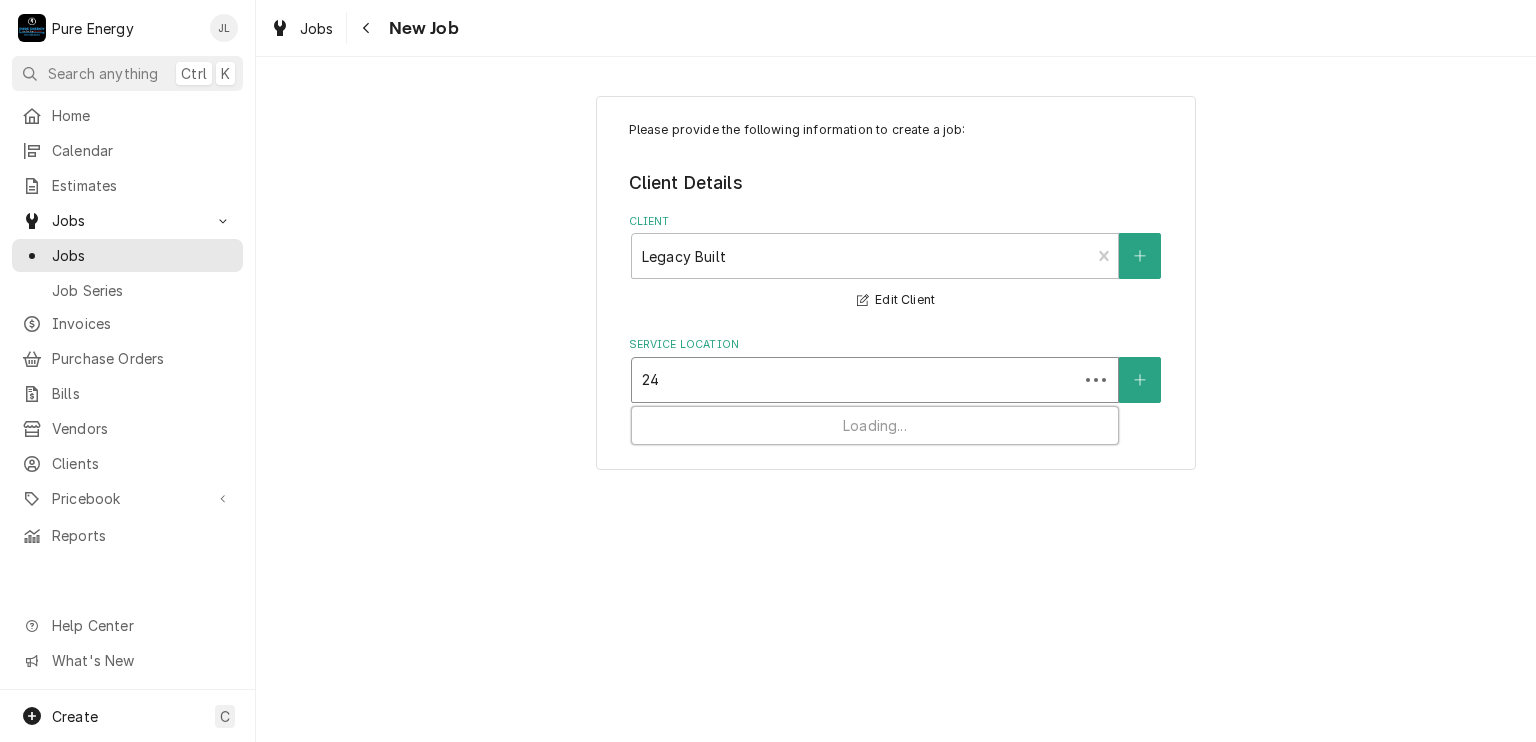 type on "249" 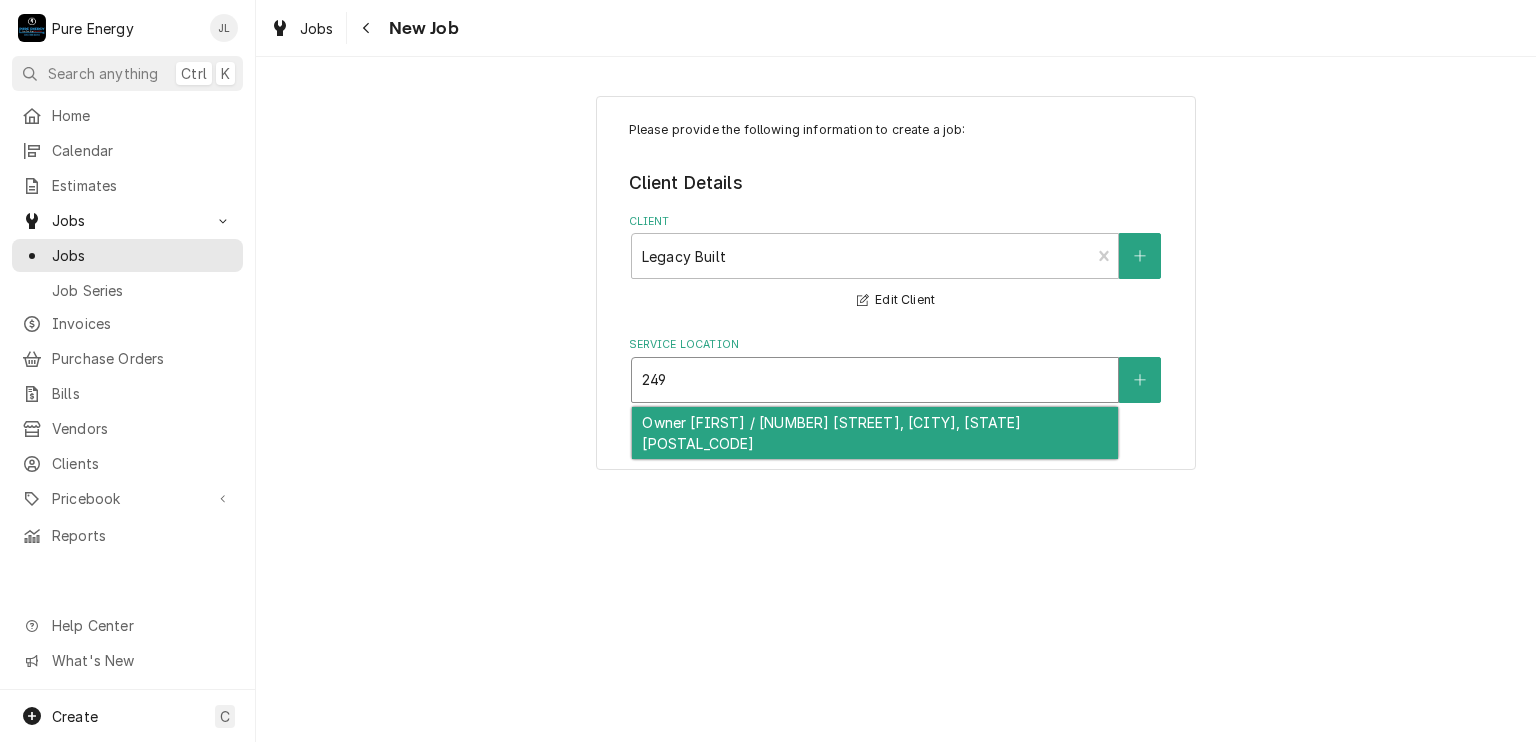 click on "Owner Rob / 249 16th St, Paso Robles, CA 93446" at bounding box center [875, 433] 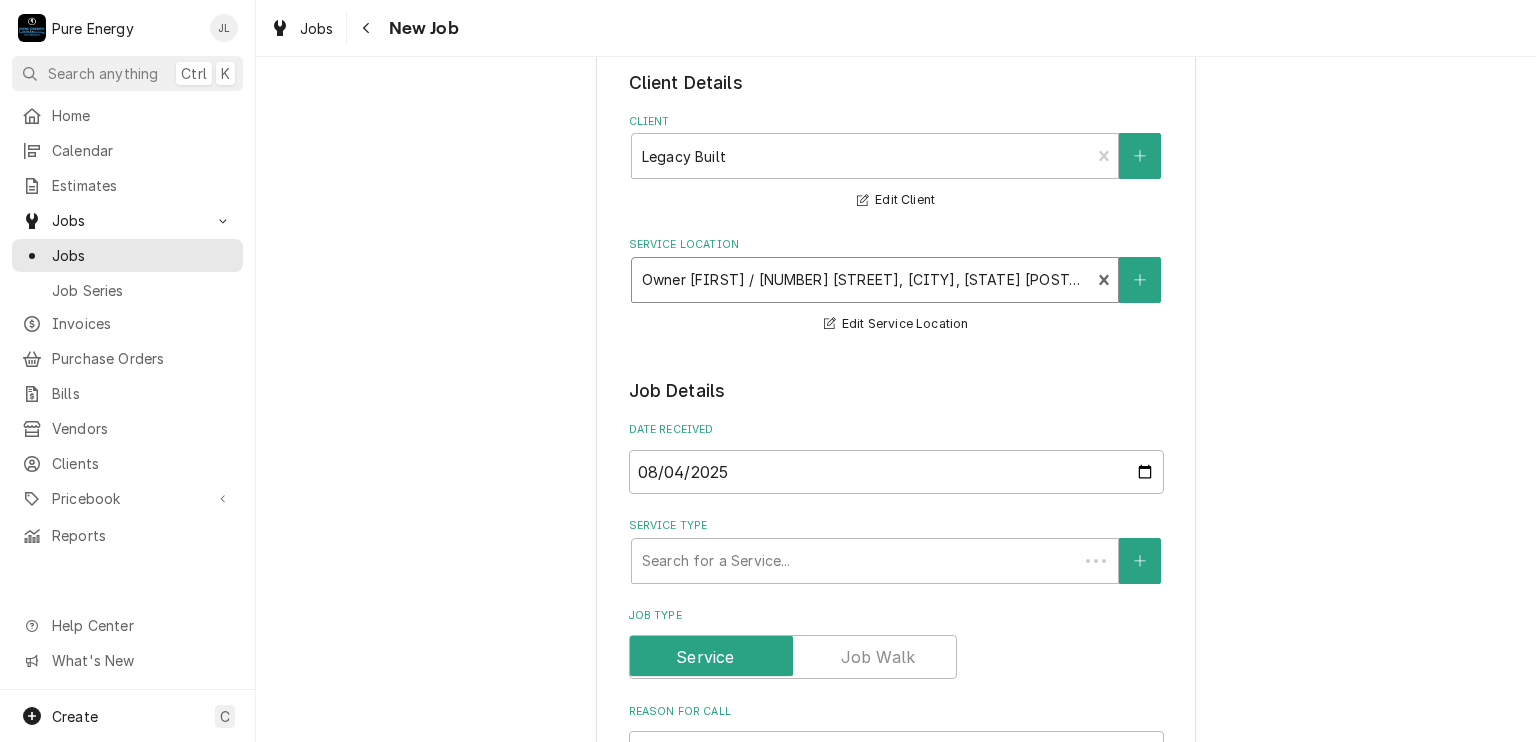 scroll, scrollTop: 400, scrollLeft: 0, axis: vertical 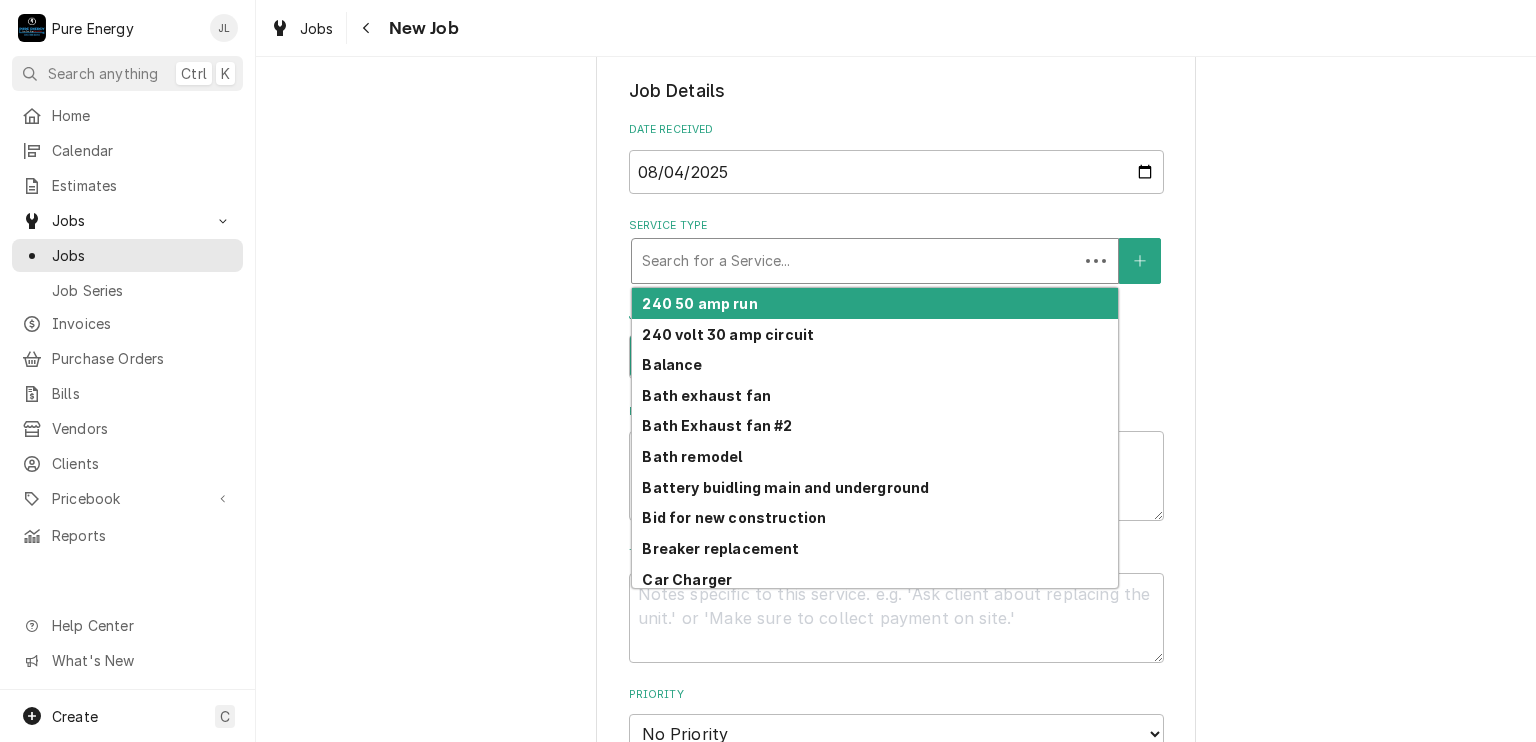 click at bounding box center [855, 261] 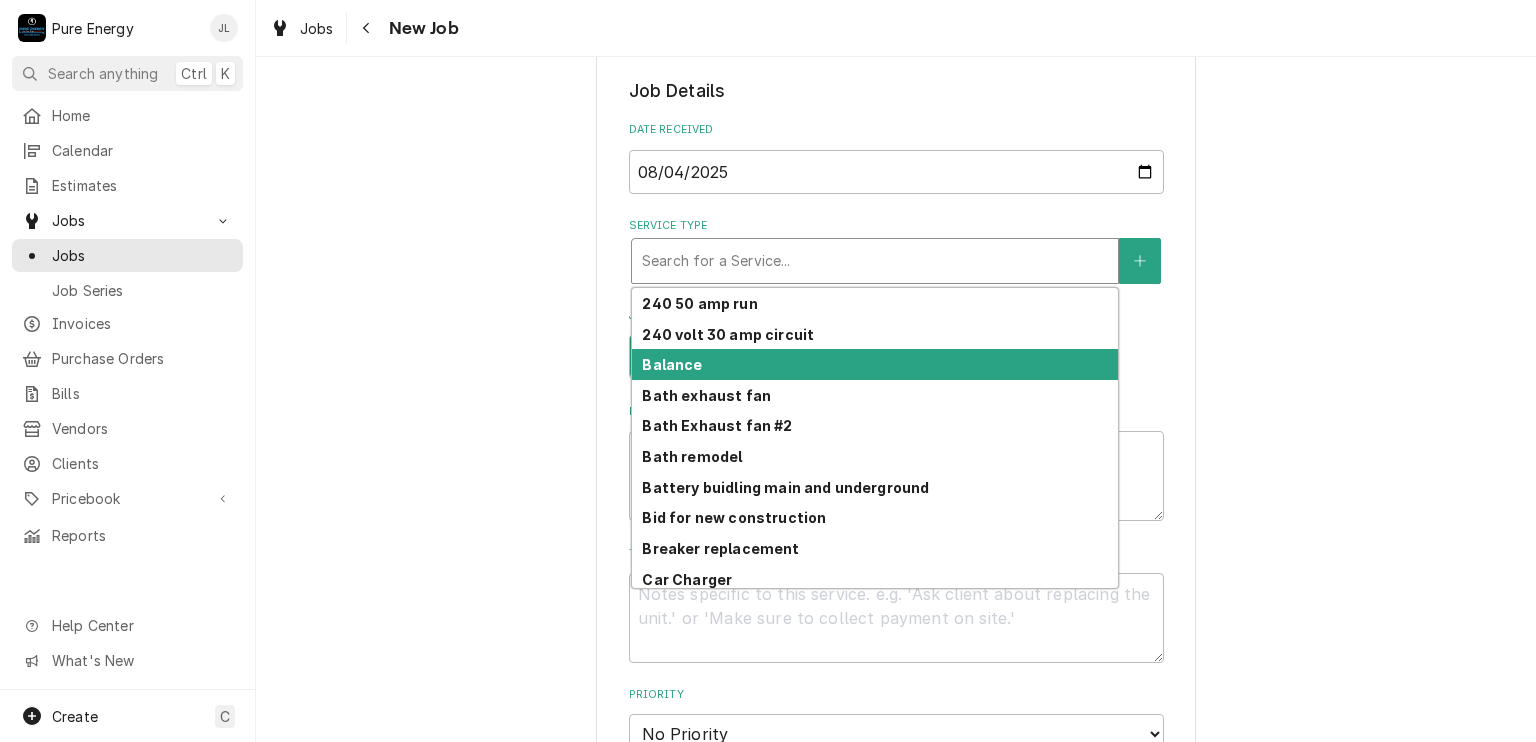 scroll, scrollTop: 312, scrollLeft: 0, axis: vertical 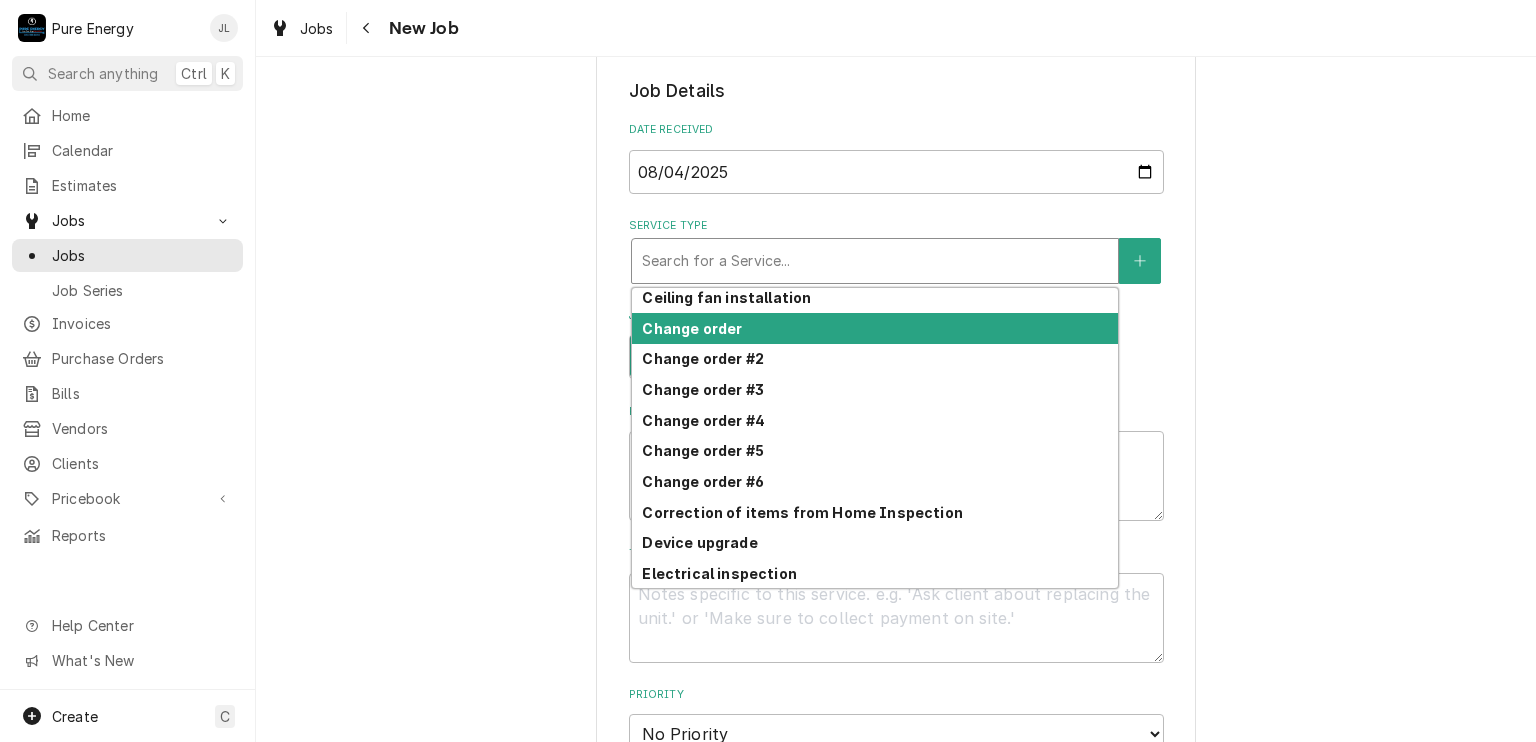 click on "Change order" at bounding box center [875, 328] 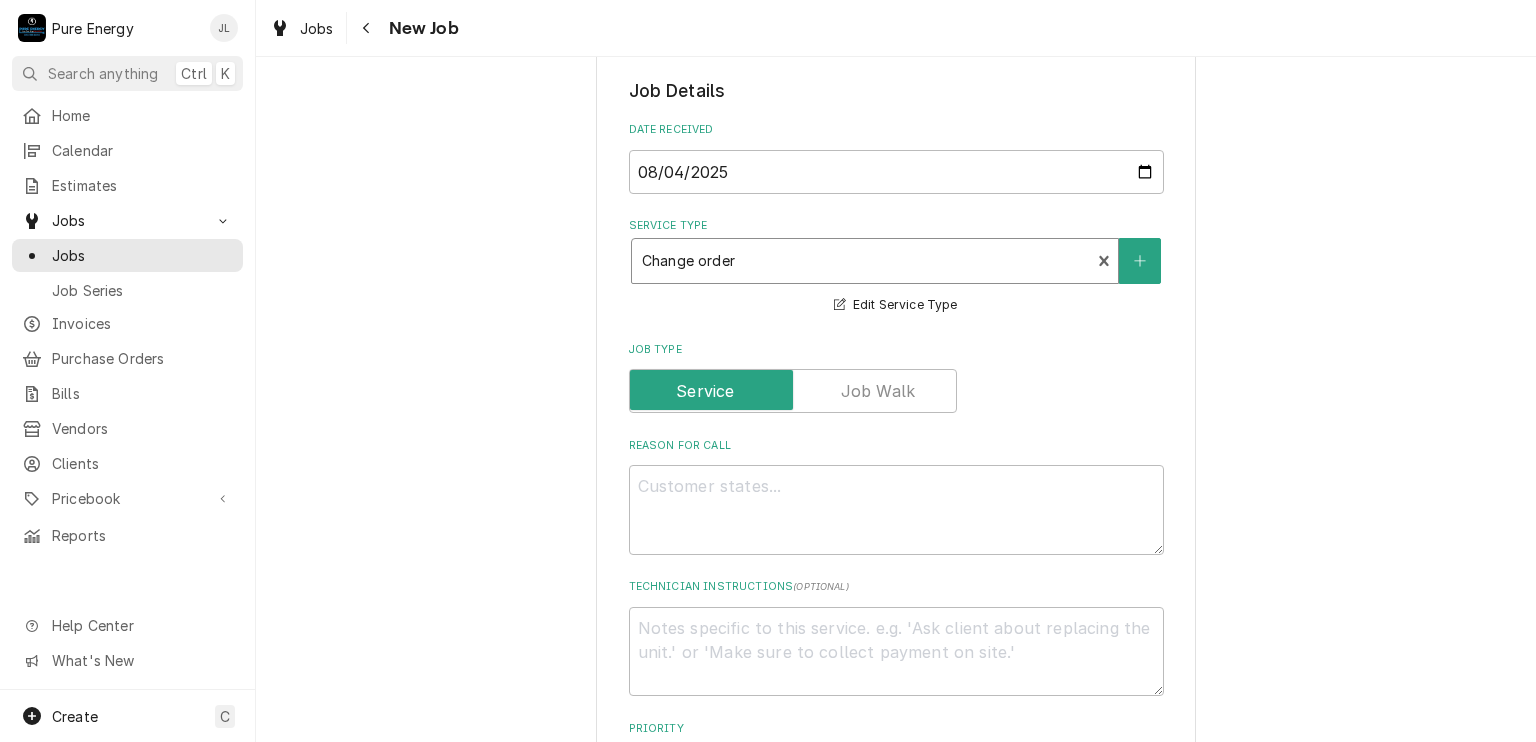 scroll, scrollTop: 500, scrollLeft: 0, axis: vertical 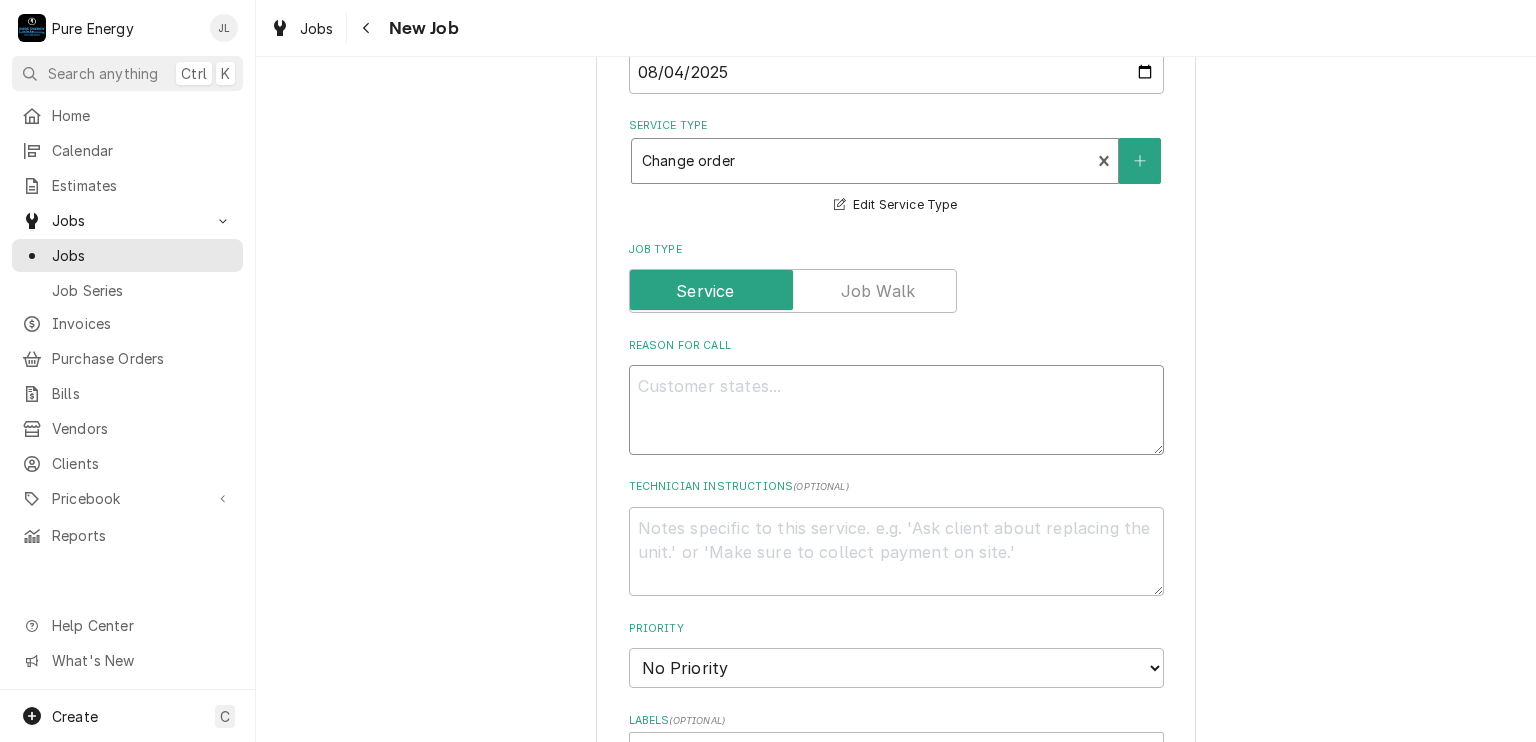 click on "Reason For Call" at bounding box center [896, 410] 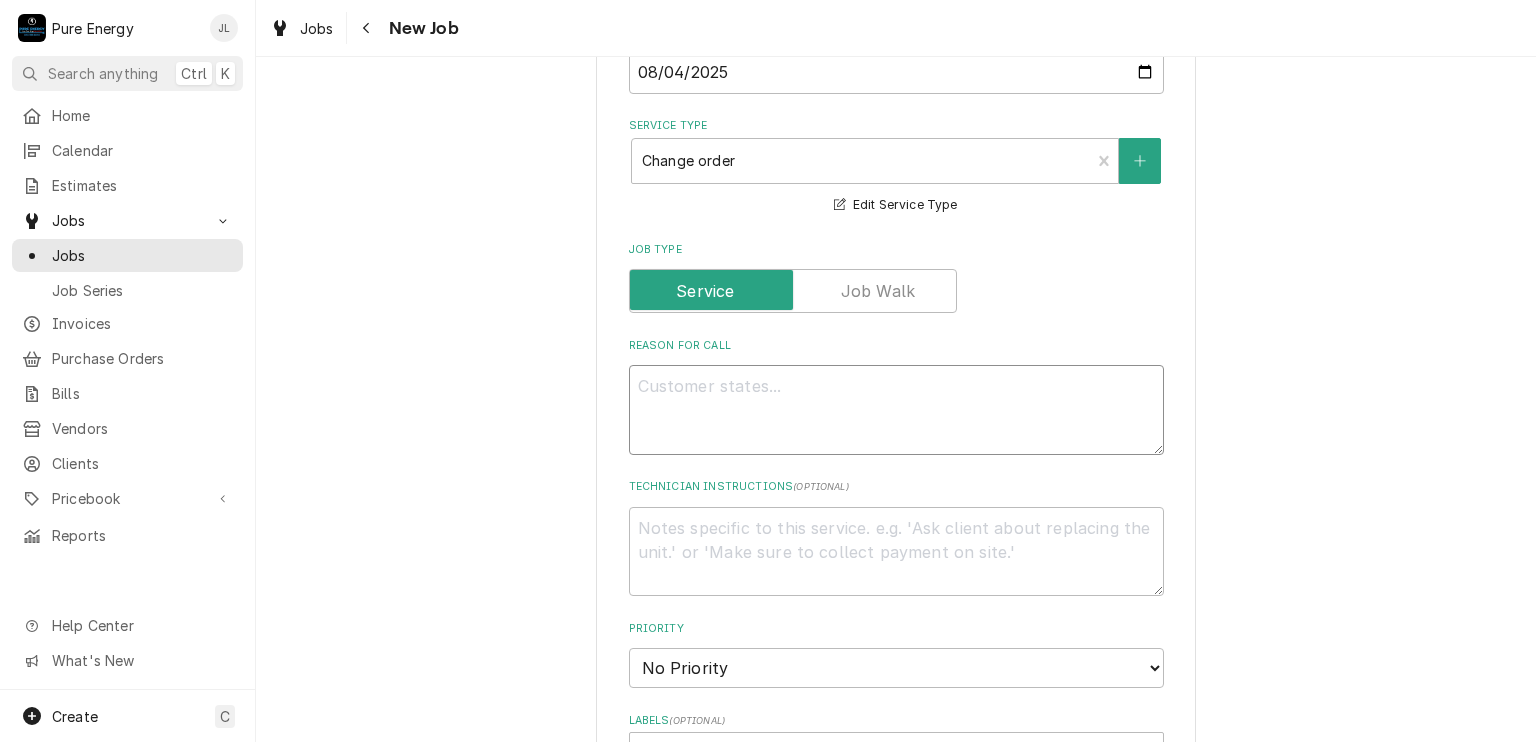 type on "x" 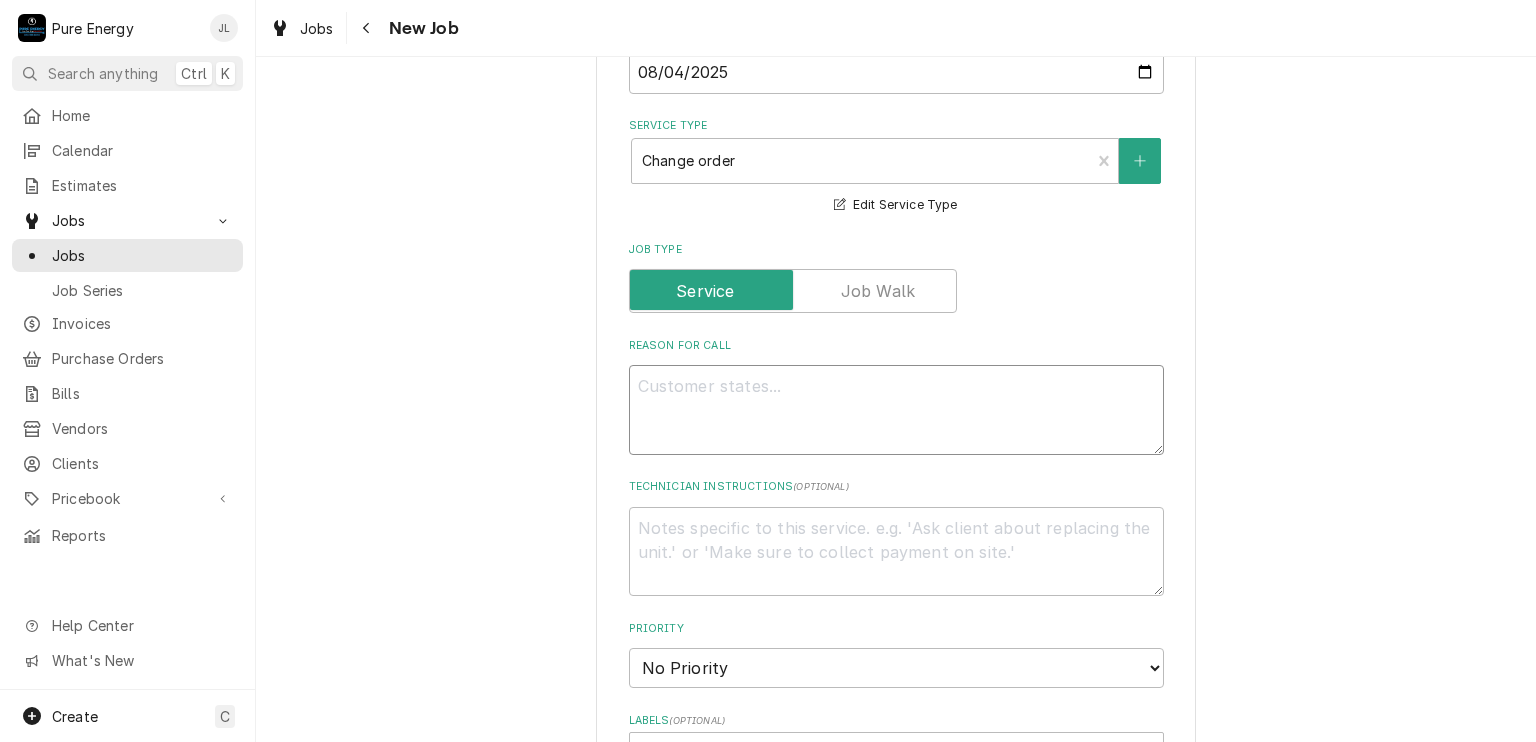 type on "S" 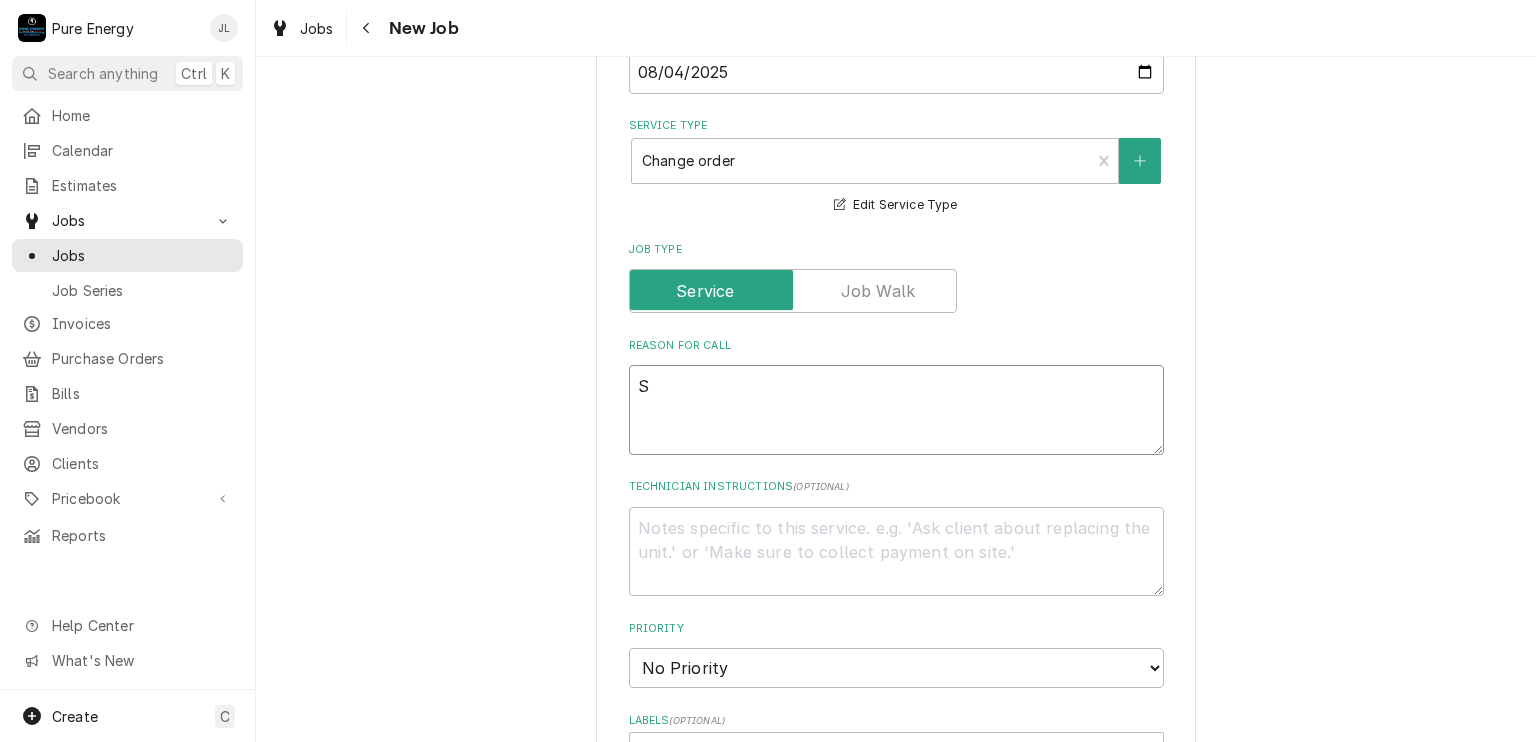 type on "x" 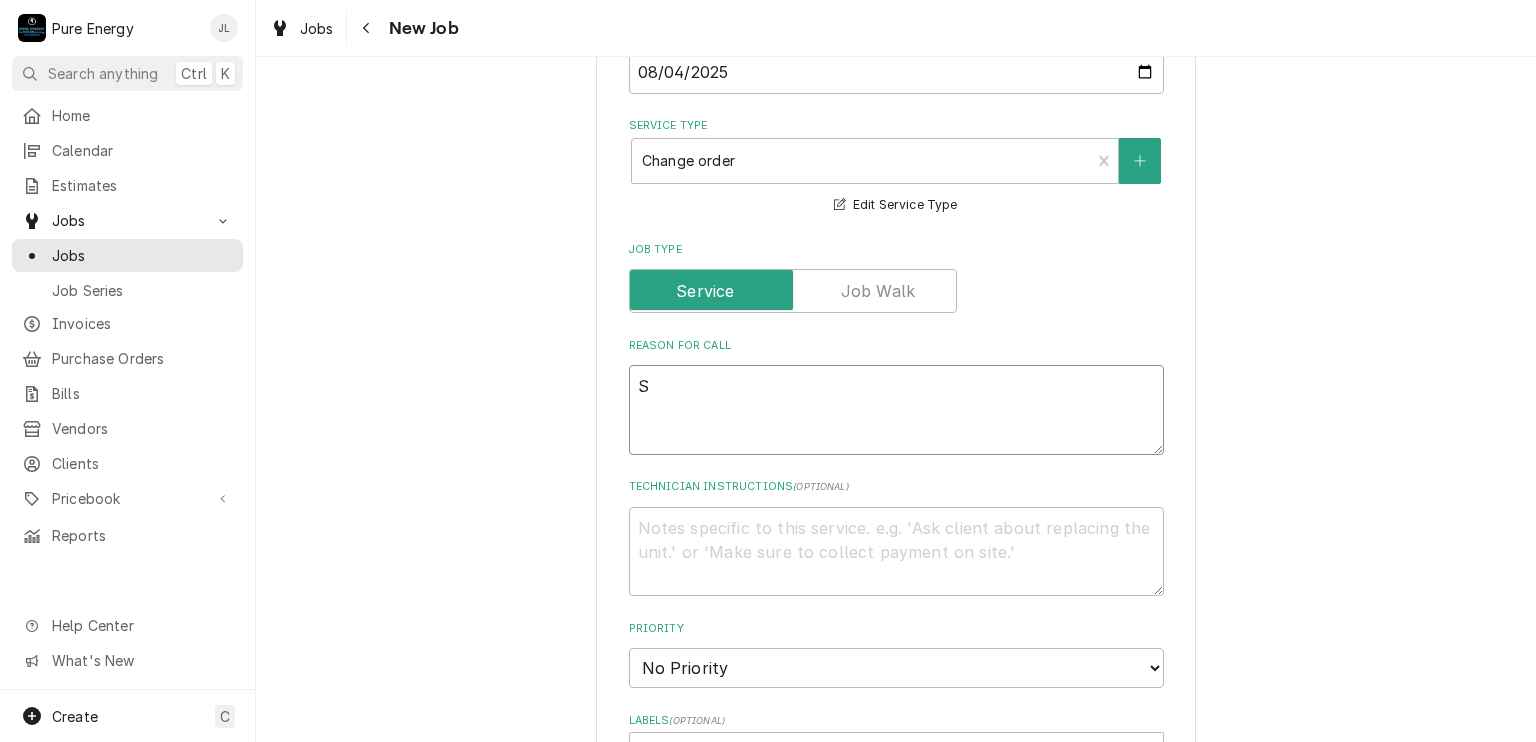 type on "Sw" 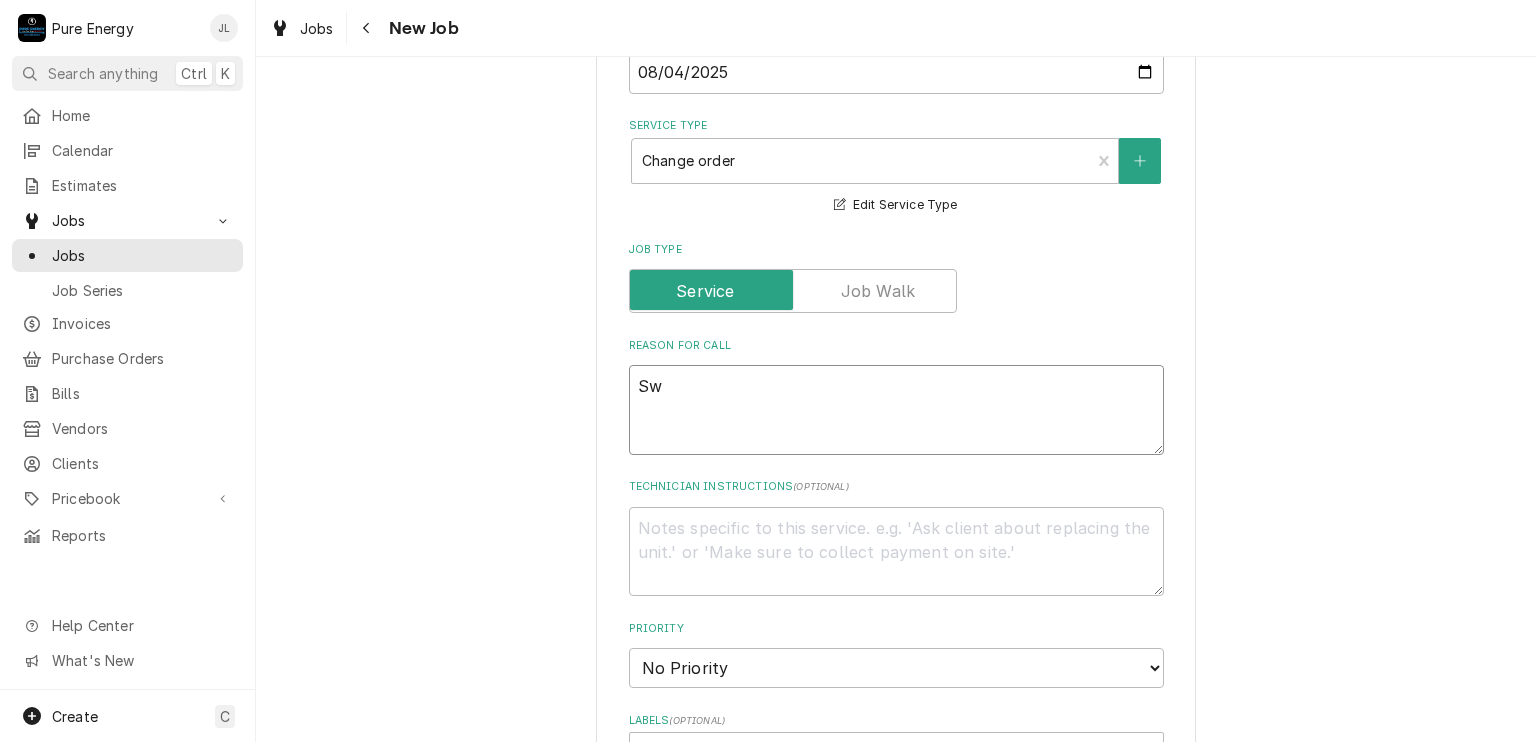 type on "x" 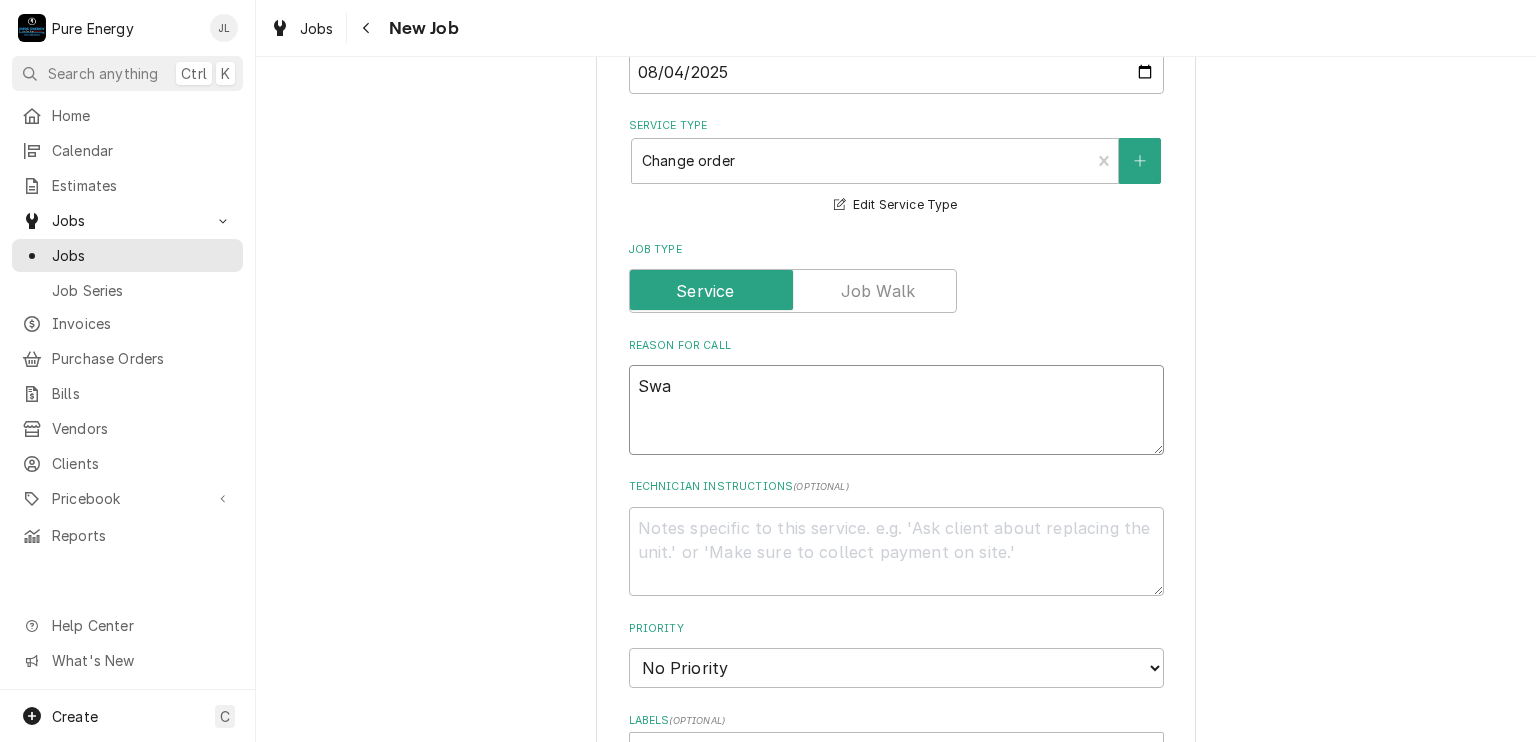 type on "Swap" 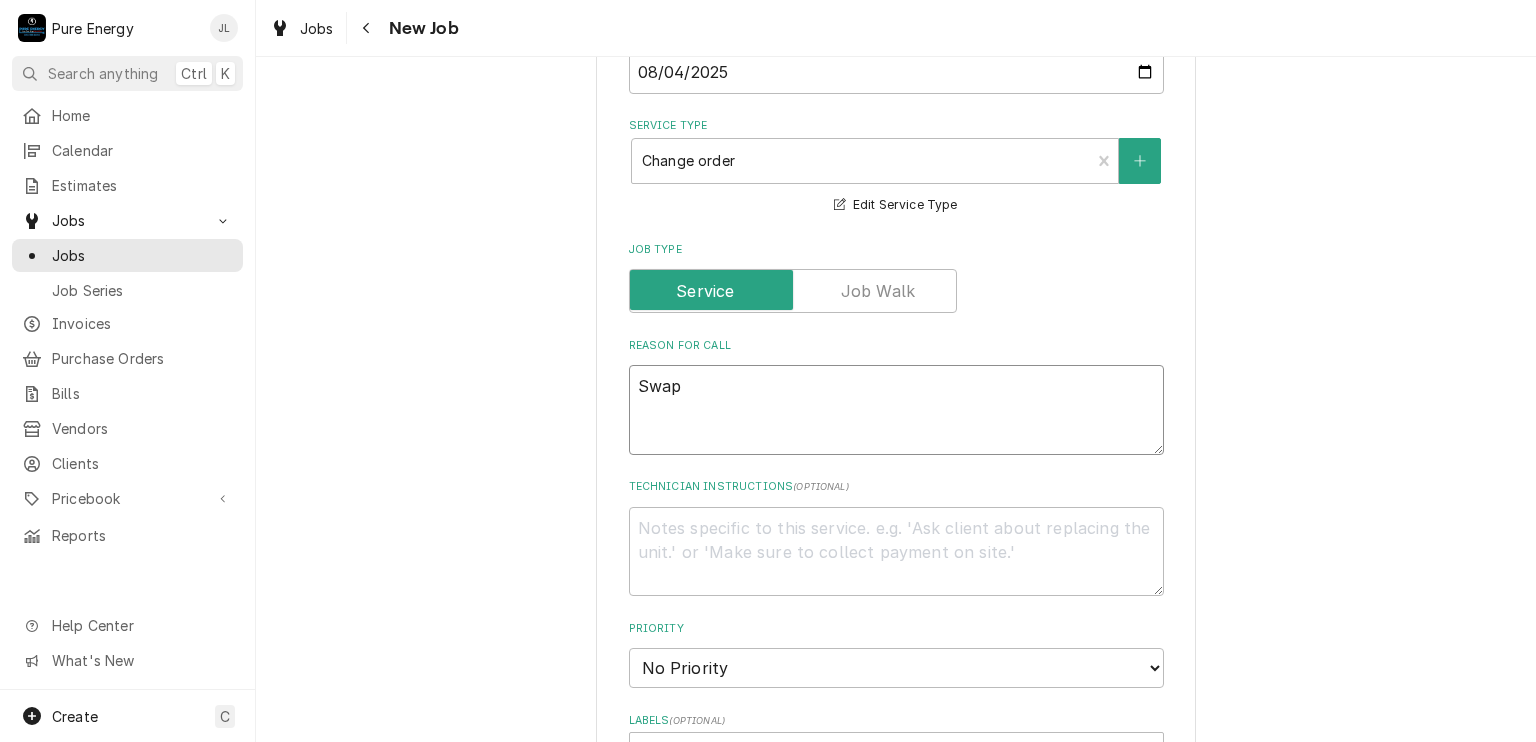 type on "x" 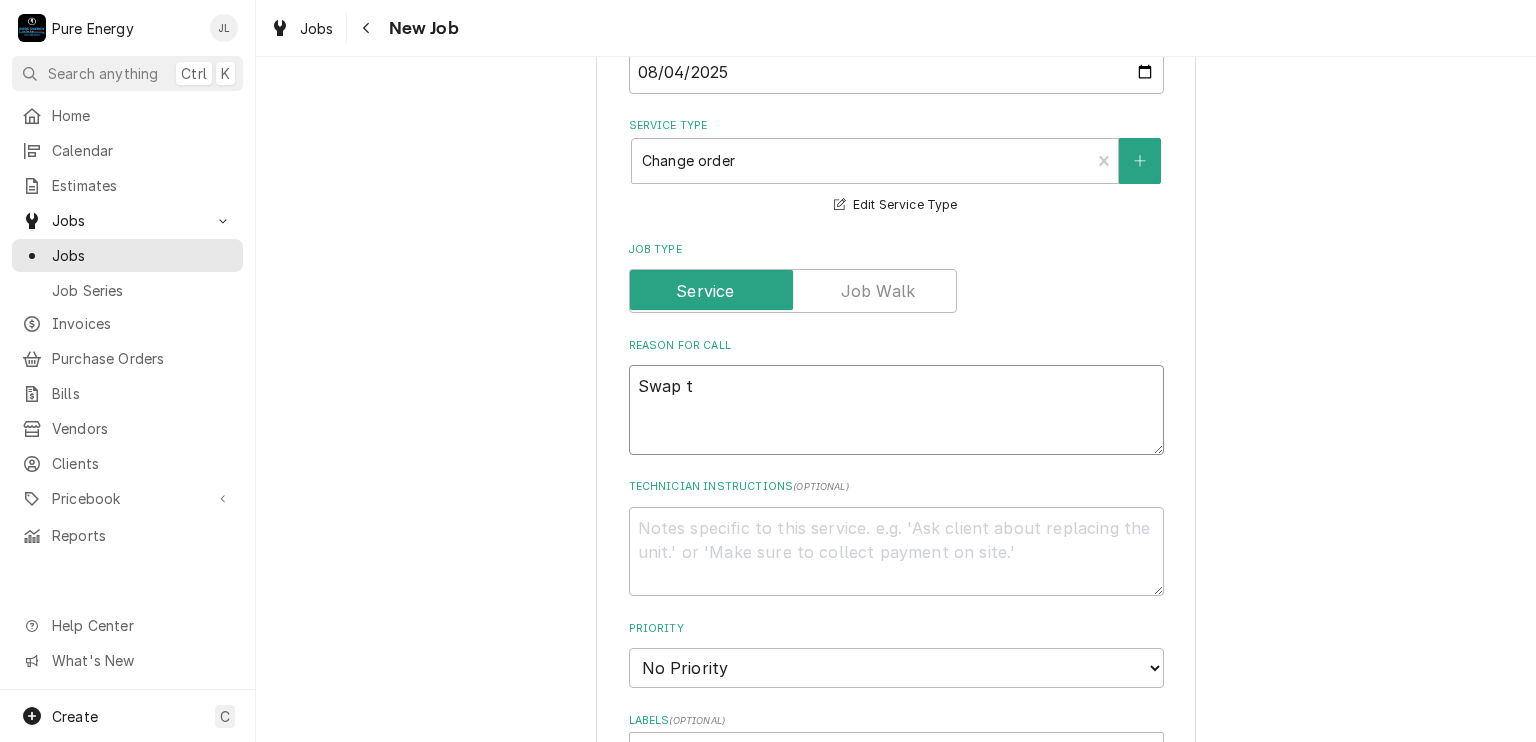 type on "x" 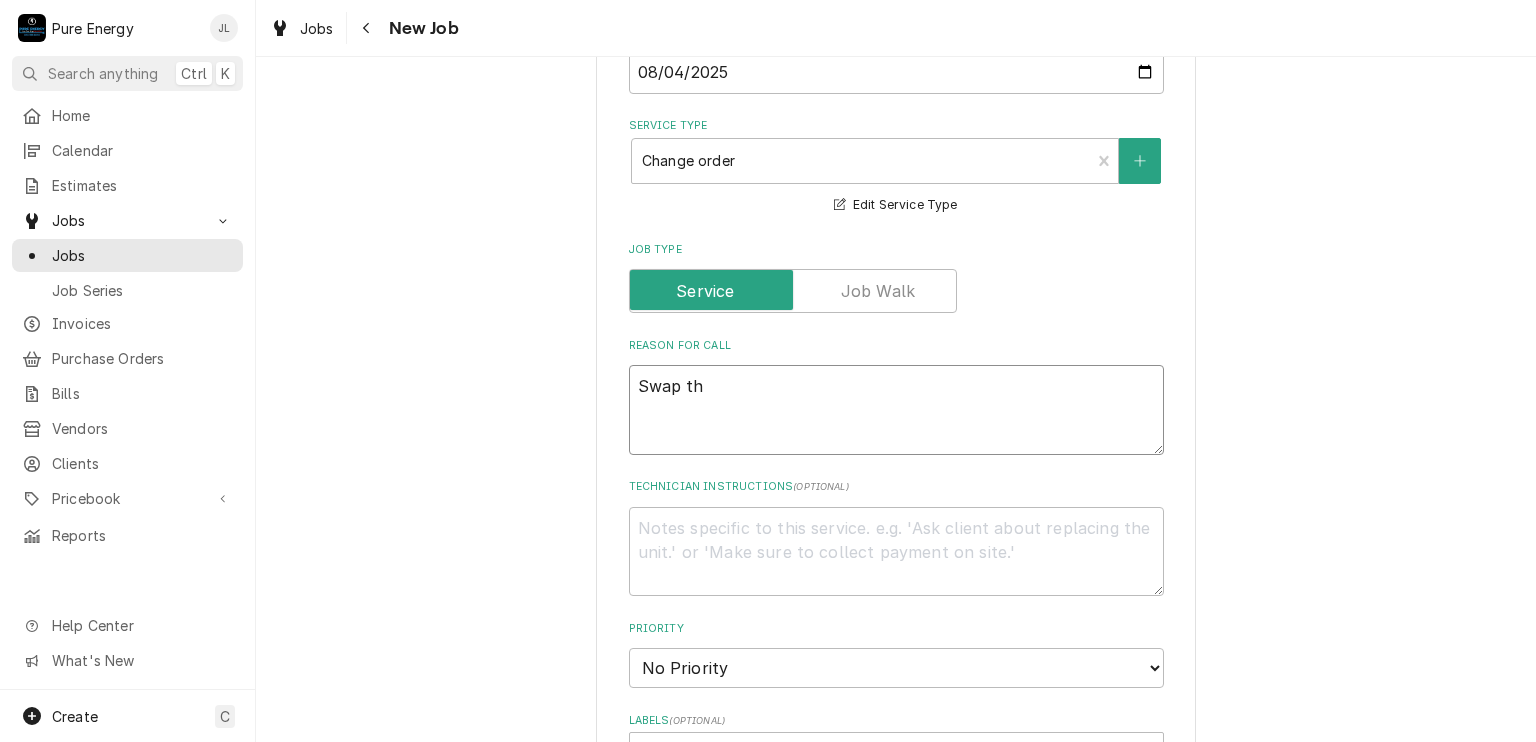 type on "x" 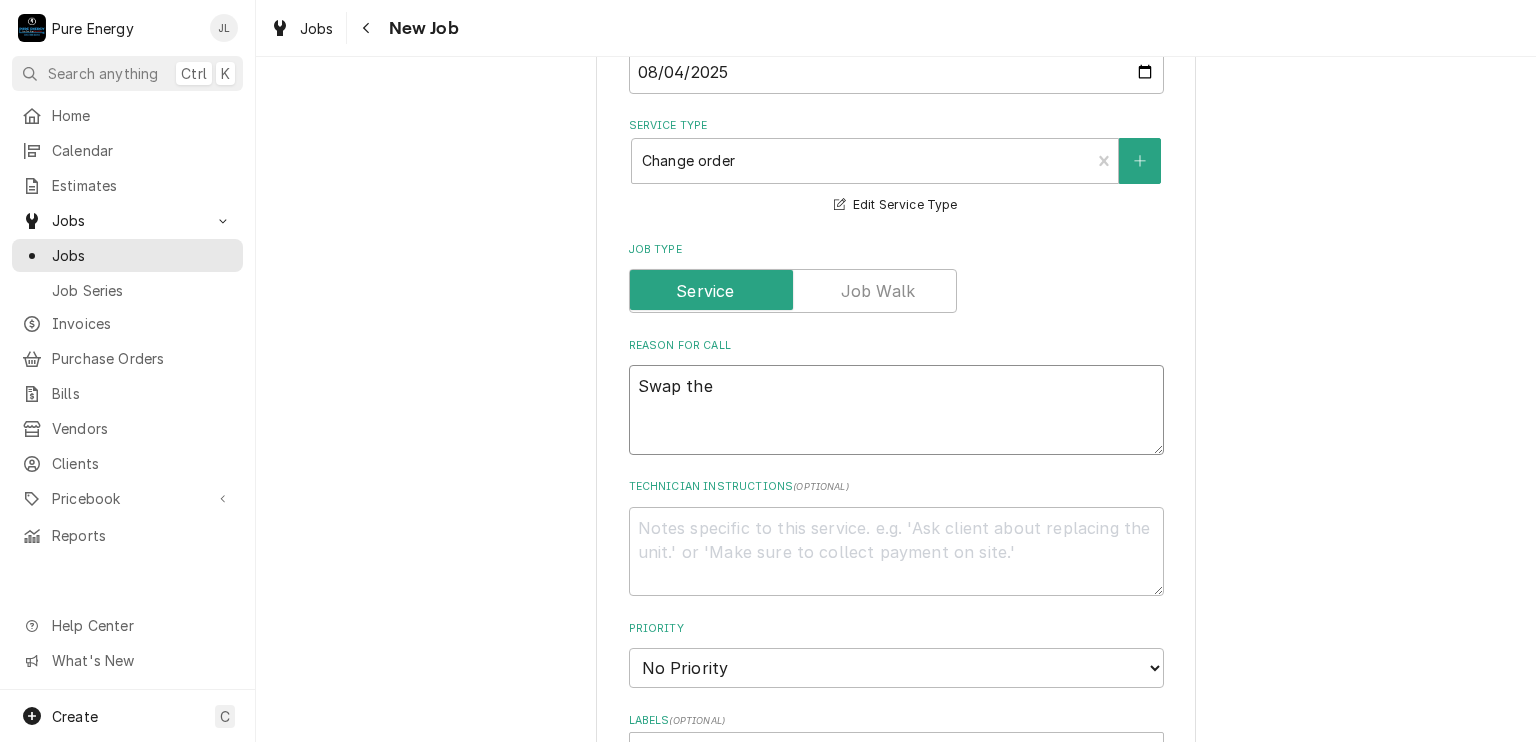type on "x" 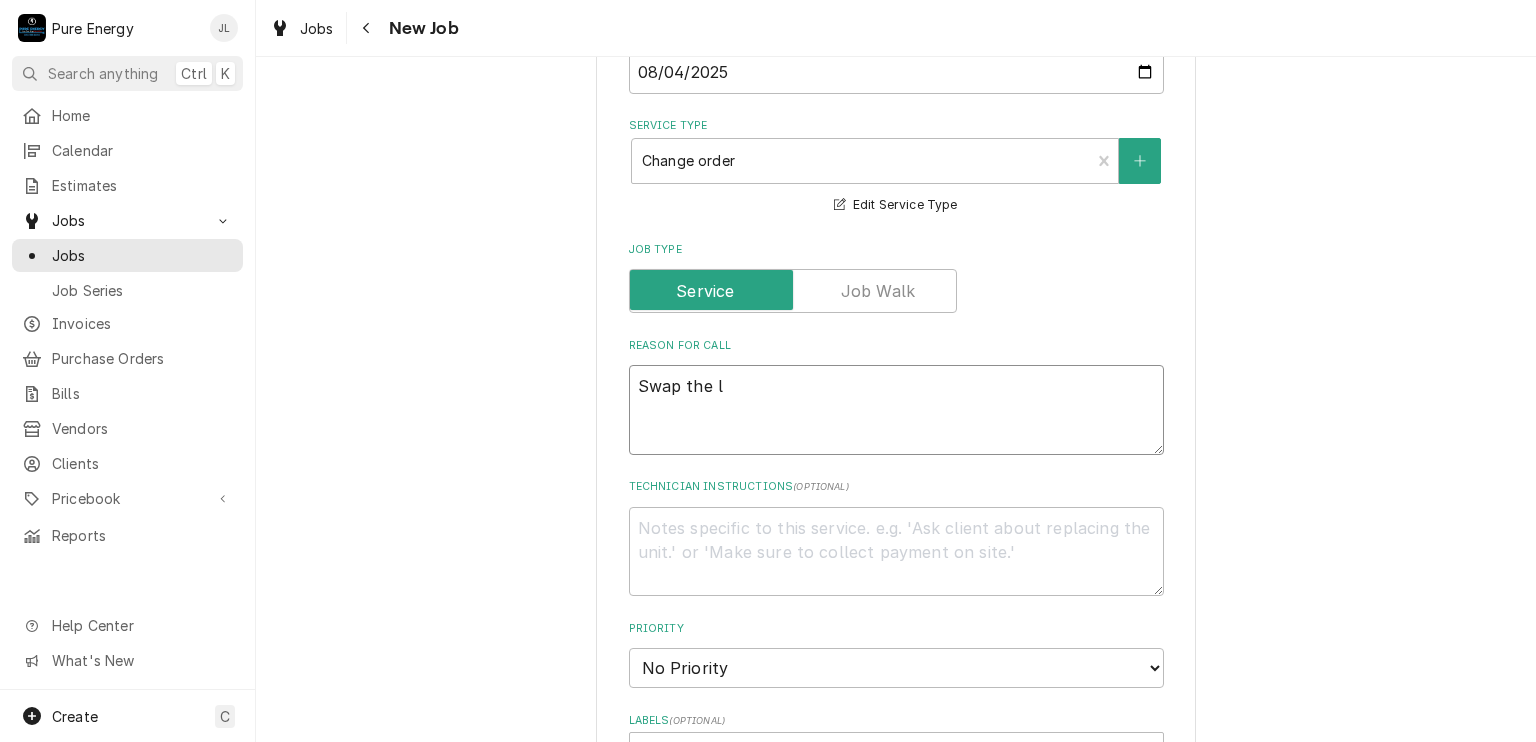 type on "x" 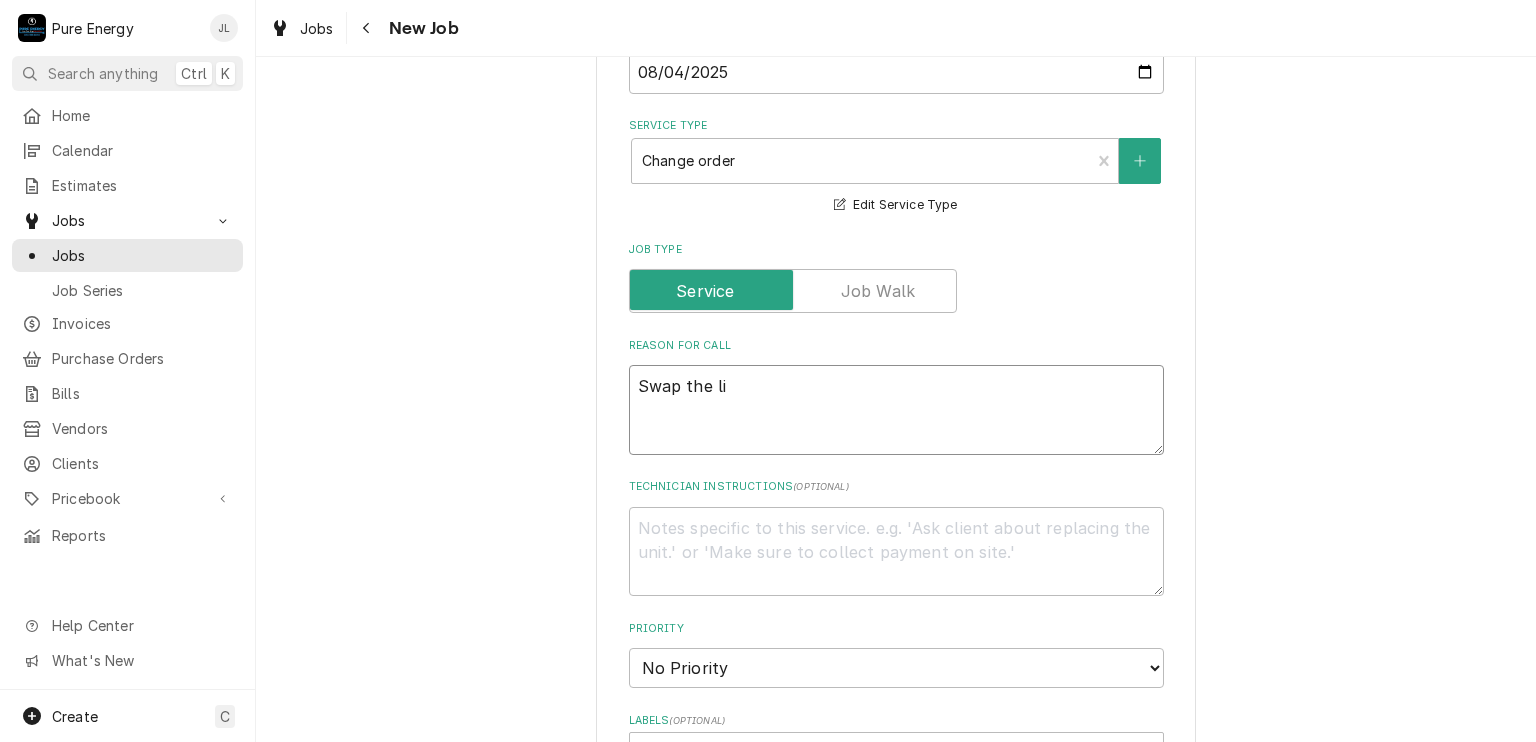 type on "x" 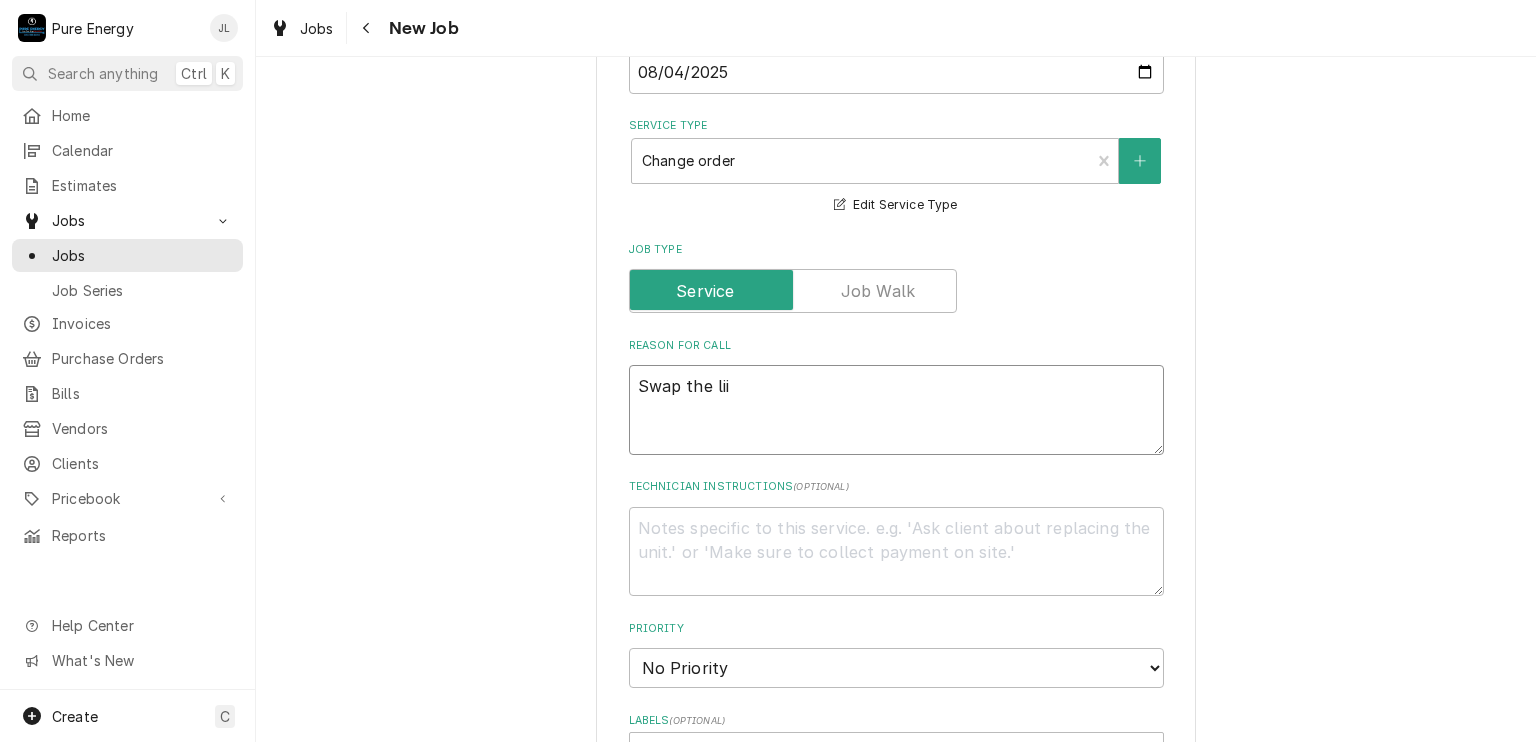 type on "x" 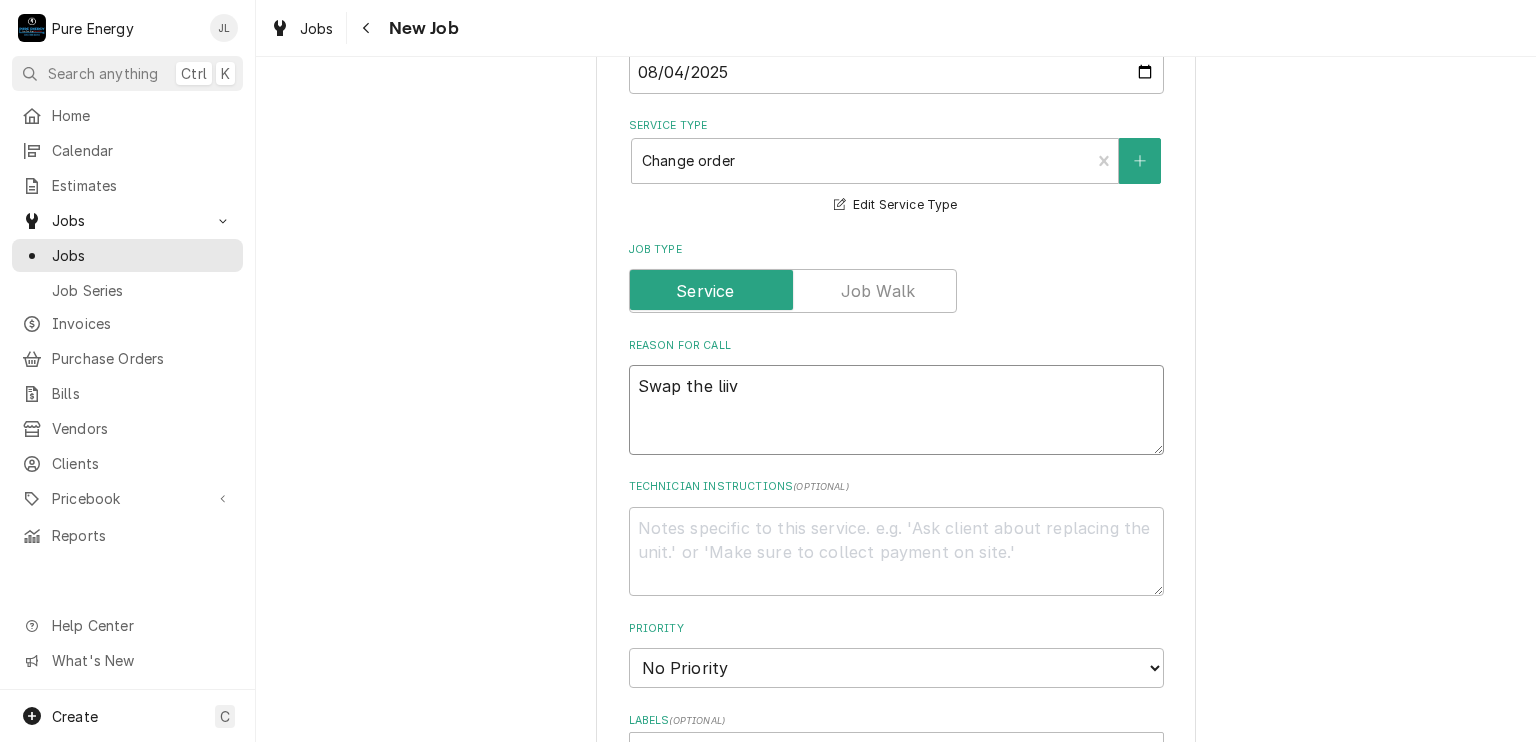 type on "x" 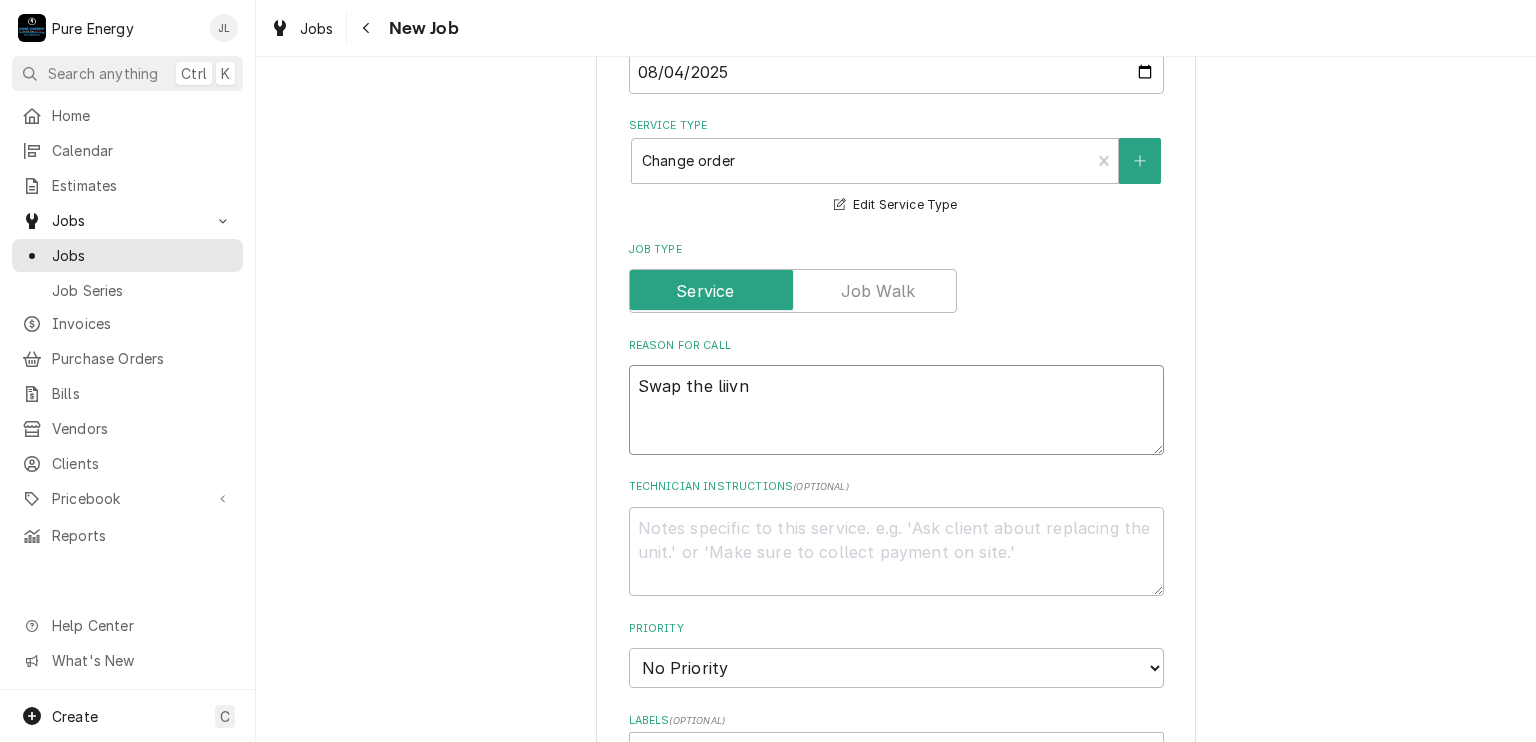 type on "x" 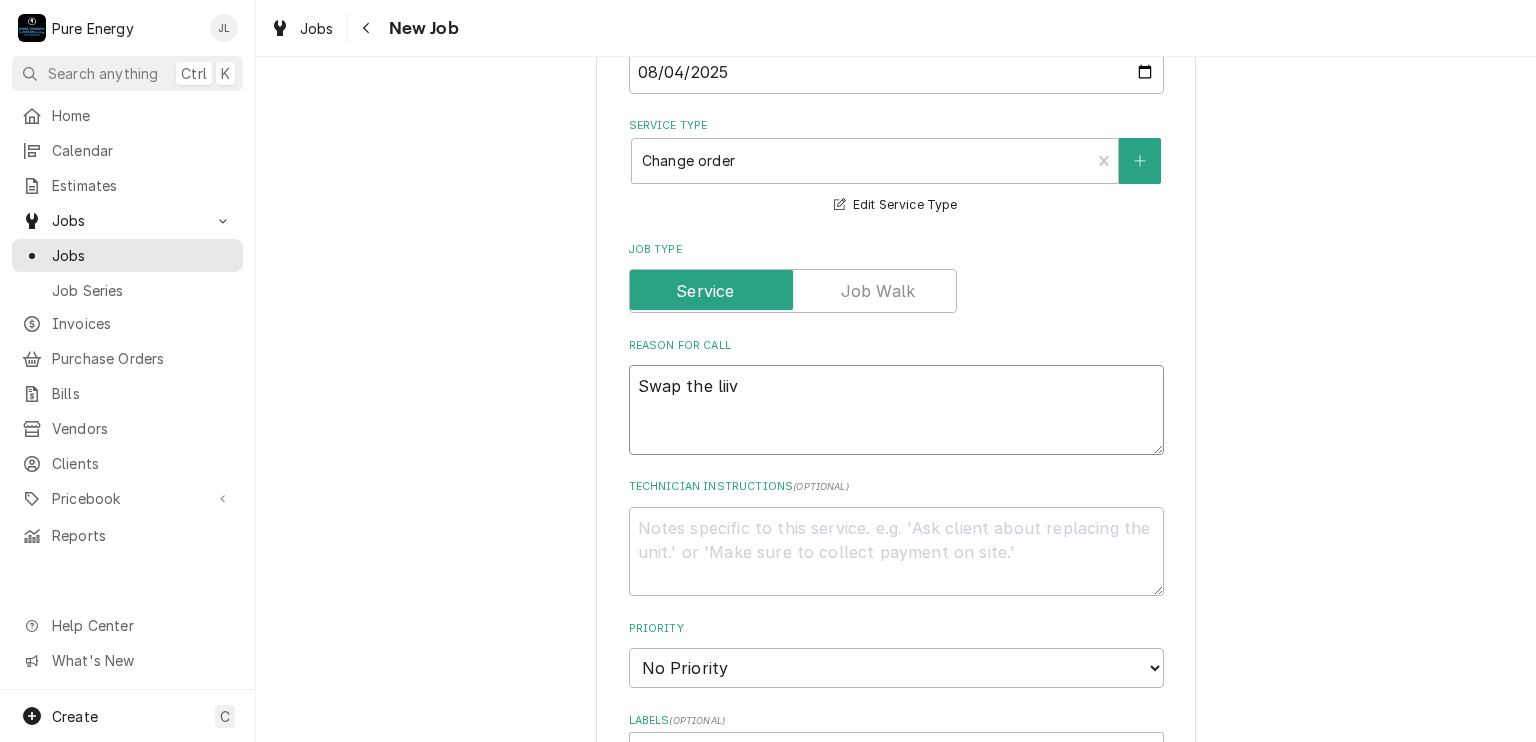 type on "x" 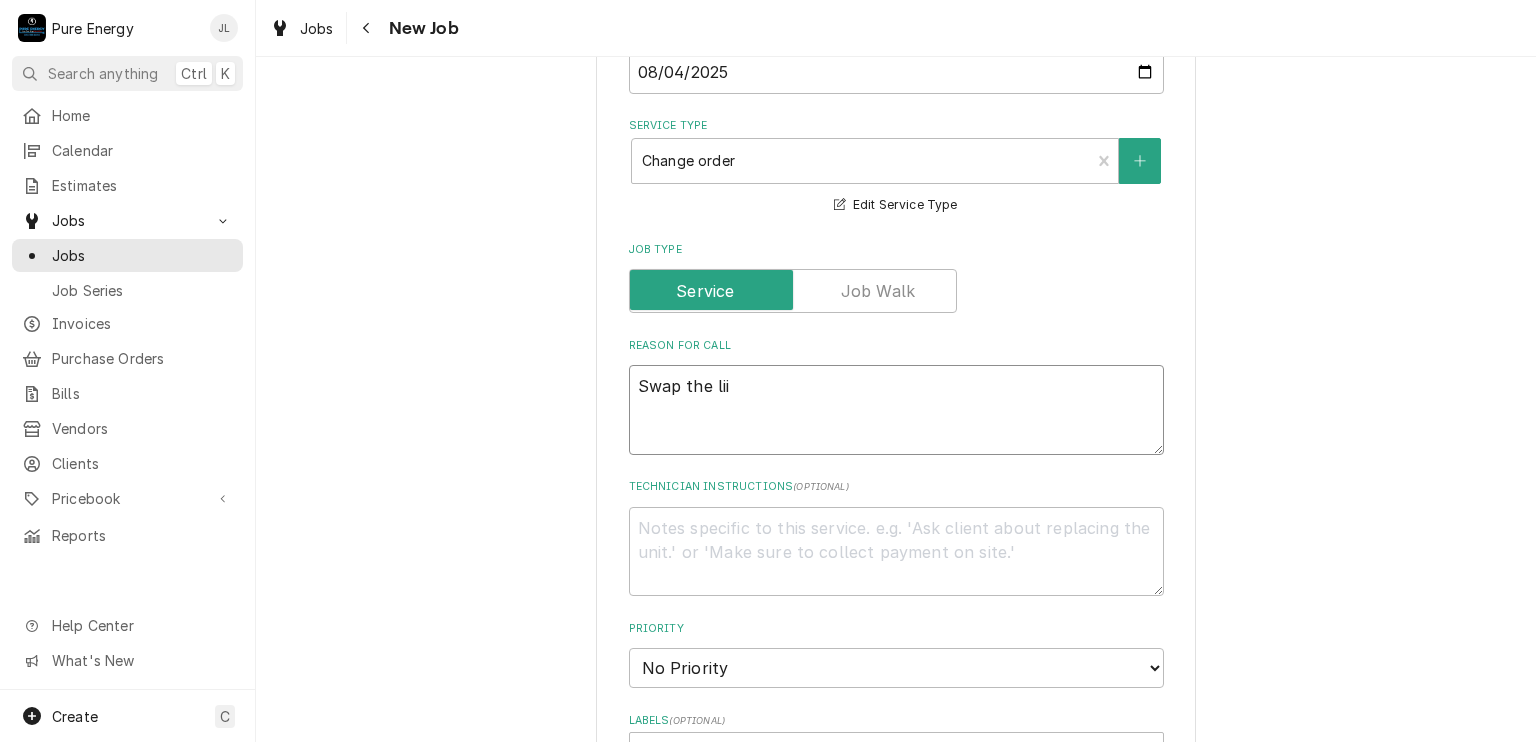 type on "x" 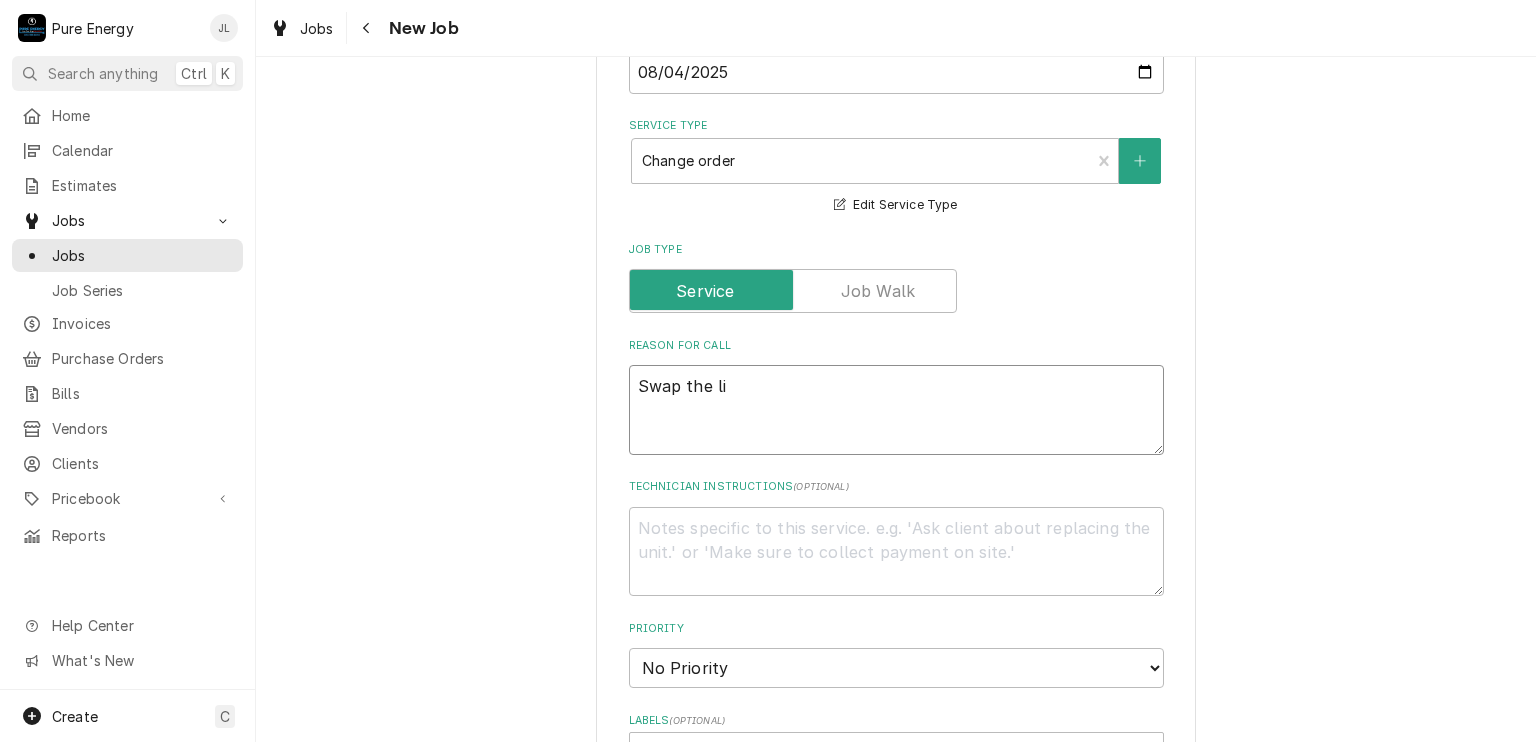 type on "x" 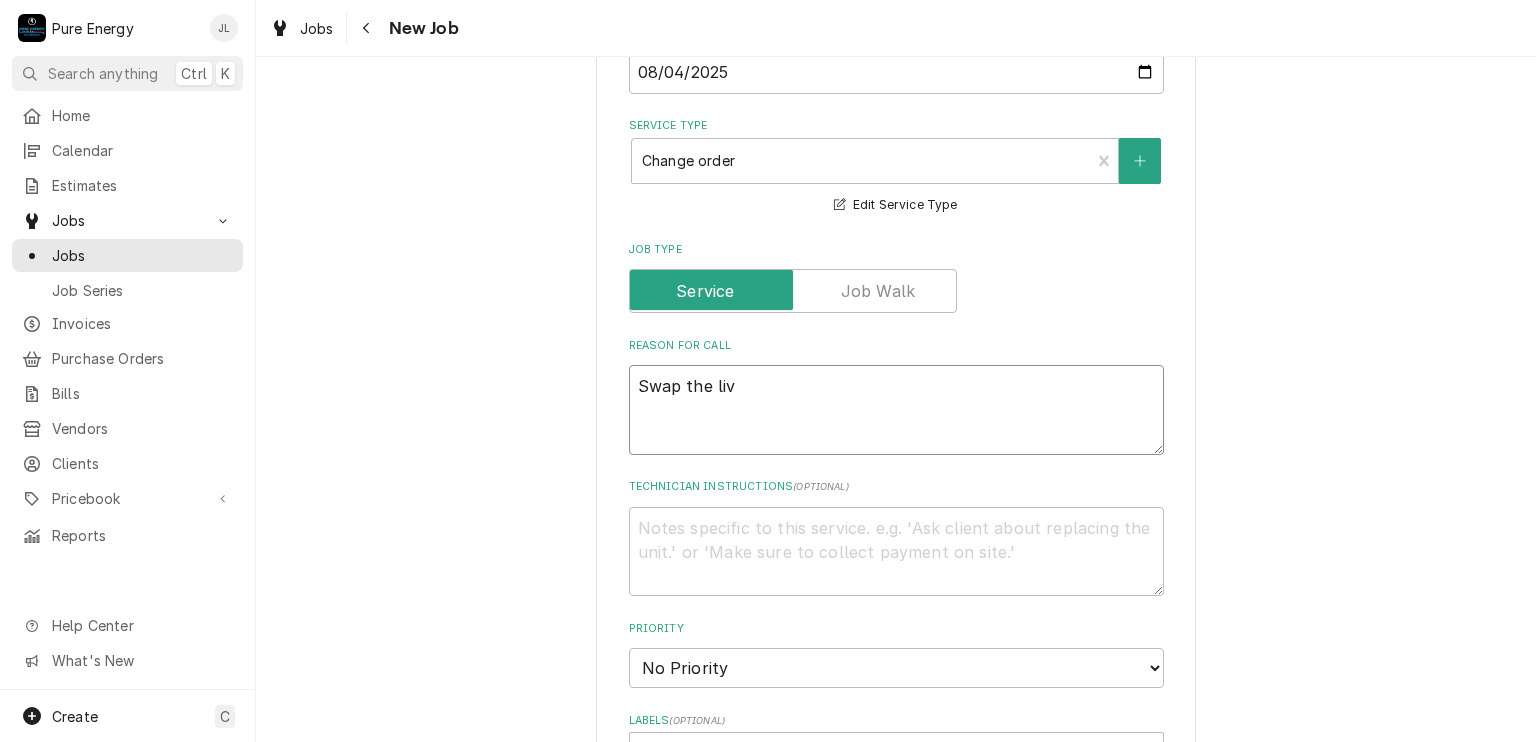 type on "x" 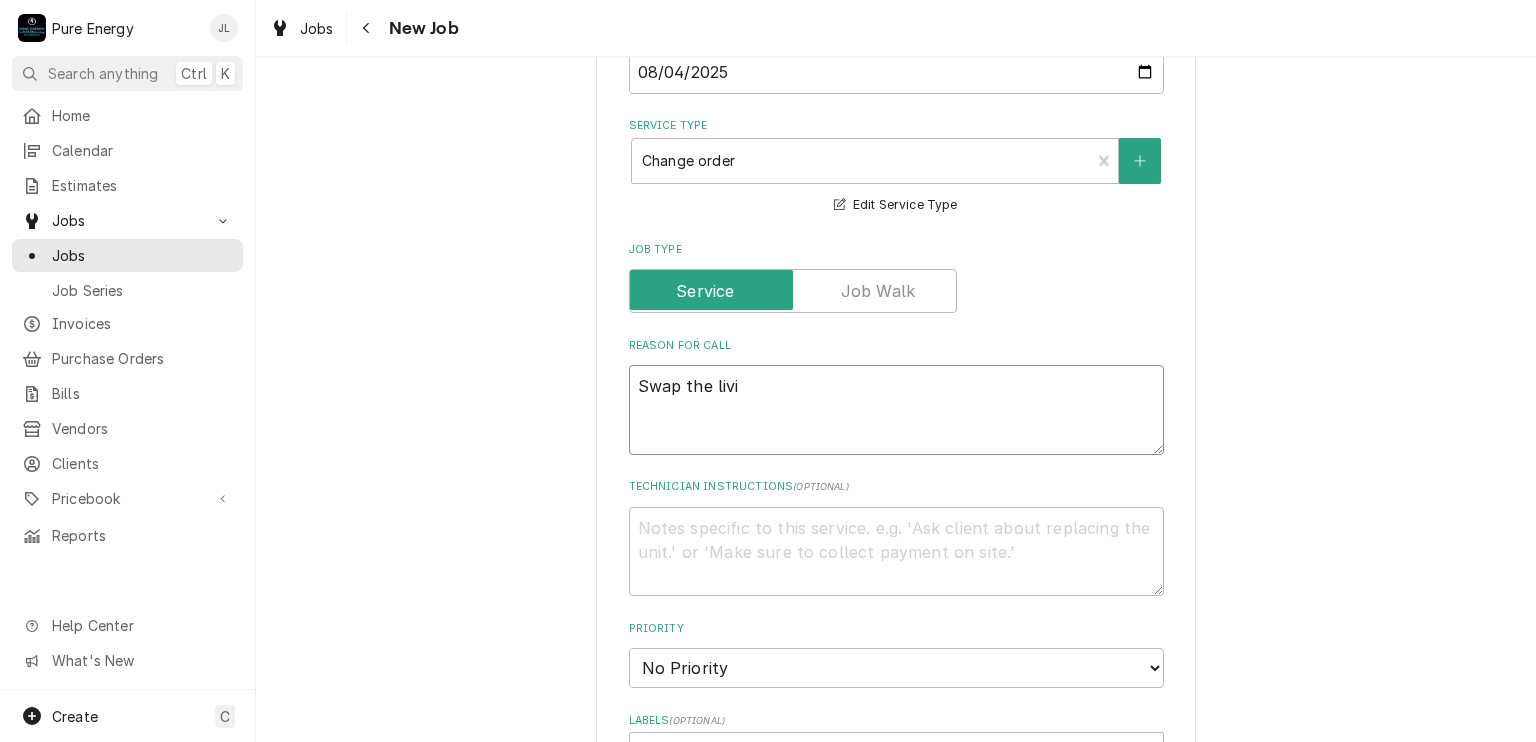 type on "x" 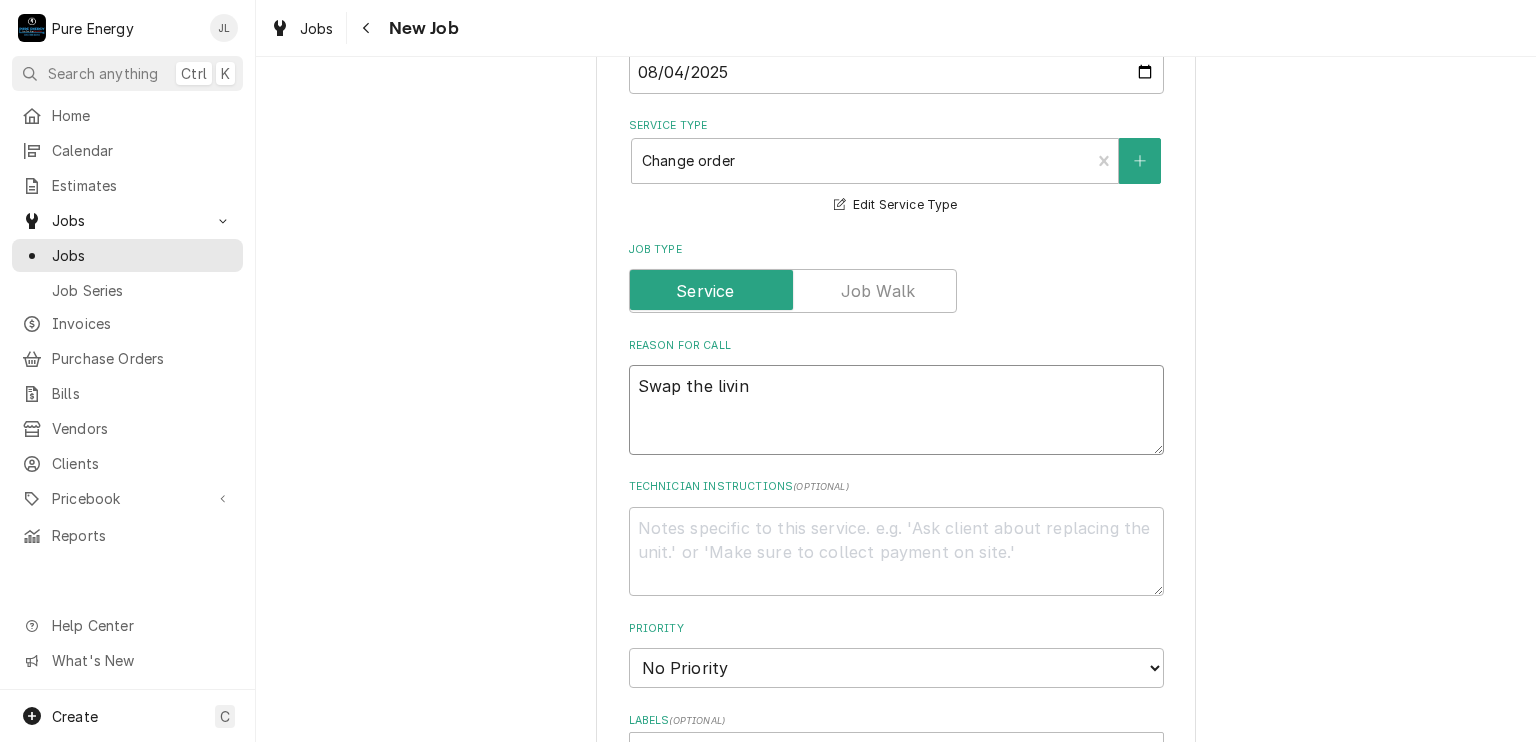 type on "x" 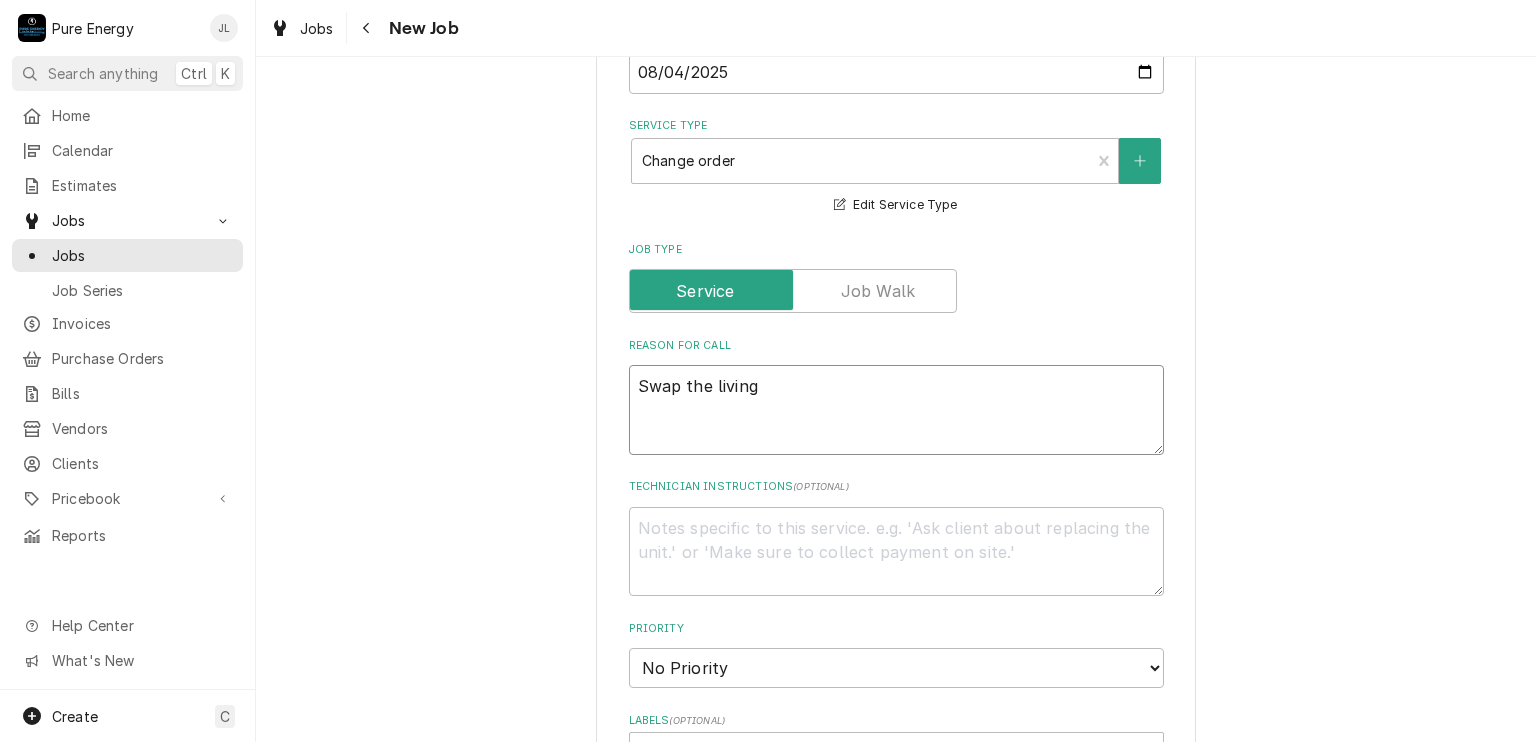 type on "Swap the living" 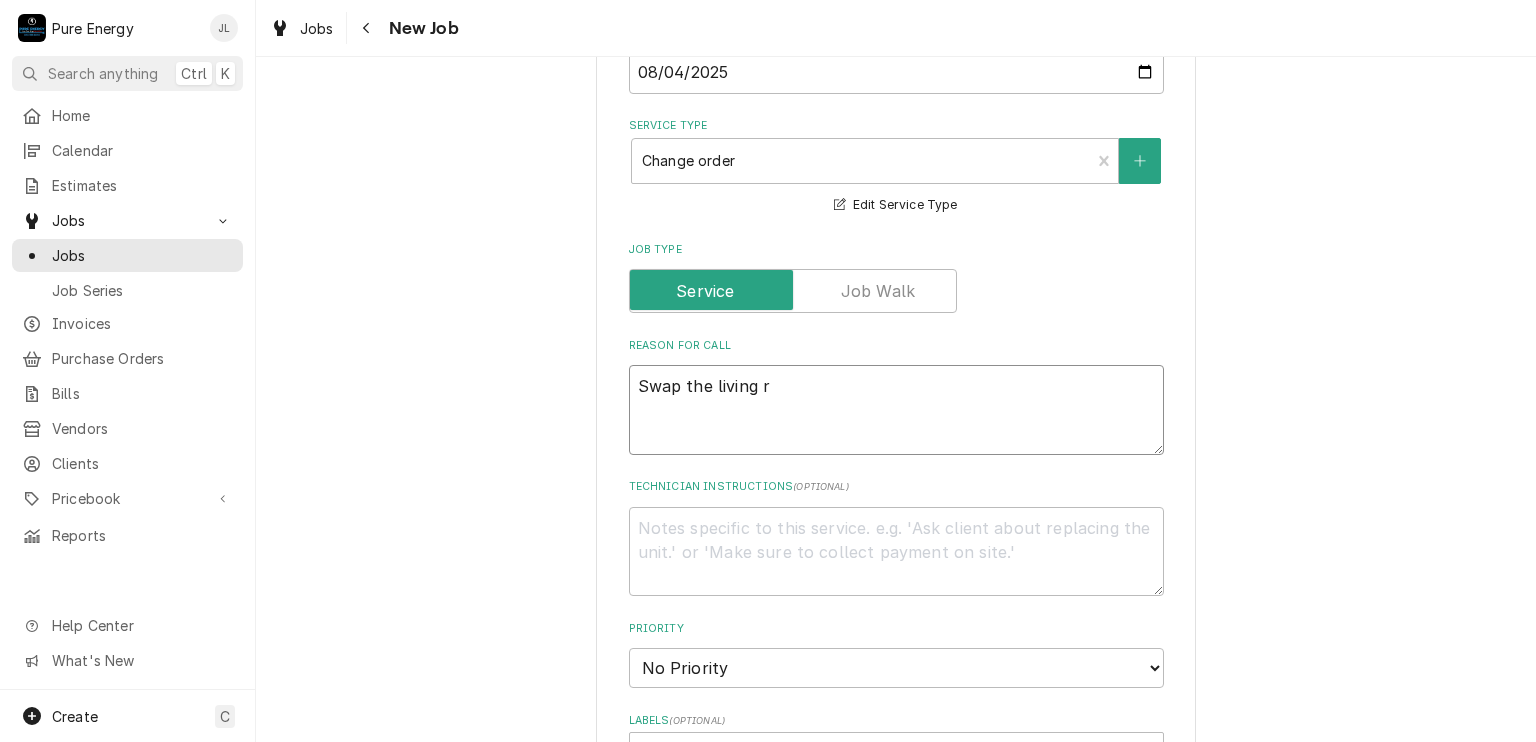 type on "Swap the living ro" 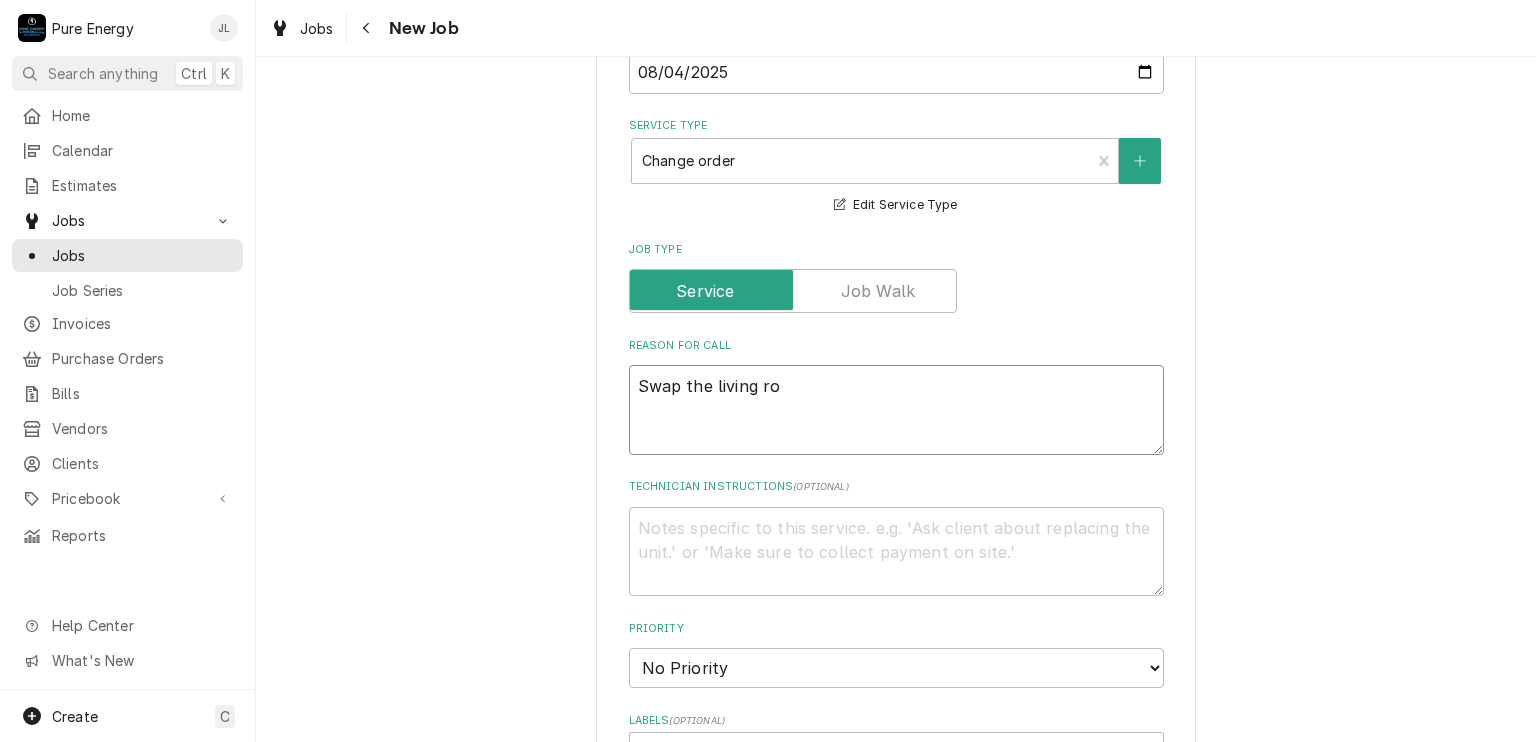 type on "x" 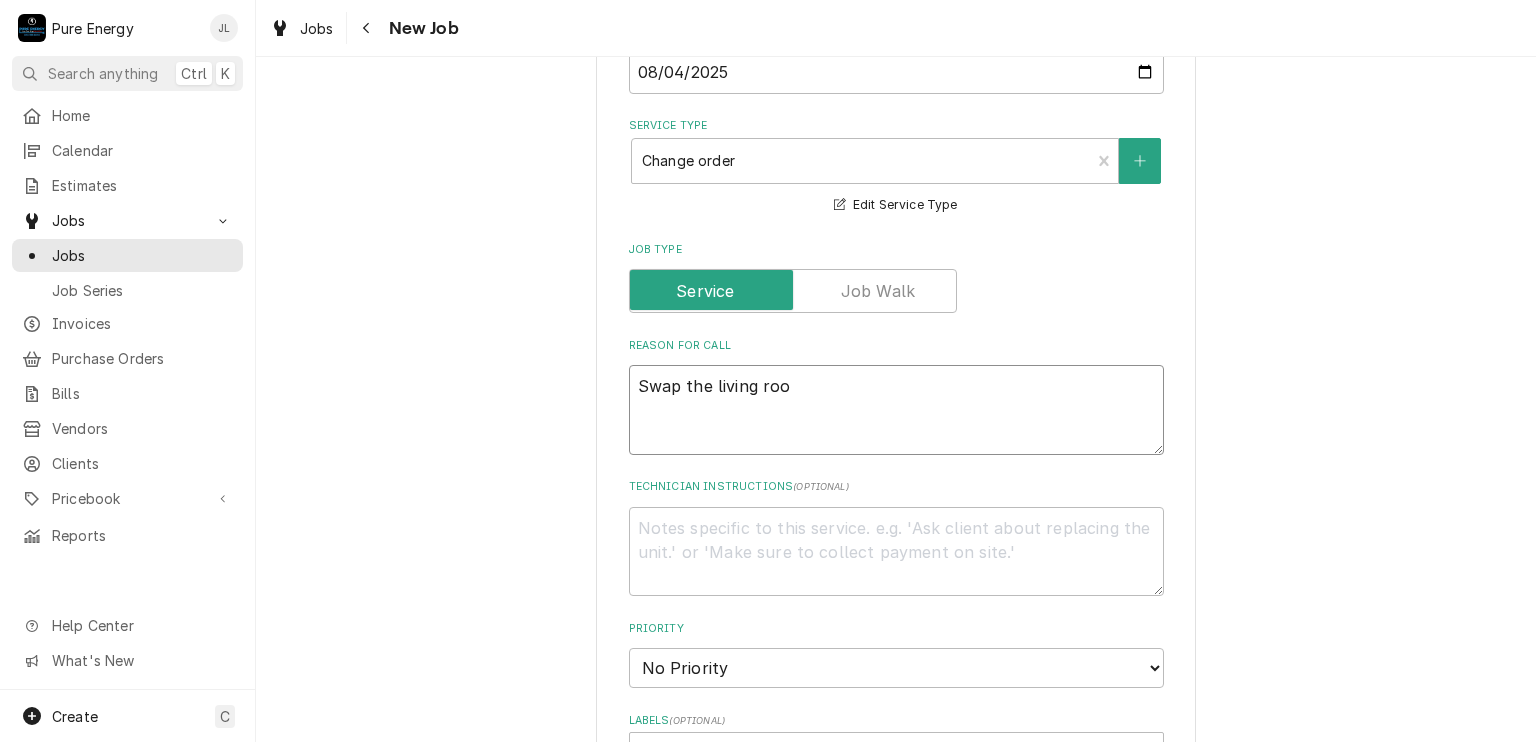 type on "x" 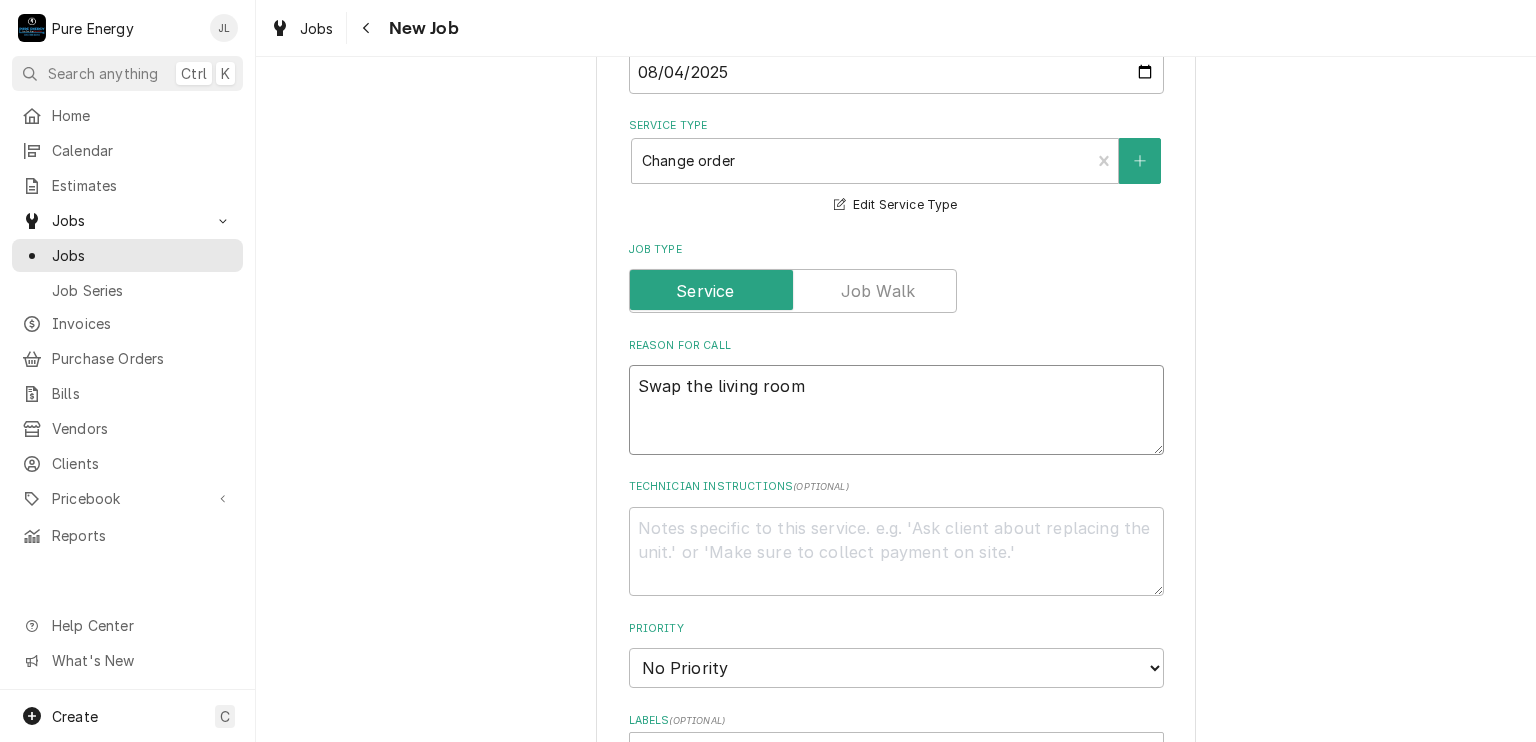 type on "x" 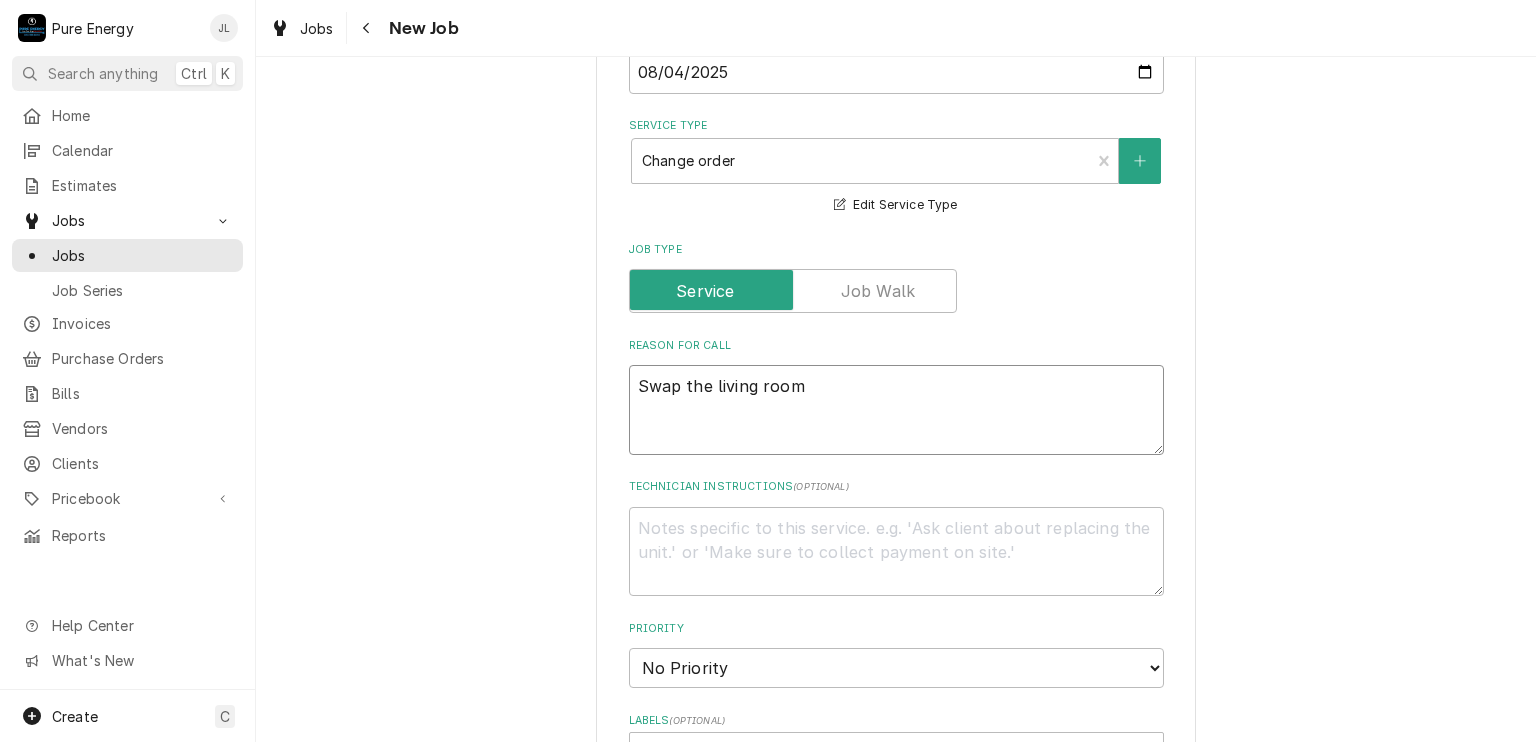 type on "x" 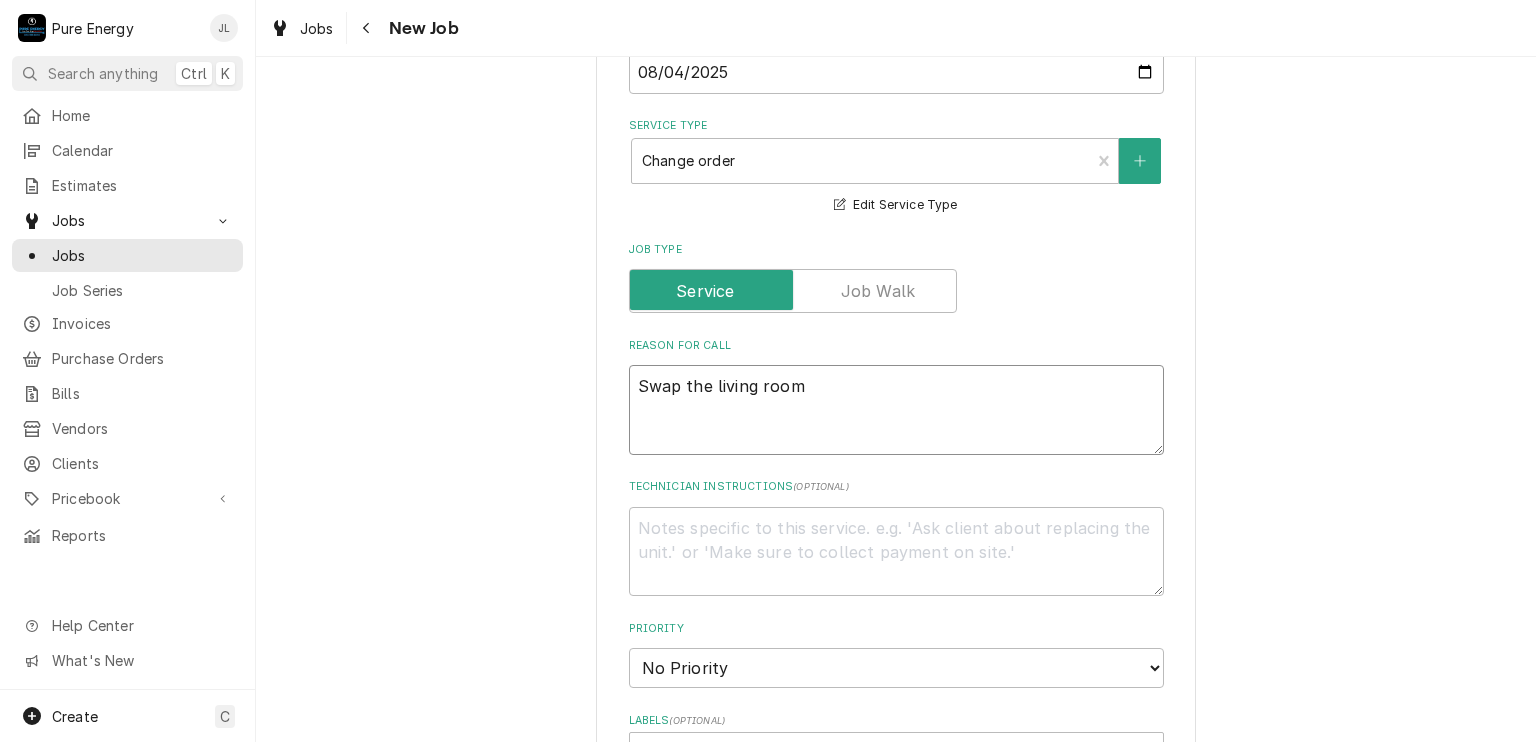 type on "Swap the living room s" 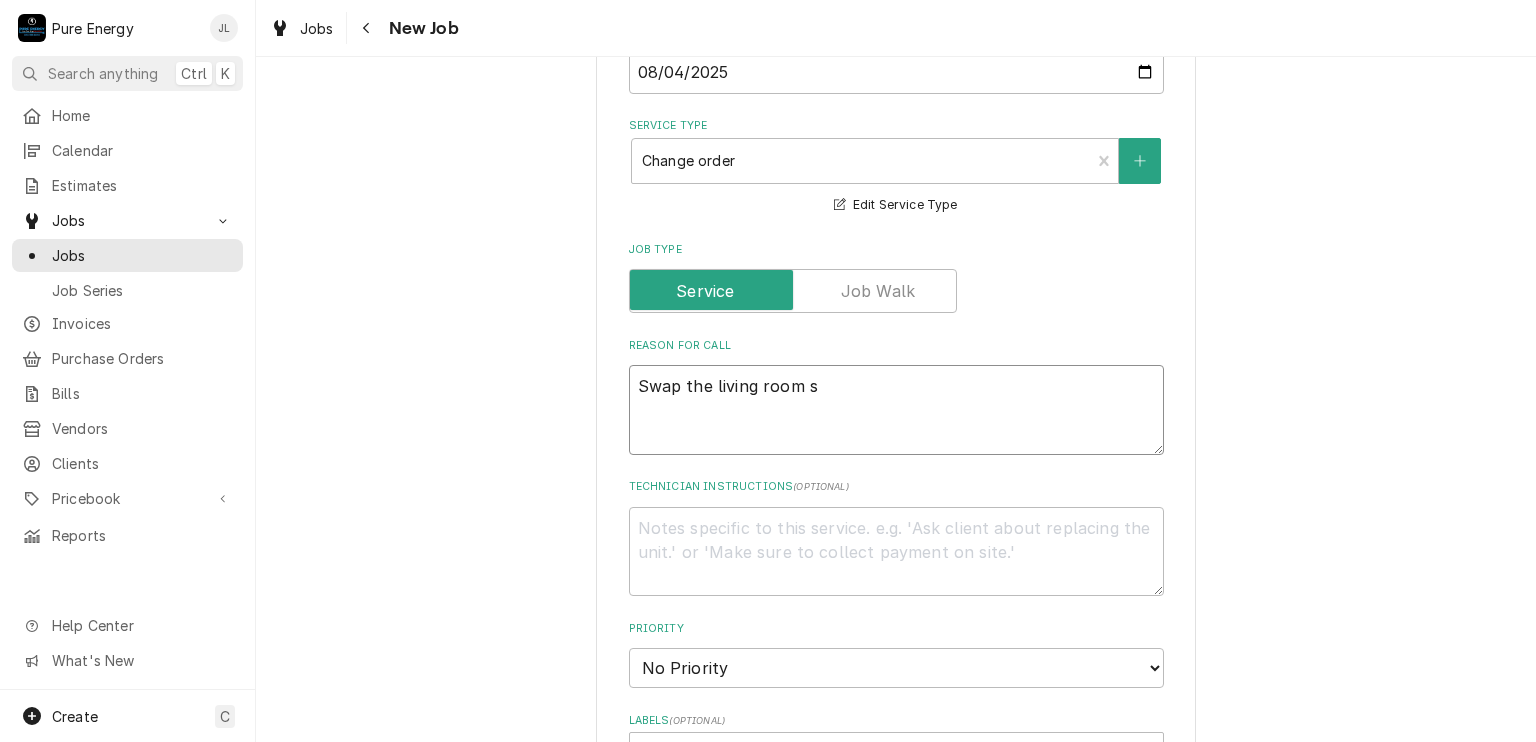 type on "x" 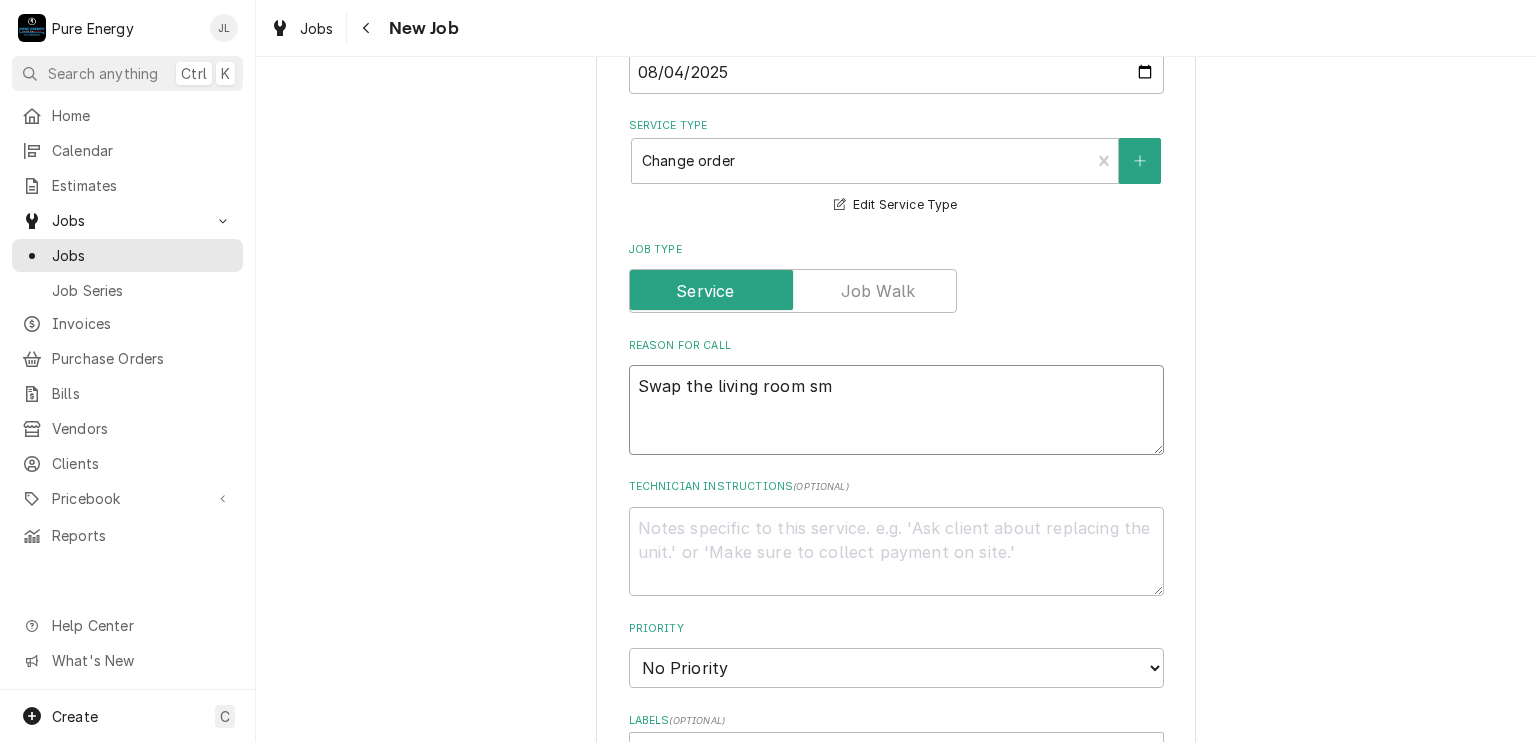 type on "x" 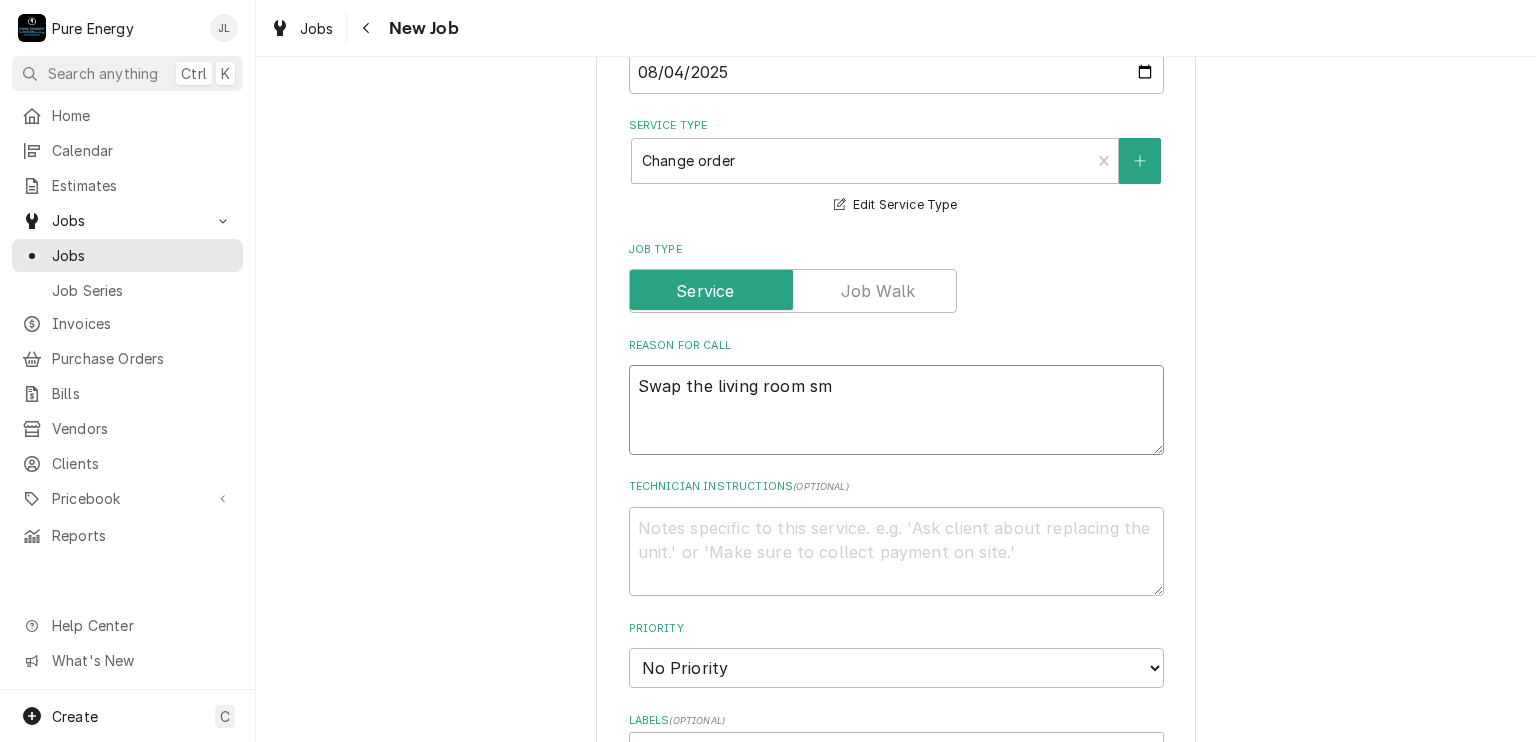 type on "Swap the living room smo" 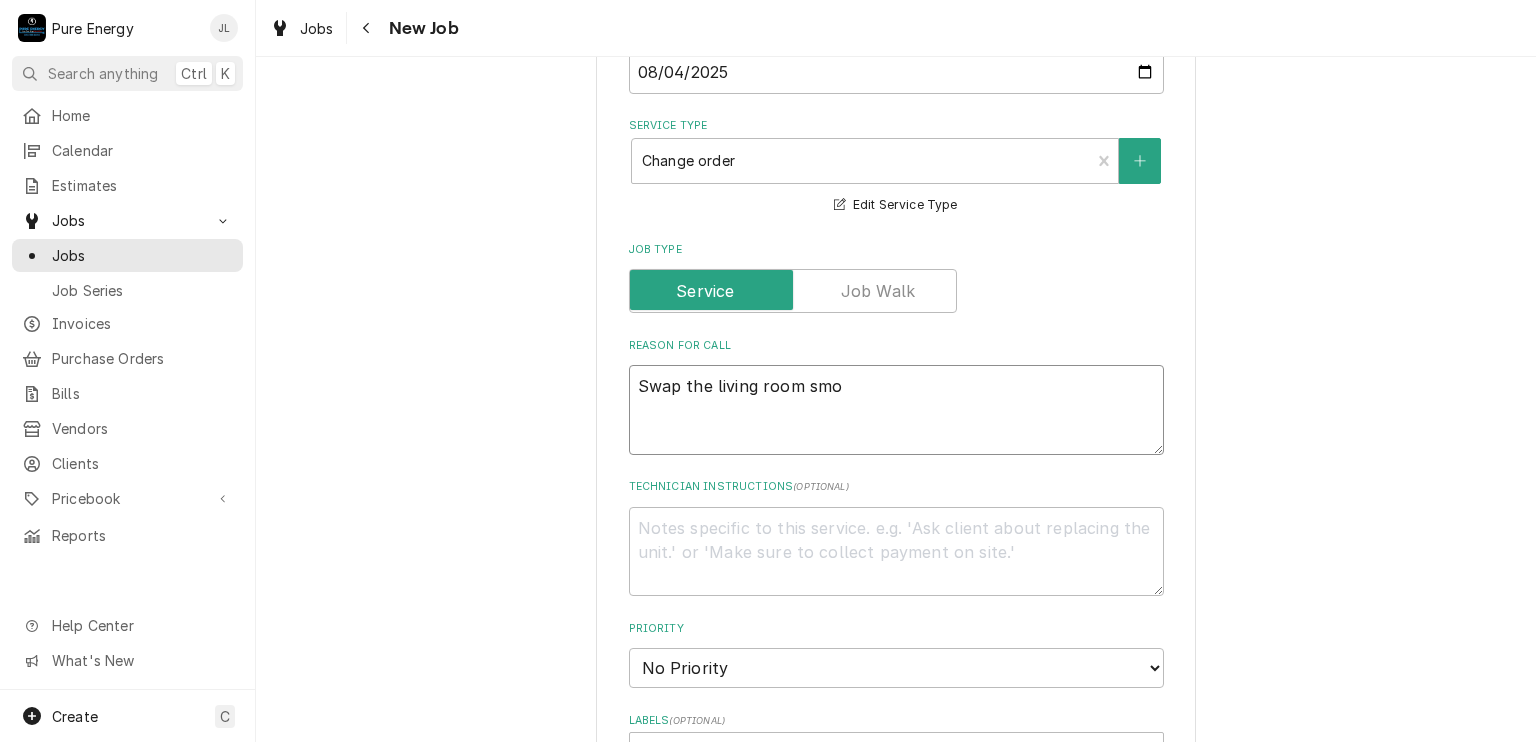 type on "x" 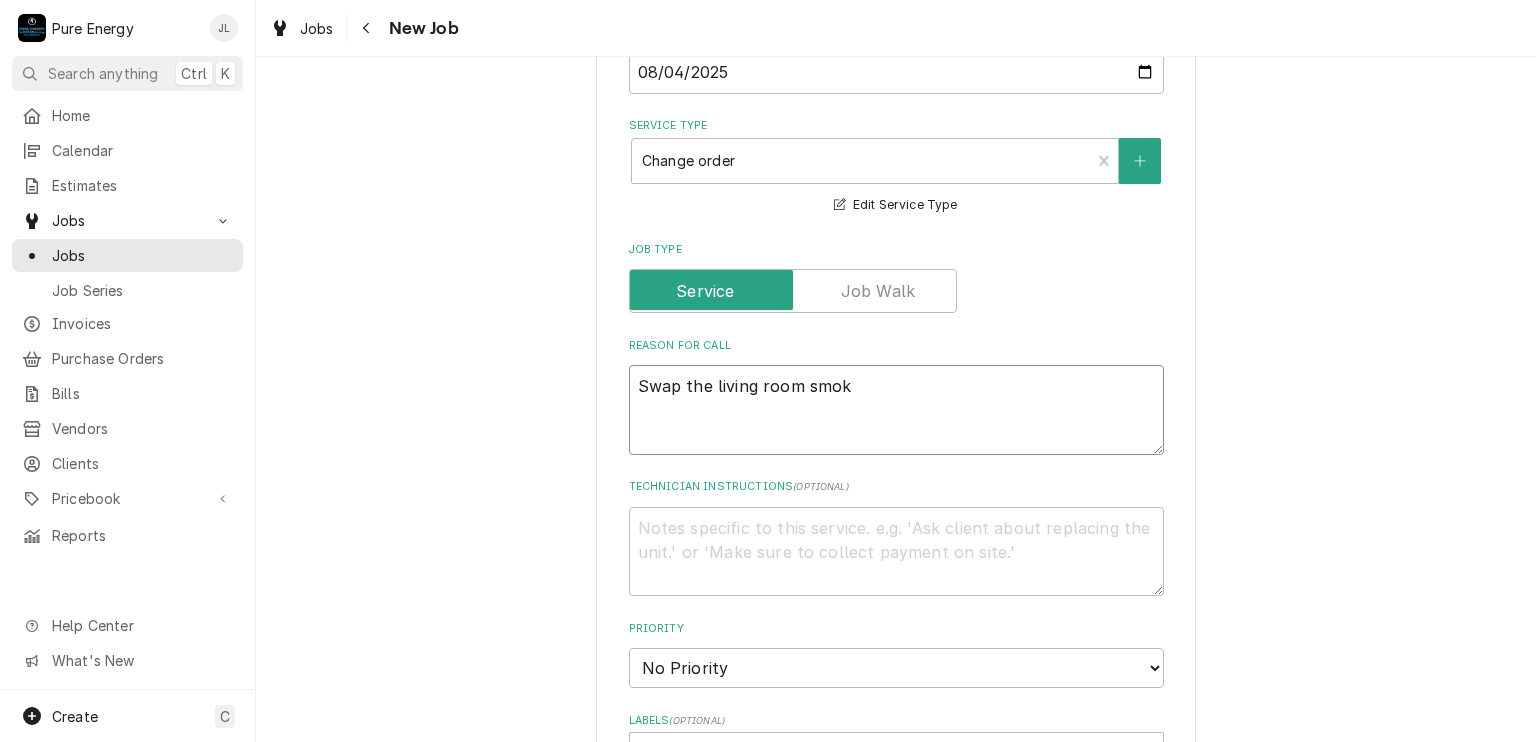 type on "x" 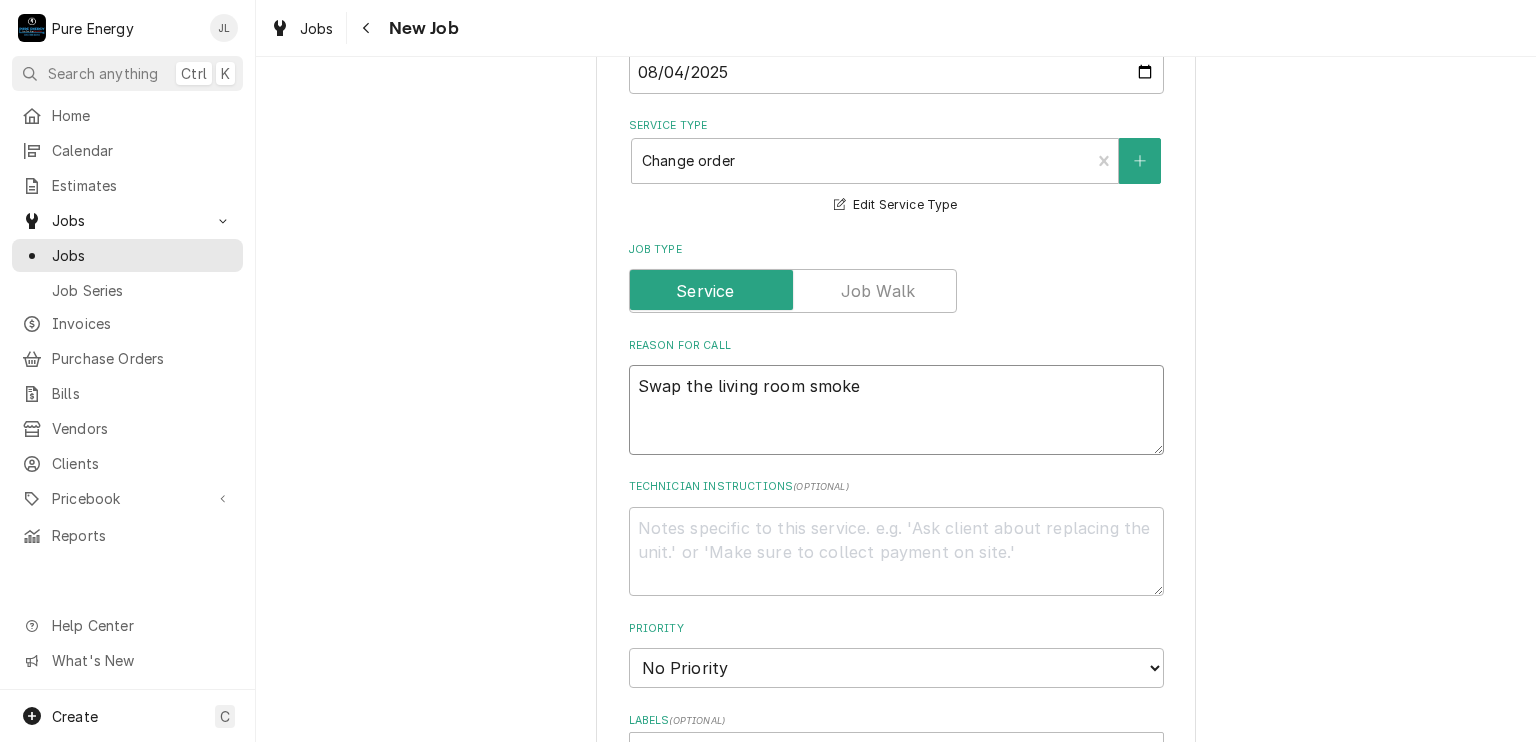 type on "x" 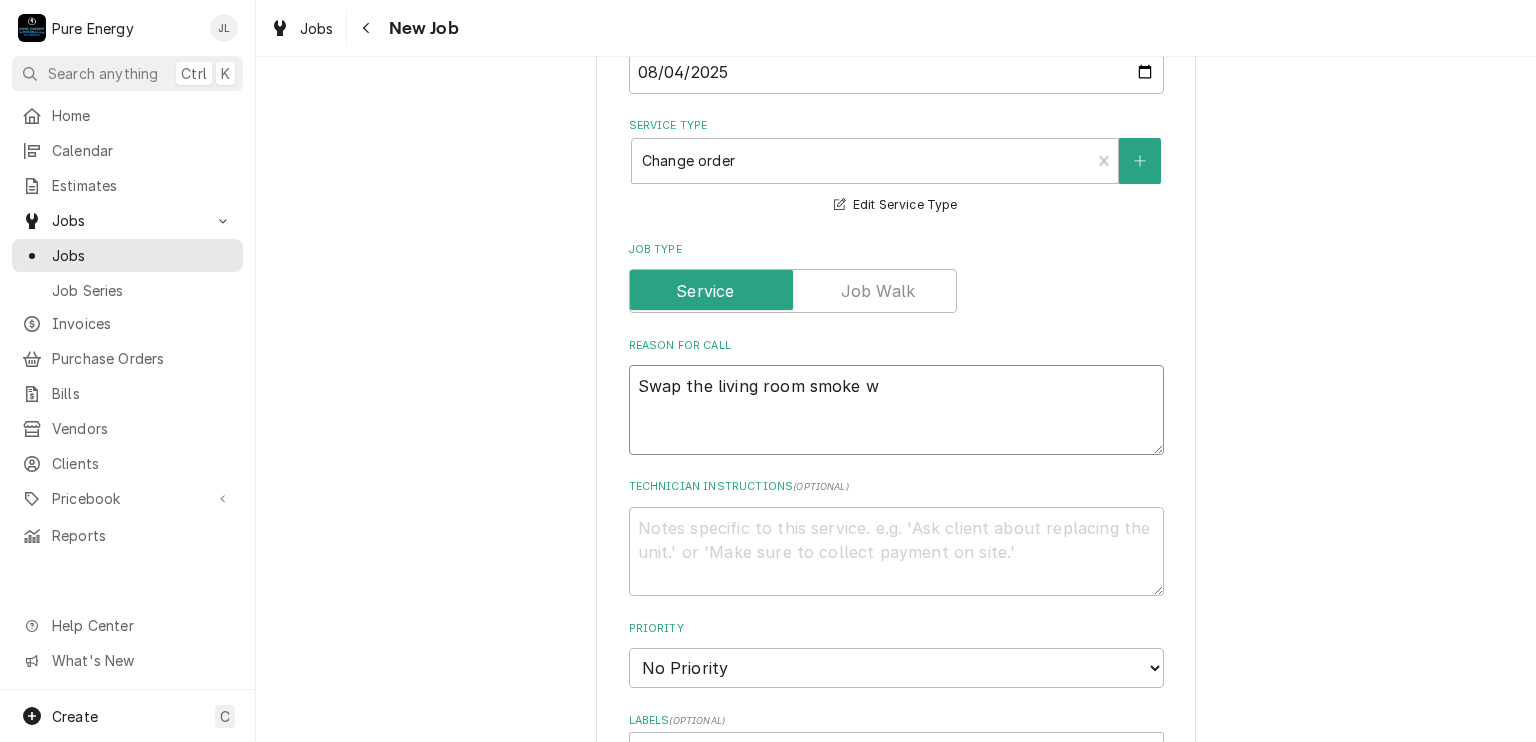 type on "x" 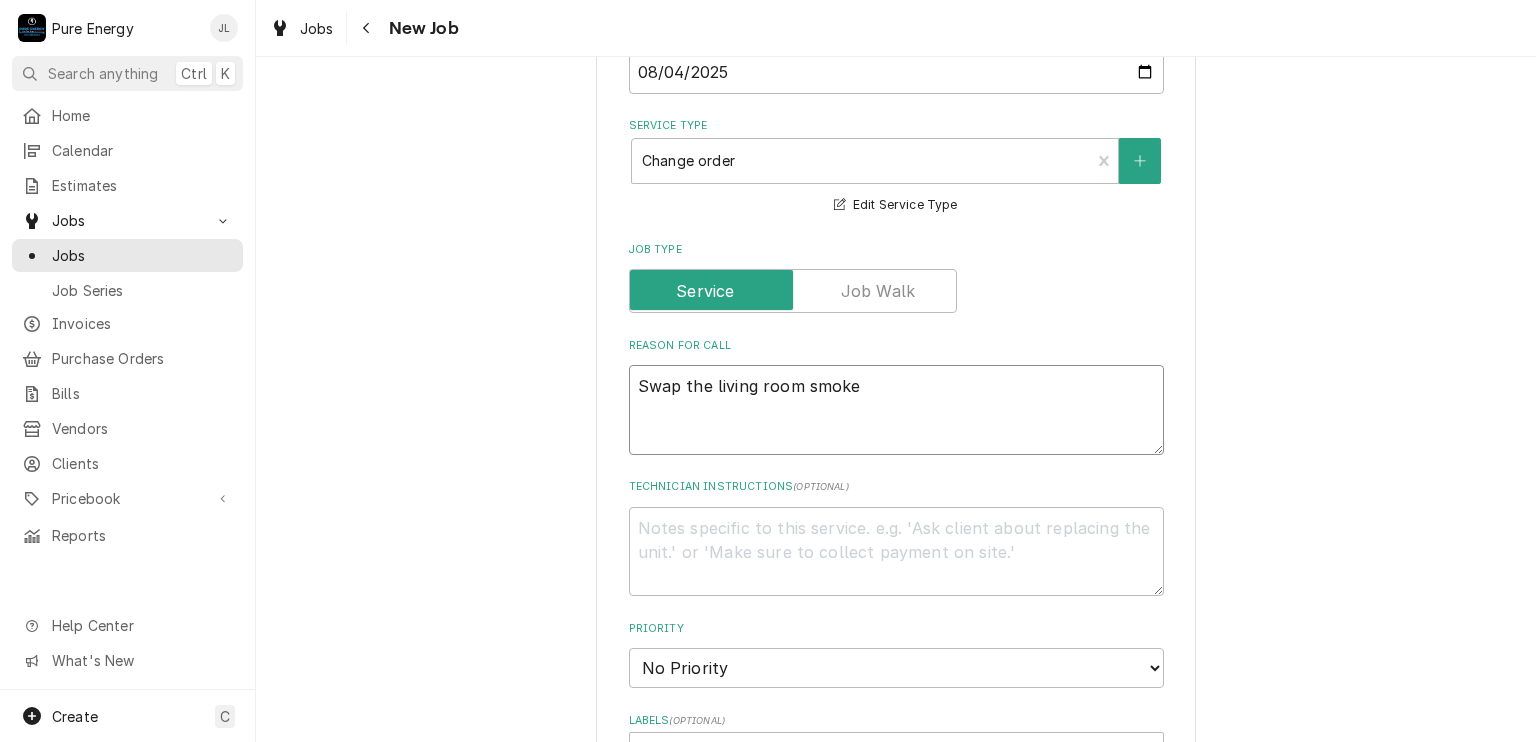 type on "x" 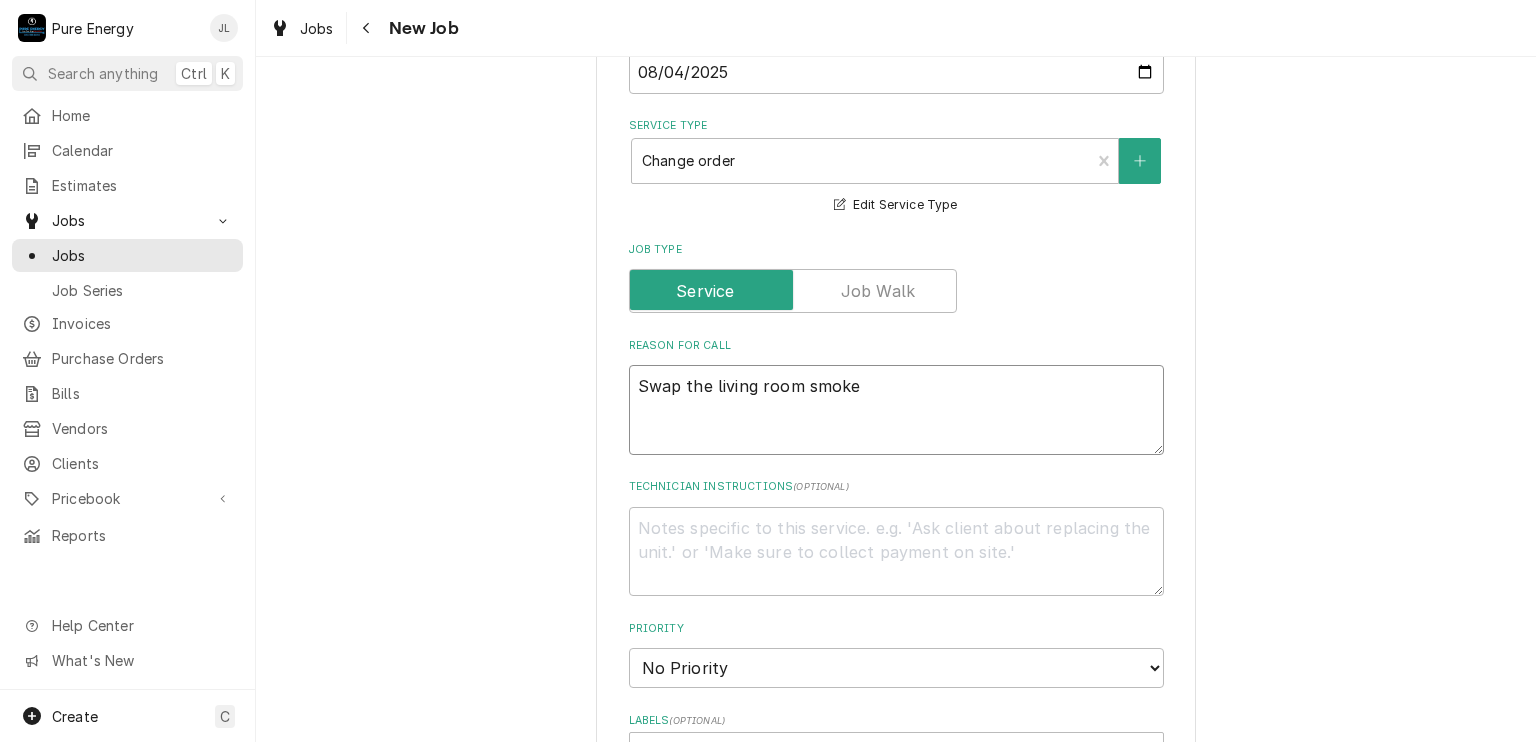type on "Swap the living room smoke t" 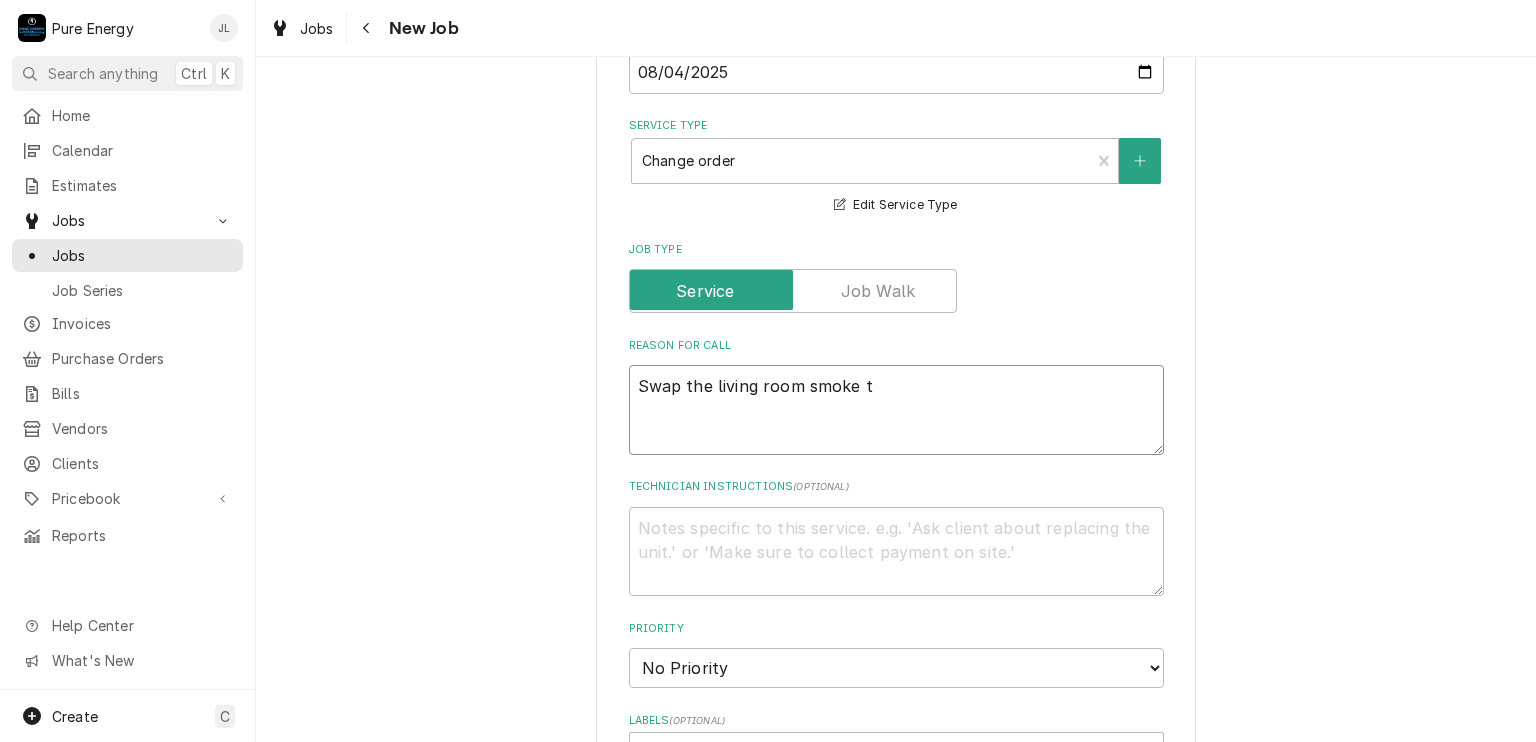 type on "x" 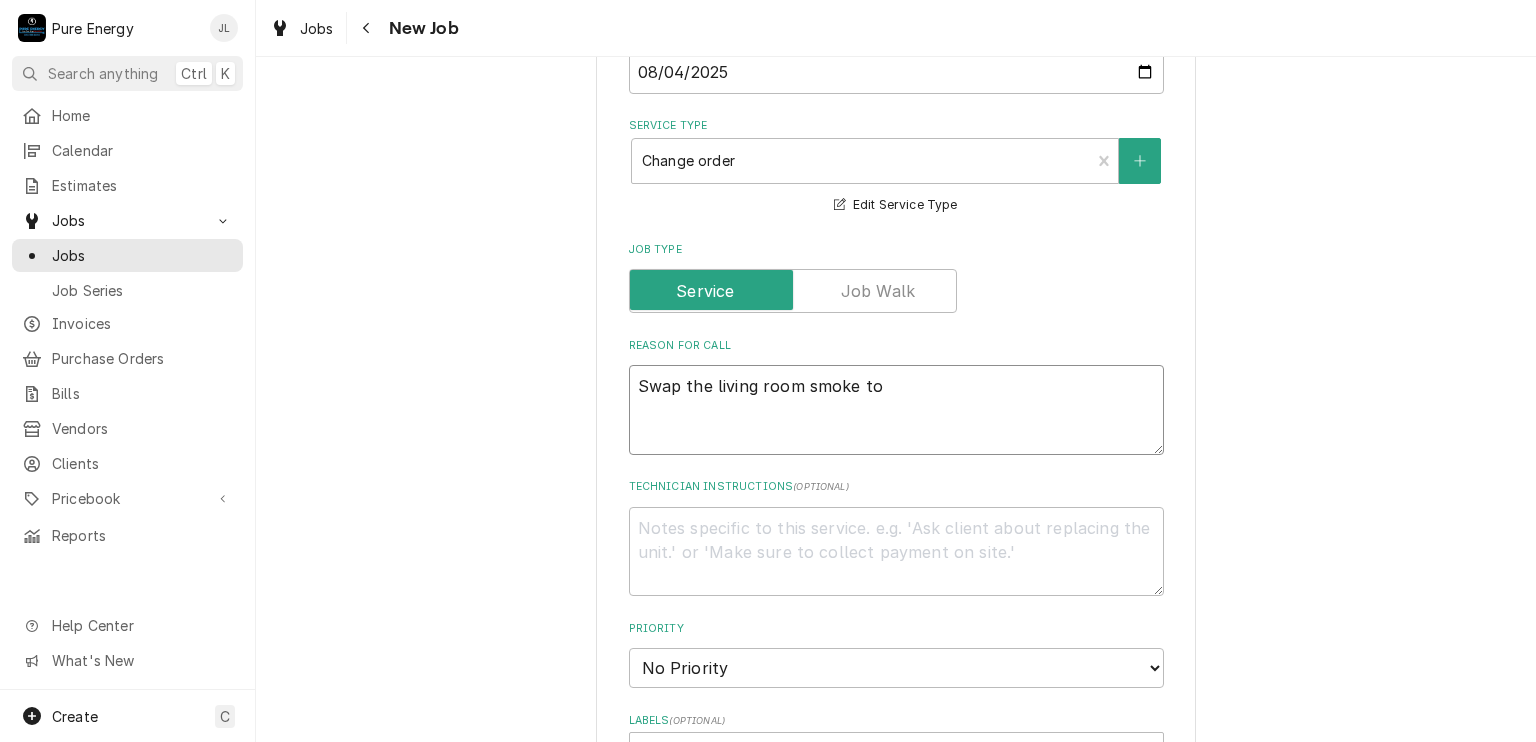 type on "x" 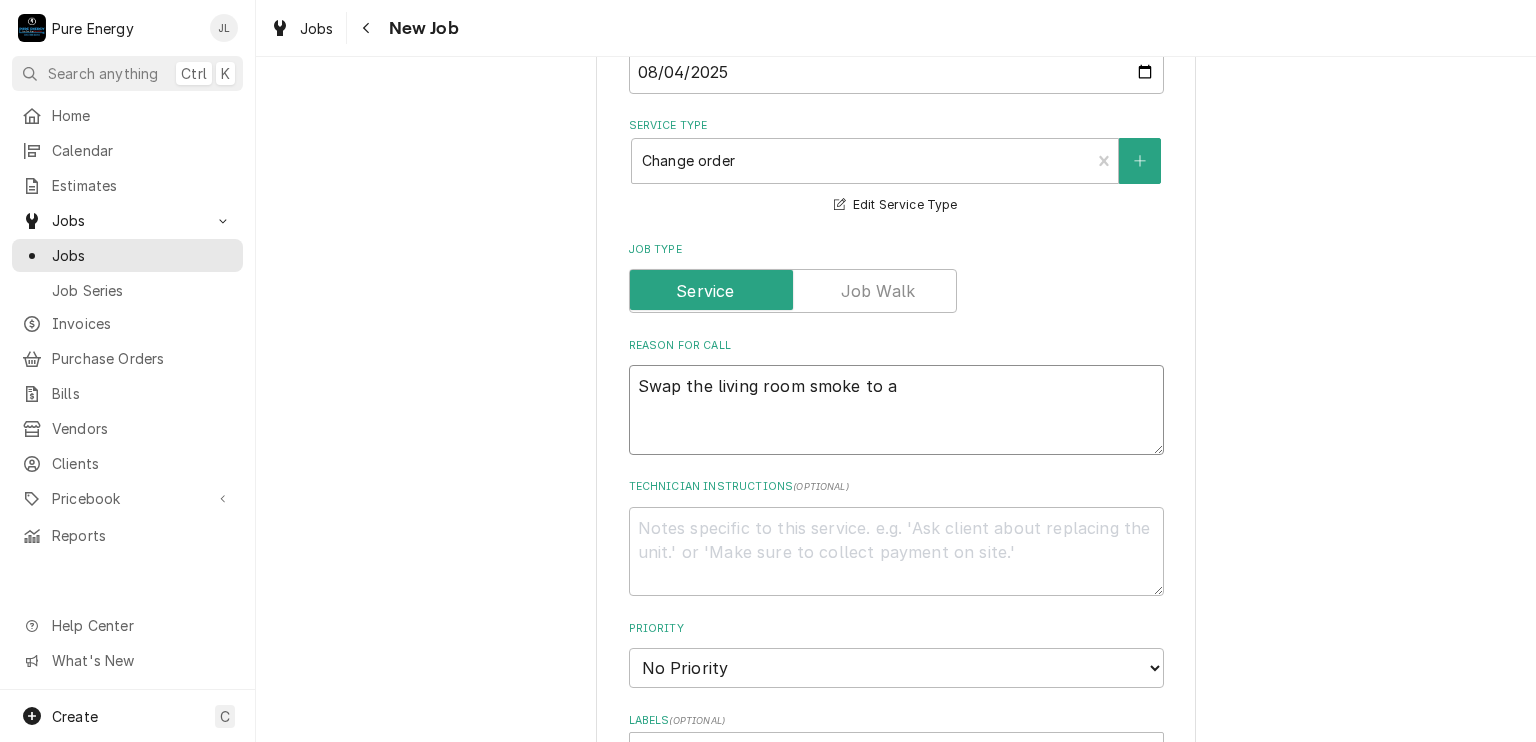 type on "x" 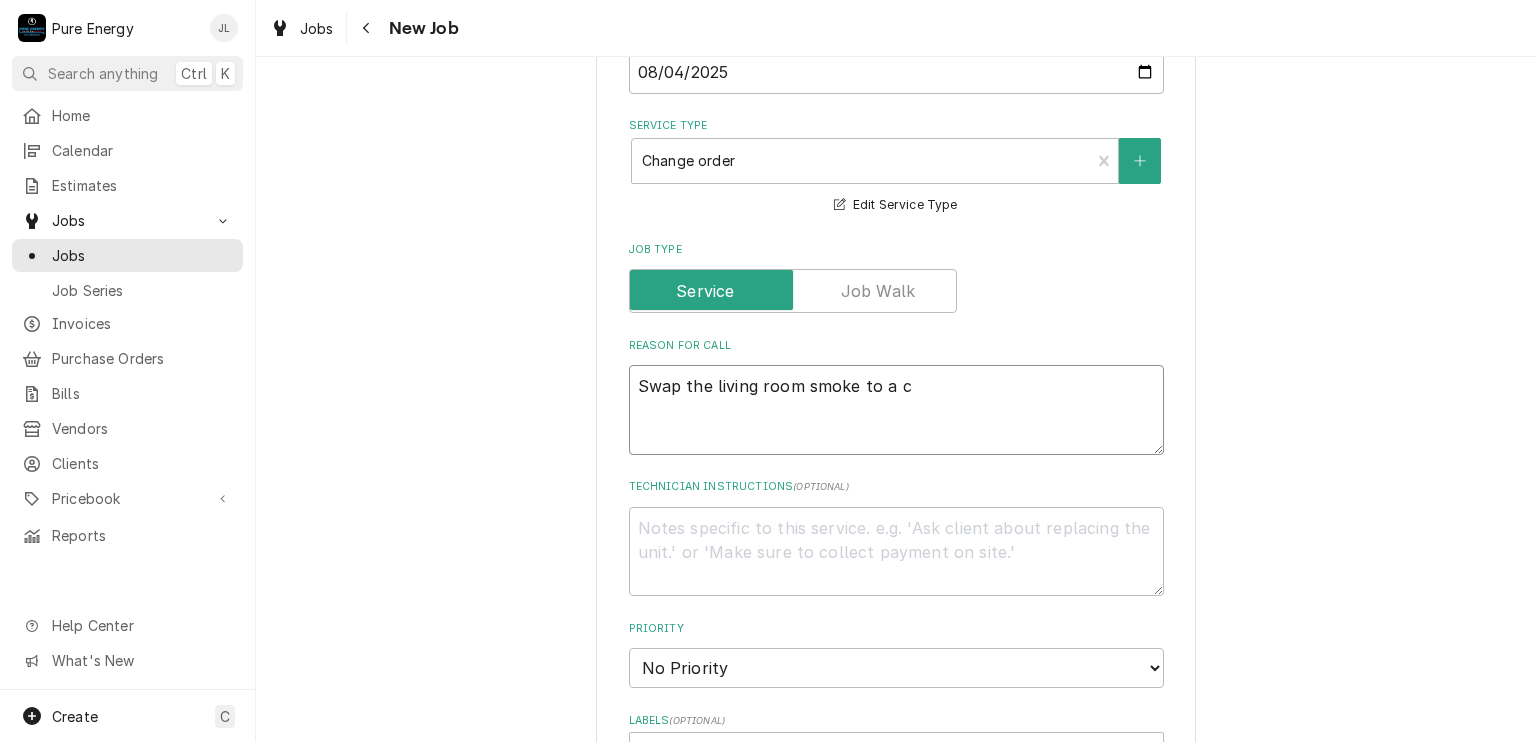 type on "x" 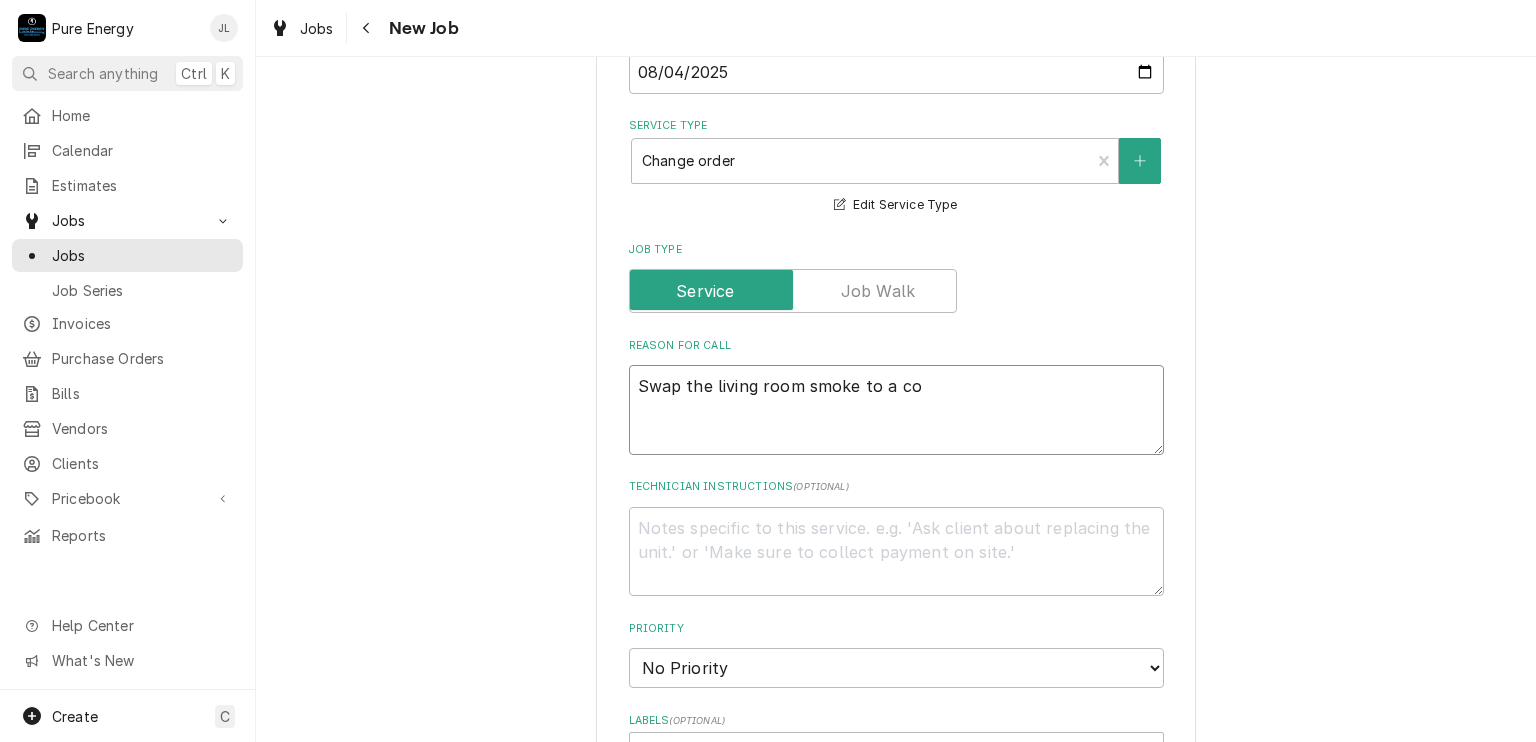 type on "x" 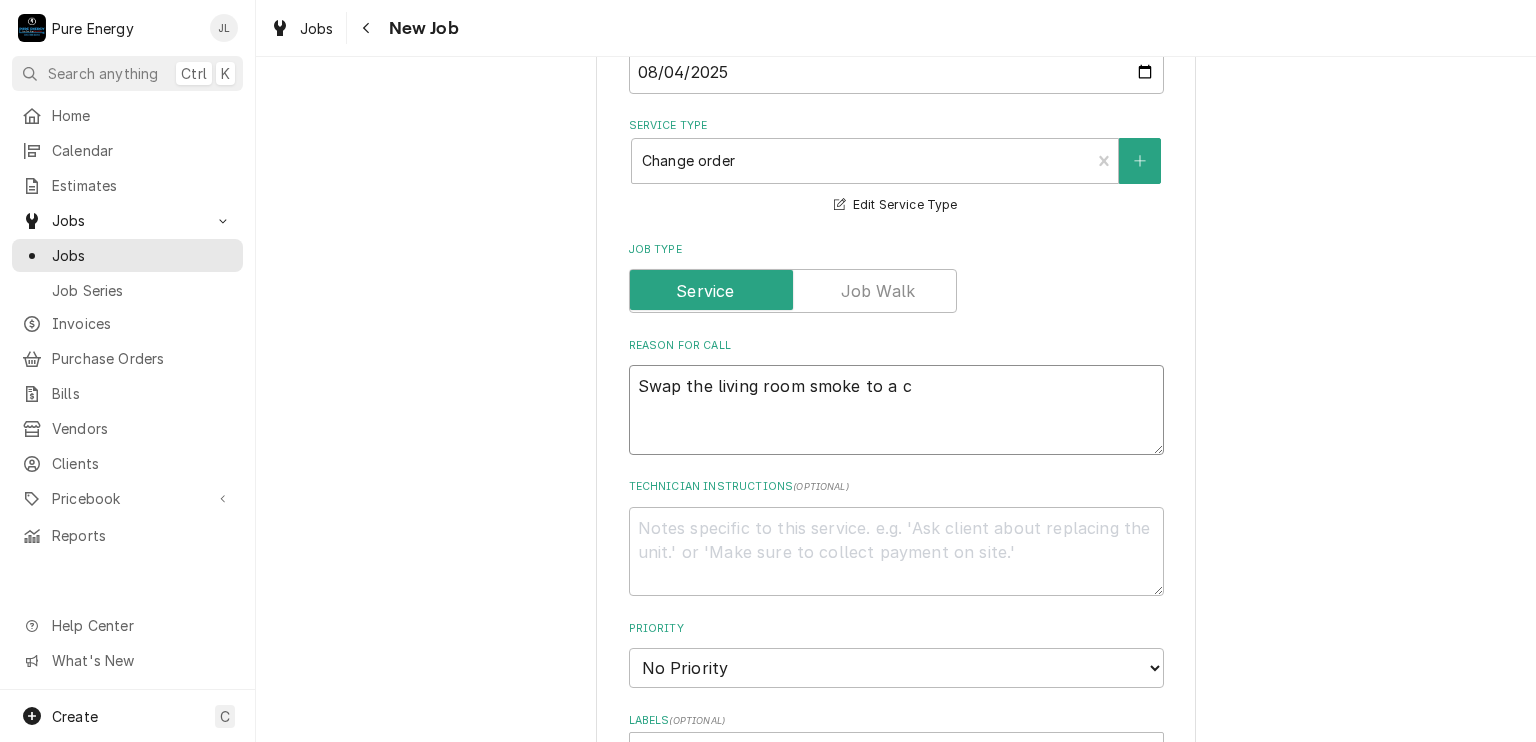 type on "x" 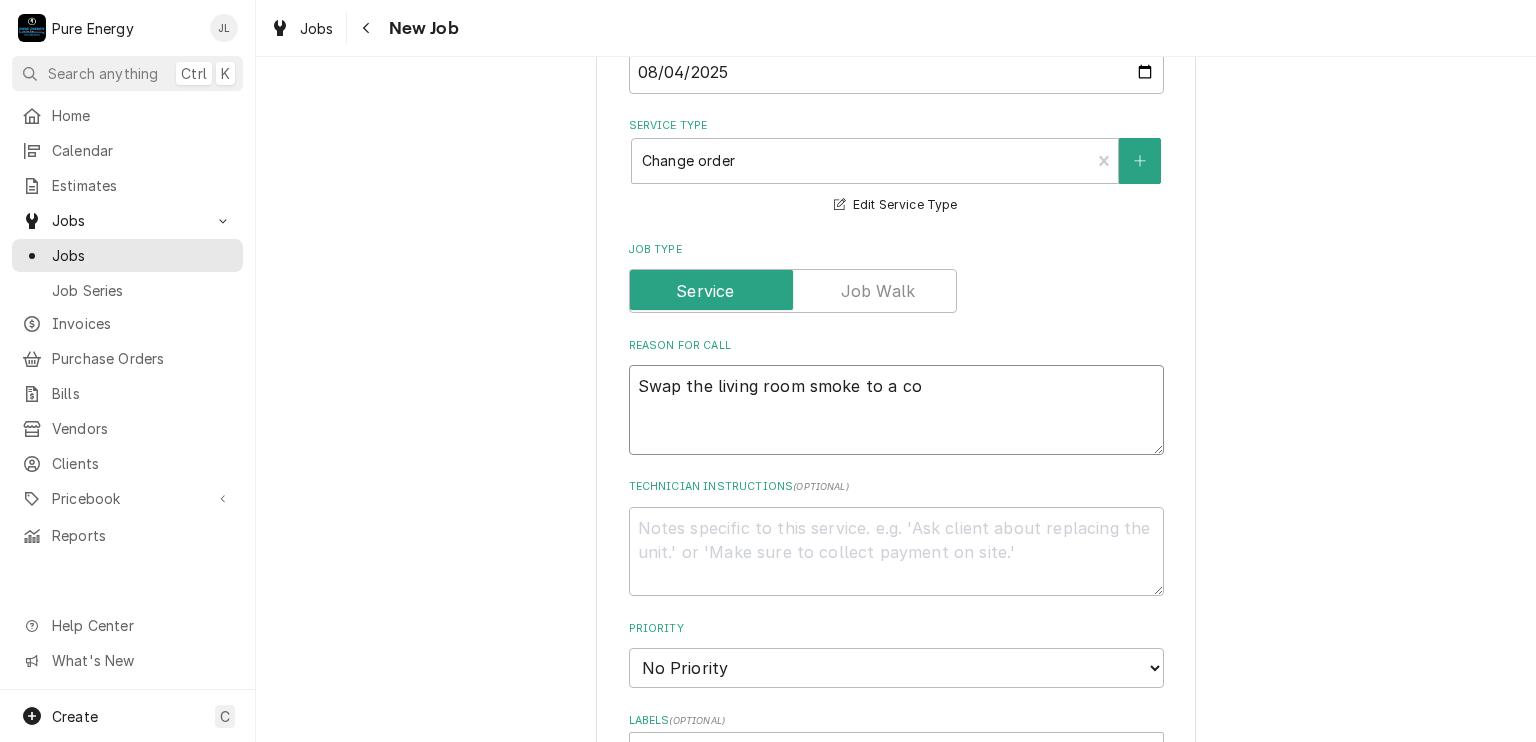 type on "x" 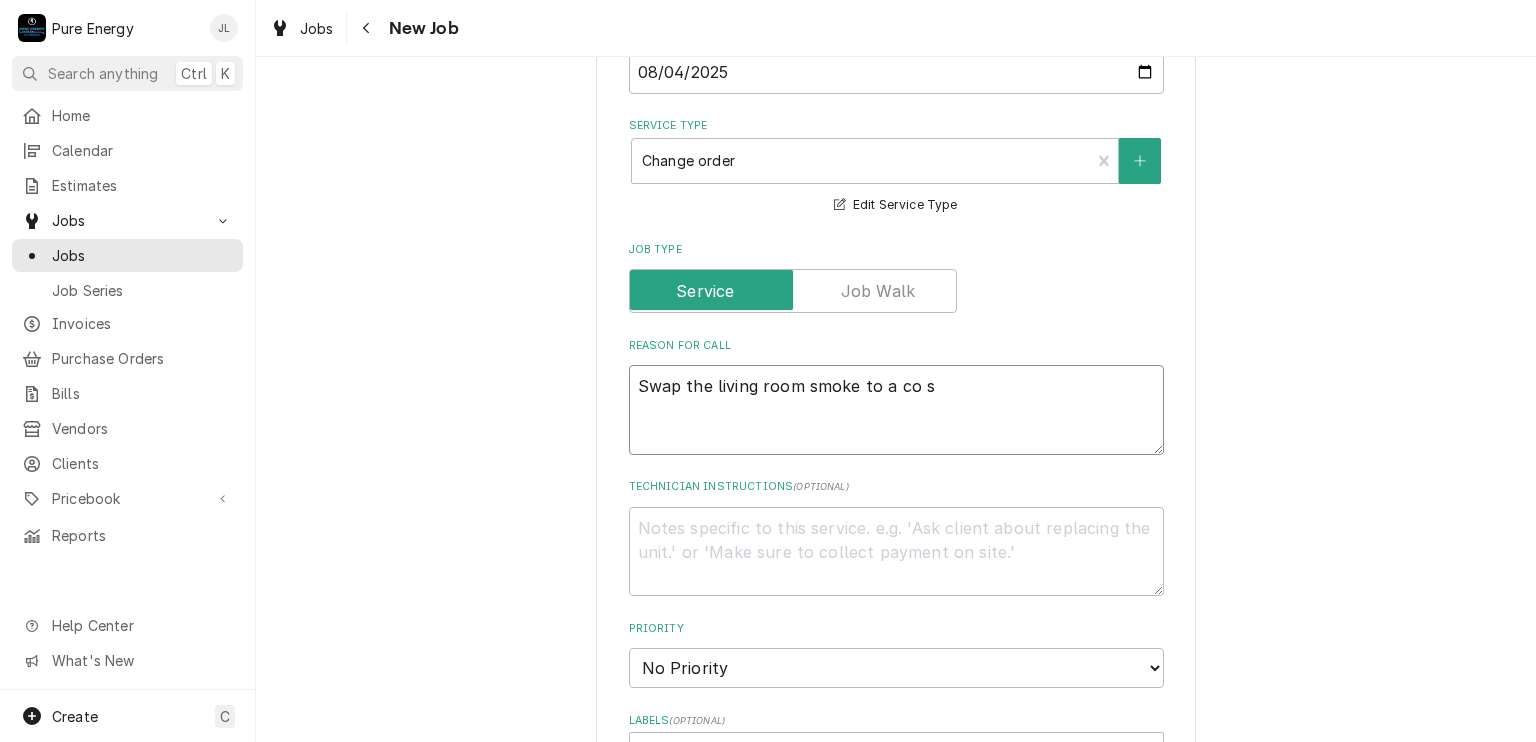 type on "x" 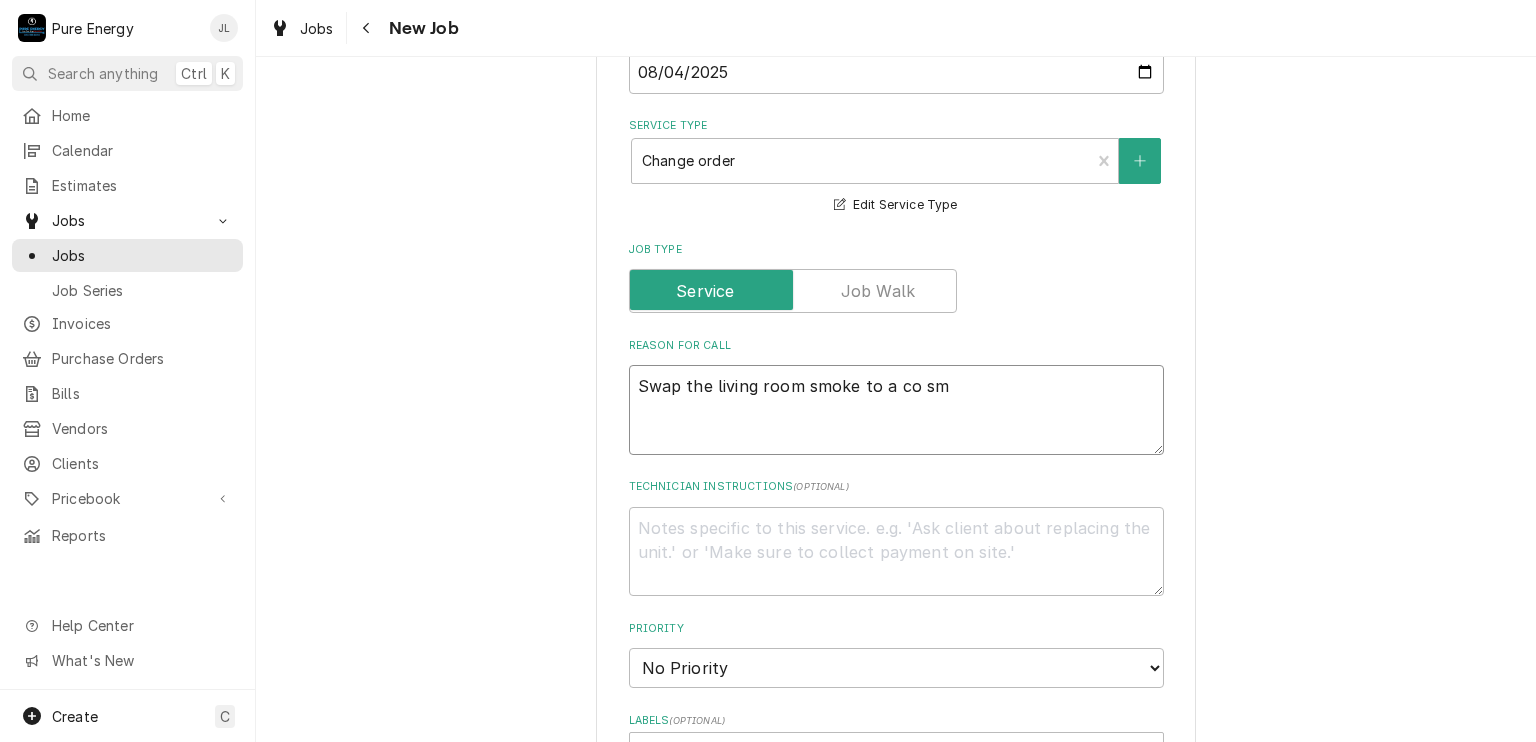 type on "x" 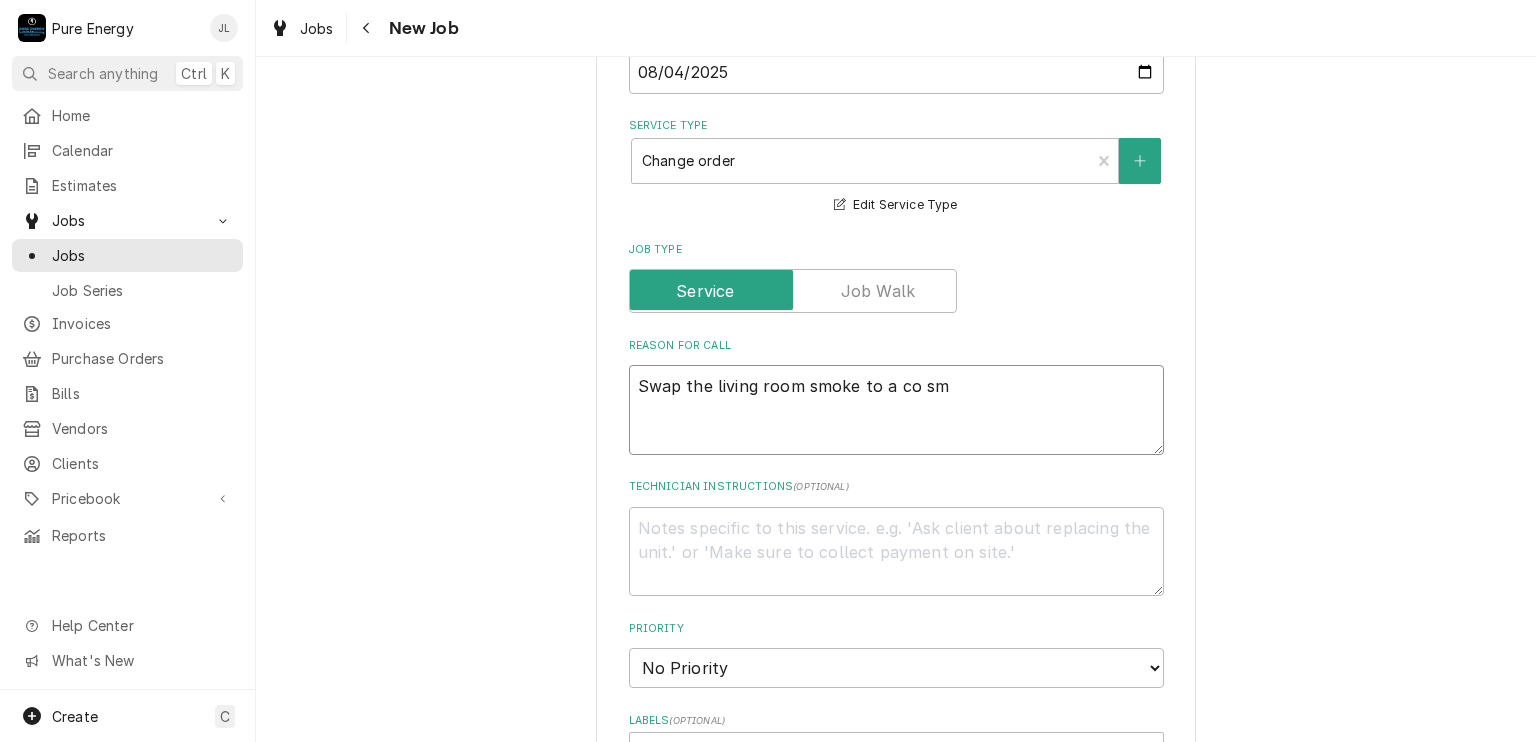 type on "Swap the living room smoke to a co smo" 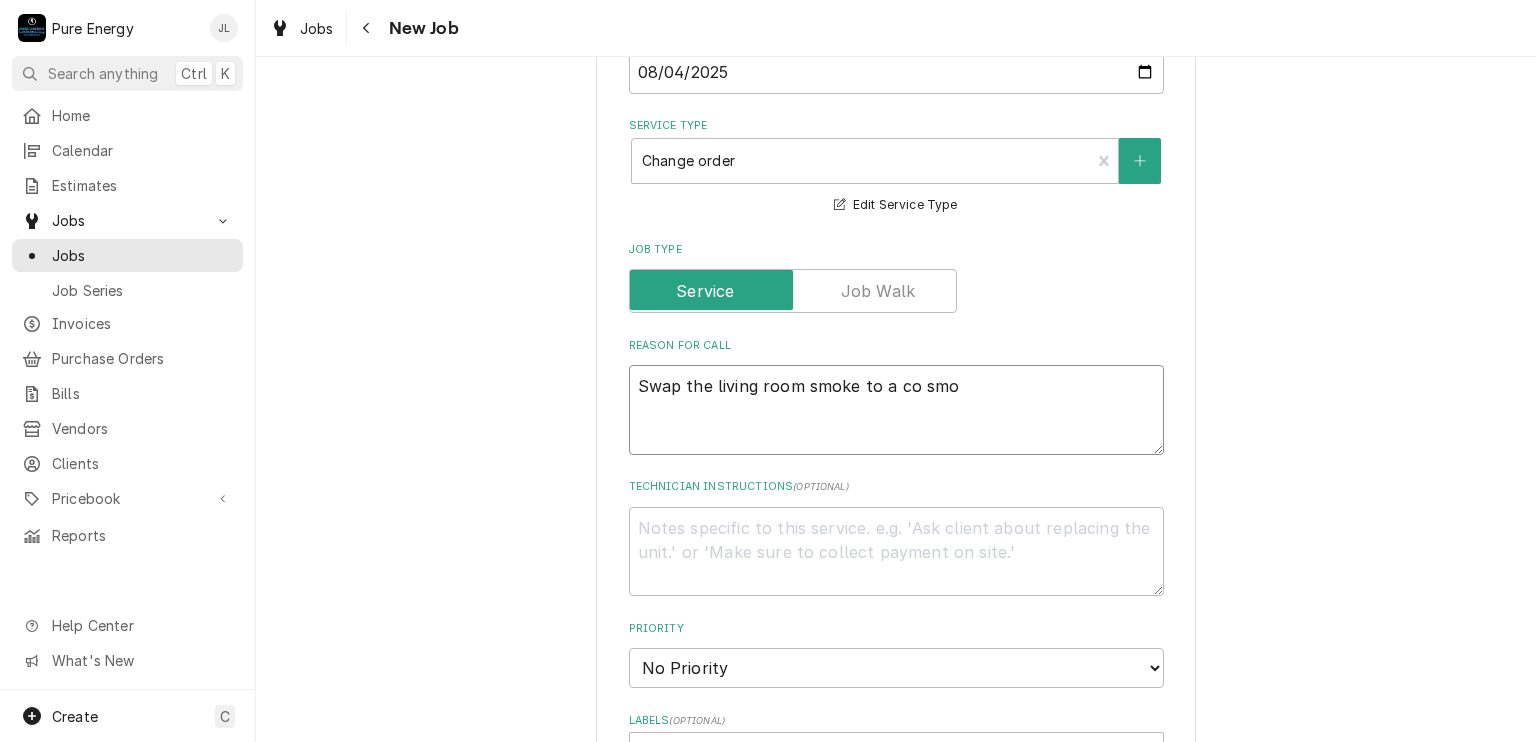 type on "x" 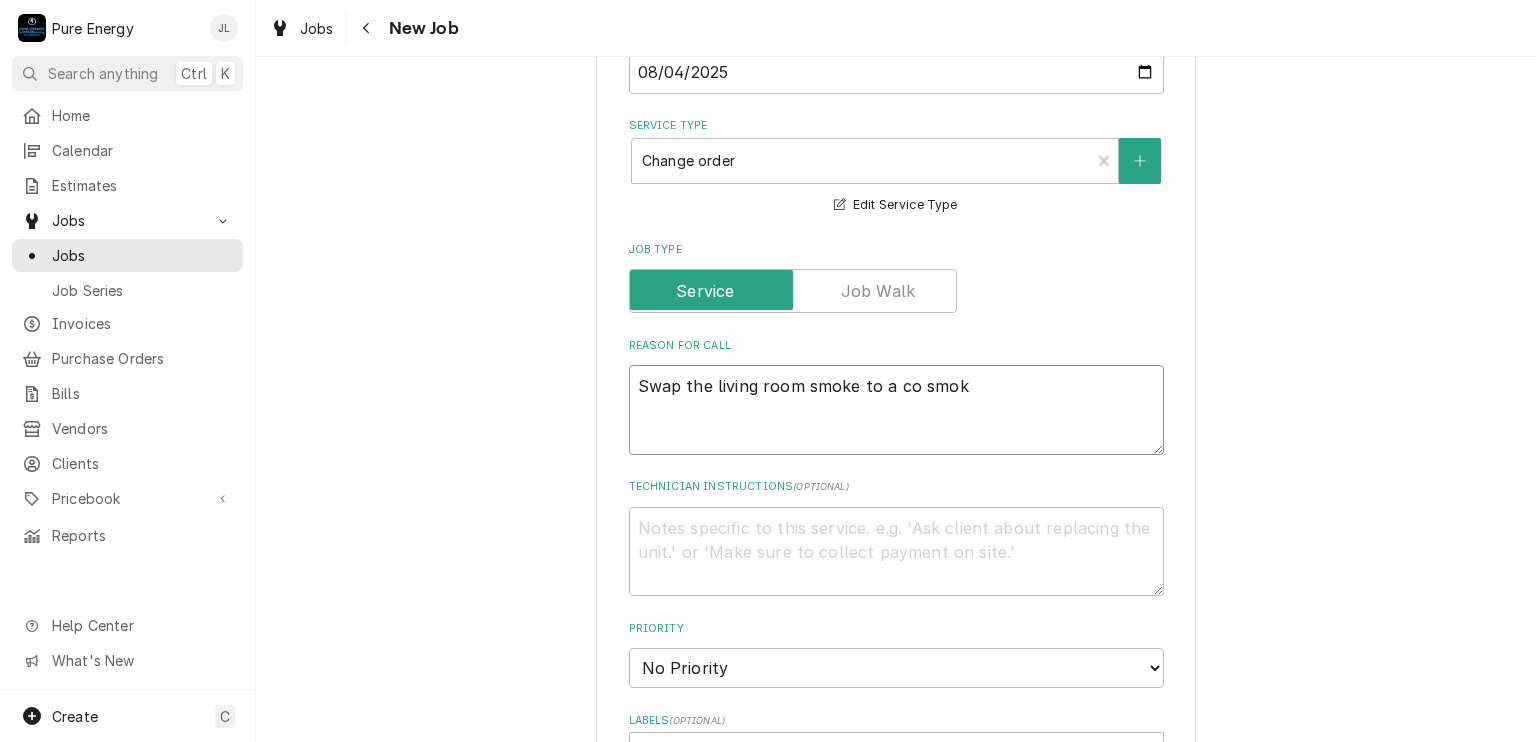 type on "x" 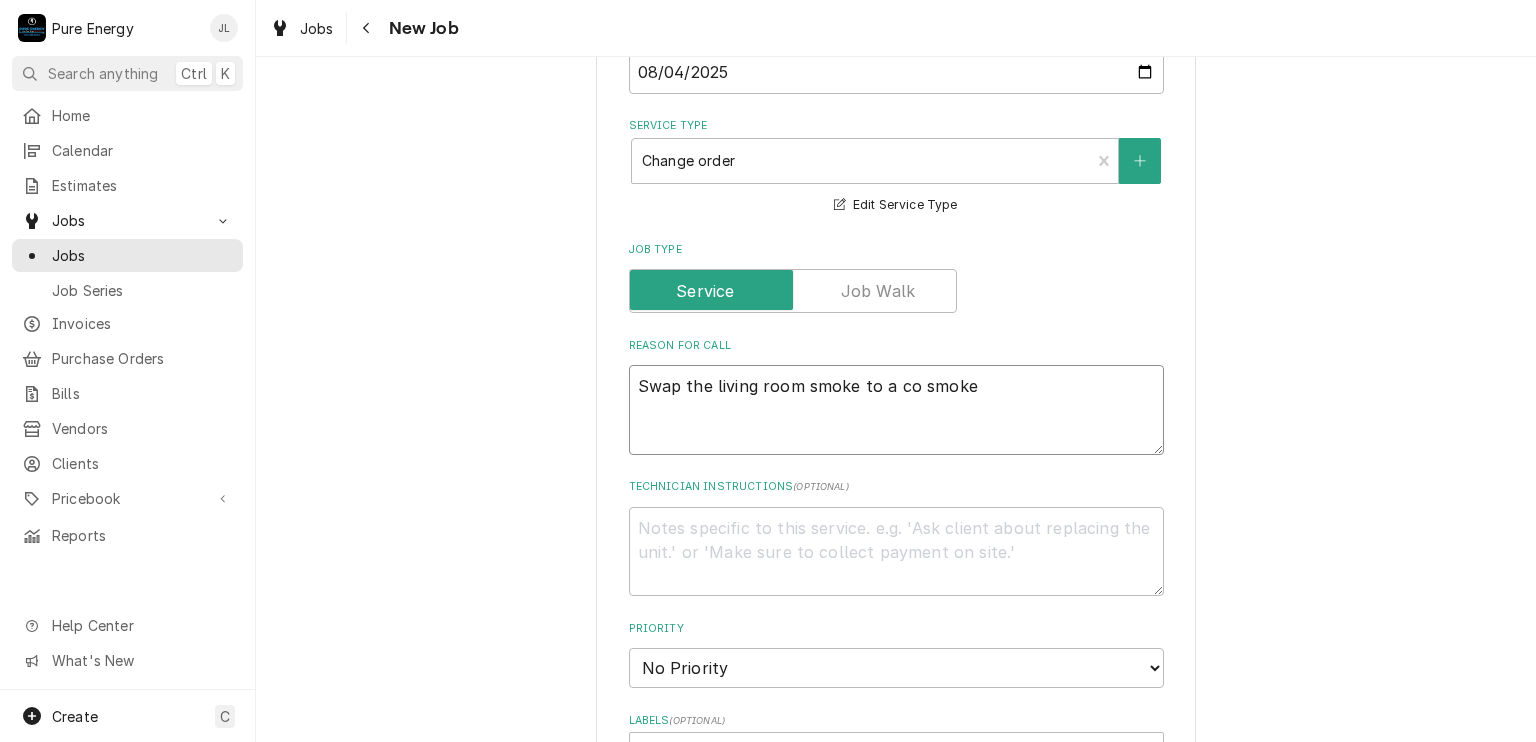 type on "x" 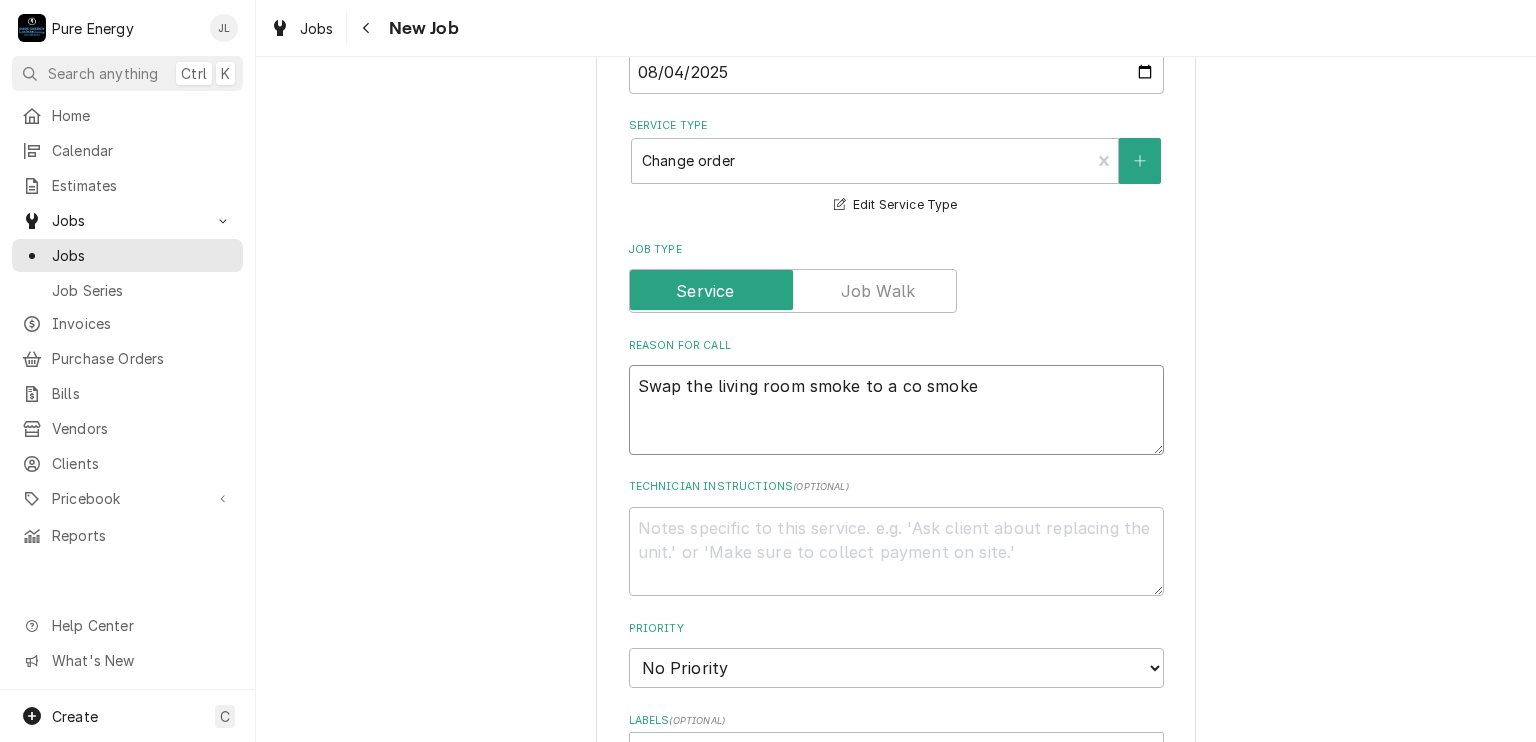 type on "x" 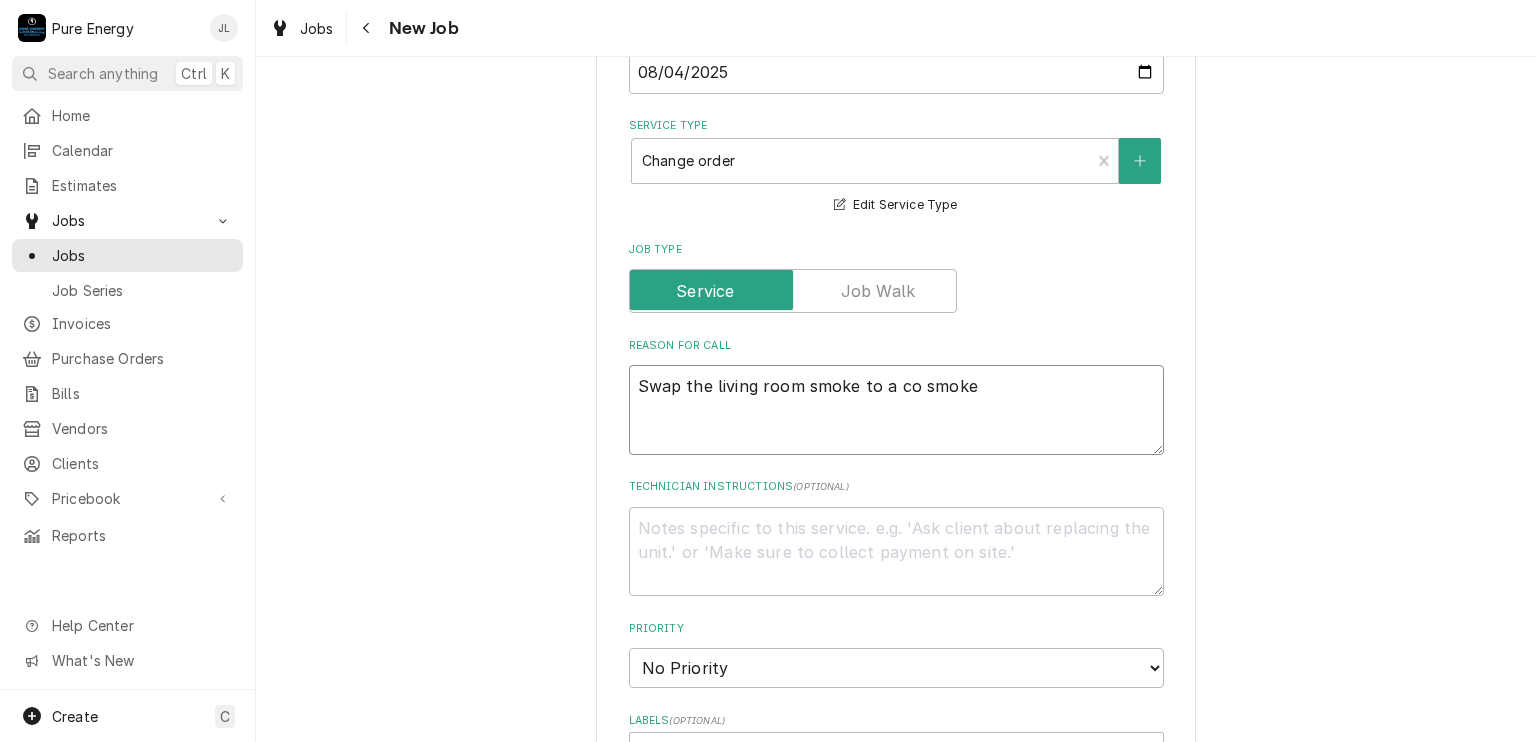 type on "Swap the living room smoke to a co smoke" 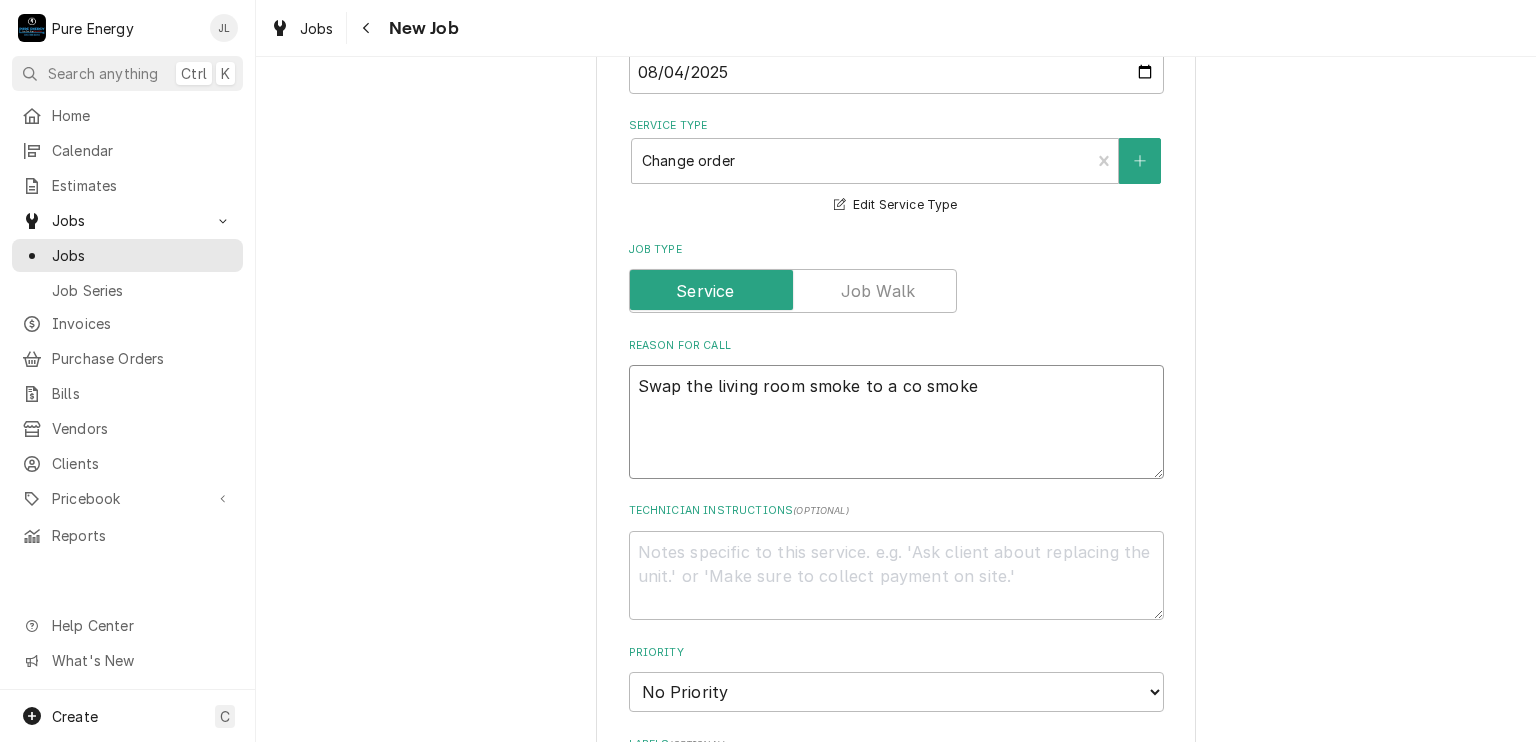 type on "x" 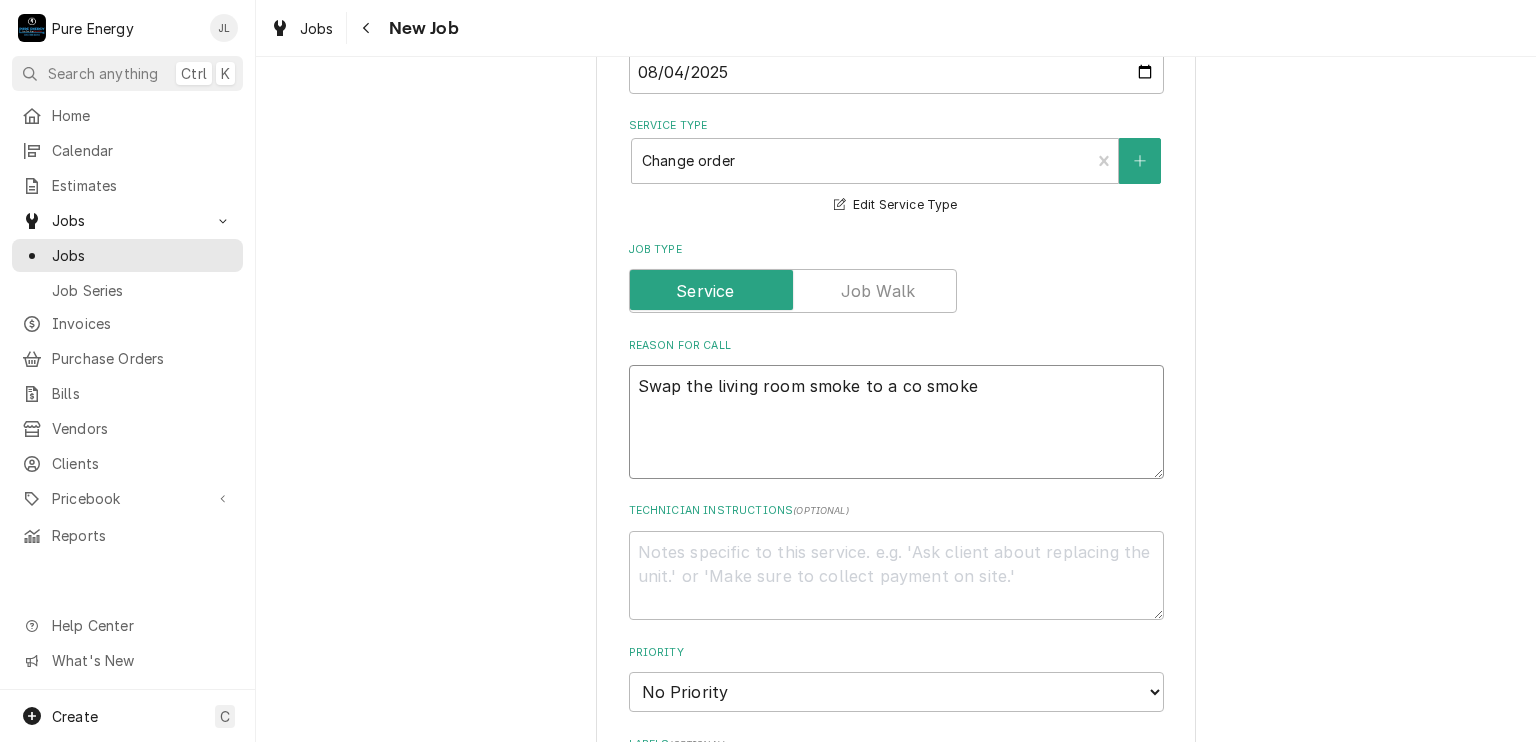 type on "Swap the living room smoke to a co smoke" 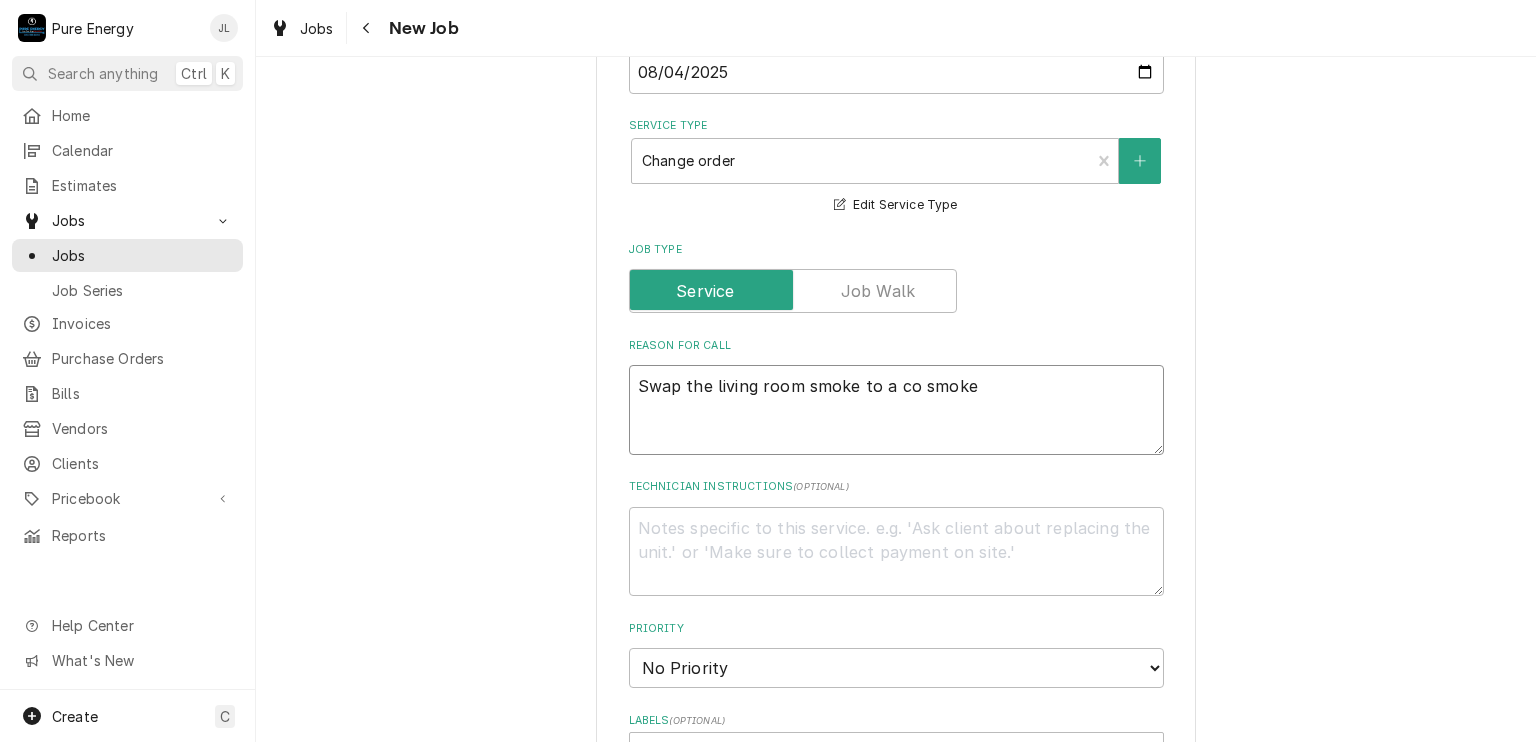 click on "Swap the living room smoke to a co smoke" at bounding box center (896, 410) 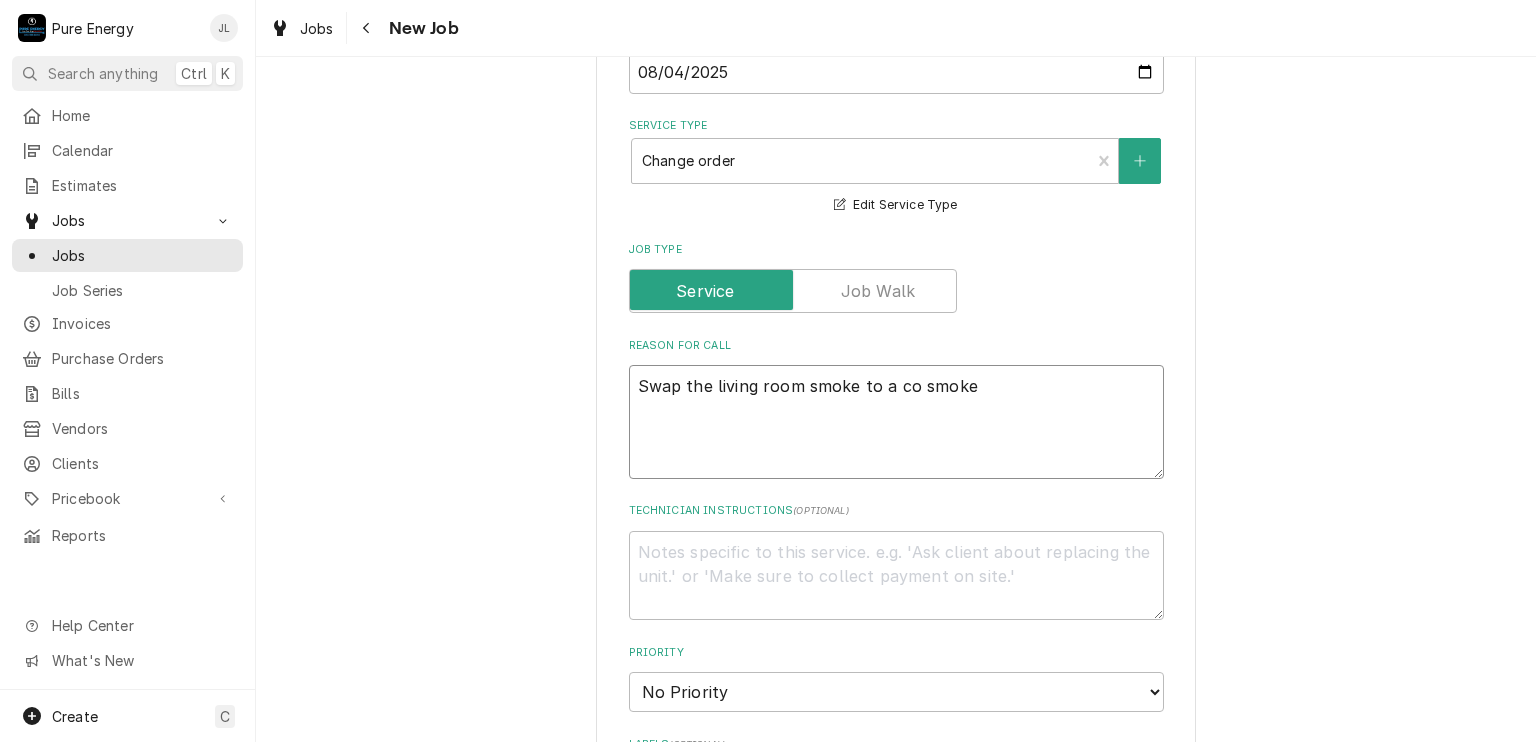 type on "x" 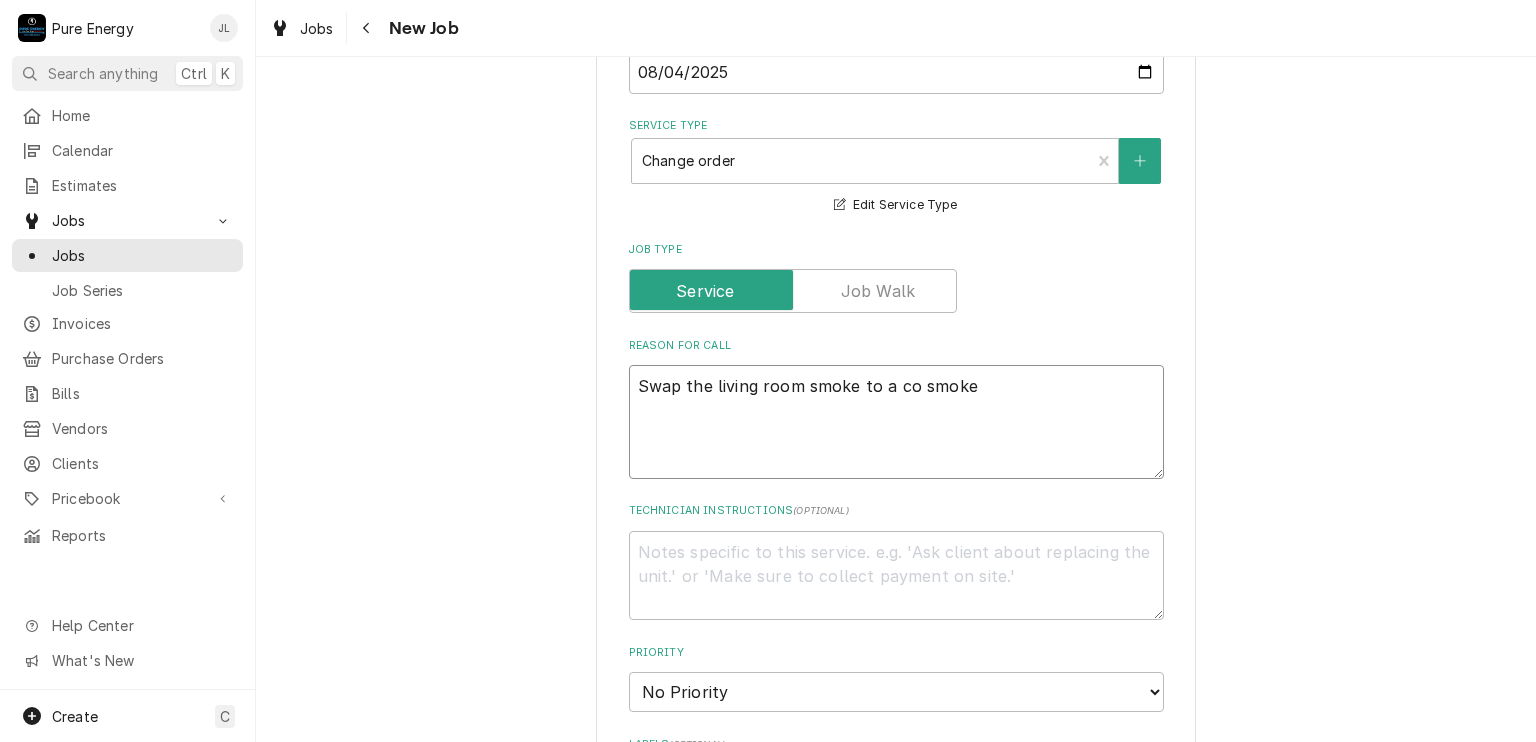 type on "Swap the living room smoke to a co smoke" 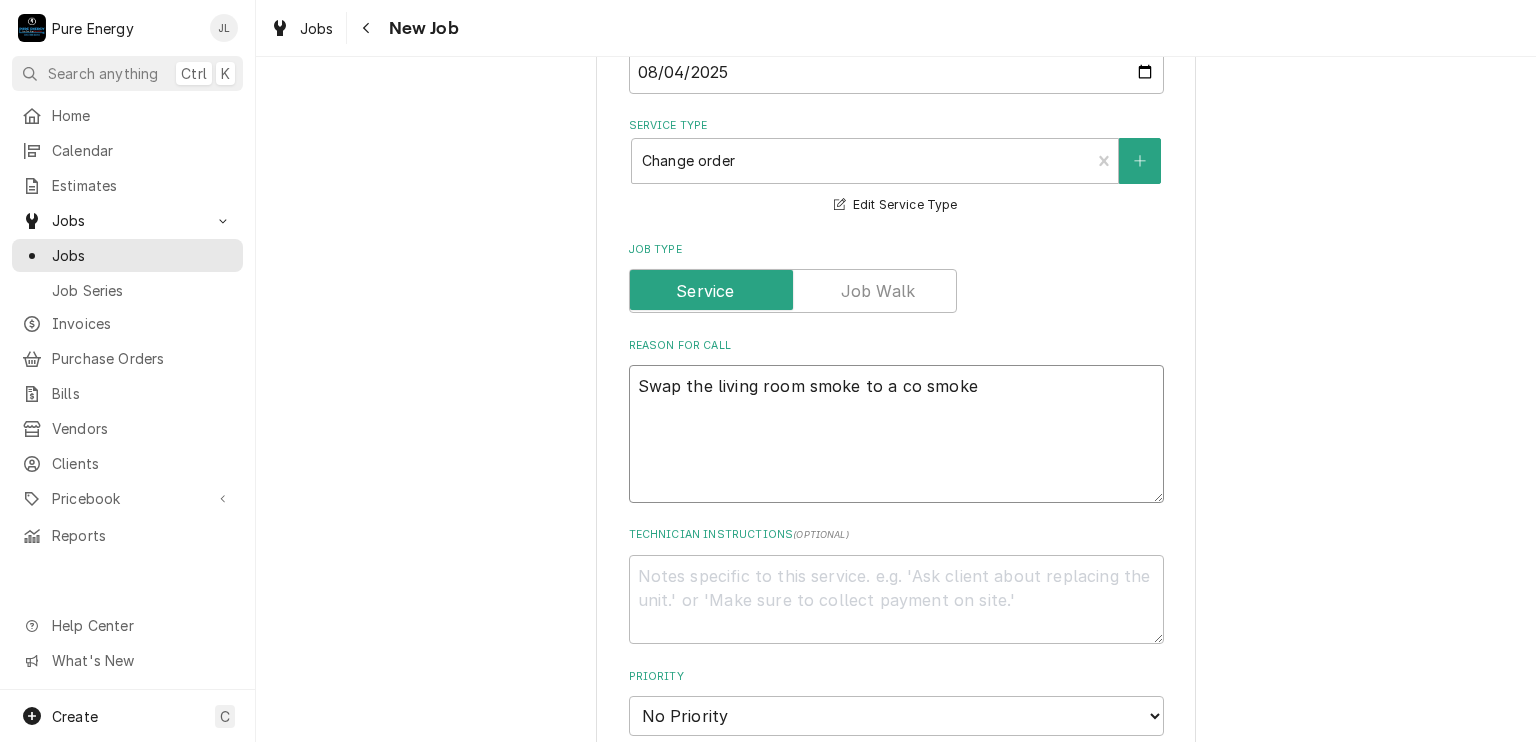 click on "Swap the living room smoke to a co smoke" at bounding box center (896, 434) 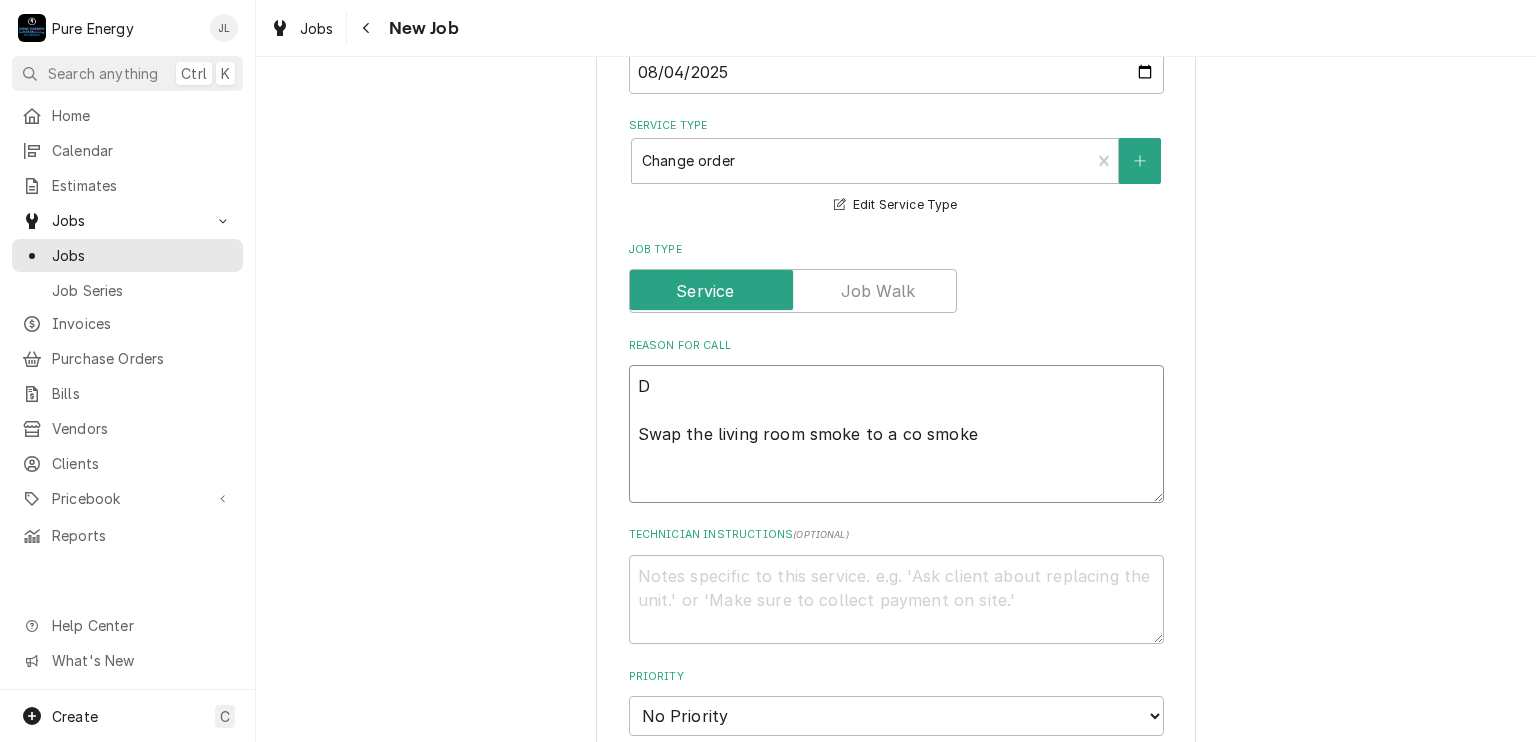 type on "x" 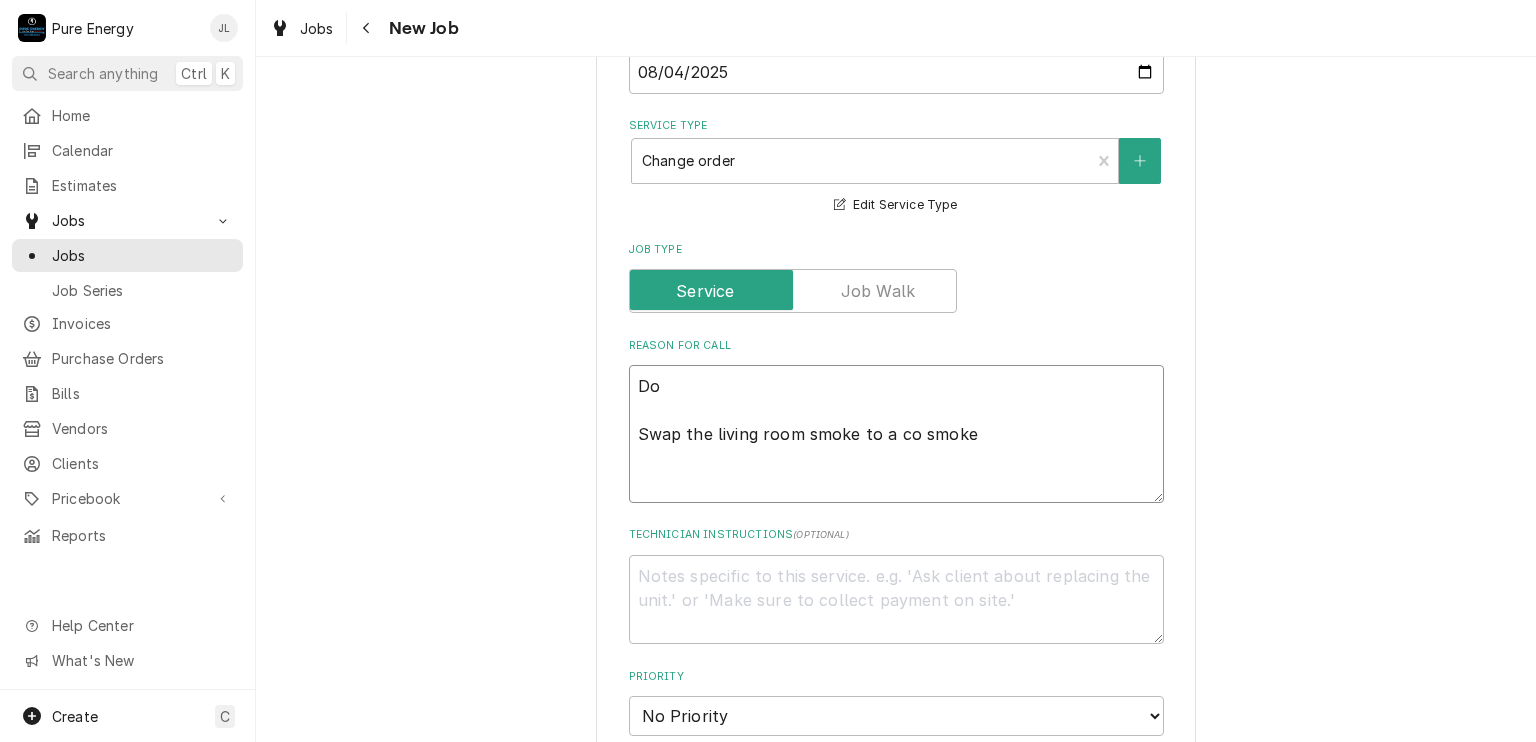 type on "x" 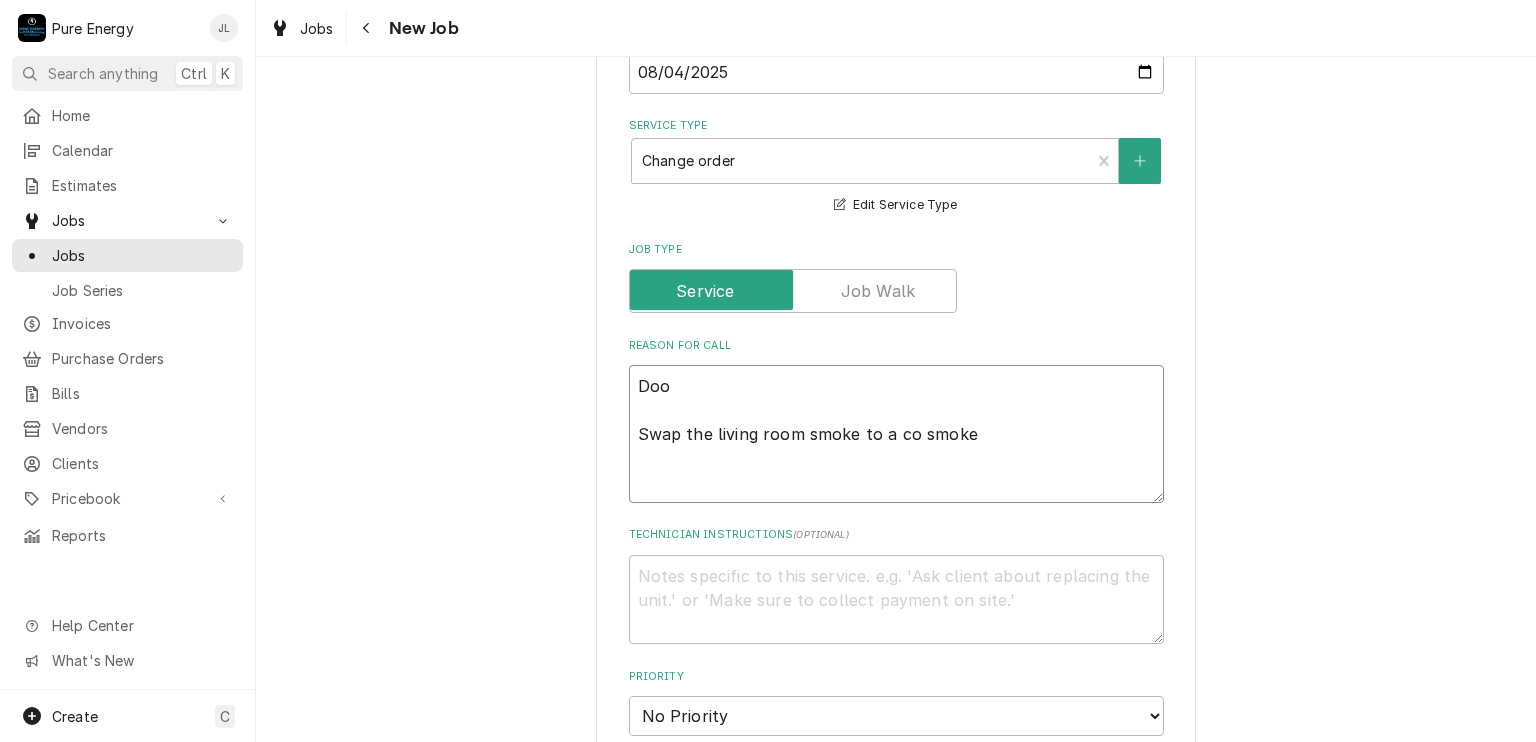 type on "x" 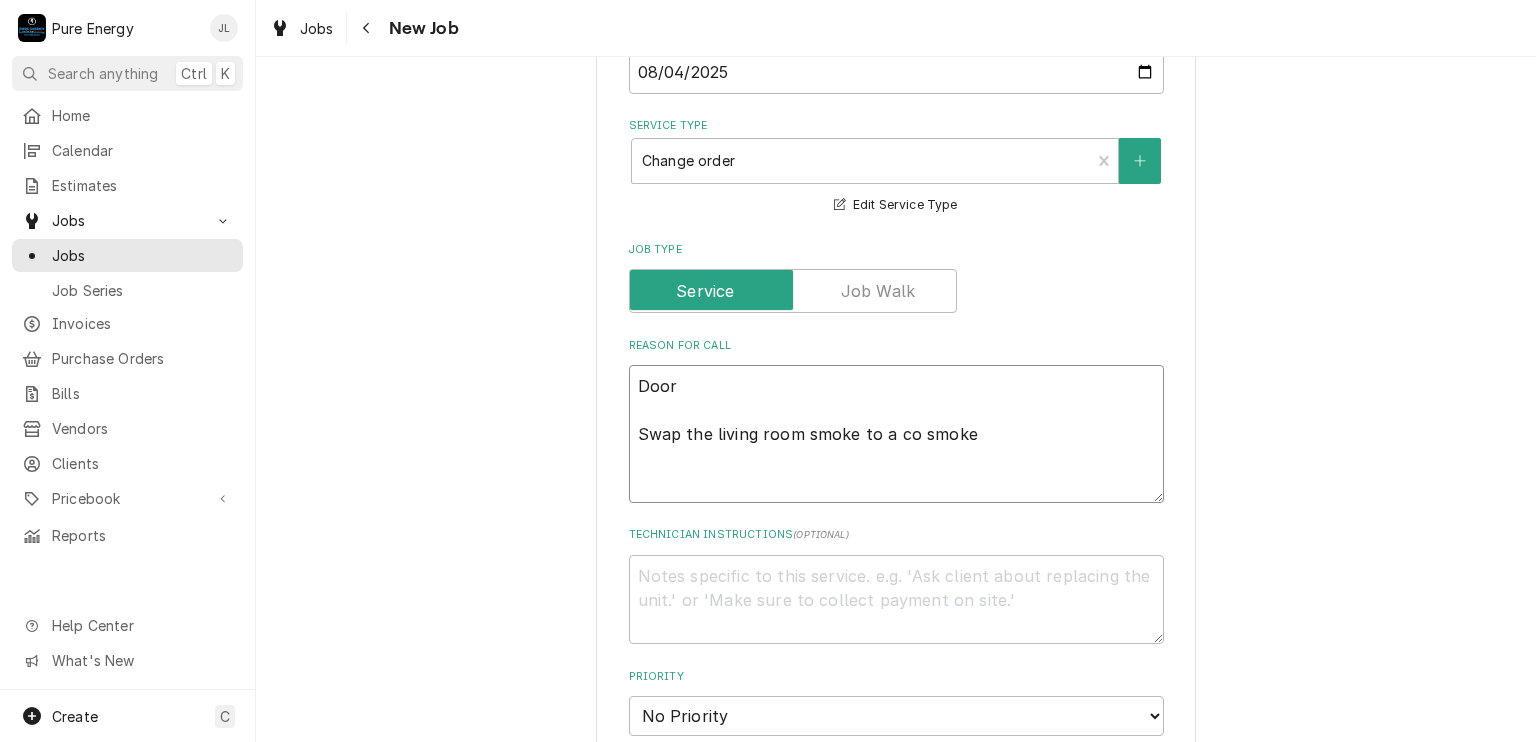 type on "x" 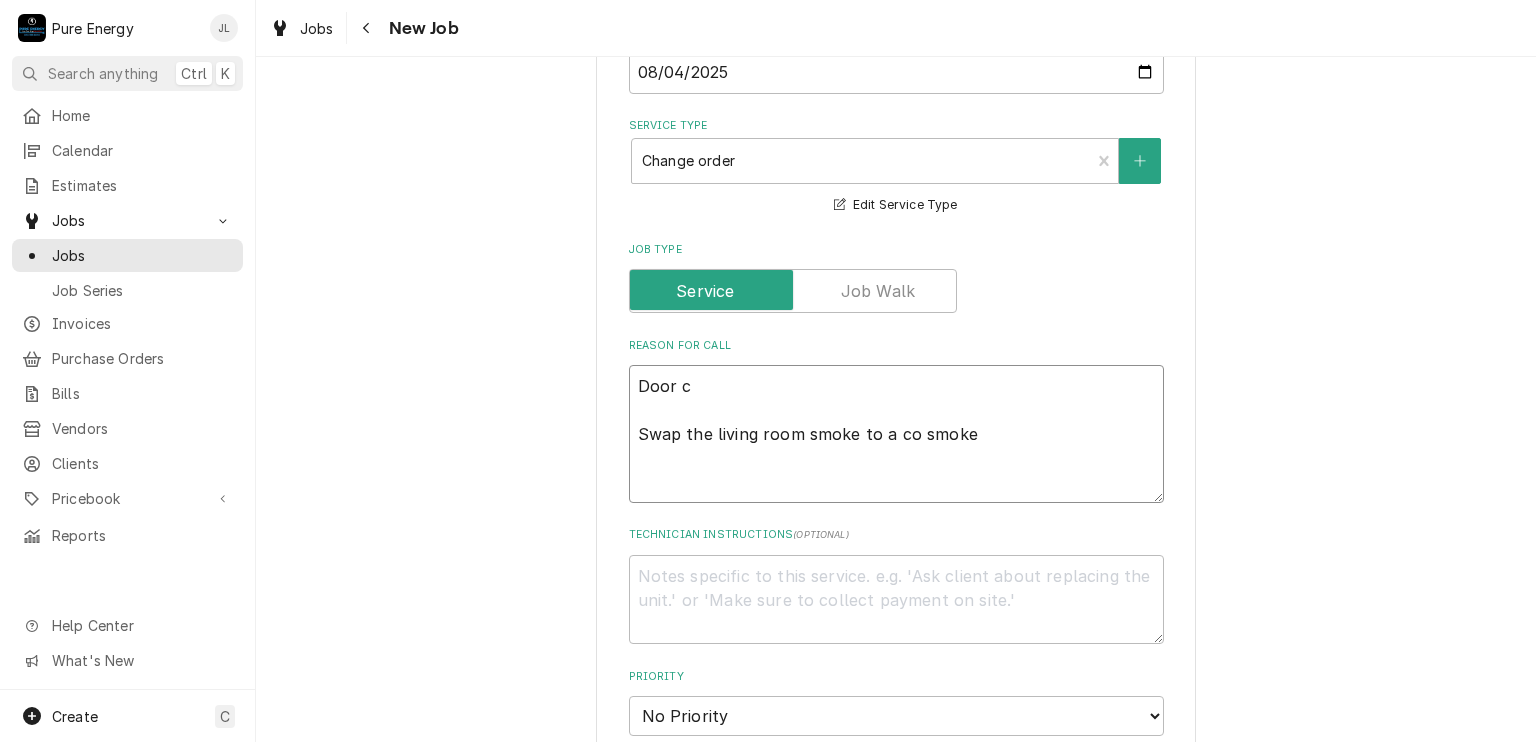 type on "x" 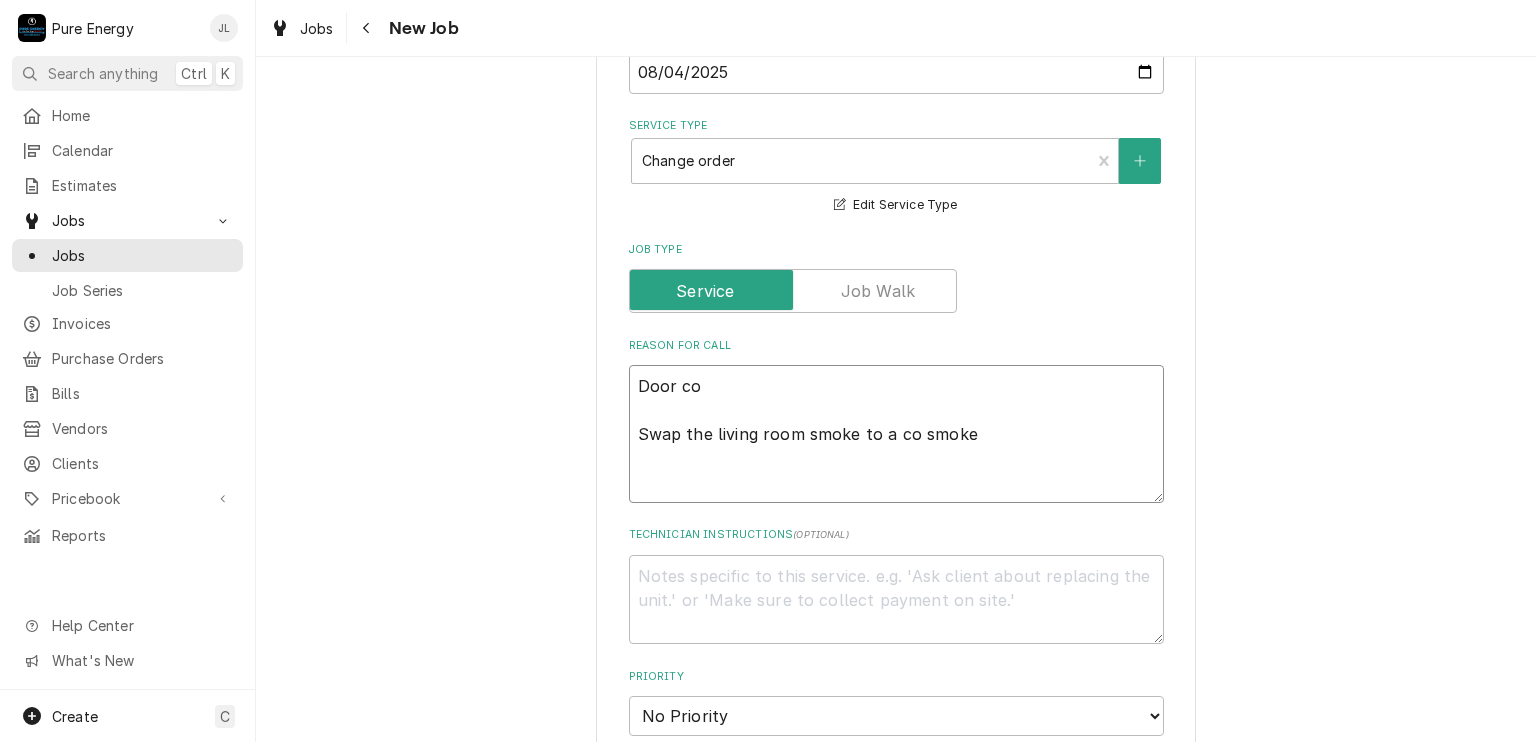type on "x" 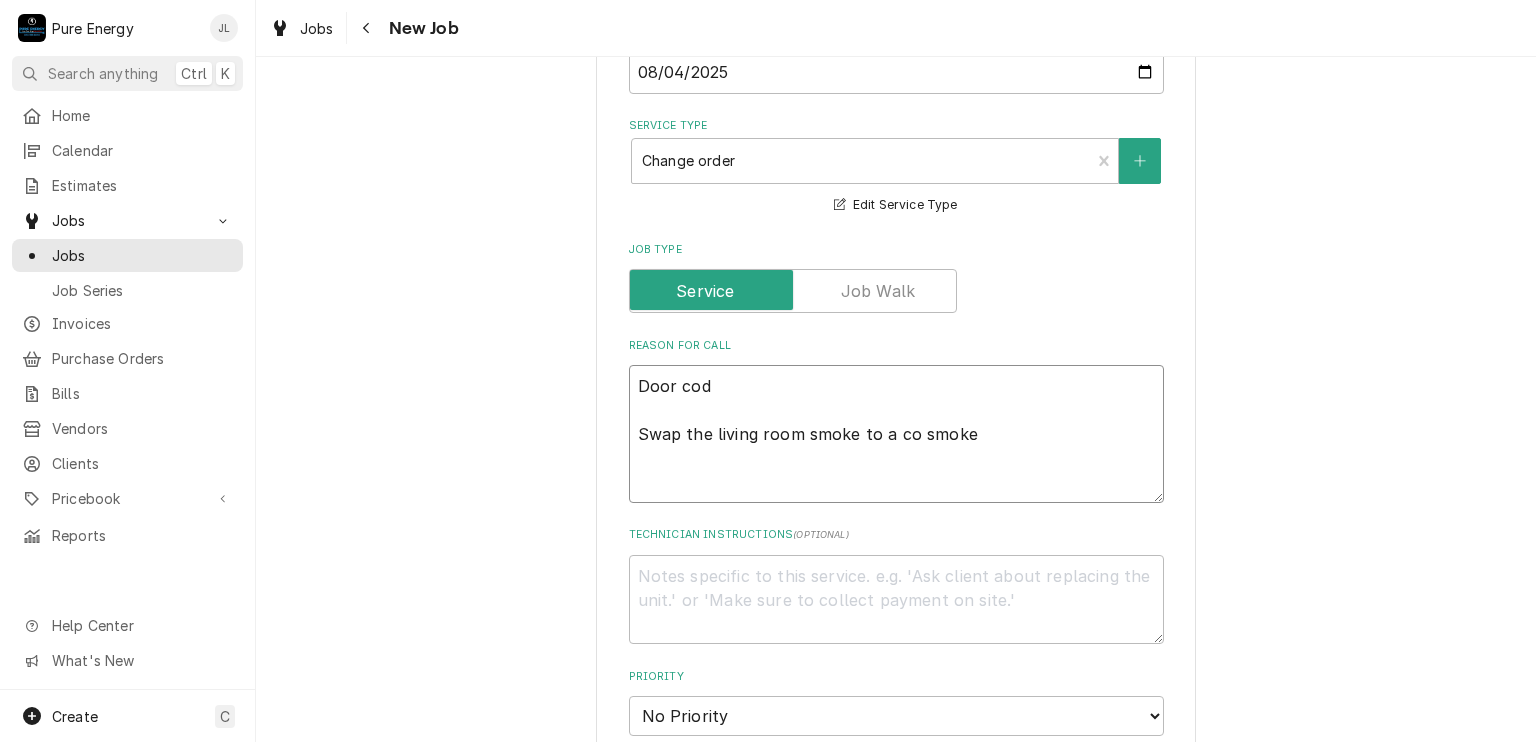 type on "x" 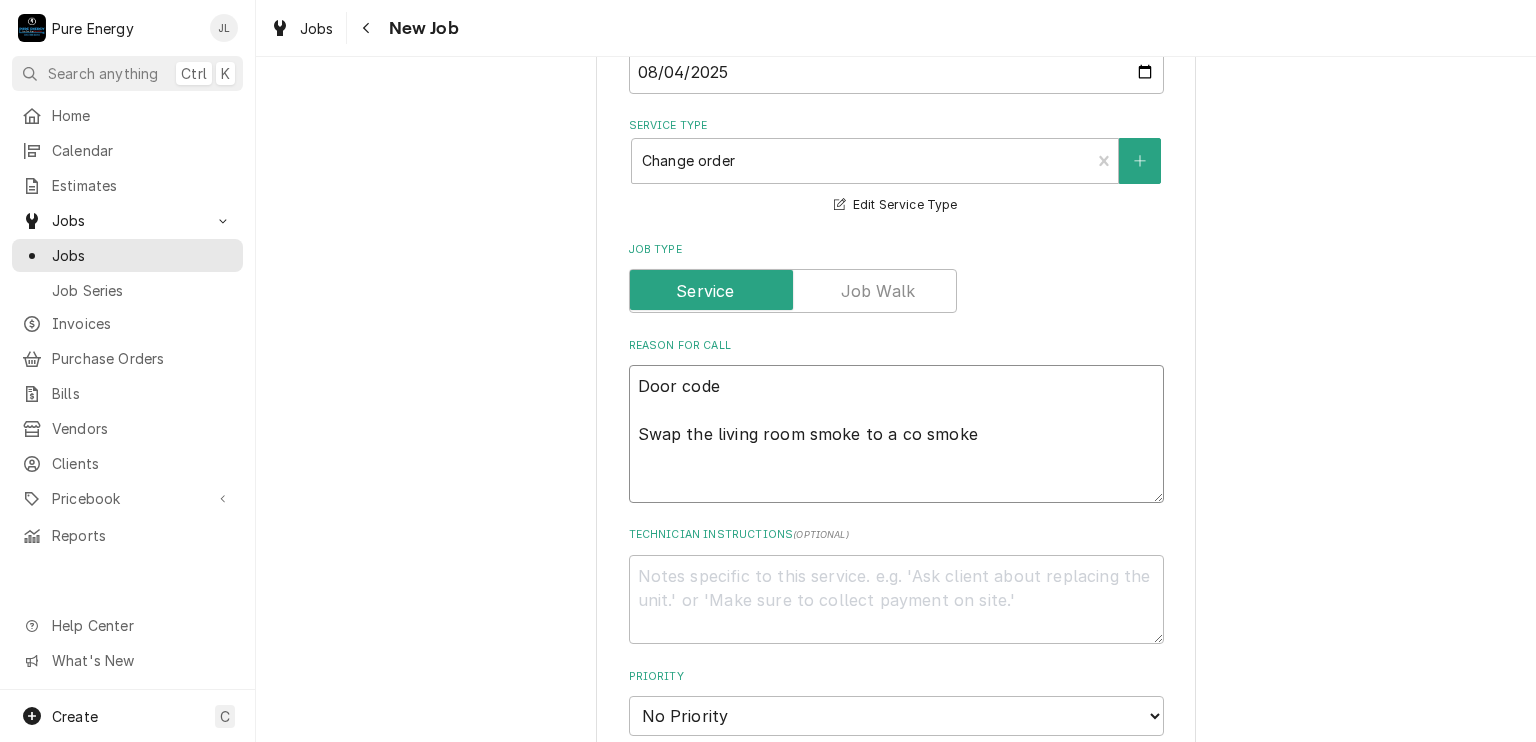 type on "x" 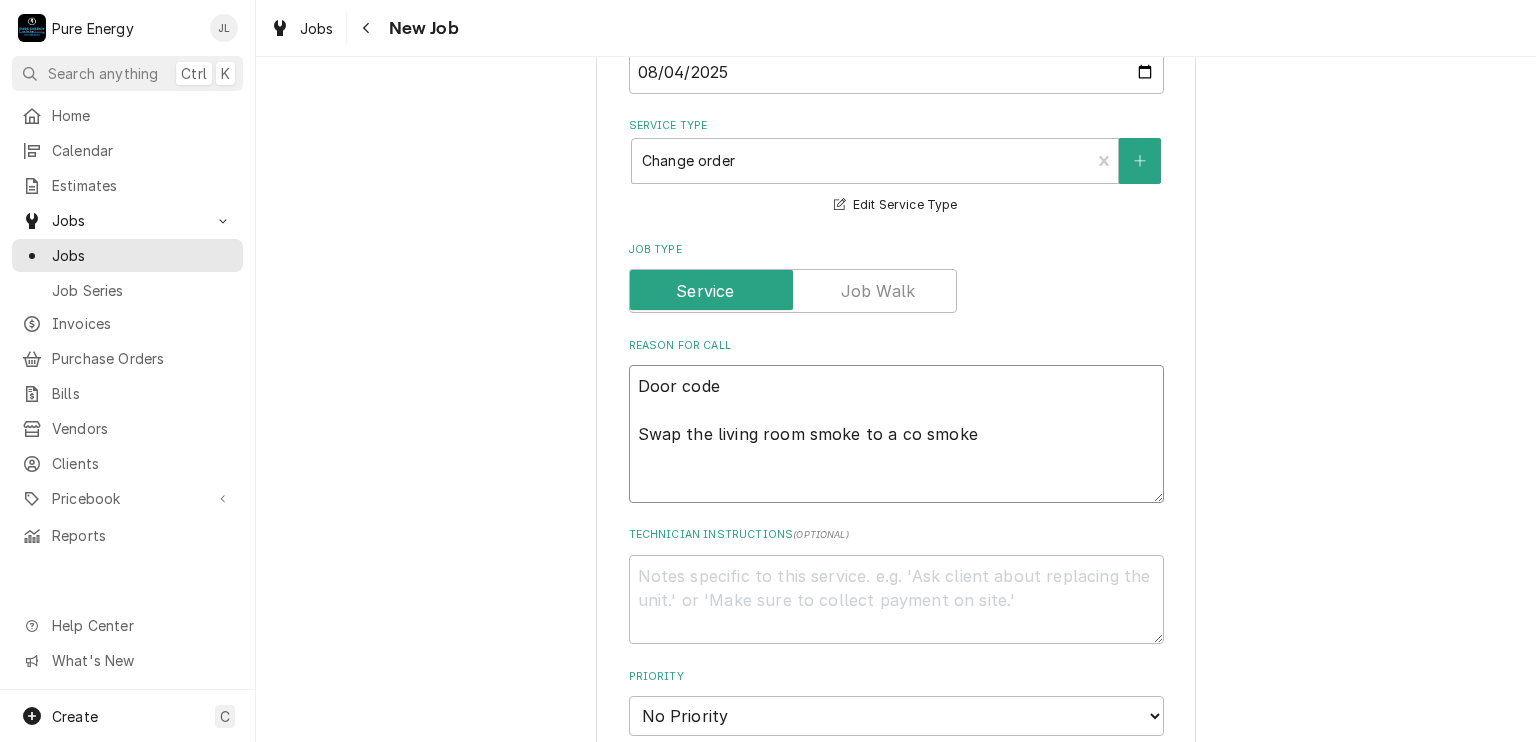 type on "x" 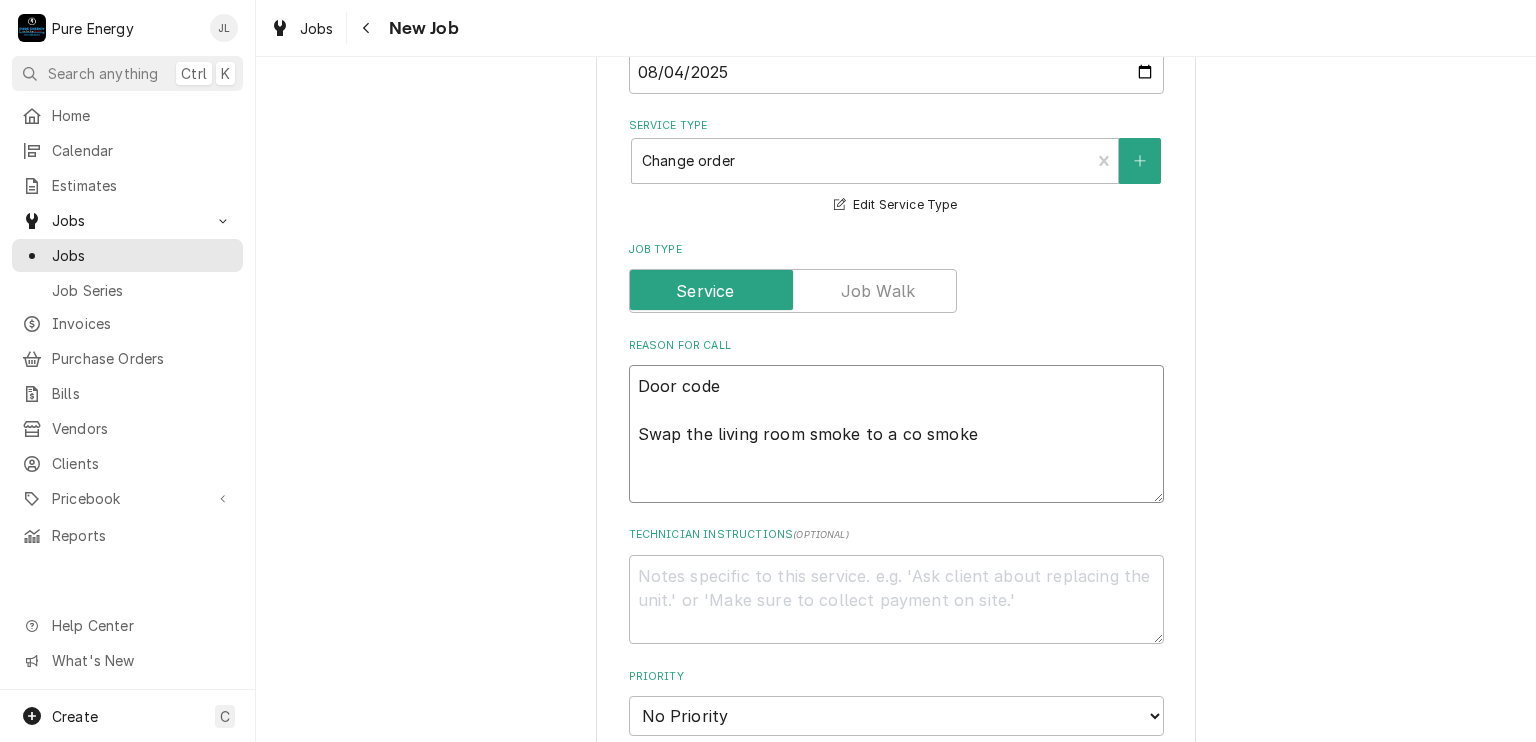 type on "Door code 2
Swap the living room smoke to a co smoke" 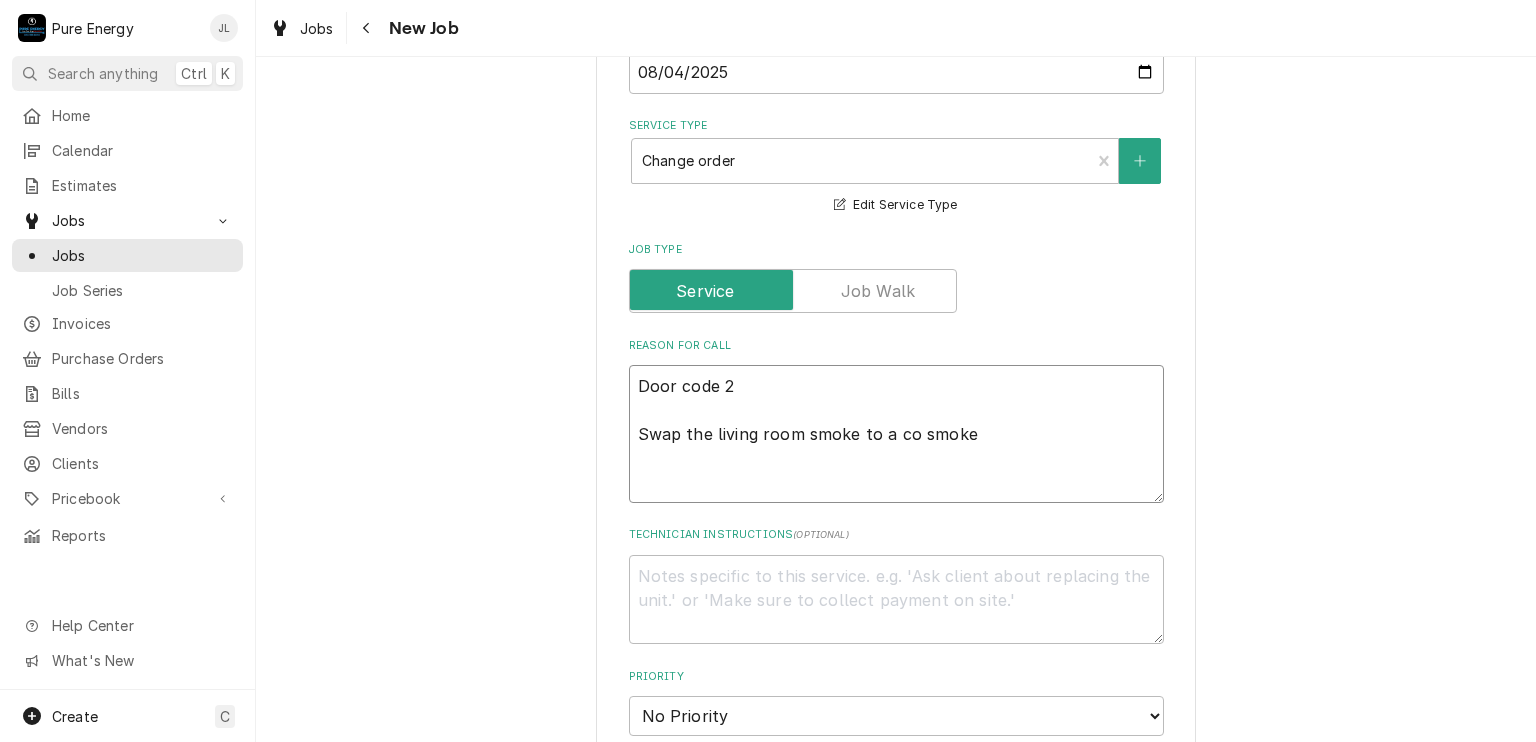 type on "x" 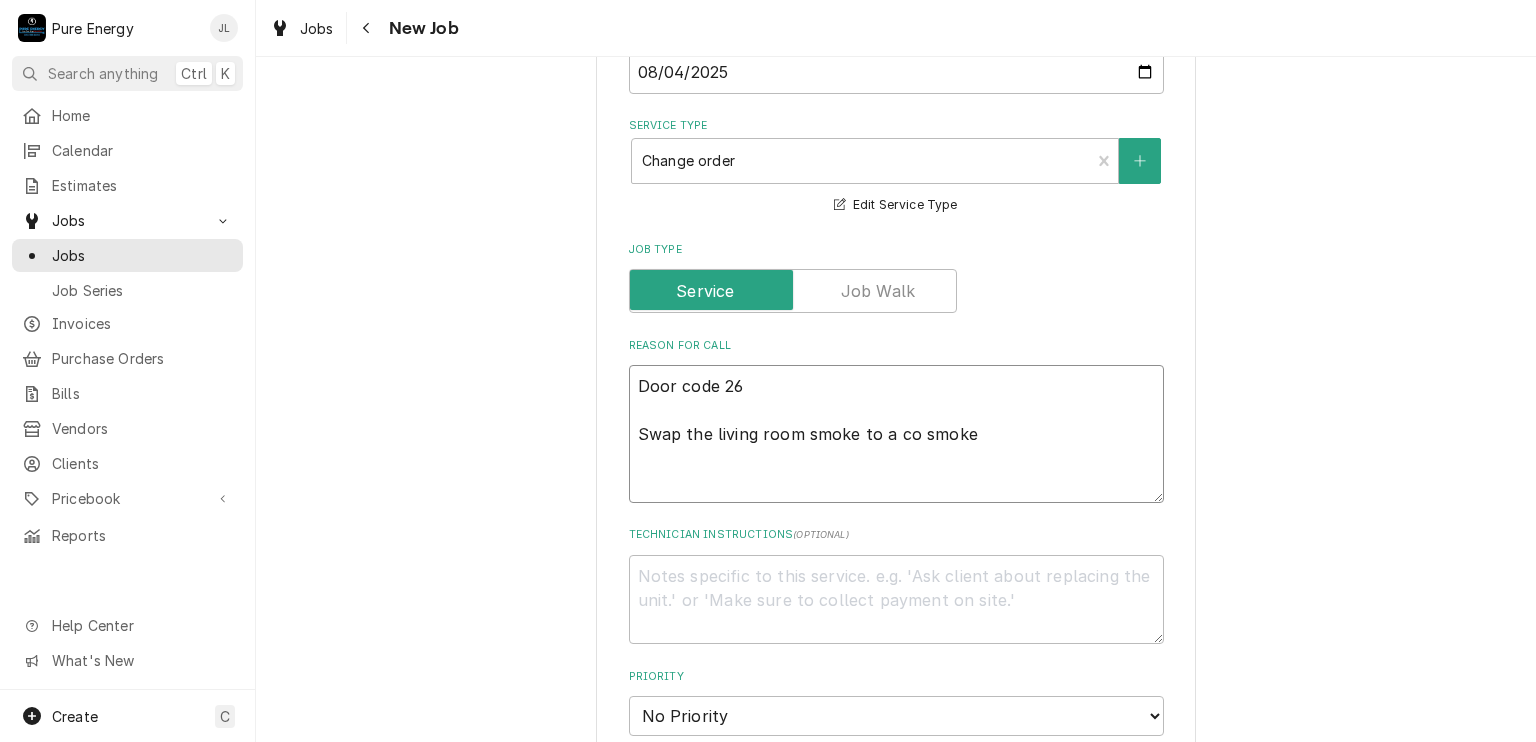 type on "x" 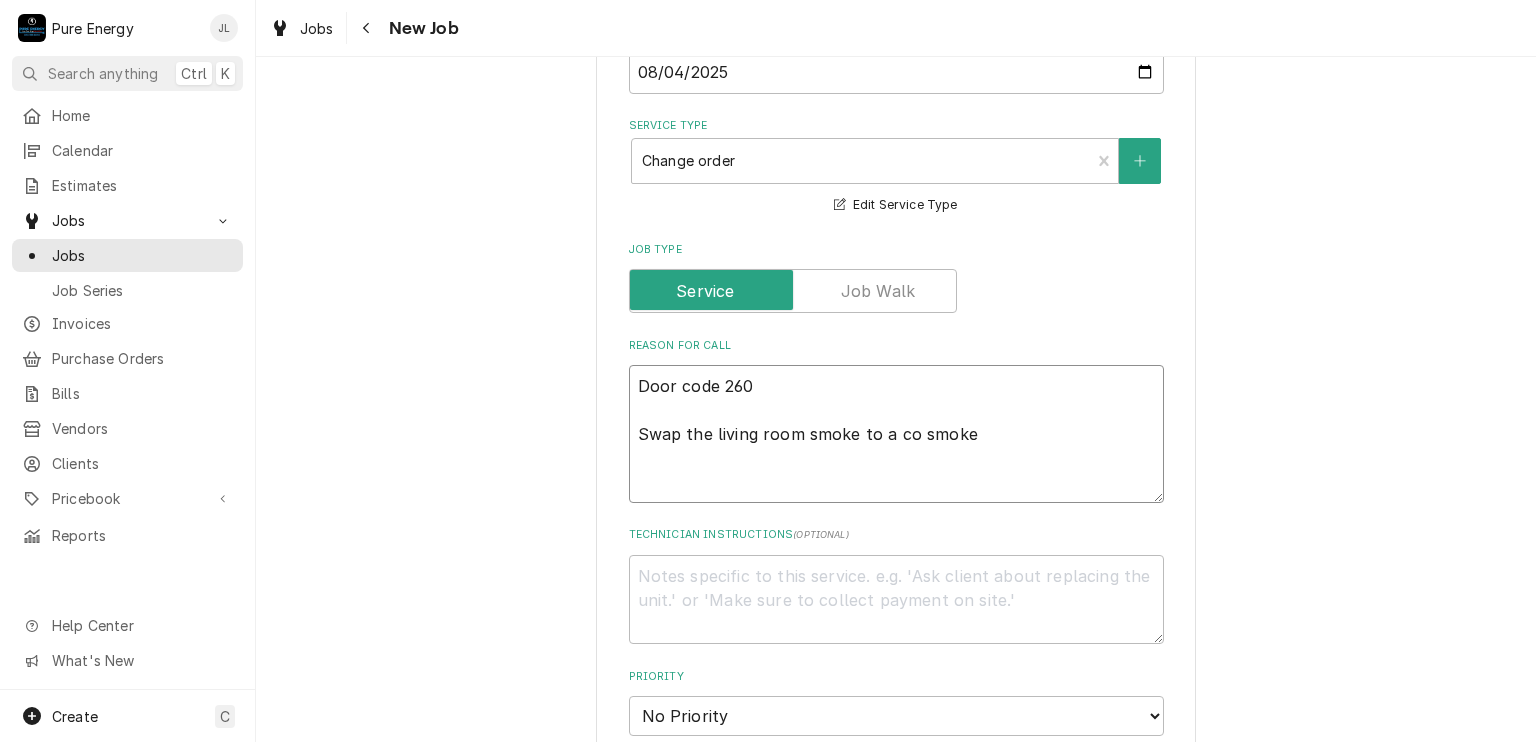 type on "x" 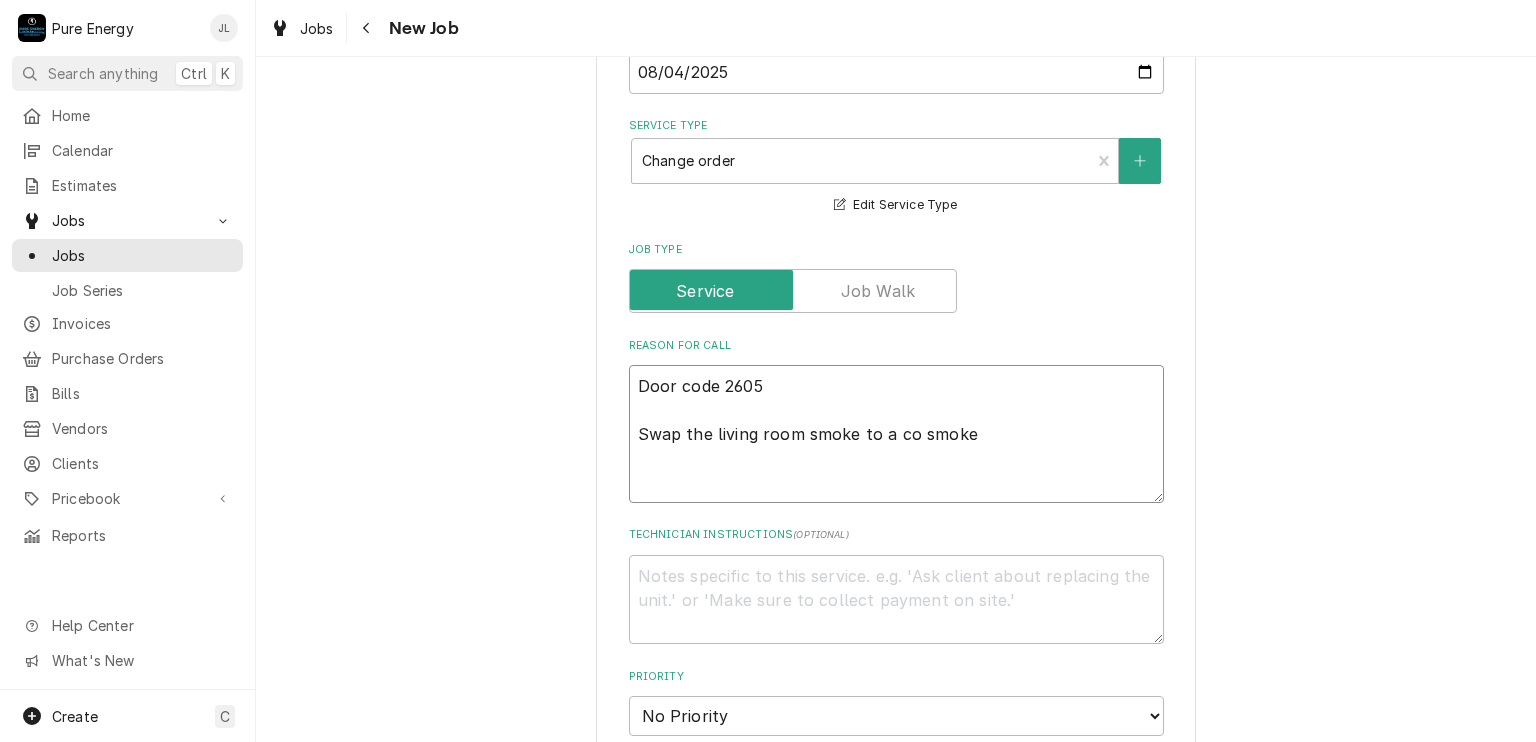 type on "x" 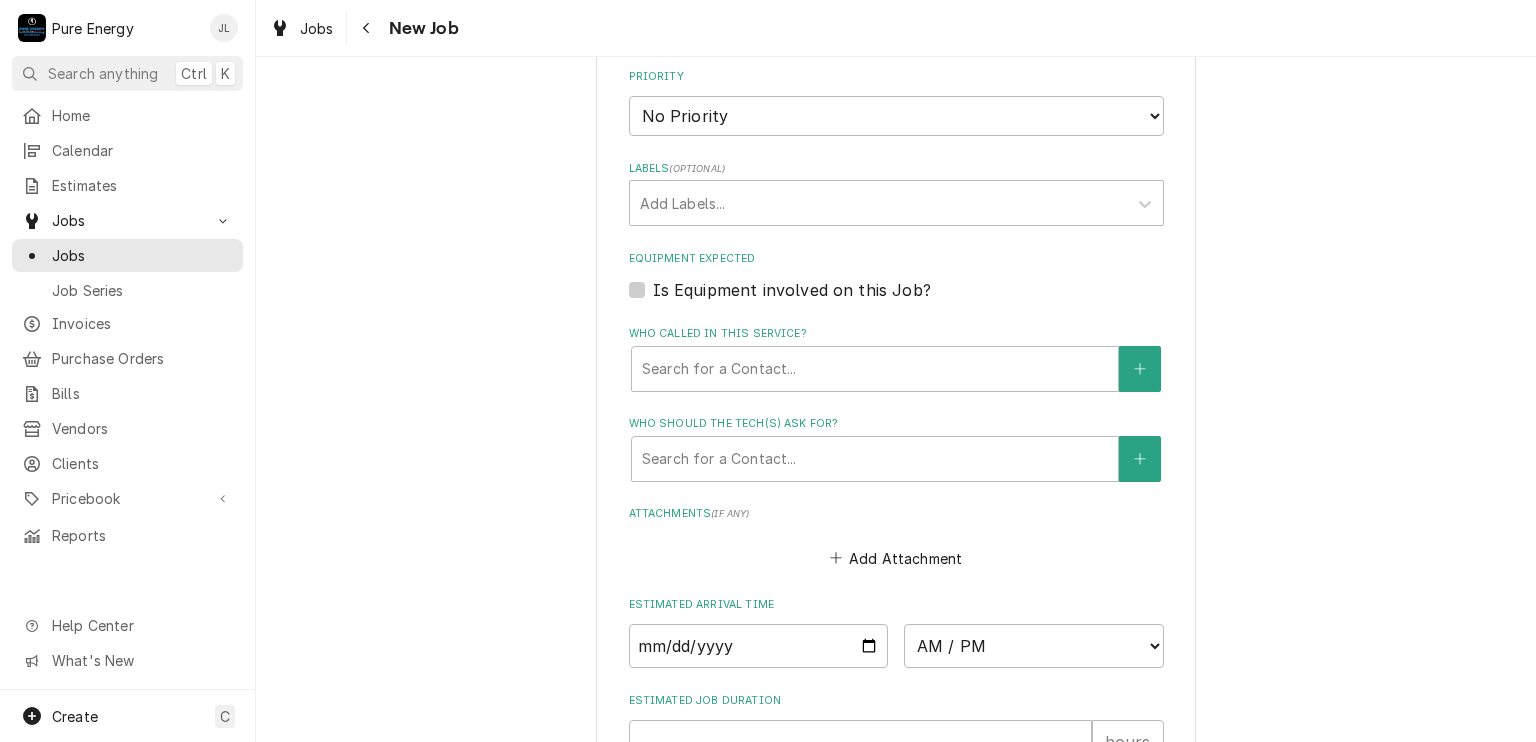 scroll, scrollTop: 1379, scrollLeft: 0, axis: vertical 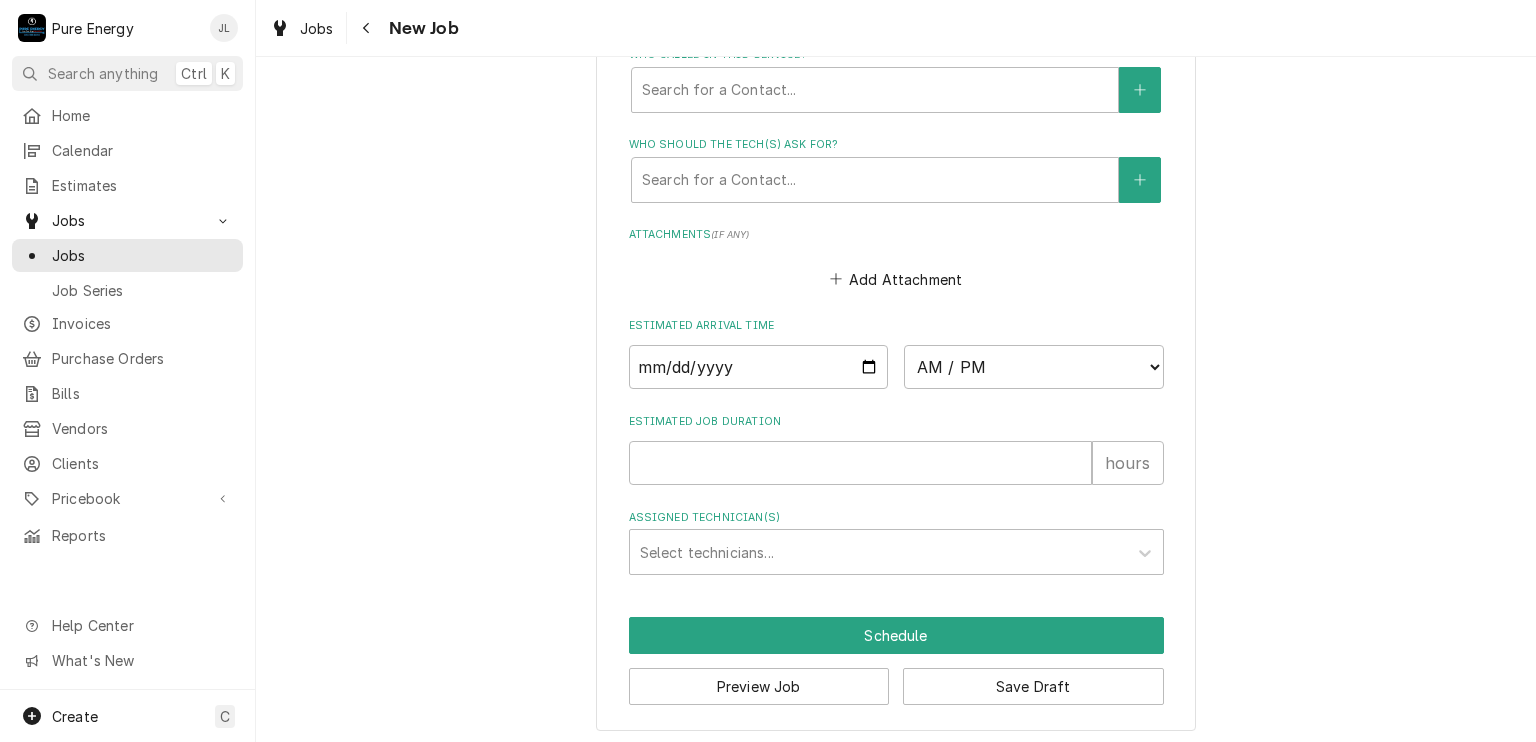 type on "Door code 2605
Swap the living room smoke to a co smoke" 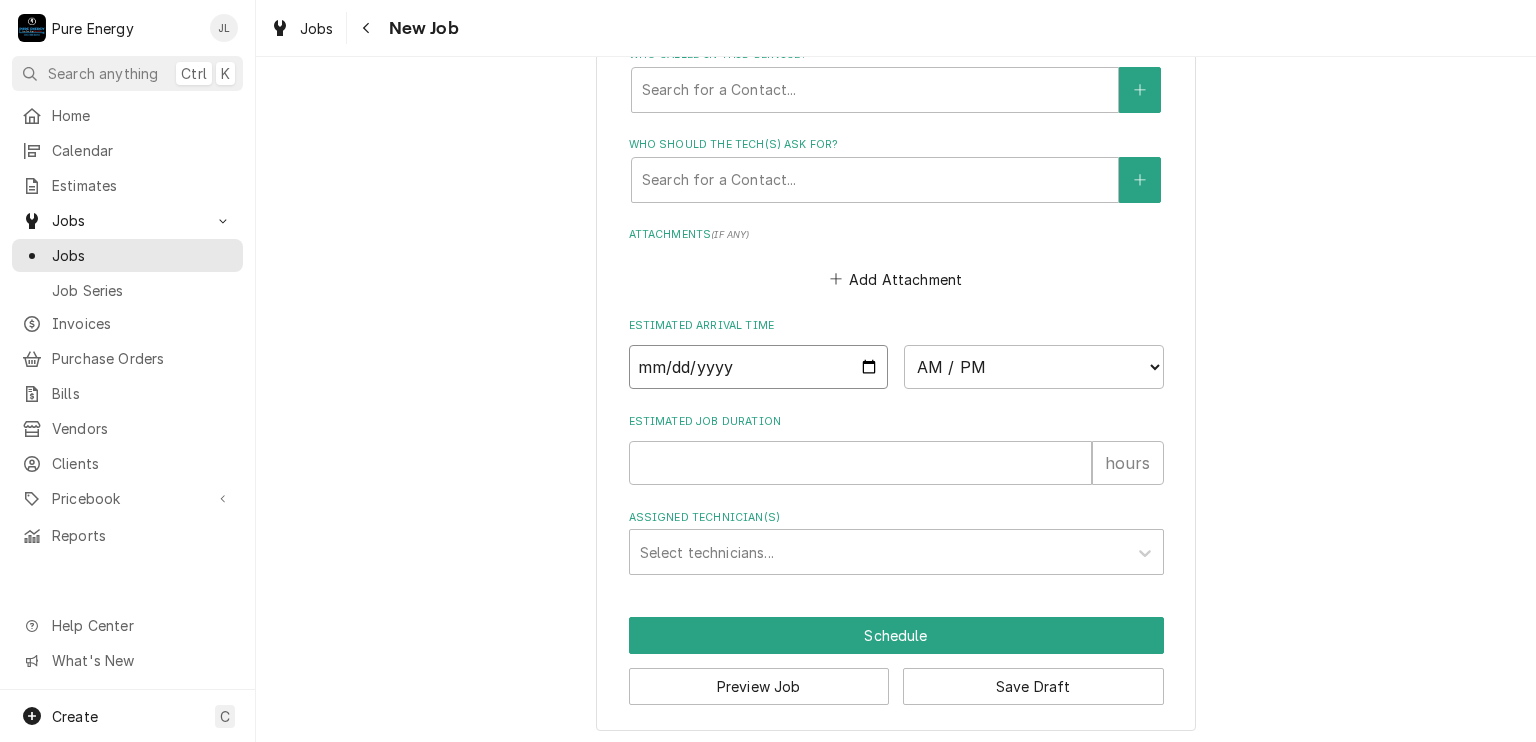 click at bounding box center (759, 367) 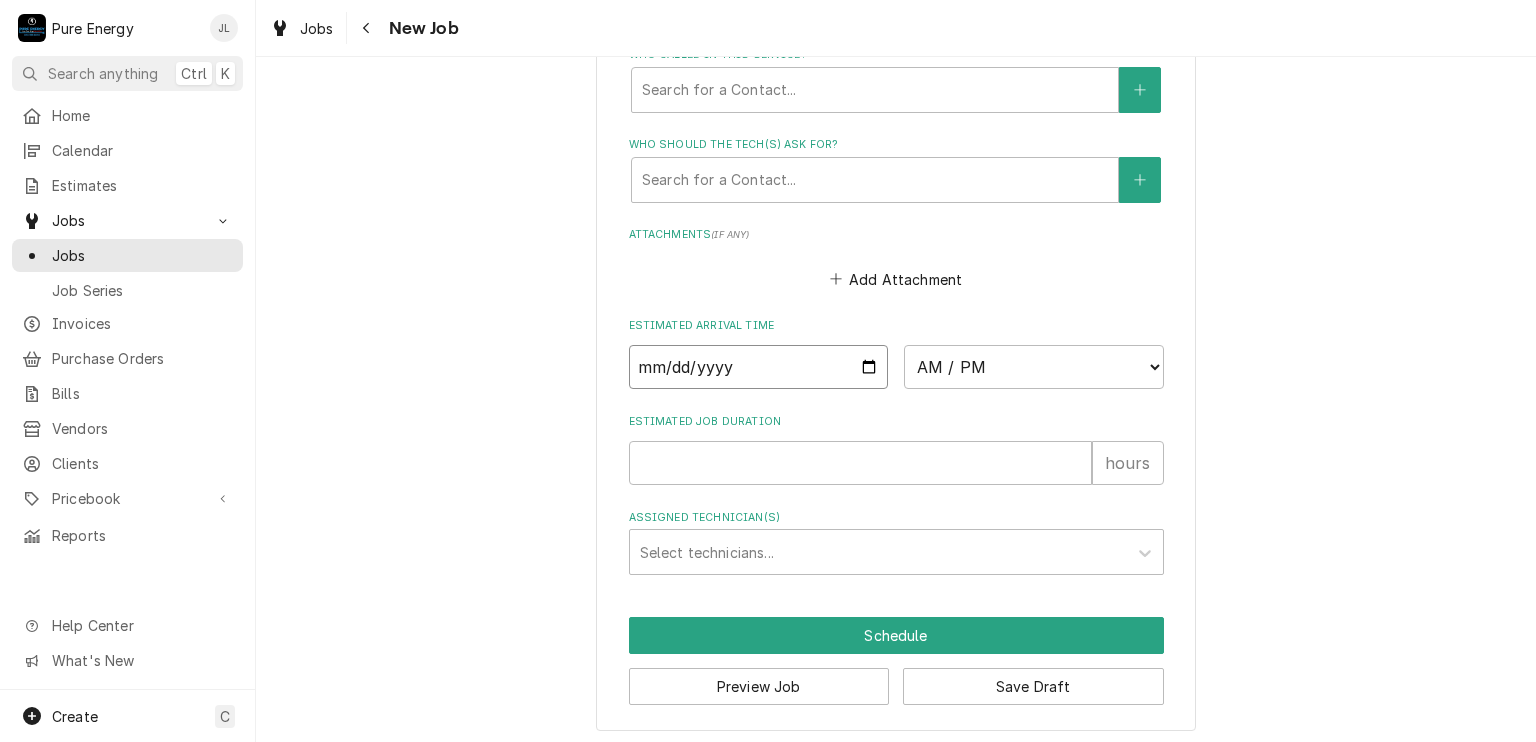 type on "2025-08-04" 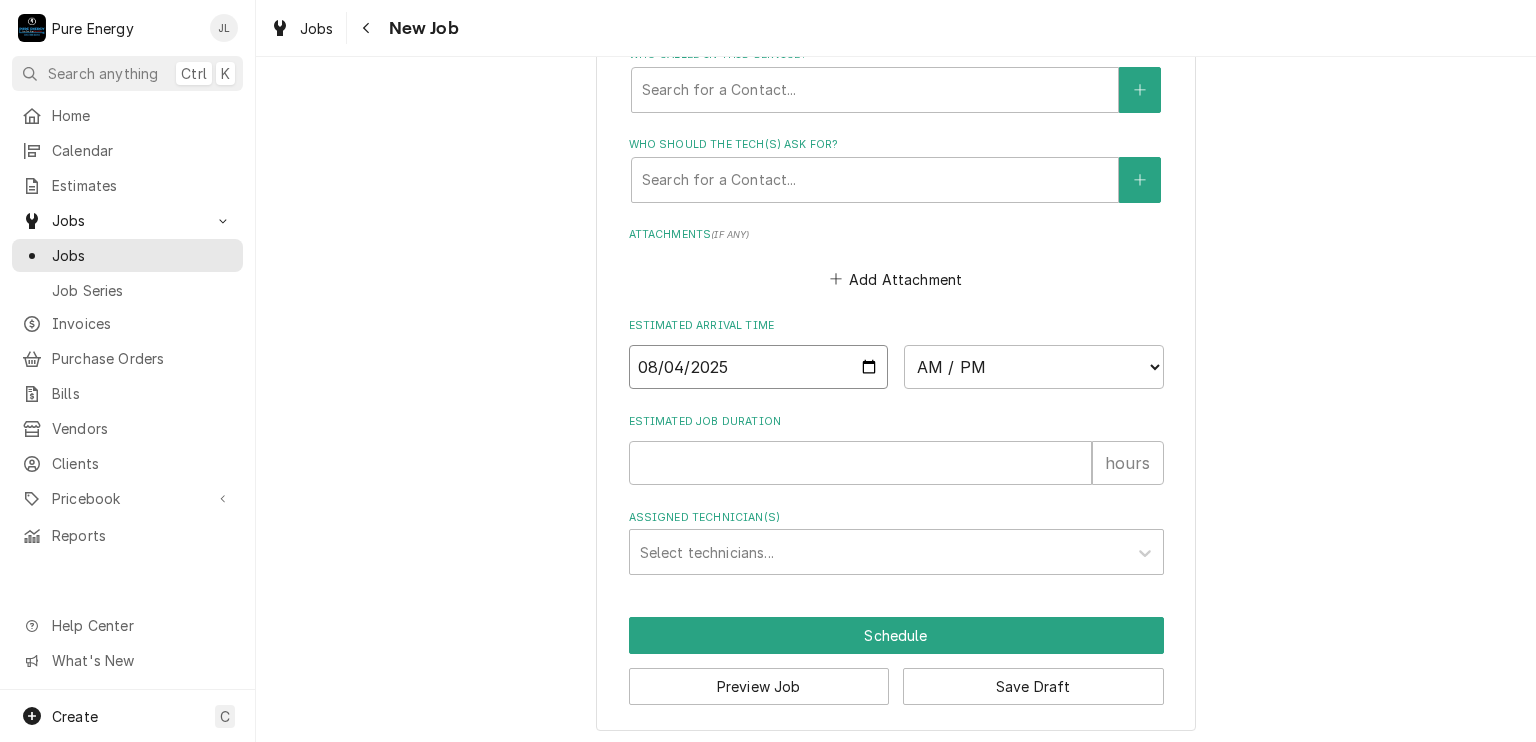 type on "x" 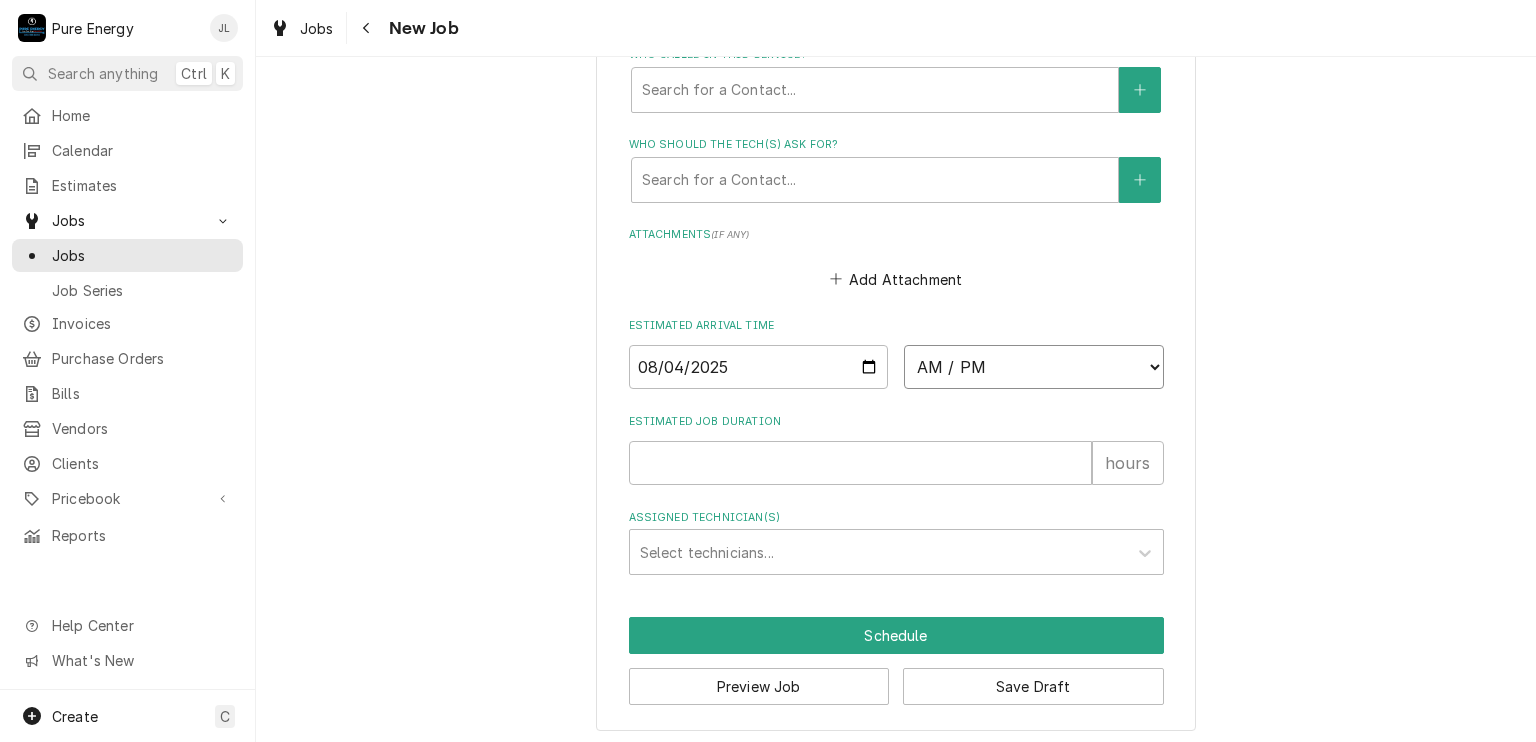 click on "AM / PM 6:00 AM 6:15 AM 6:30 AM 6:45 AM 7:00 AM 7:15 AM 7:30 AM 7:45 AM 8:00 AM 8:15 AM 8:30 AM 8:45 AM 9:00 AM 9:15 AM 9:30 AM 9:45 AM 10:00 AM 10:15 AM 10:30 AM 10:45 AM 11:00 AM 11:15 AM 11:30 AM 11:45 AM 12:00 PM 12:15 PM 12:30 PM 12:45 PM 1:00 PM 1:15 PM 1:30 PM 1:45 PM 2:00 PM 2:15 PM 2:30 PM 2:45 PM 3:00 PM 3:15 PM 3:30 PM 3:45 PM 4:00 PM 4:15 PM 4:30 PM 4:45 PM 5:00 PM 5:15 PM 5:30 PM 5:45 PM 6:00 PM 6:15 PM 6:30 PM 6:45 PM 7:00 PM 7:15 PM 7:30 PM 7:45 PM 8:00 PM 8:15 PM 8:30 PM 8:45 PM 9:00 PM 9:15 PM 9:30 PM 9:45 PM 10:00 PM 10:15 PM 10:30 PM 10:45 PM 11:00 PM 11:15 PM 11:30 PM 11:45 PM 12:00 AM 12:15 AM 12:30 AM 12:45 AM 1:00 AM 1:15 AM 1:30 AM 1:45 AM 2:00 AM 2:15 AM 2:30 AM 2:45 AM 3:00 AM 3:15 AM 3:30 AM 3:45 AM 4:00 AM 4:15 AM 4:30 AM 4:45 AM 5:00 AM 5:15 AM 5:30 AM 5:45 AM" at bounding box center (1034, 367) 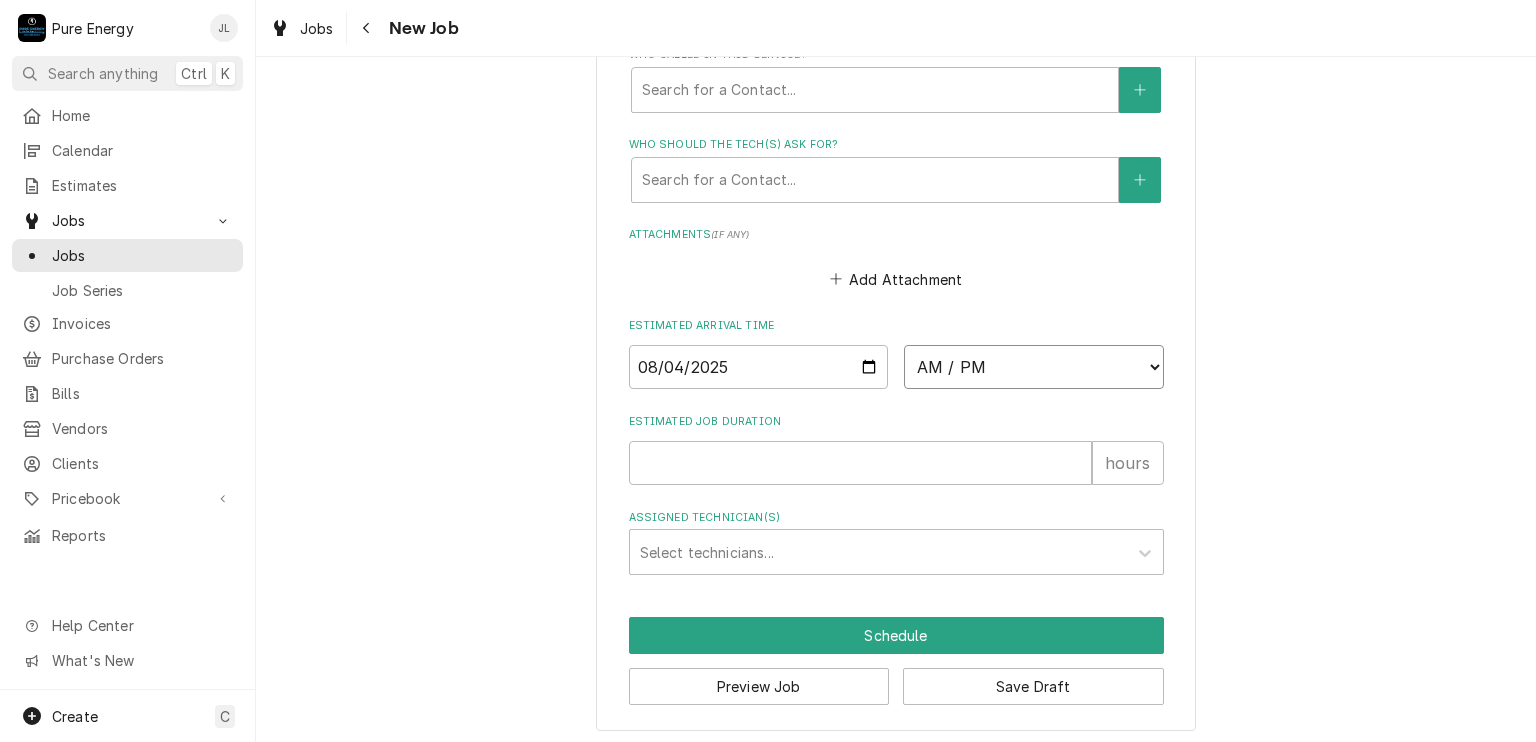 select on "08:15:00" 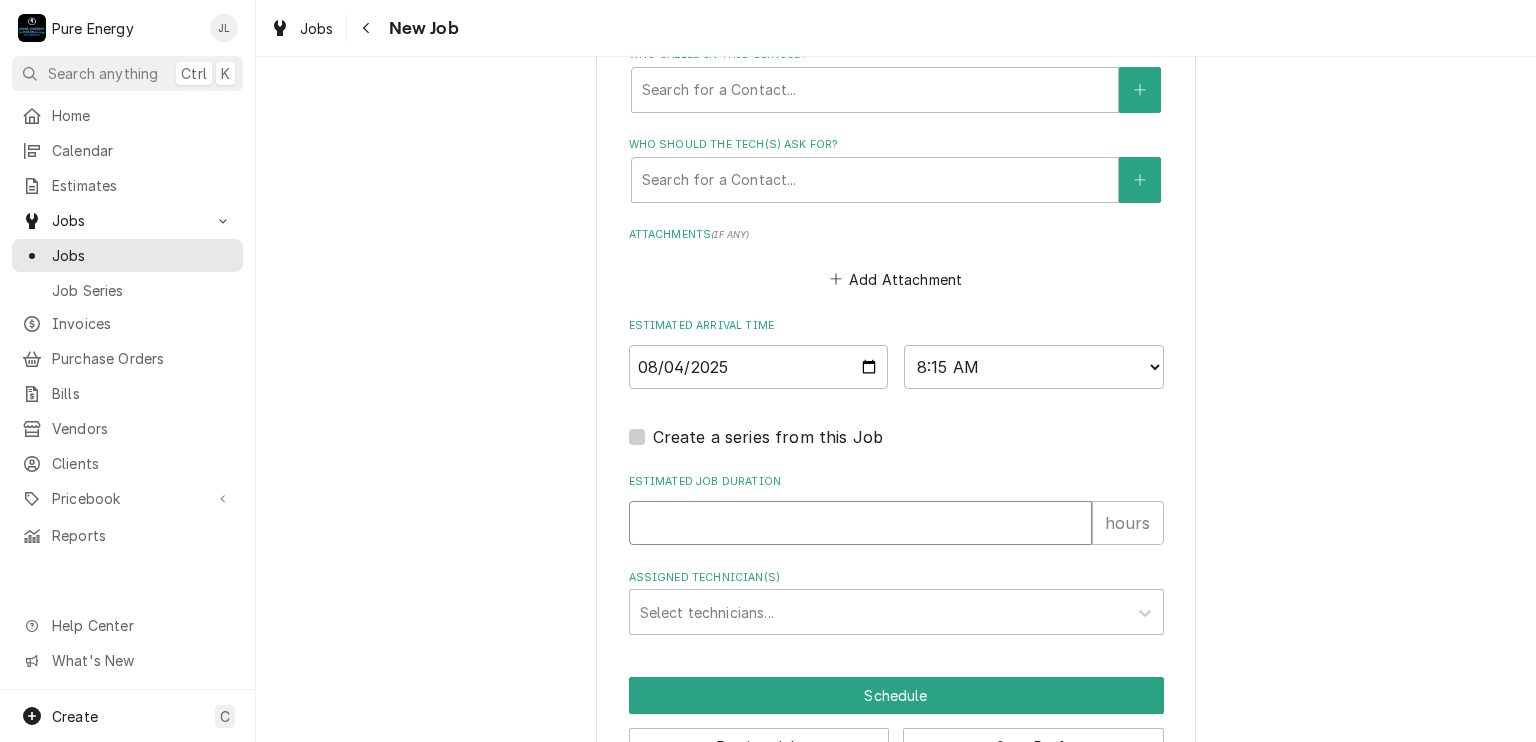 click on "Estimated Job Duration" at bounding box center [860, 523] 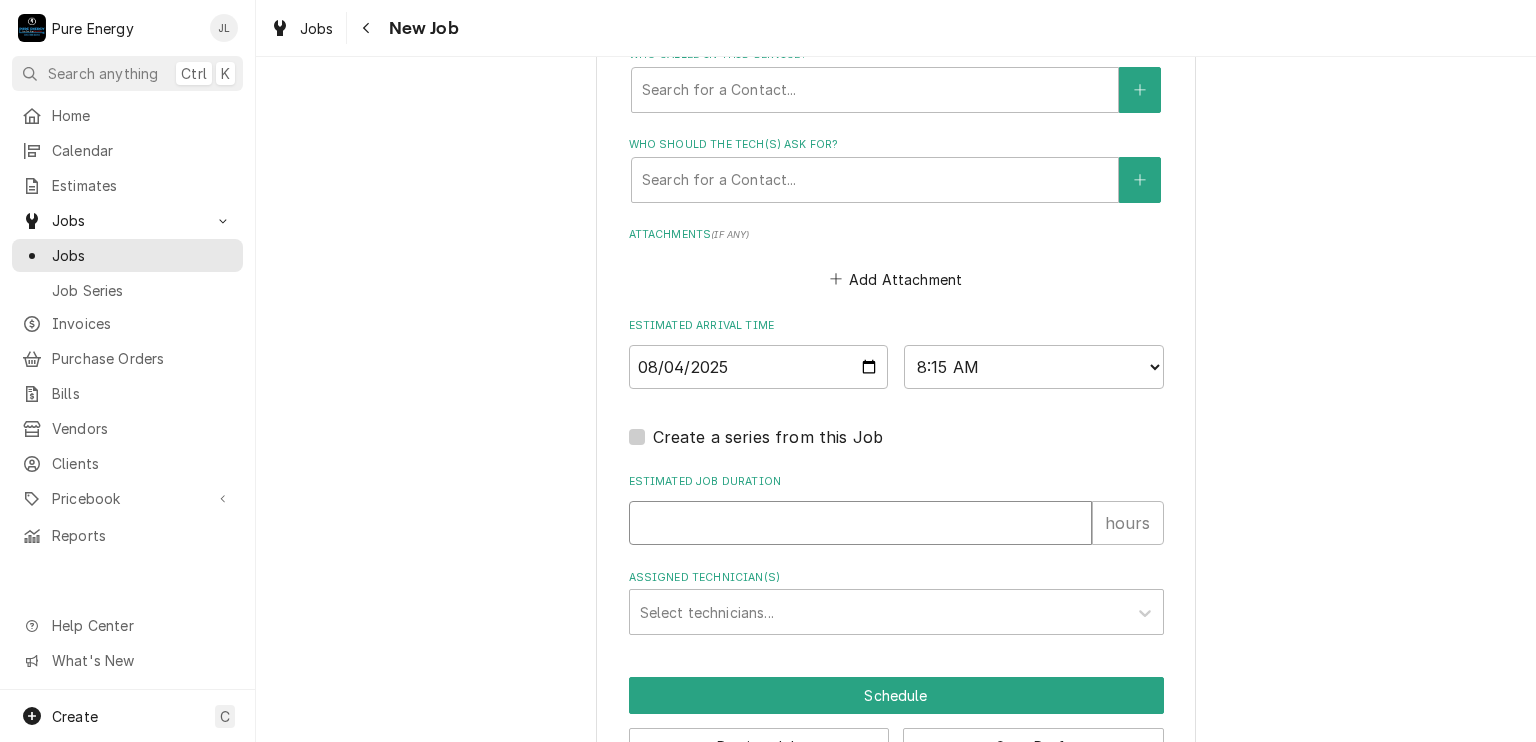 type on "x" 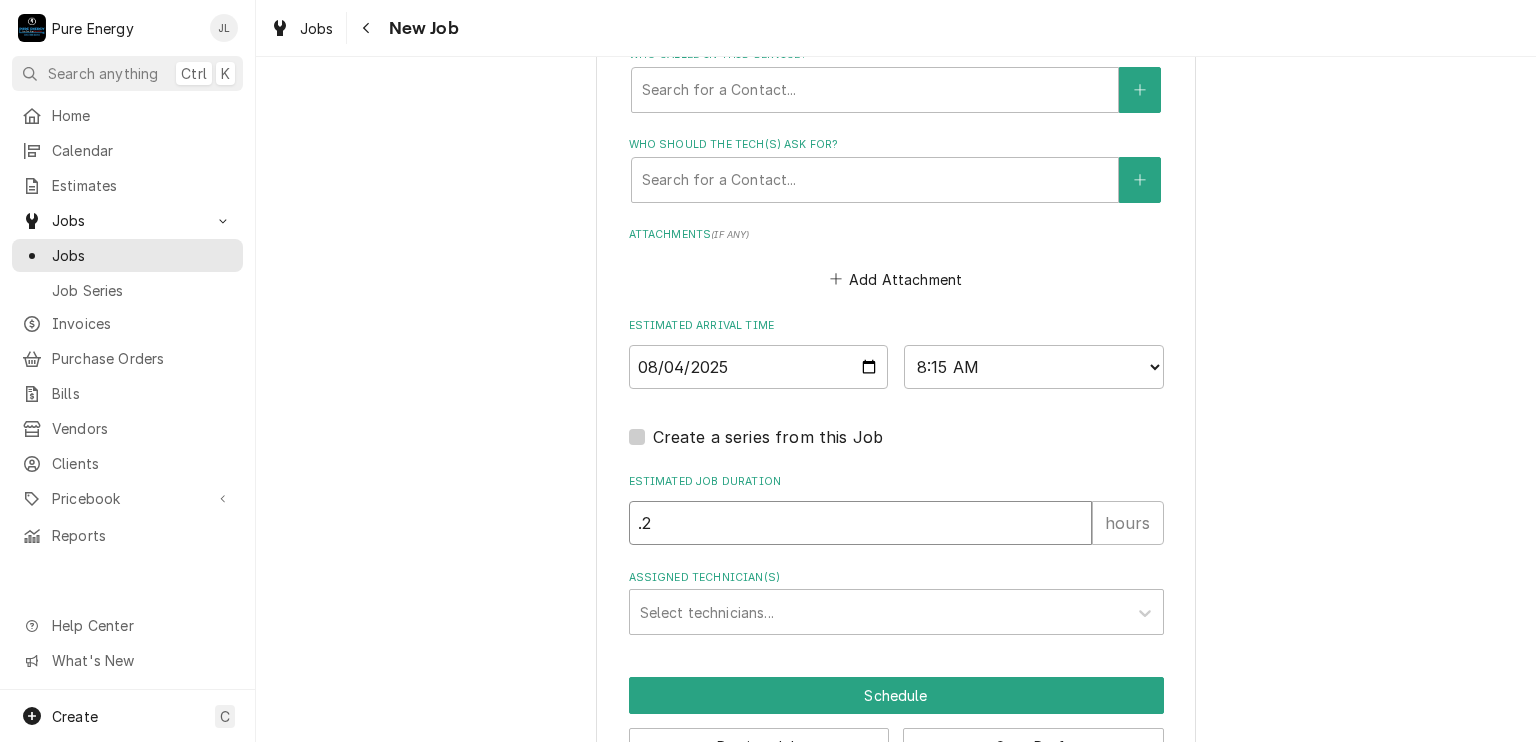 type on "x" 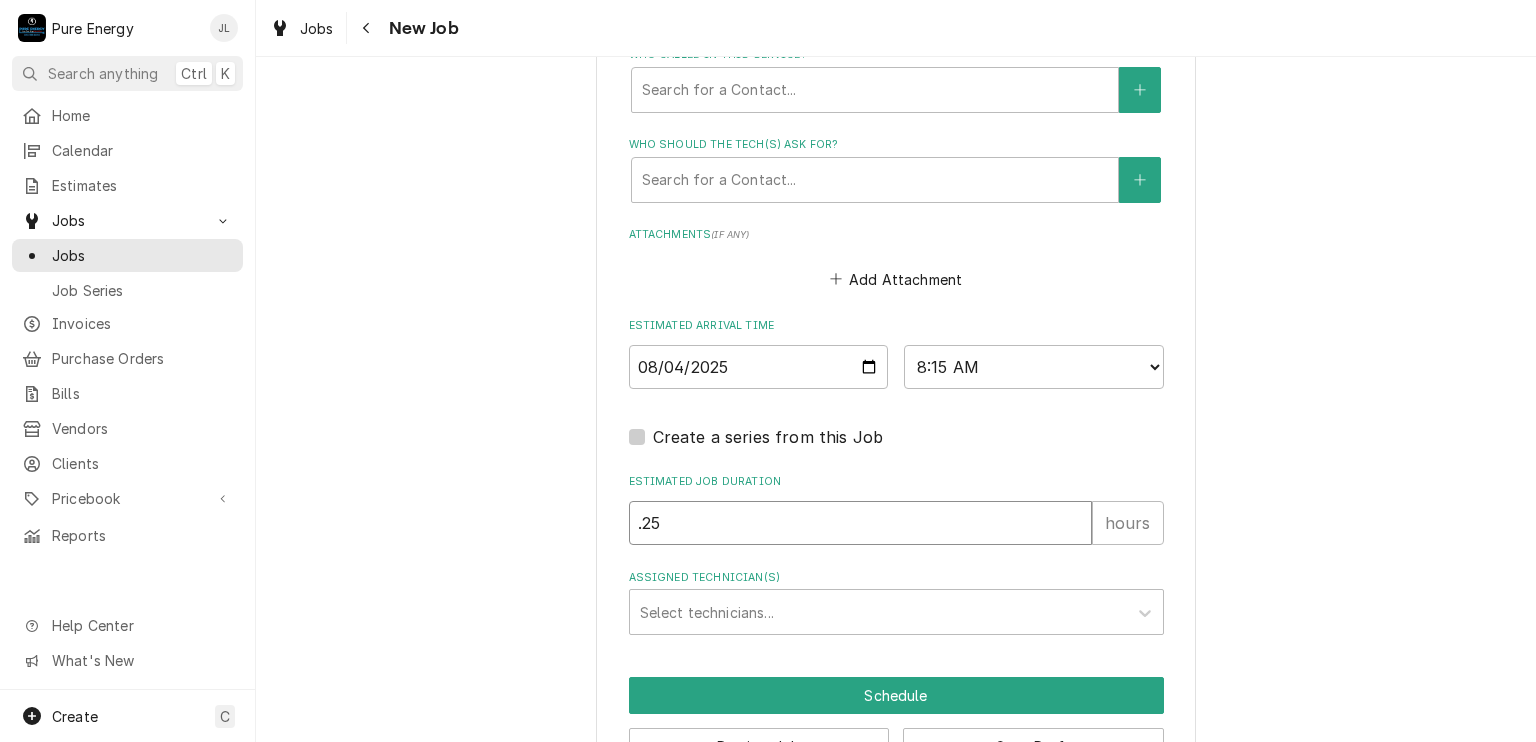 type on "x" 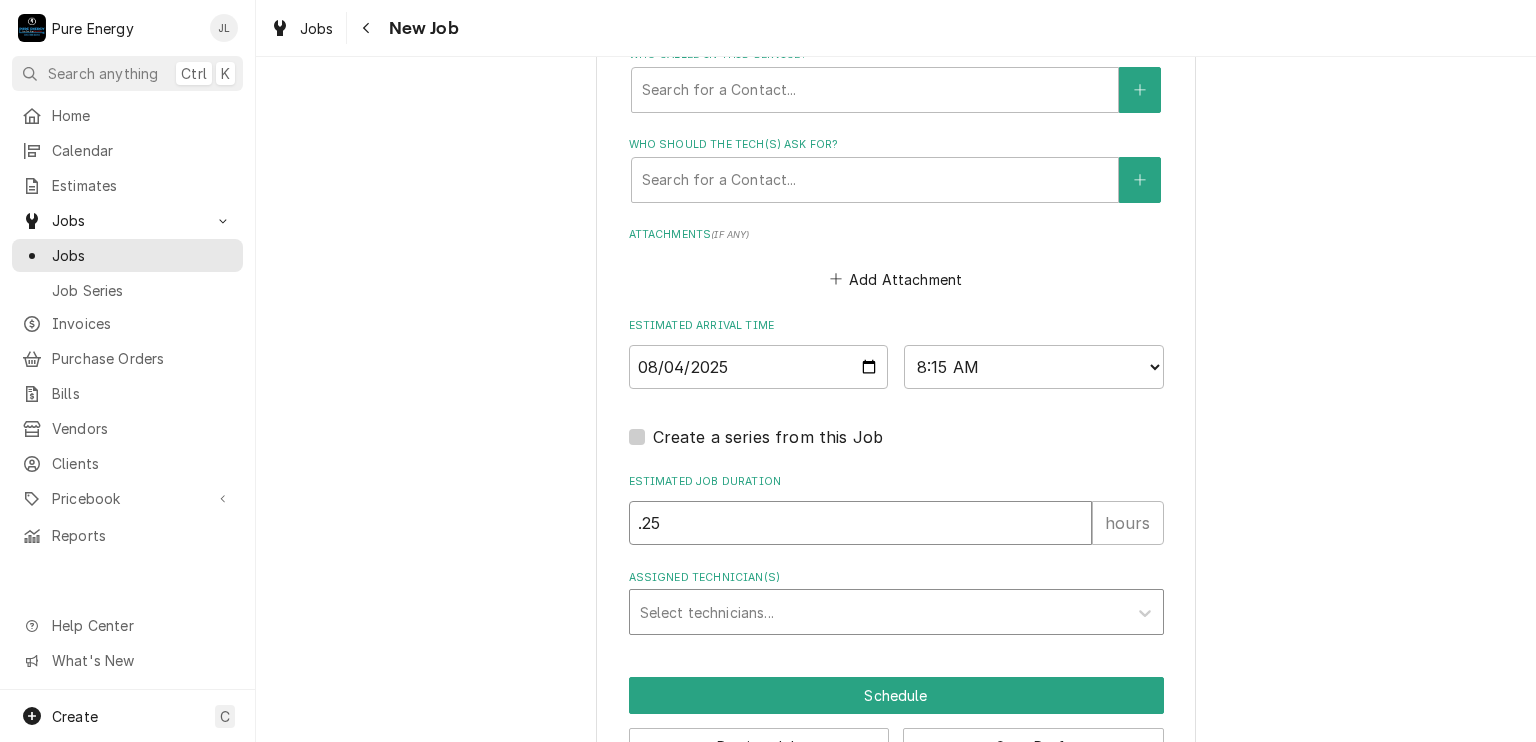 type on ".25" 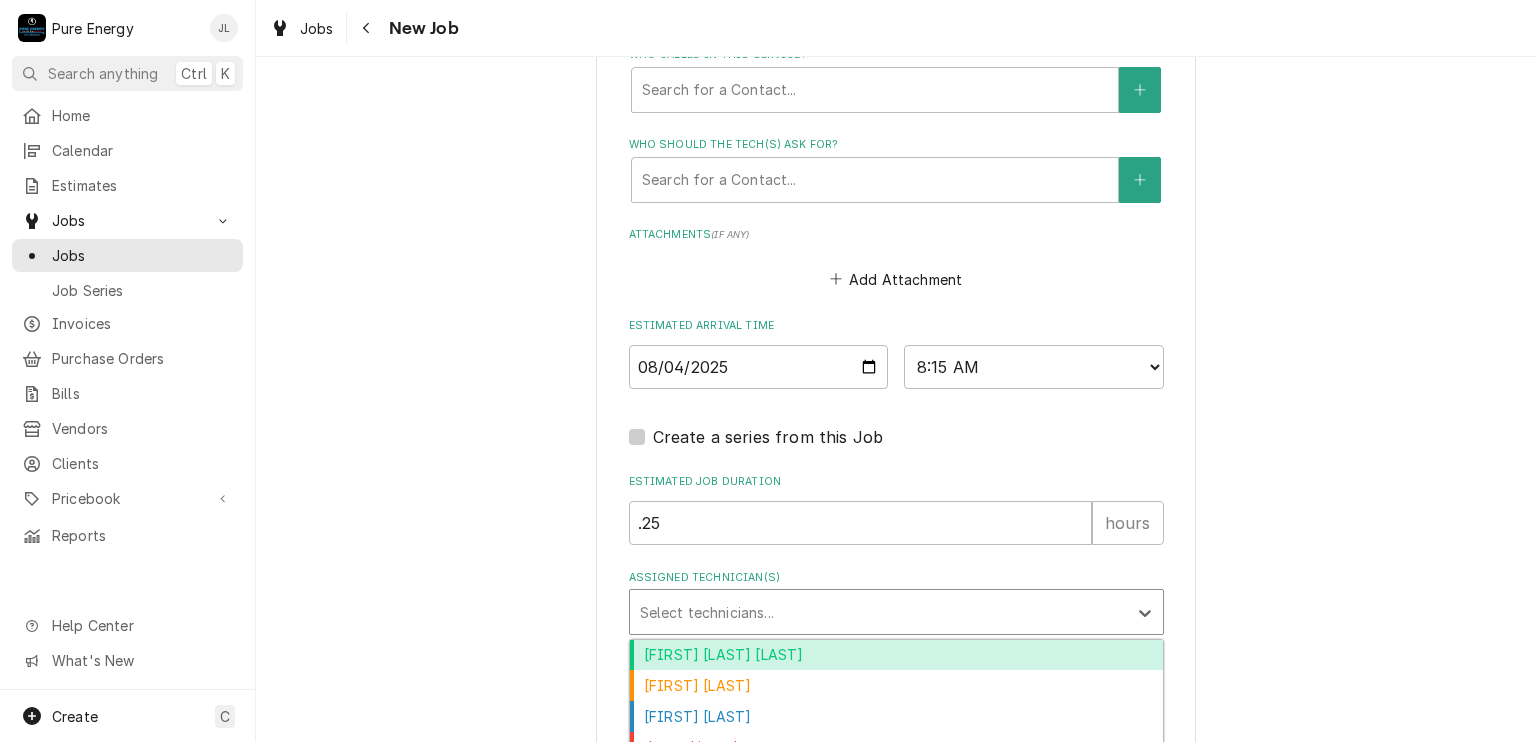 click at bounding box center (878, 612) 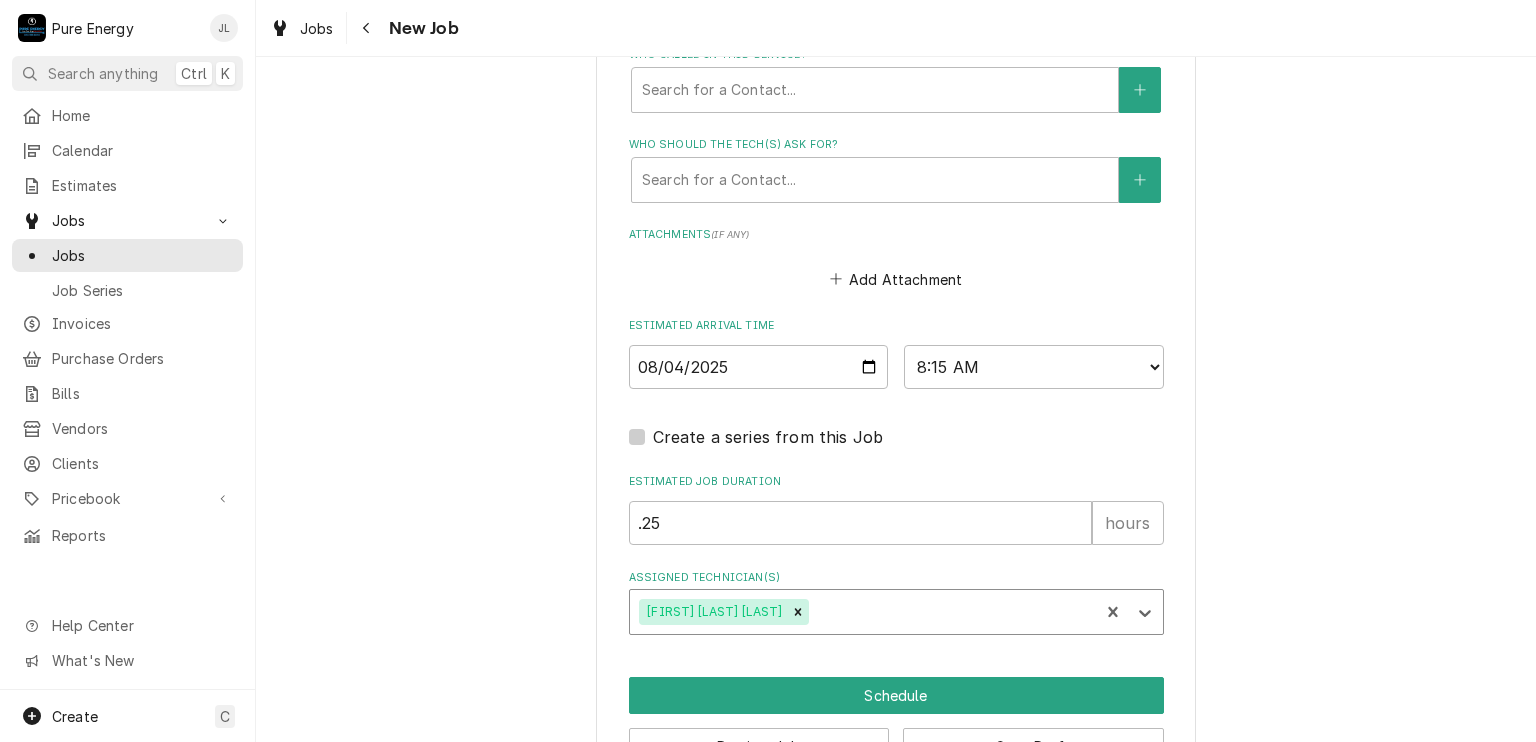 scroll, scrollTop: 1439, scrollLeft: 0, axis: vertical 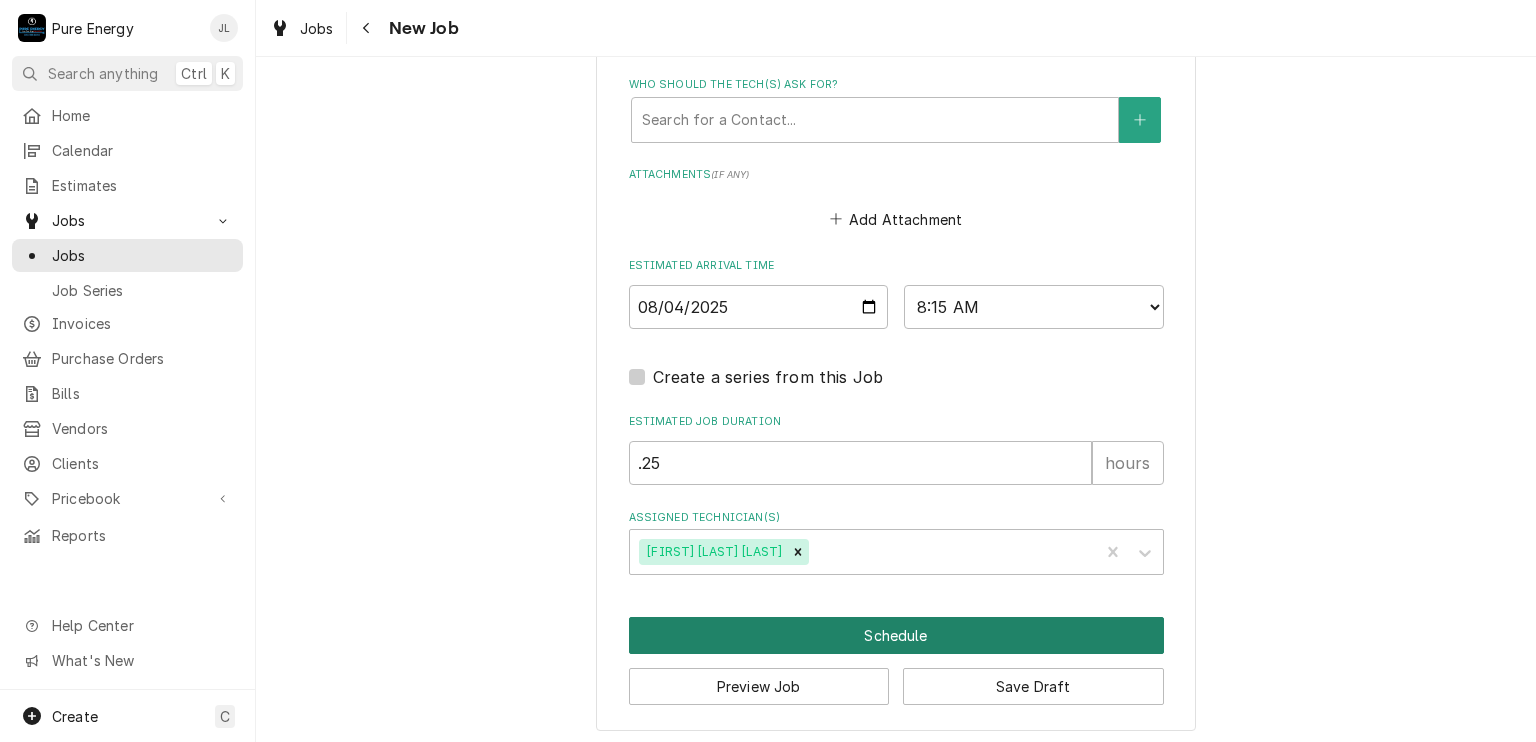 click on "Schedule" at bounding box center (896, 635) 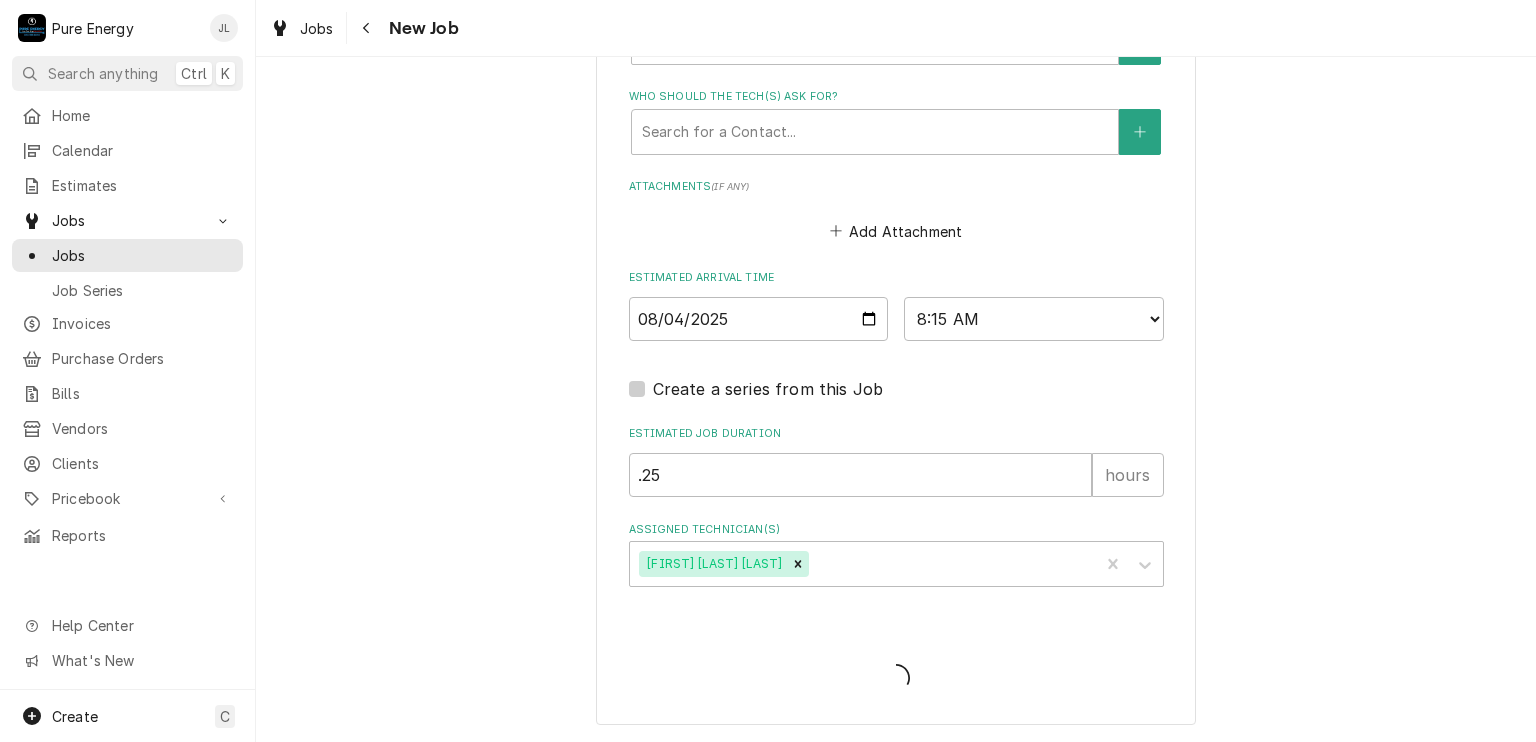 scroll, scrollTop: 1421, scrollLeft: 0, axis: vertical 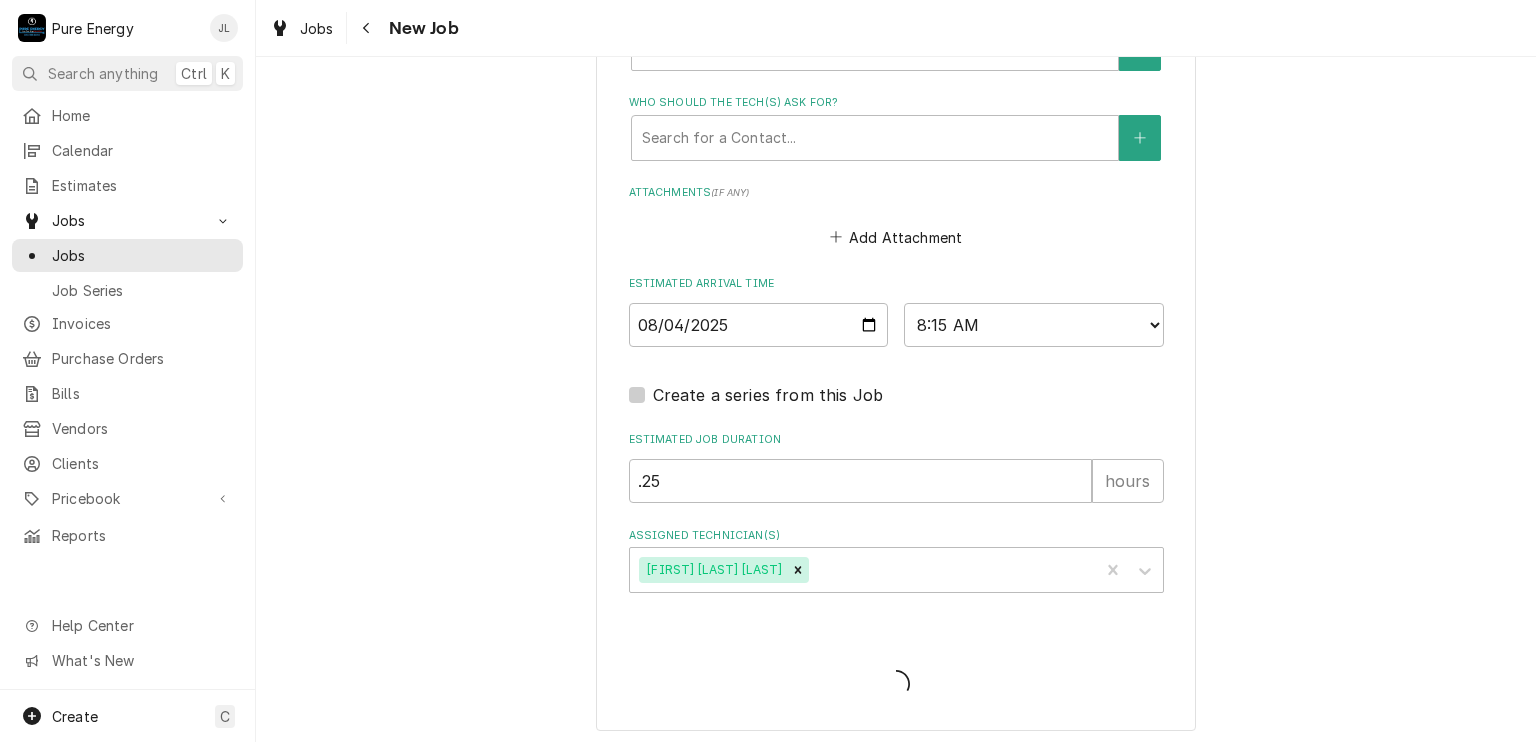 type on "x" 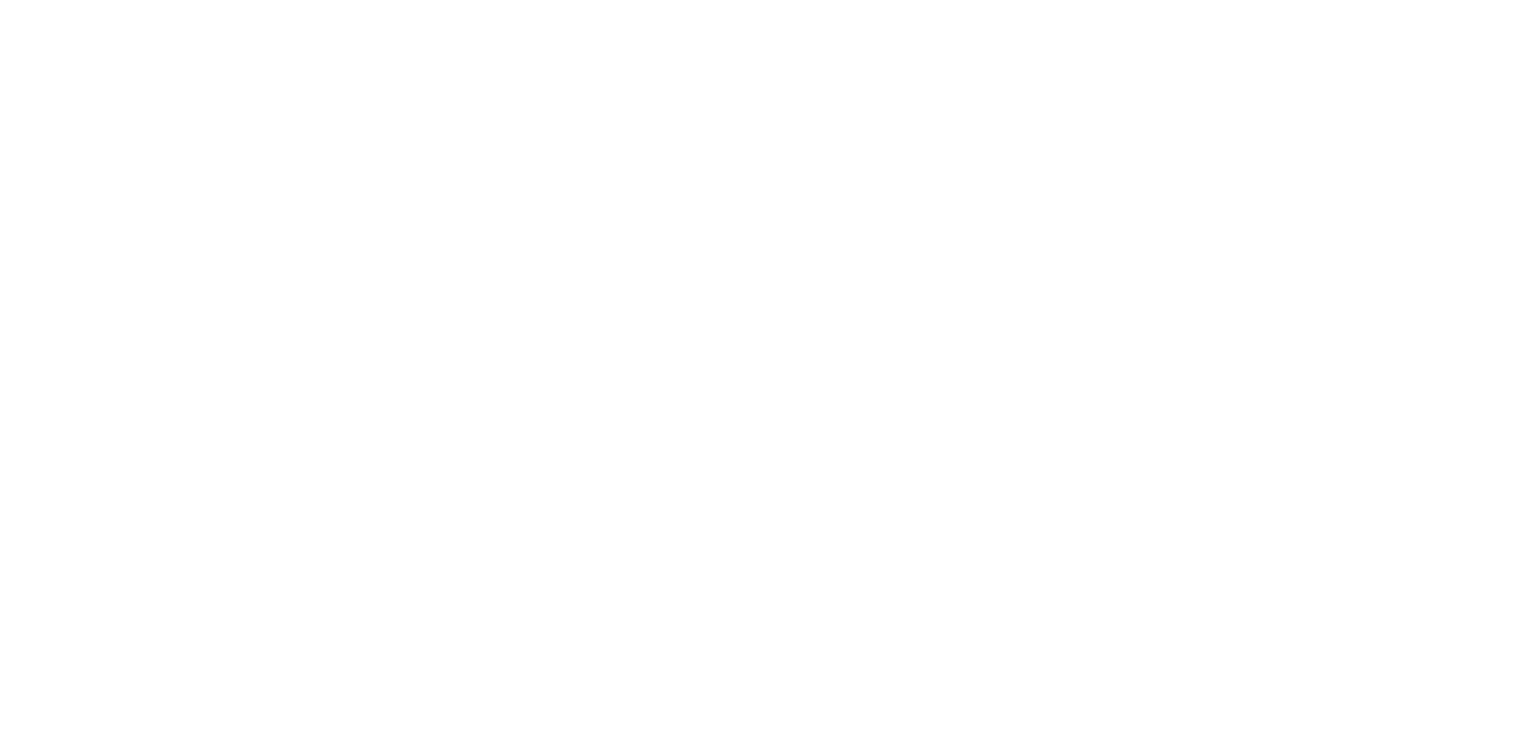 scroll, scrollTop: 0, scrollLeft: 0, axis: both 